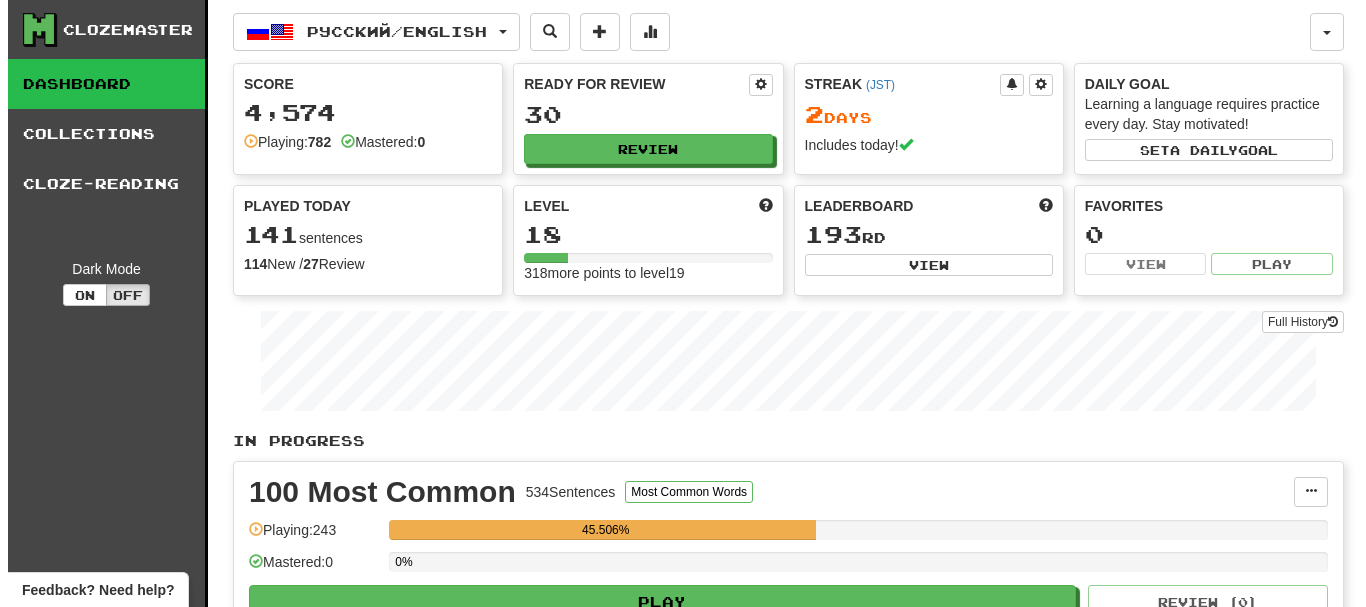 scroll, scrollTop: 100, scrollLeft: 0, axis: vertical 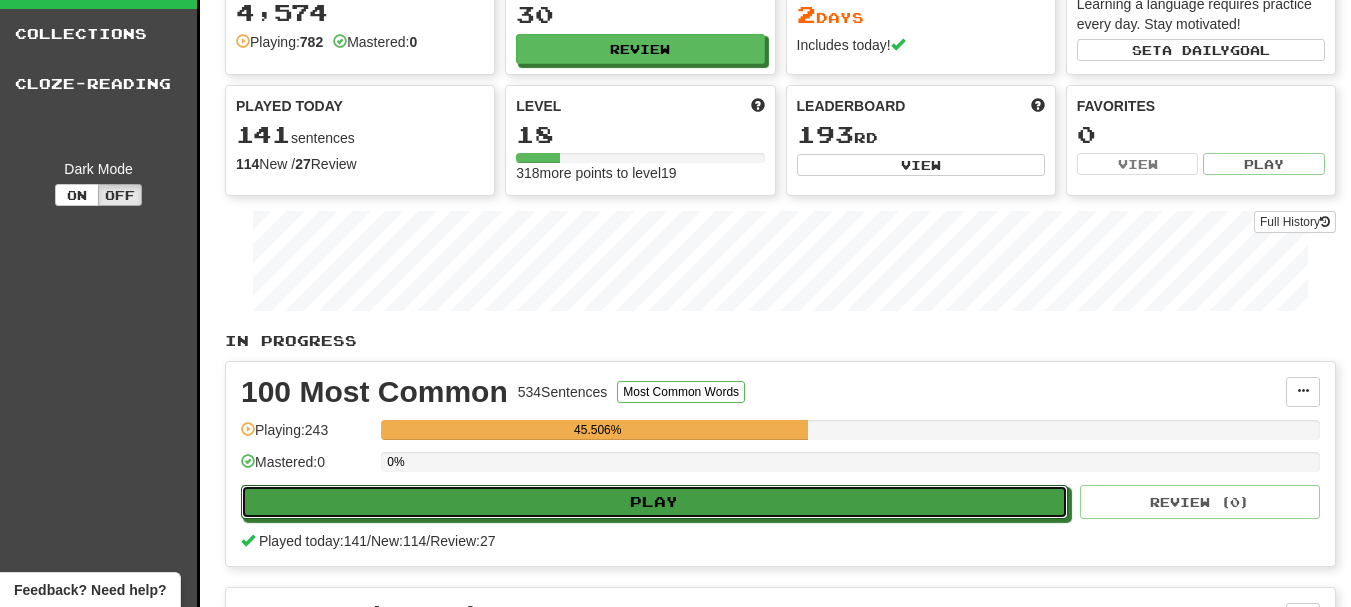 click on "Play" at bounding box center [654, 502] 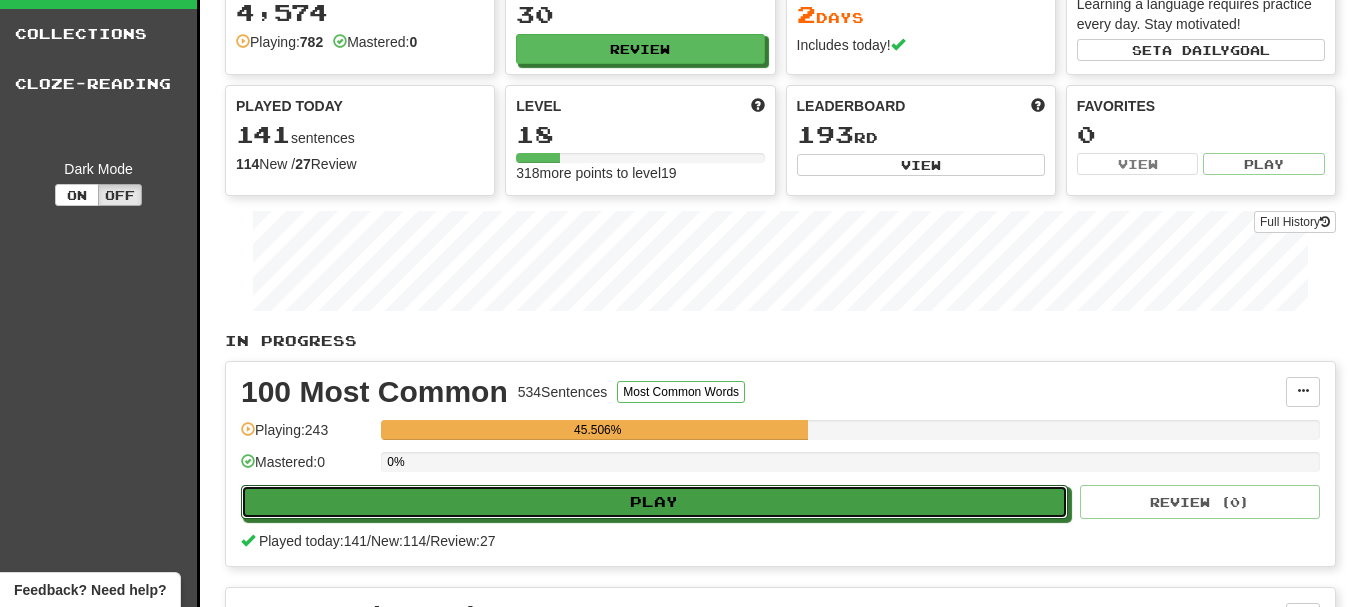 select on "**" 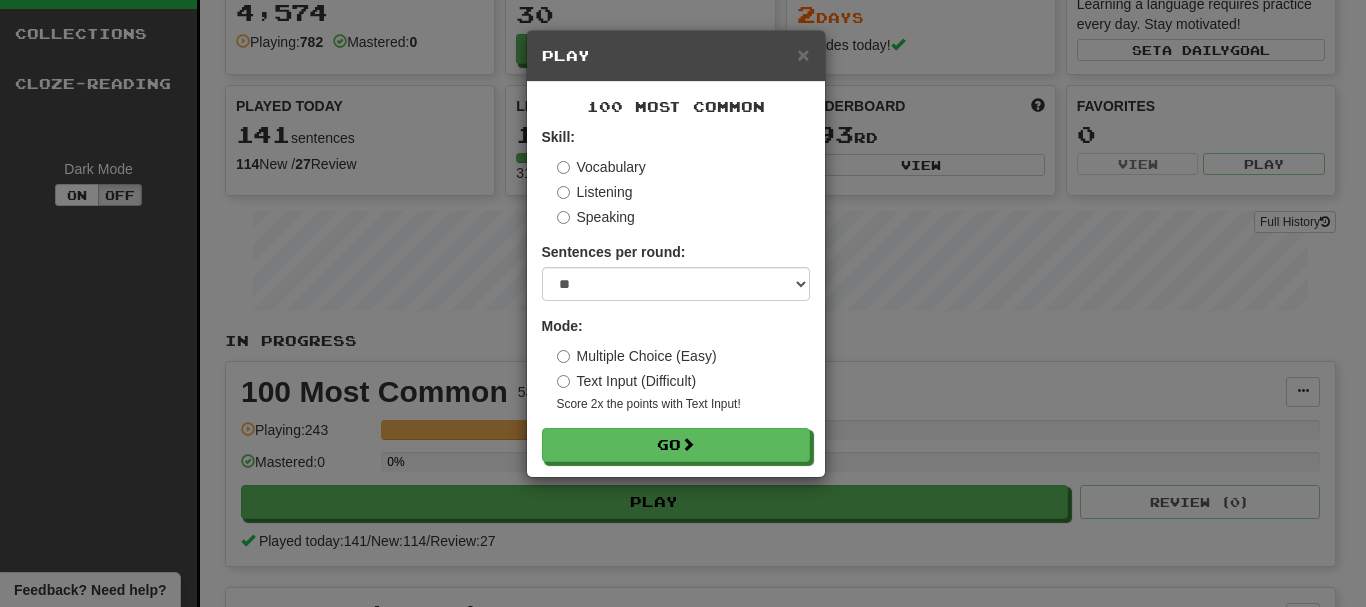 scroll, scrollTop: 100, scrollLeft: 0, axis: vertical 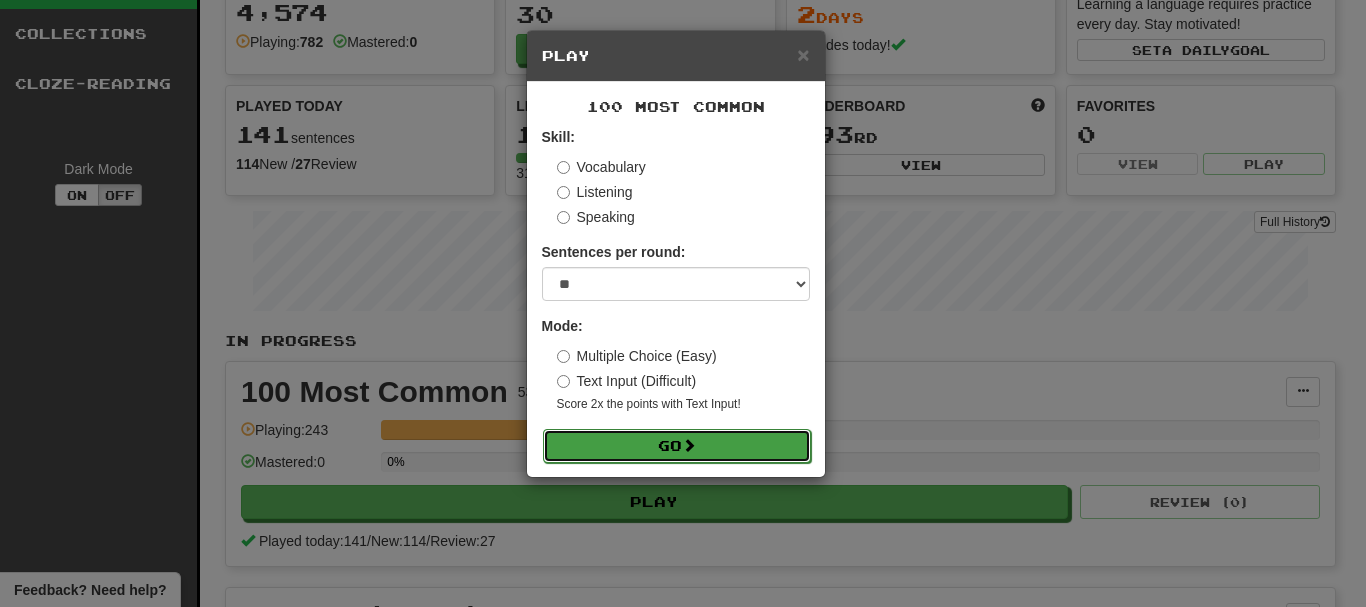 click at bounding box center (689, 445) 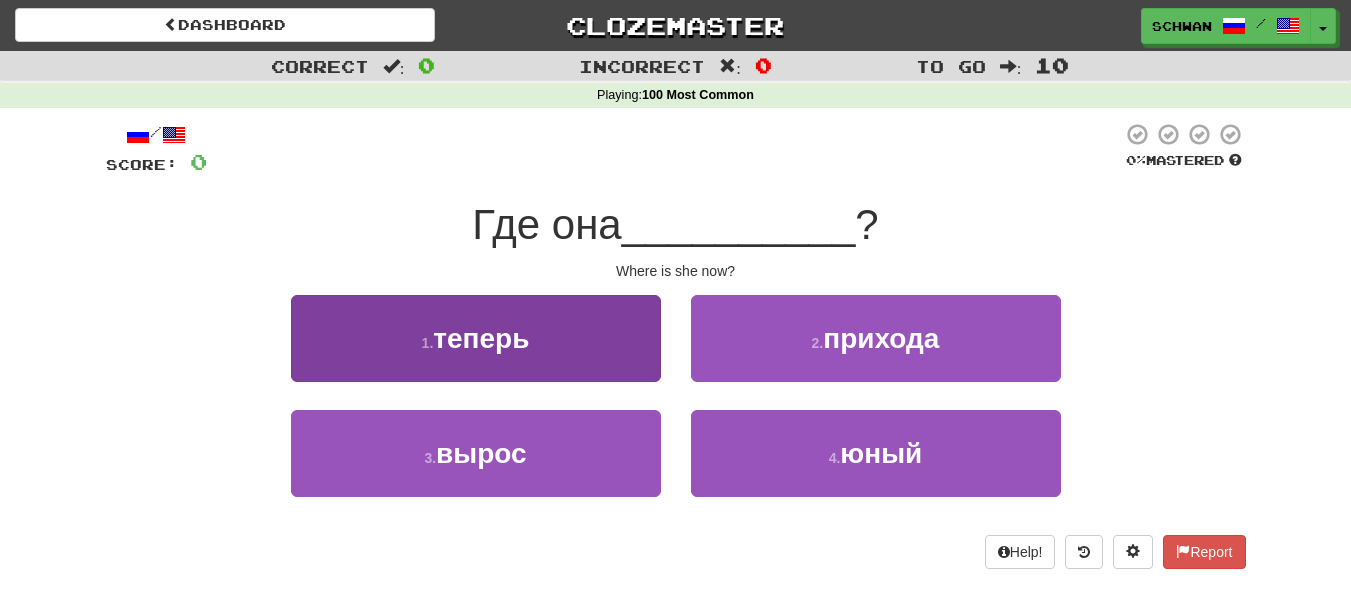 scroll, scrollTop: 0, scrollLeft: 0, axis: both 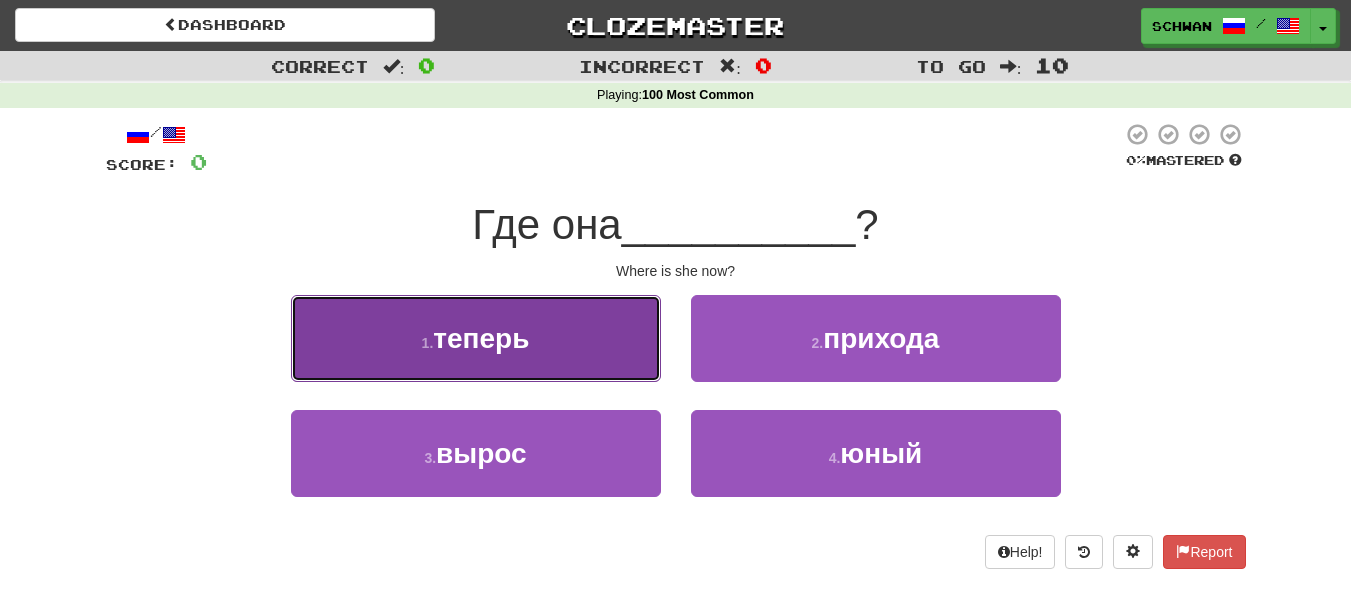 click on "1 .  теперь" at bounding box center [476, 338] 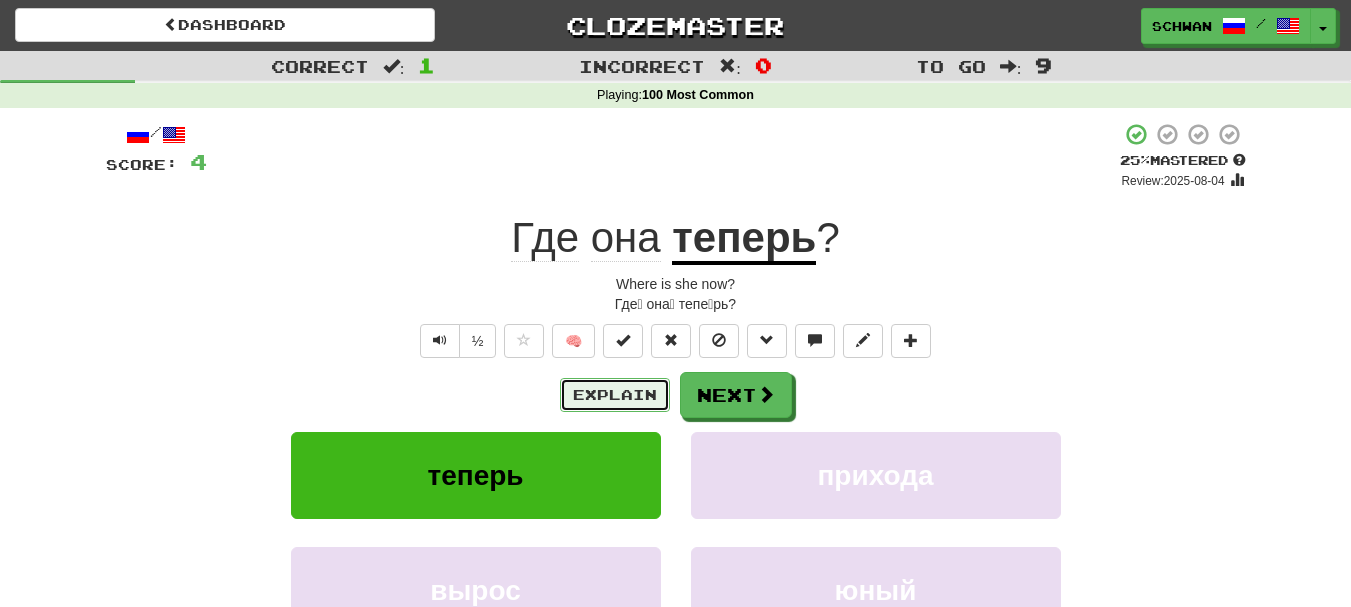 click on "Explain" at bounding box center (615, 395) 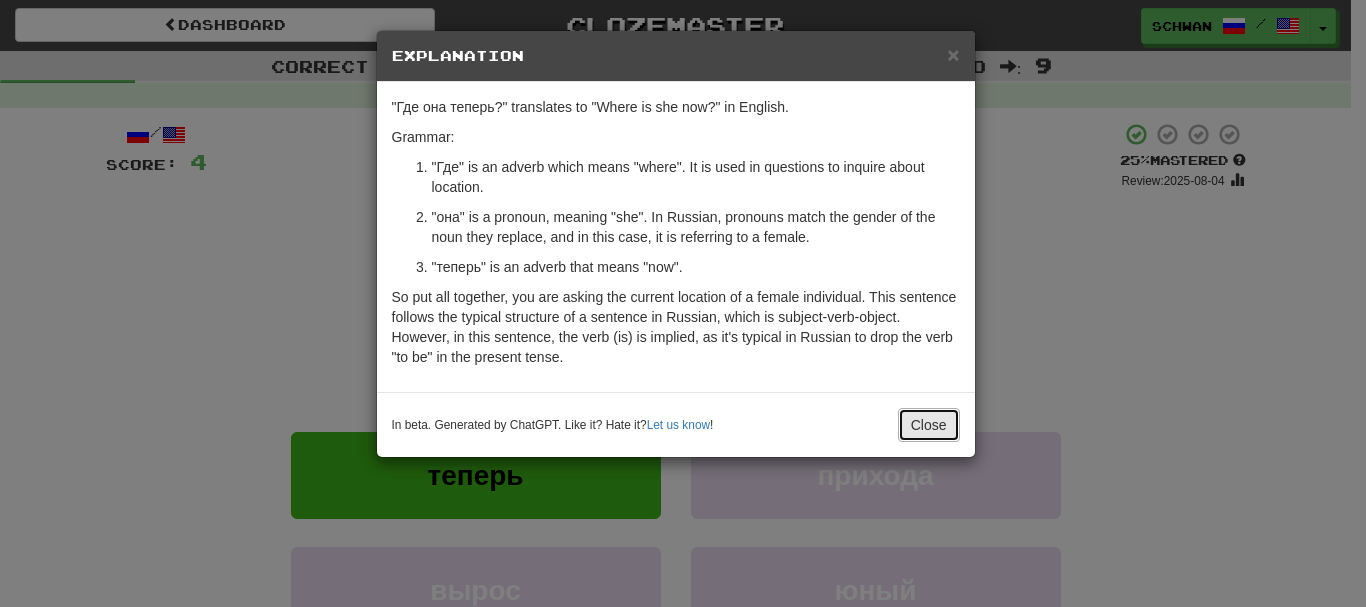 click on "Close" at bounding box center (929, 425) 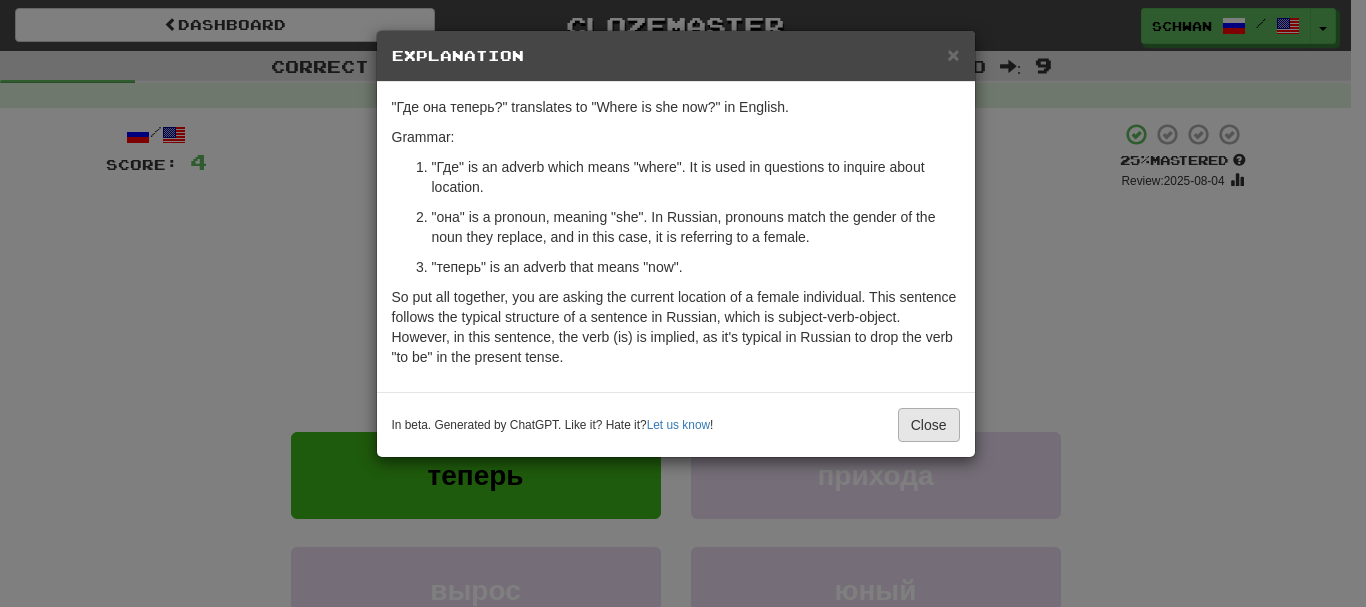 click on "× Explanation "Где она теперь?" translates to "Where is she now?" in English.
Grammar:
"Где" is an adverb which means "where". It is used in questions to inquire about location.
"она" is a pronoun, meaning "she". In Russian, pronouns match the gender of the noun they replace, and in this case, it is referring to a female.
"теперь" is an adverb that means "now".
So put all together, you are asking the current location of a female individual. This sentence follows the typical structure of a sentence in Russian, which is subject-verb-object. However, in this sentence, the verb (is) is implied, as it's typical in Russian to drop the verb "to be" in the present tense. In beta. Generated by ChatGPT. Like it? Hate it?  Let us know ! Close" at bounding box center [683, 303] 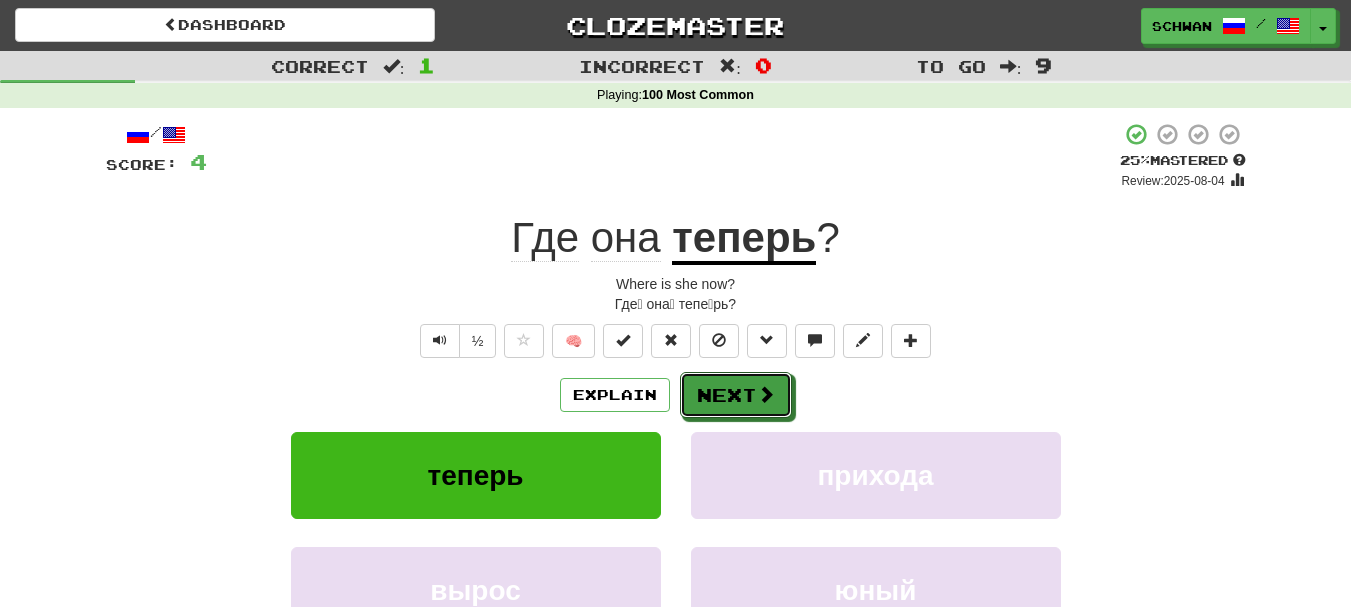 click on "Next" at bounding box center (736, 395) 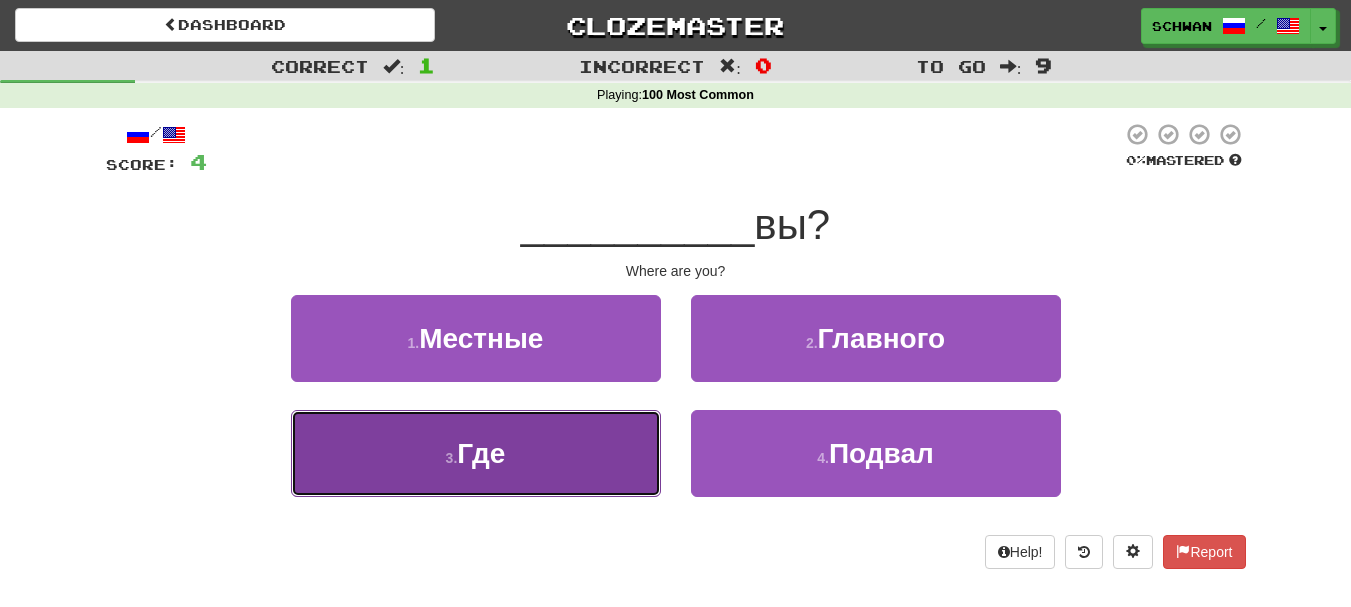 click on "3 .  Где" at bounding box center (476, 453) 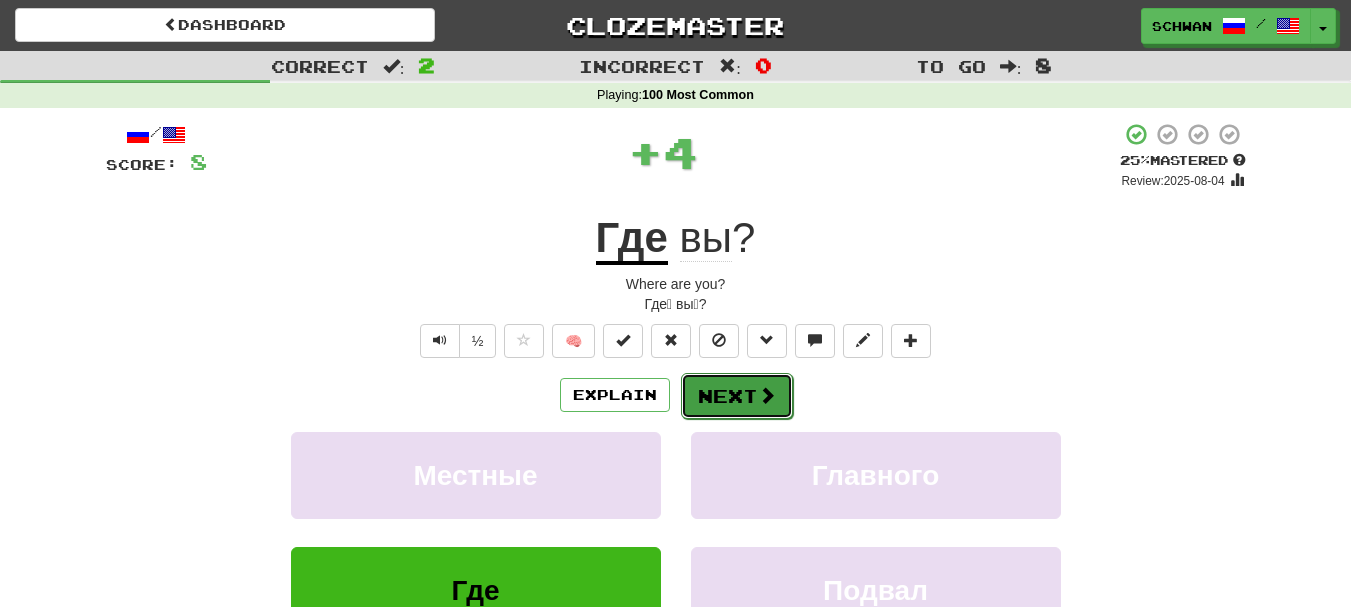 click on "Next" at bounding box center [737, 396] 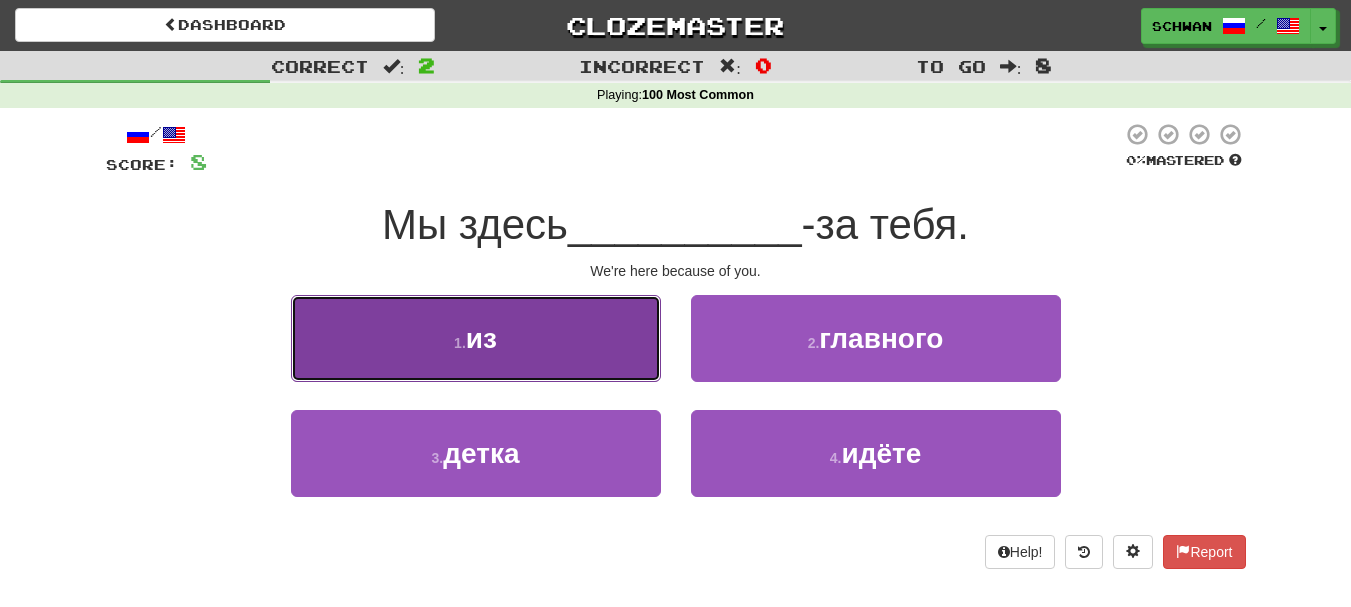 click on "1 .  из" at bounding box center (476, 338) 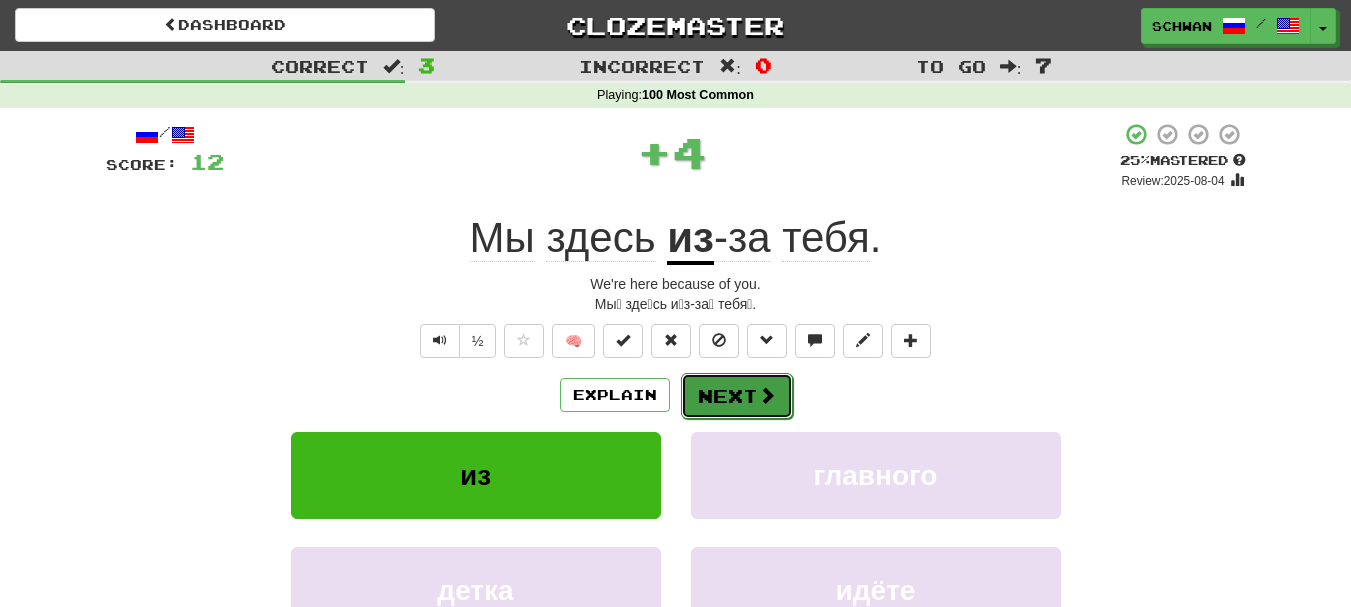 click on "Next" at bounding box center (737, 396) 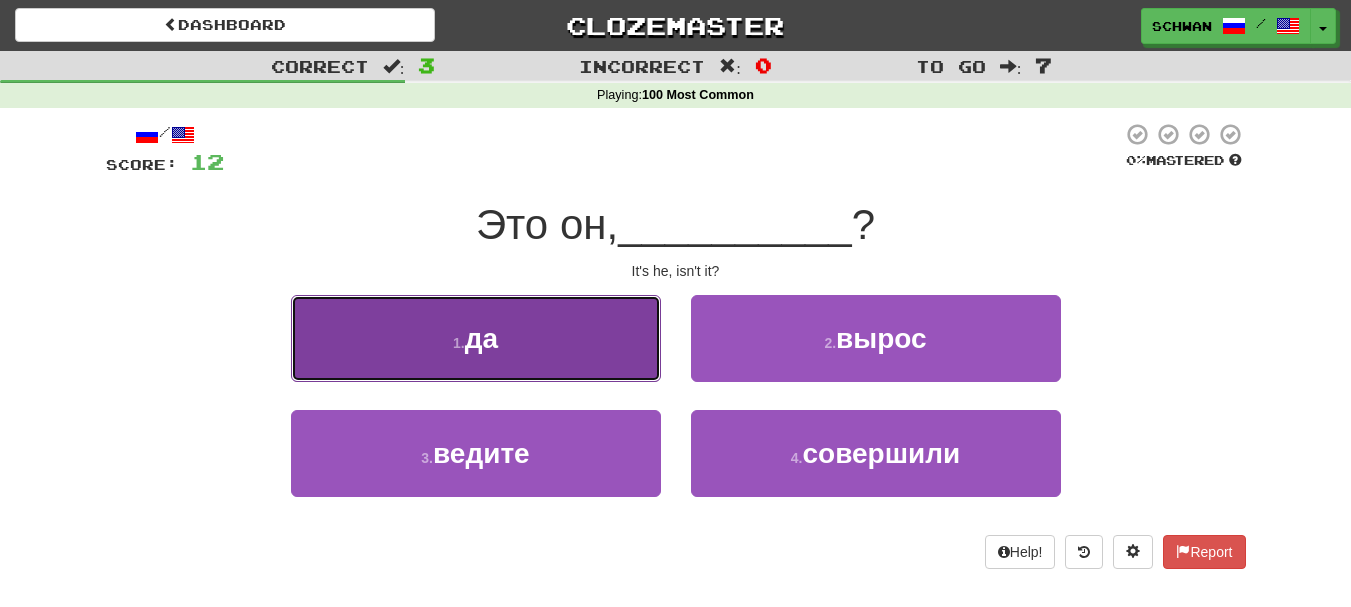 click on "1 ." at bounding box center (459, 343) 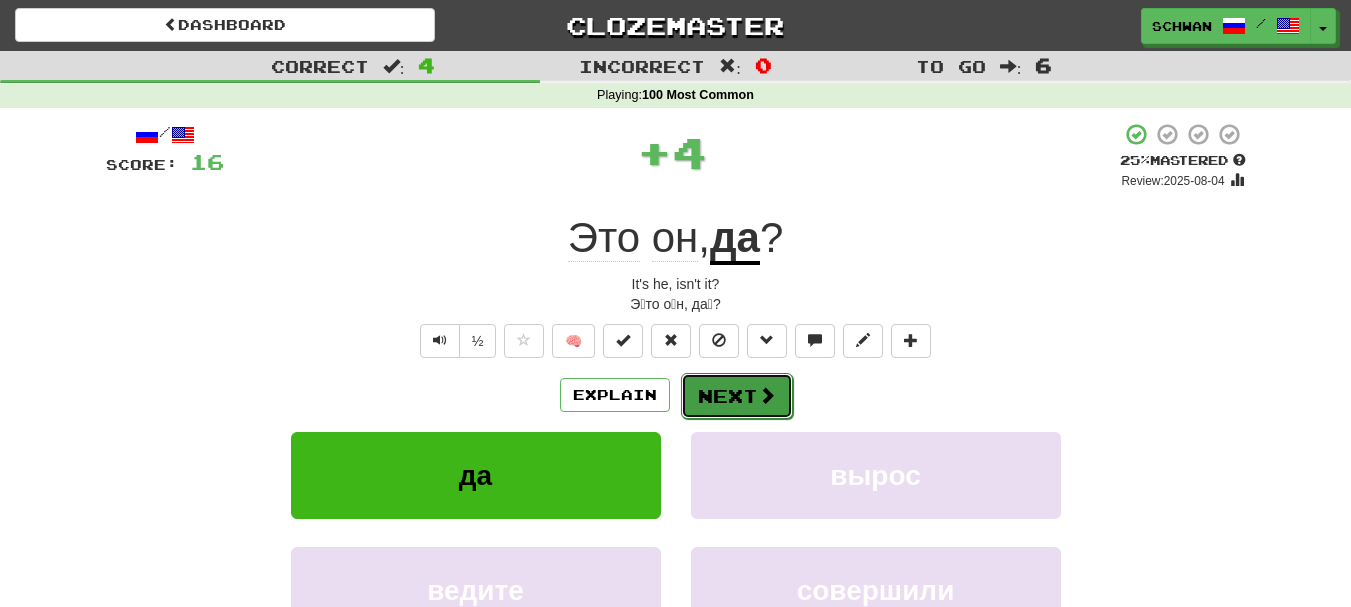 click on "Next" at bounding box center (737, 396) 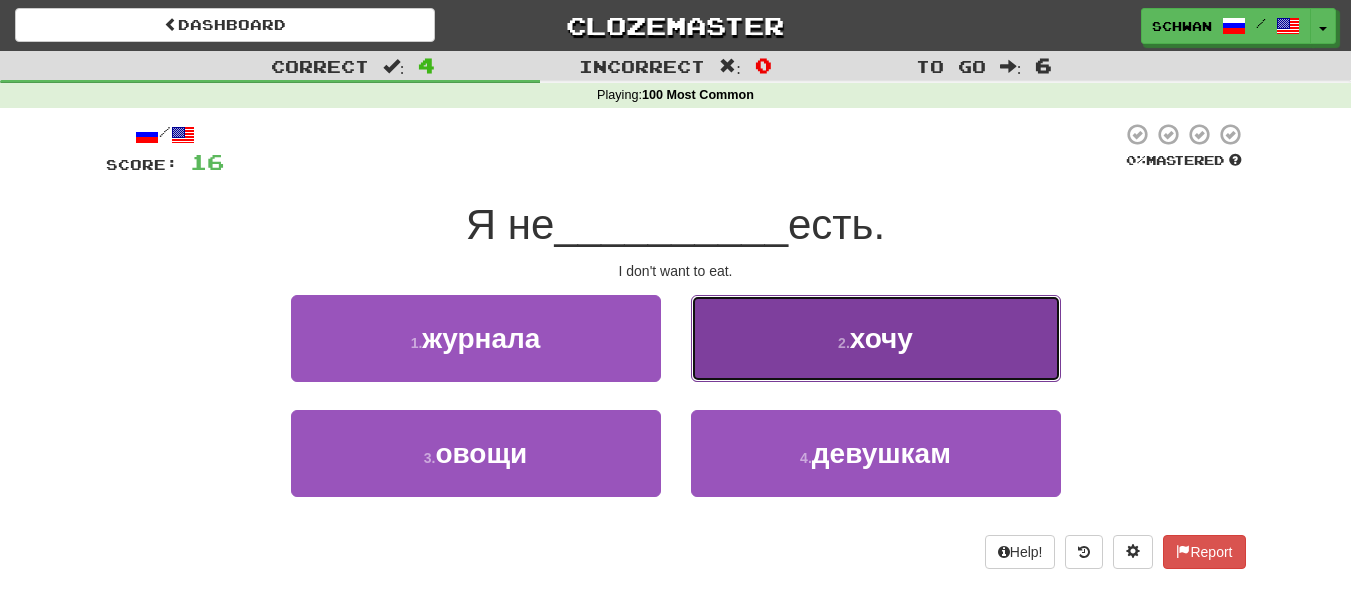 click on "2 .  хочу" at bounding box center [876, 338] 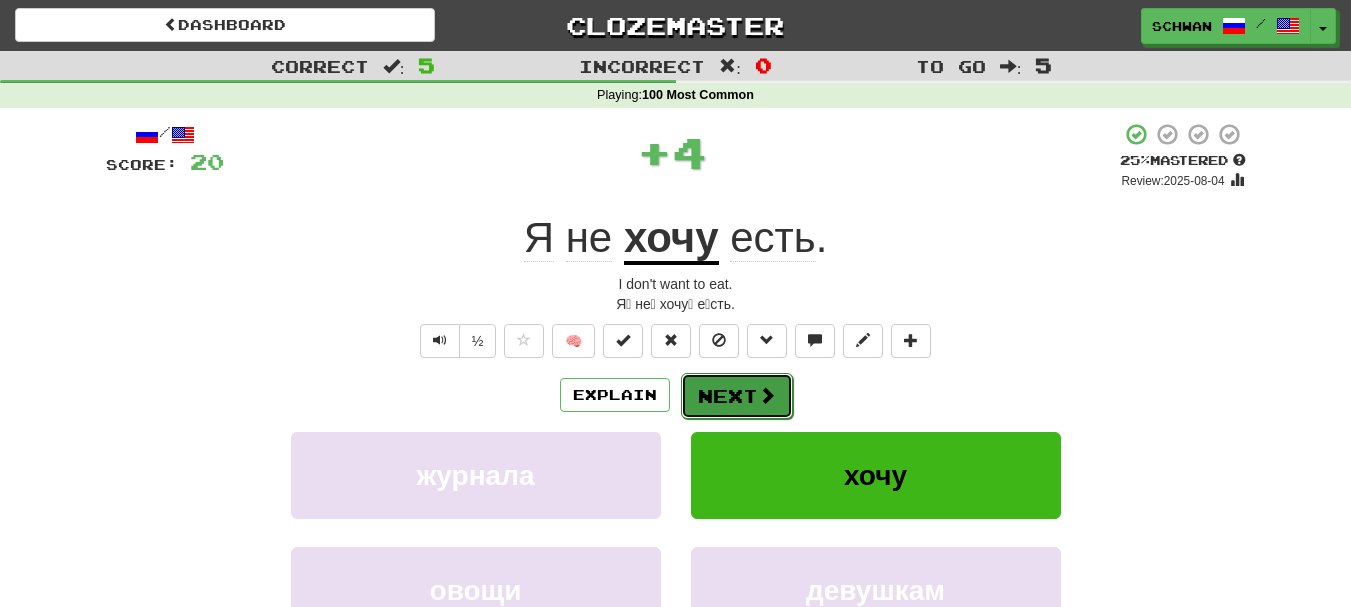 click on "Next" at bounding box center [737, 396] 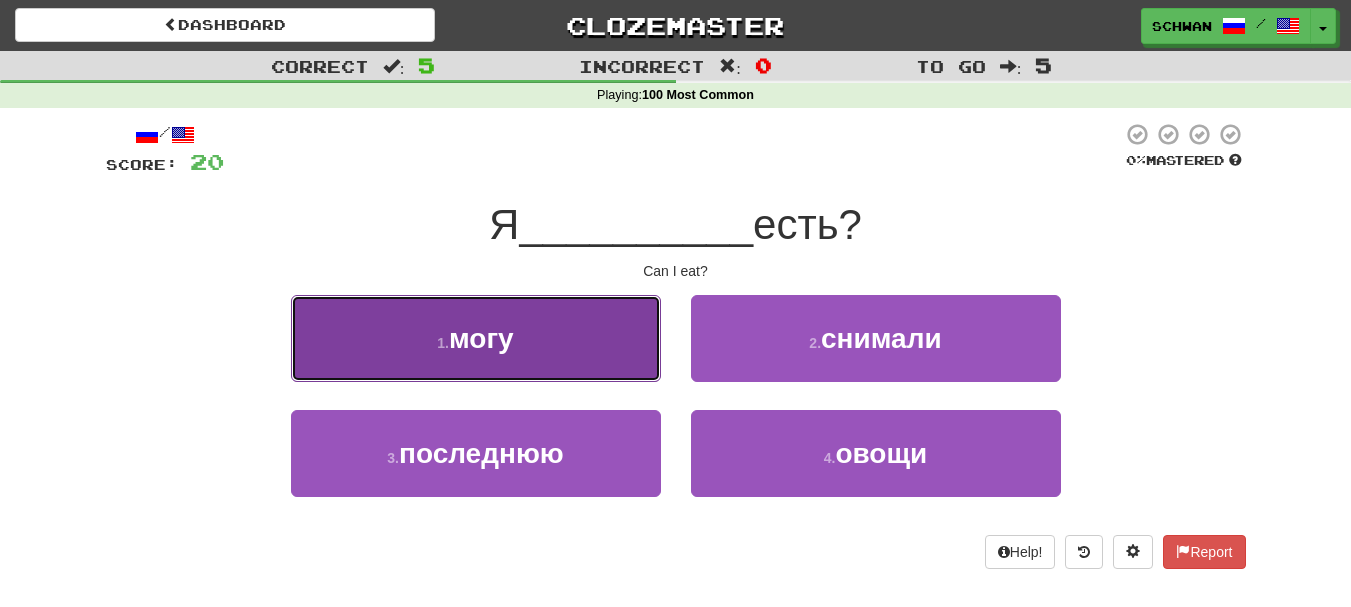 click on "1 .  могу" at bounding box center [476, 338] 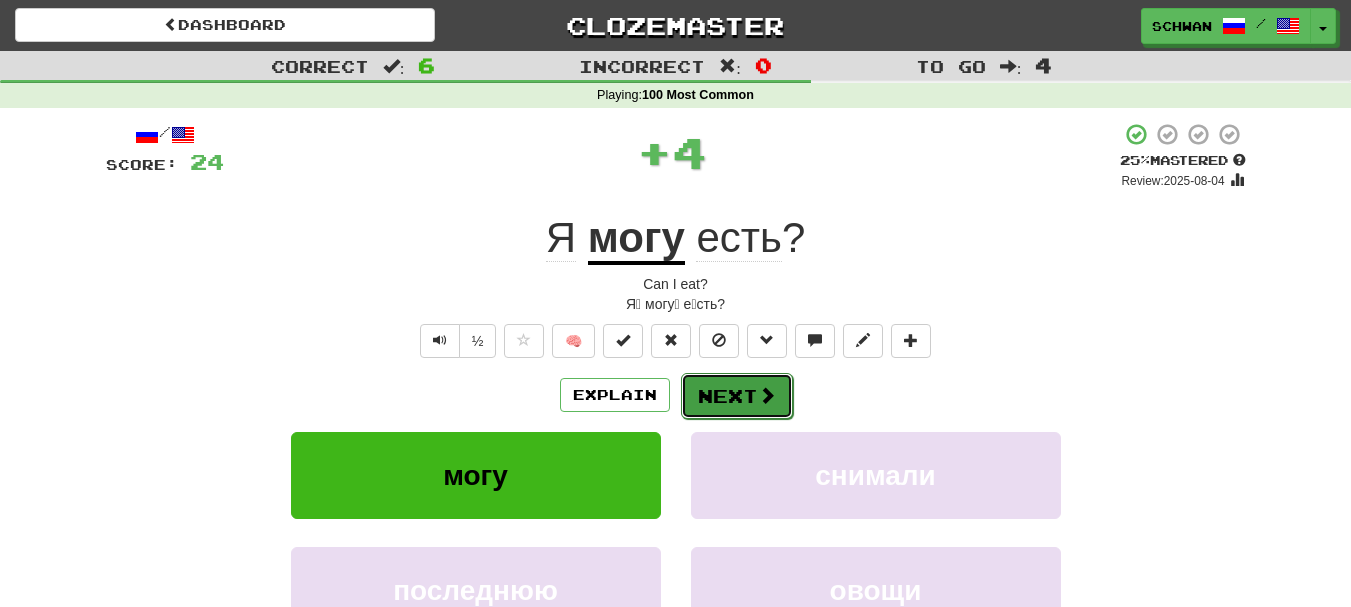 click on "Next" at bounding box center (737, 396) 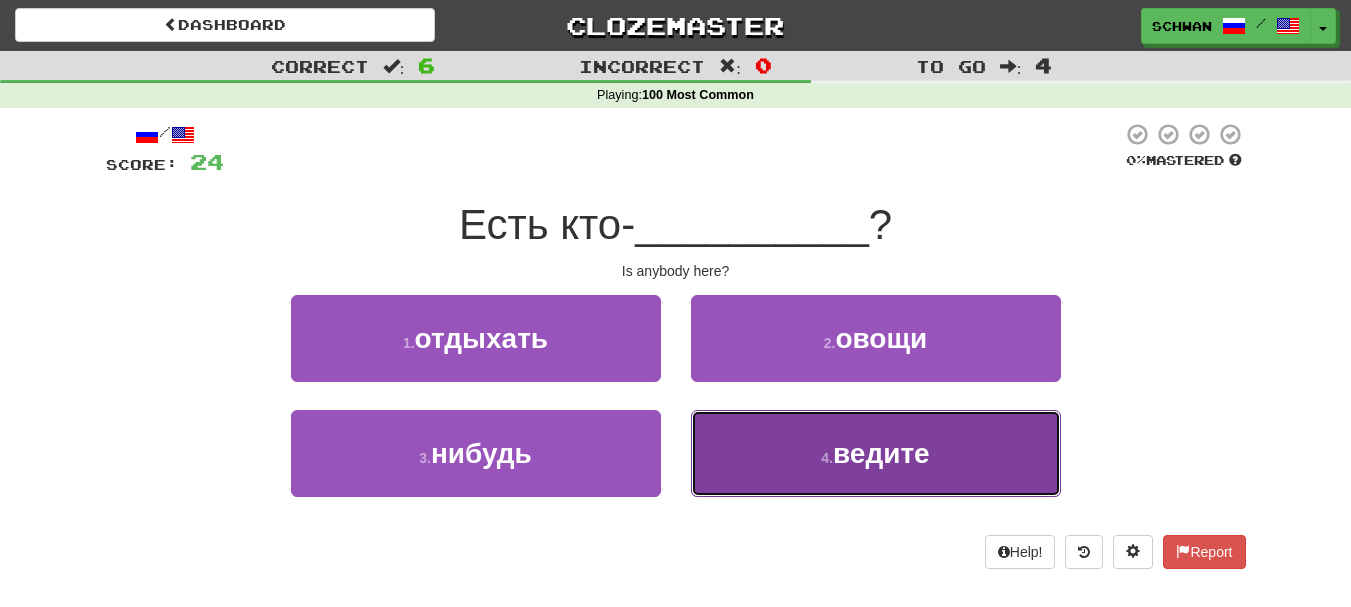 click on "4 .  ведите" at bounding box center (876, 453) 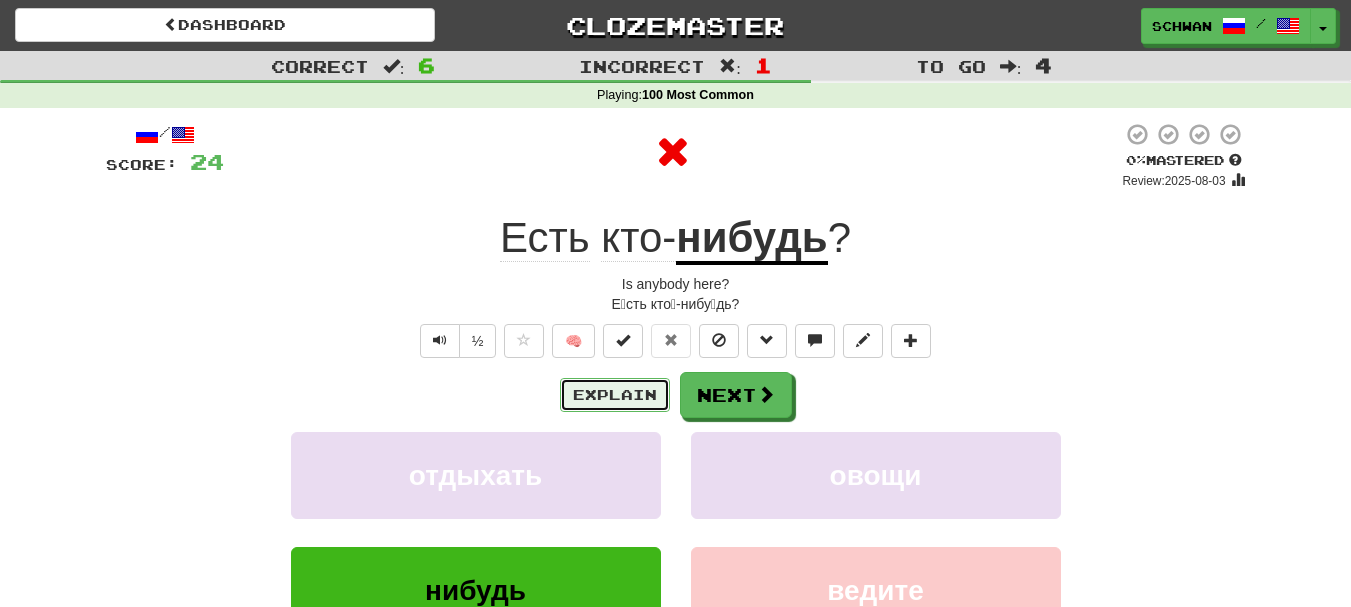 click on "Explain" at bounding box center [615, 395] 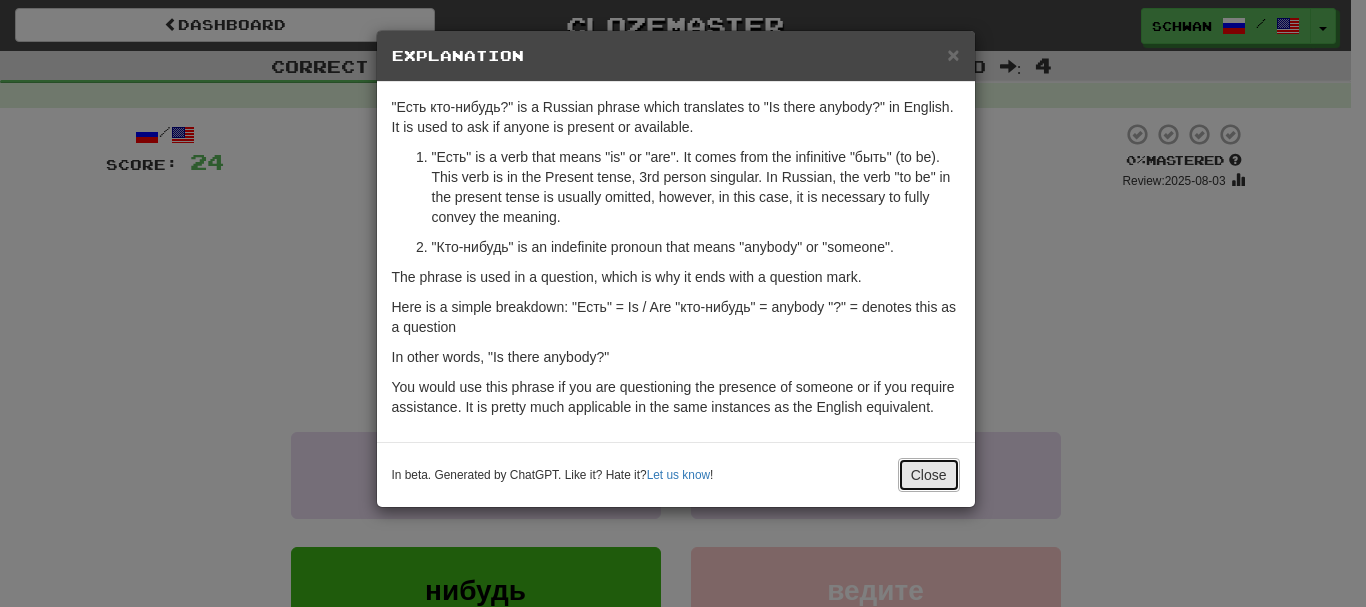 click on "Close" at bounding box center [929, 475] 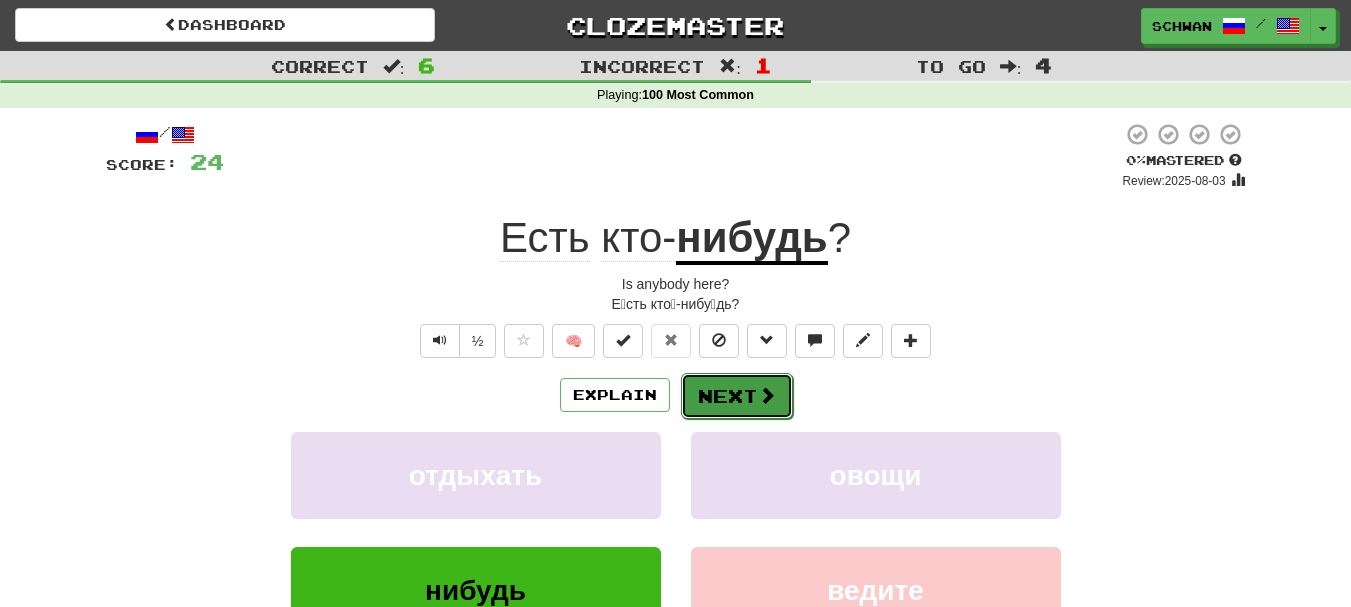 click at bounding box center [767, 395] 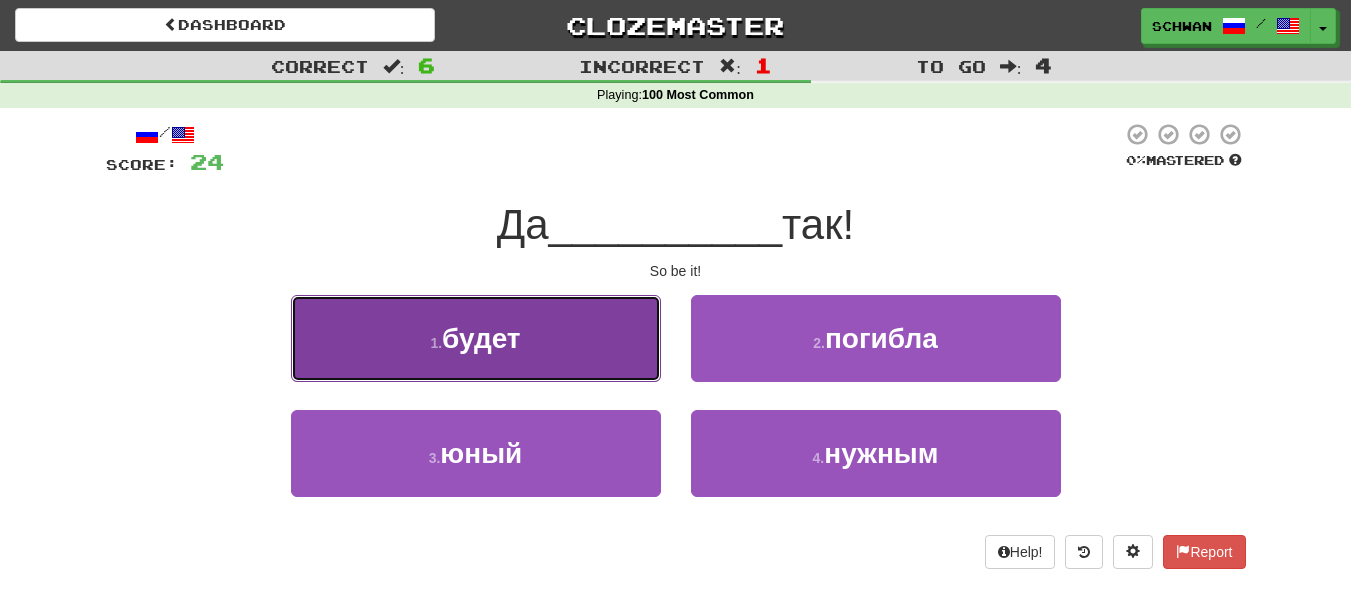 click on "1 .  будет" at bounding box center [476, 338] 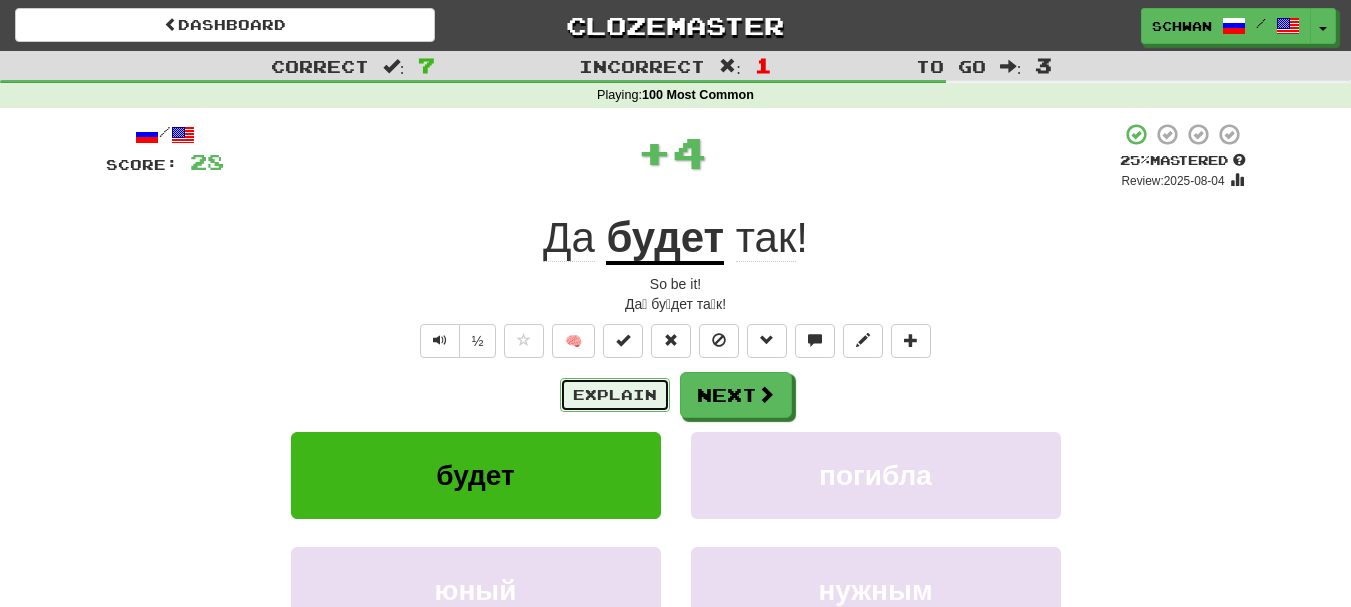 click on "Explain" at bounding box center (615, 395) 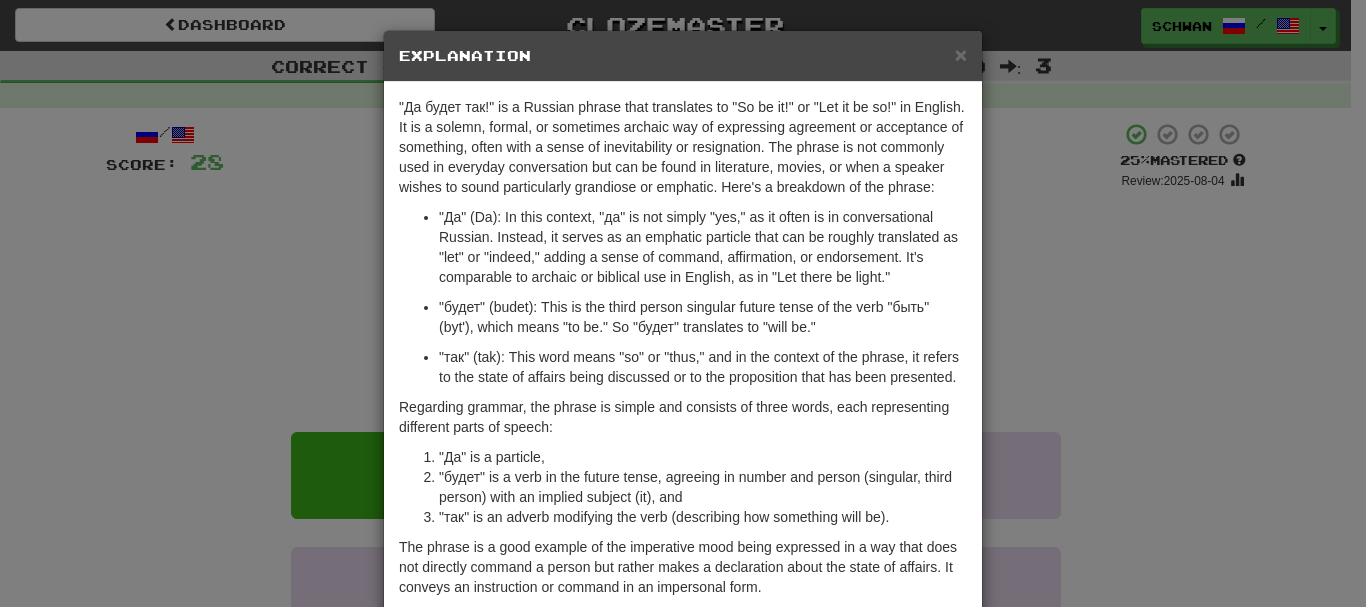 click on "× Explanation" at bounding box center [683, 56] 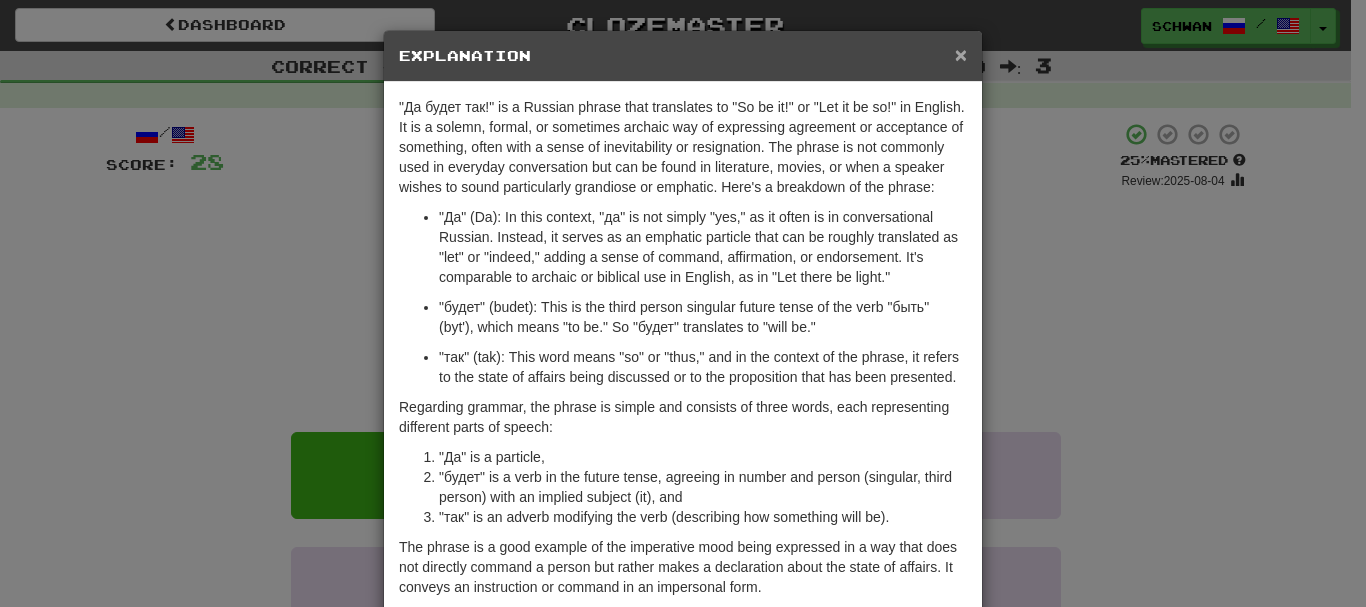 click on "×" at bounding box center [961, 54] 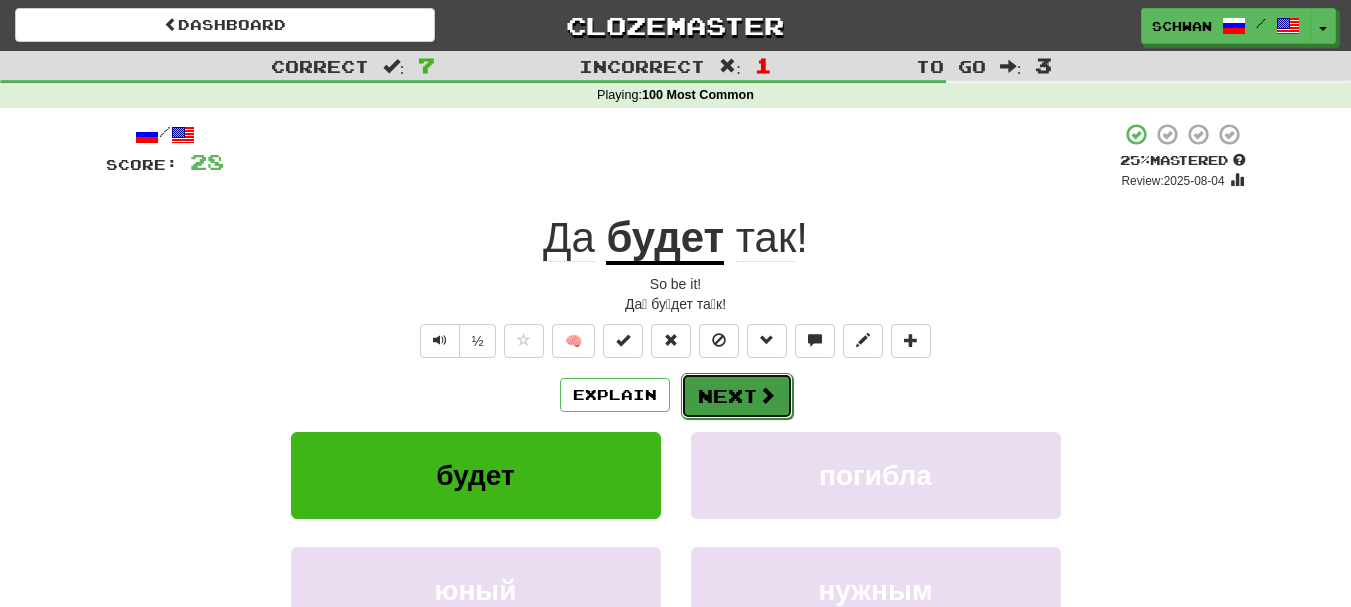 click on "Next" at bounding box center (737, 396) 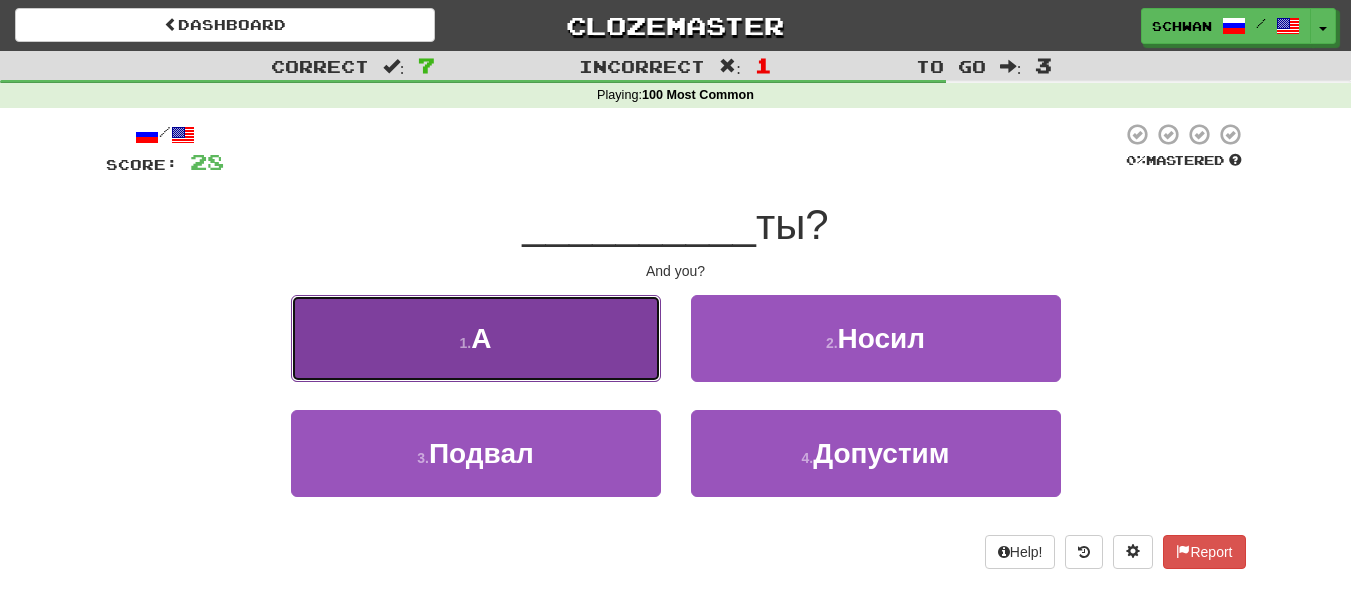 click on "1 .  А" at bounding box center (476, 338) 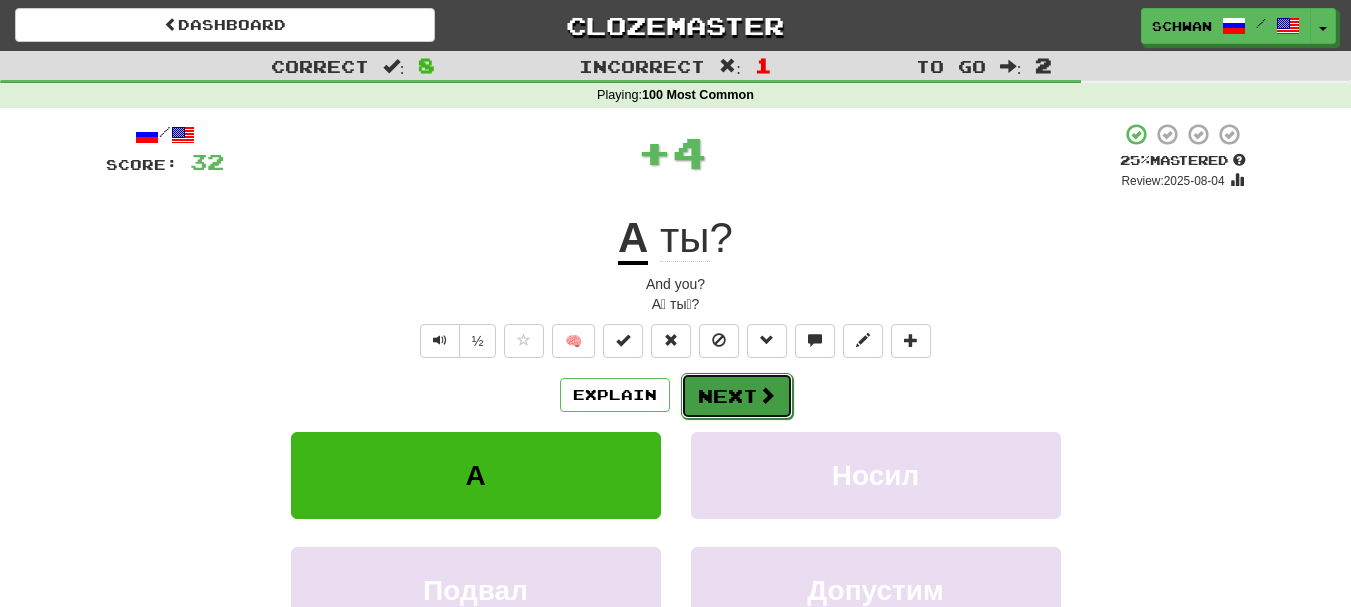 click on "Next" at bounding box center (737, 396) 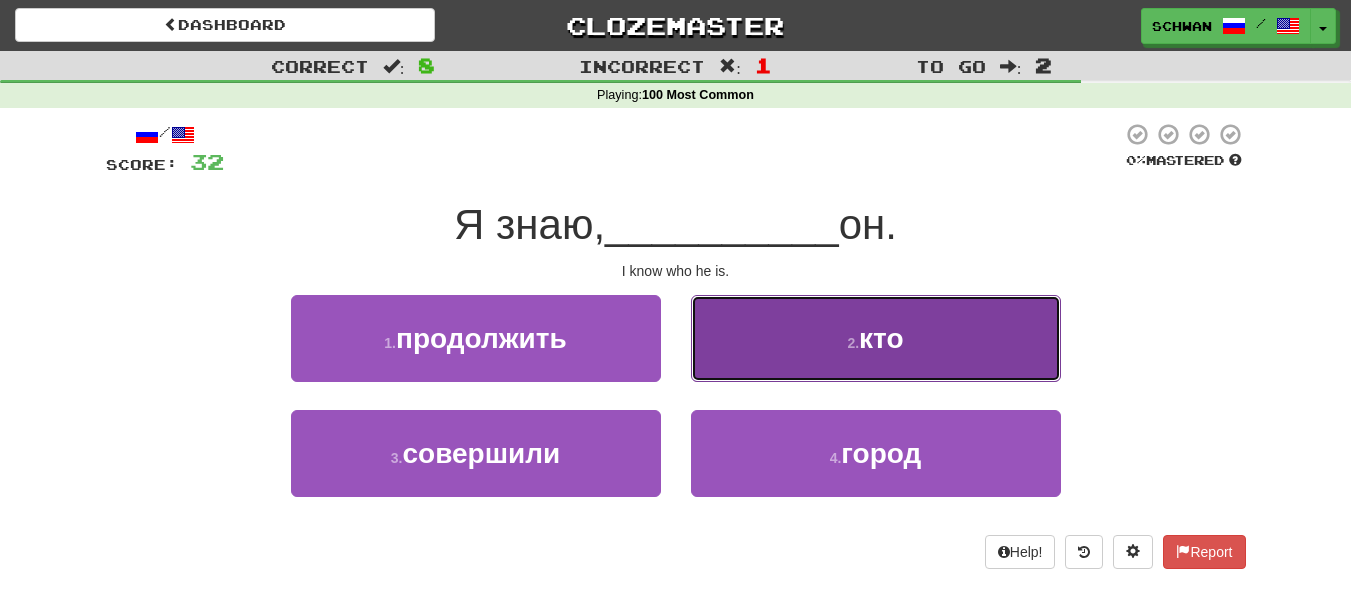 click on "2 .  кто" at bounding box center (876, 338) 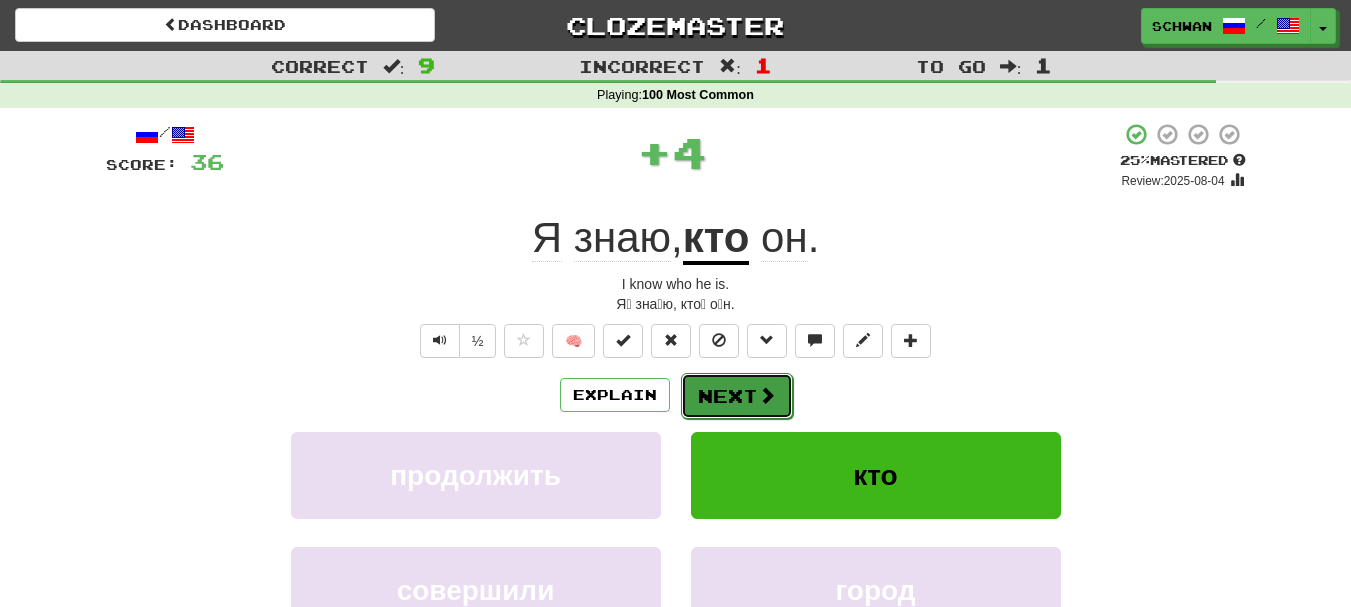 click on "Next" at bounding box center [737, 396] 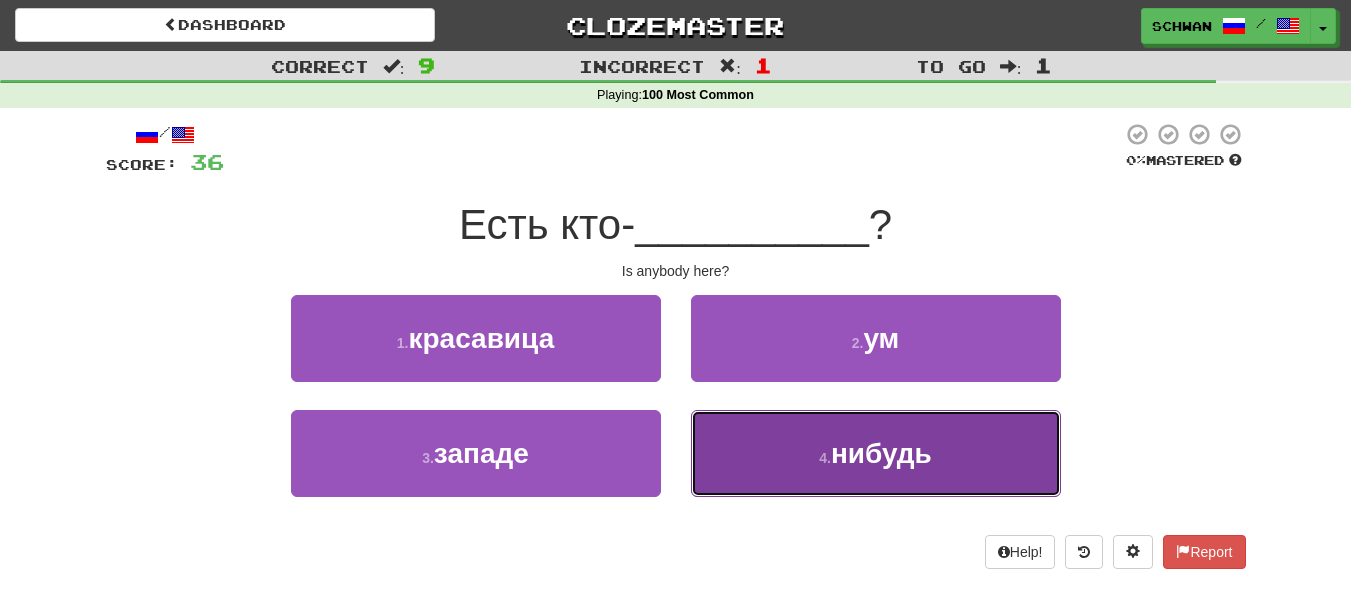 click on "4 .  нибудь" at bounding box center [876, 453] 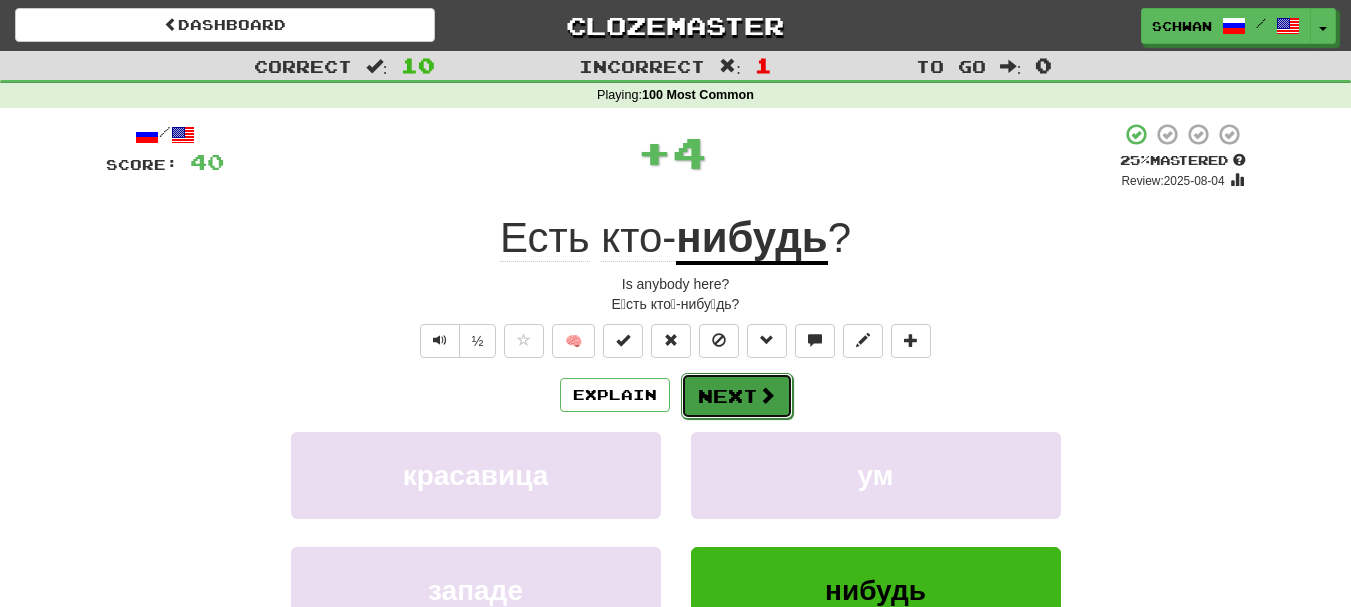 click on "Next" at bounding box center (737, 396) 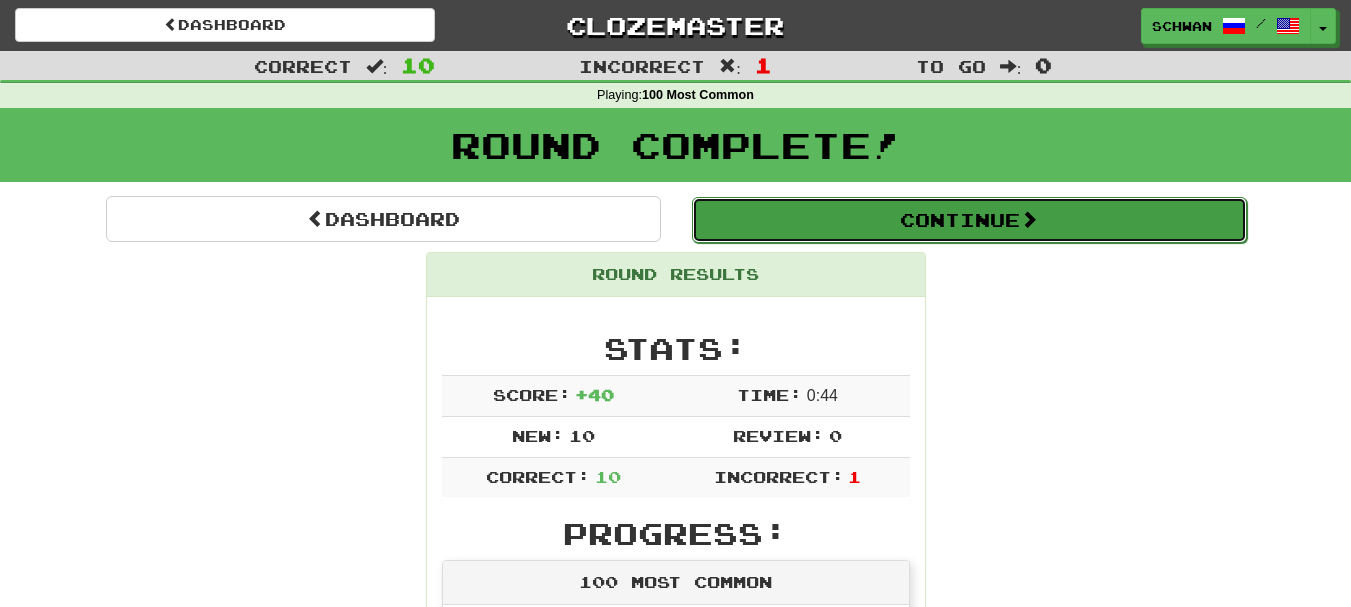 click on "Continue" at bounding box center [969, 220] 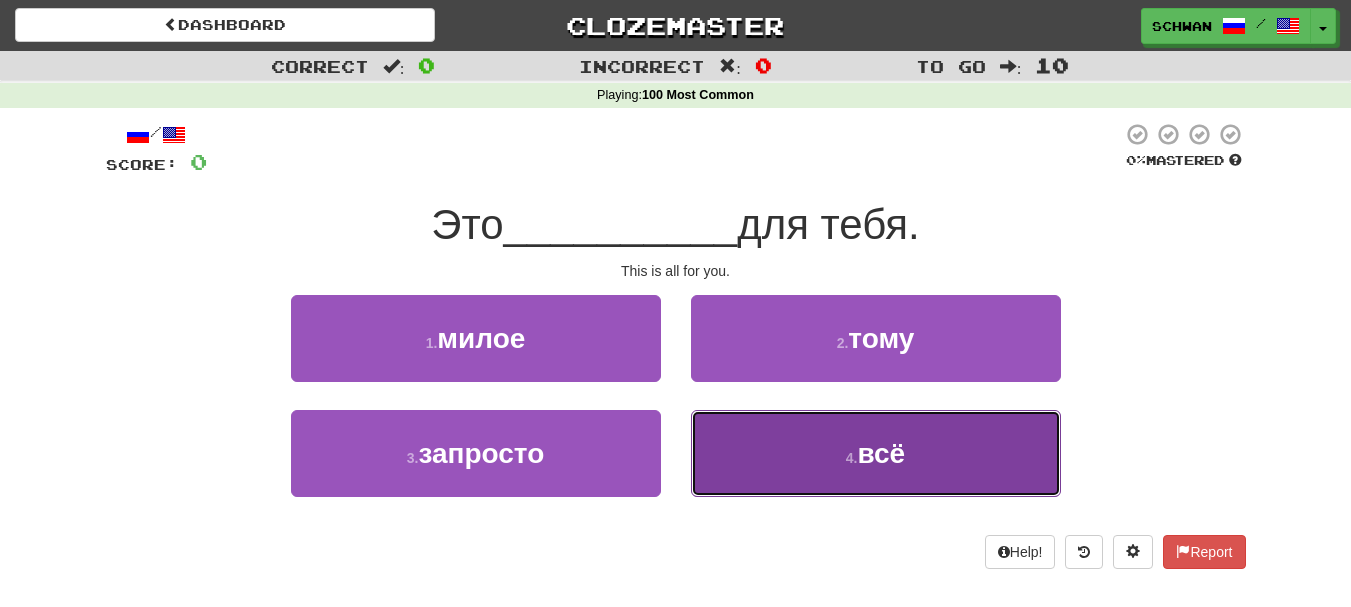 click on "всё" at bounding box center [882, 453] 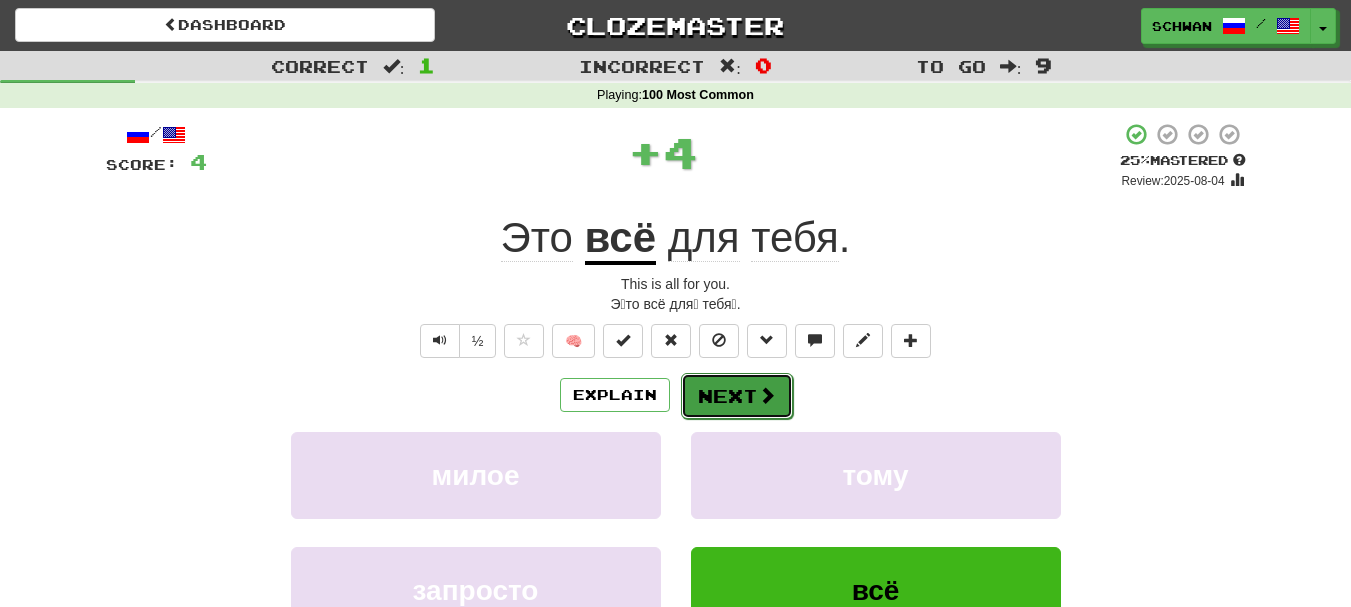 click at bounding box center (767, 395) 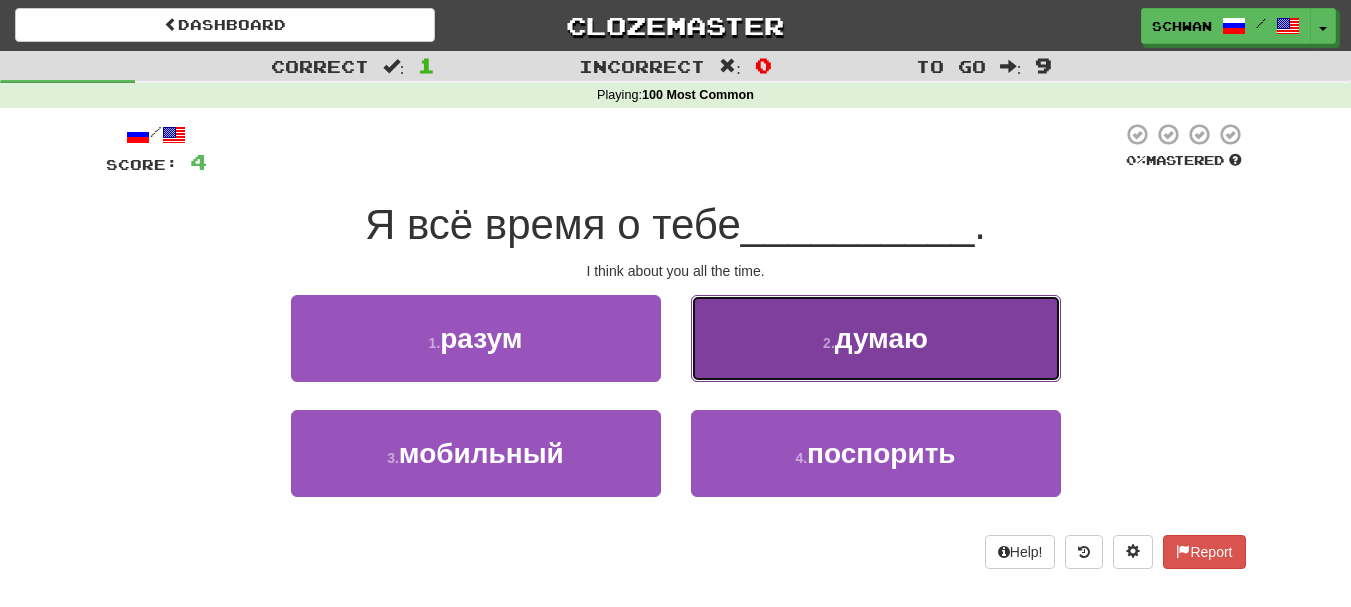 click on "2 .  думаю" at bounding box center (876, 338) 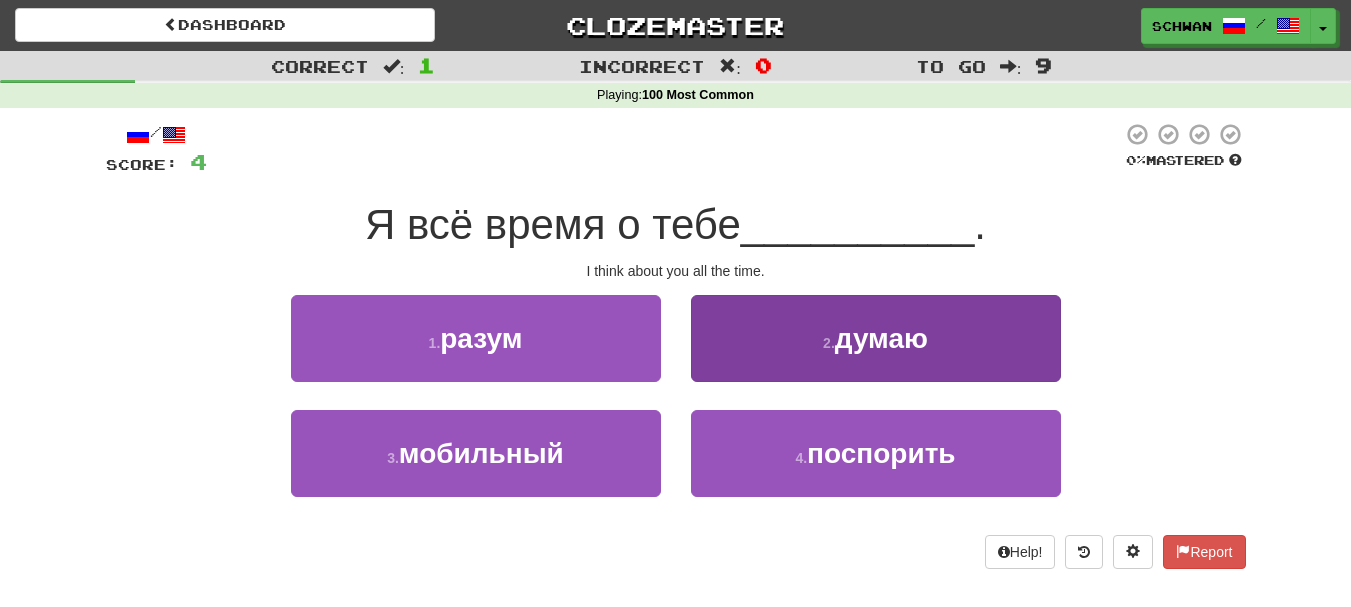 click on "/ Score: 40% Mastered Я всё время о тебе __________ . I think about you all the time. 1 . разум 2 . думаю 3 . мобильный 4 . поспорить Help! Report" at bounding box center (676, 345) 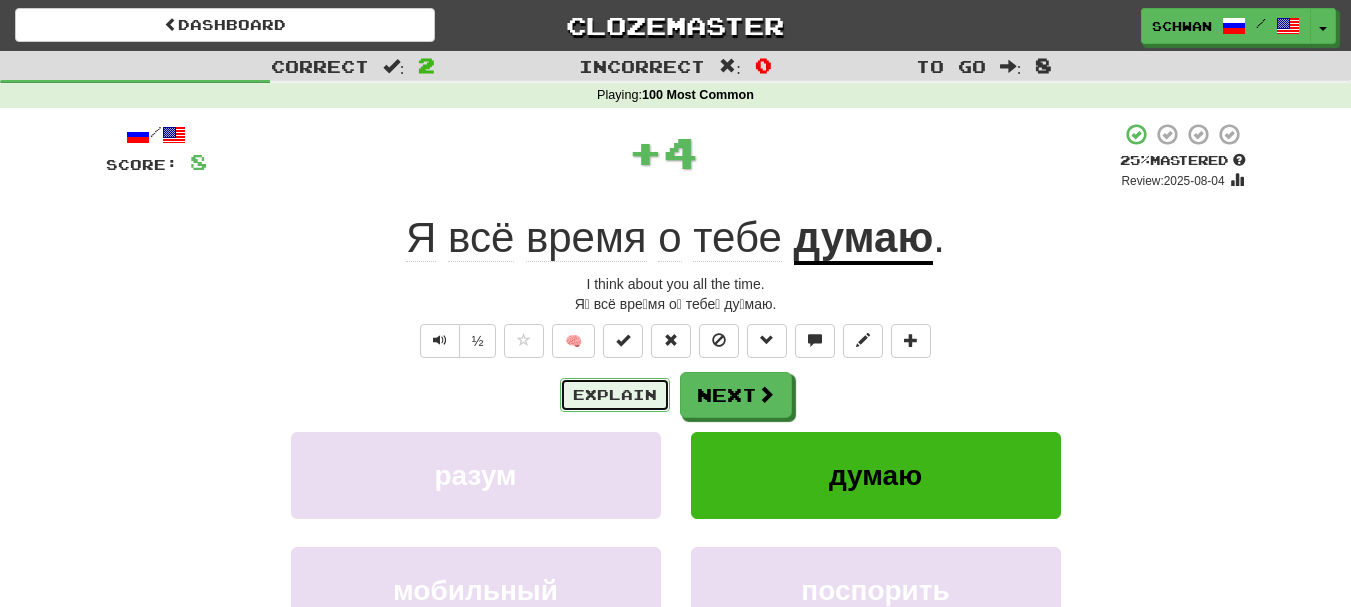 click on "Explain" at bounding box center [615, 395] 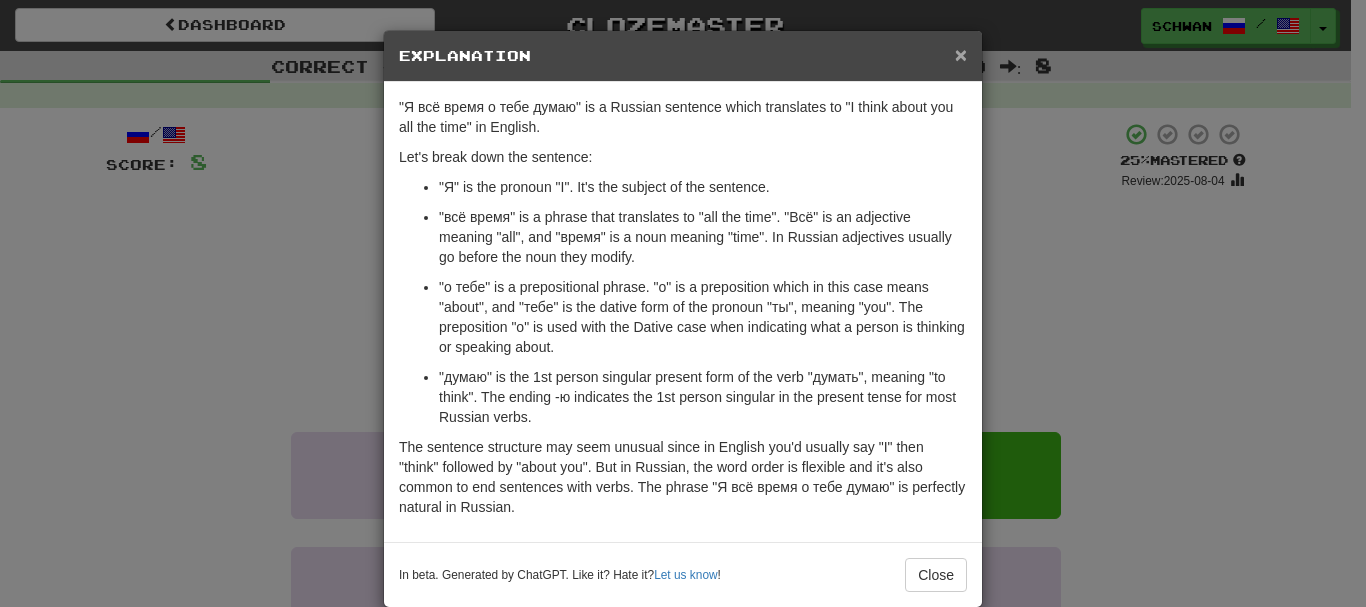 click on "×" at bounding box center (961, 54) 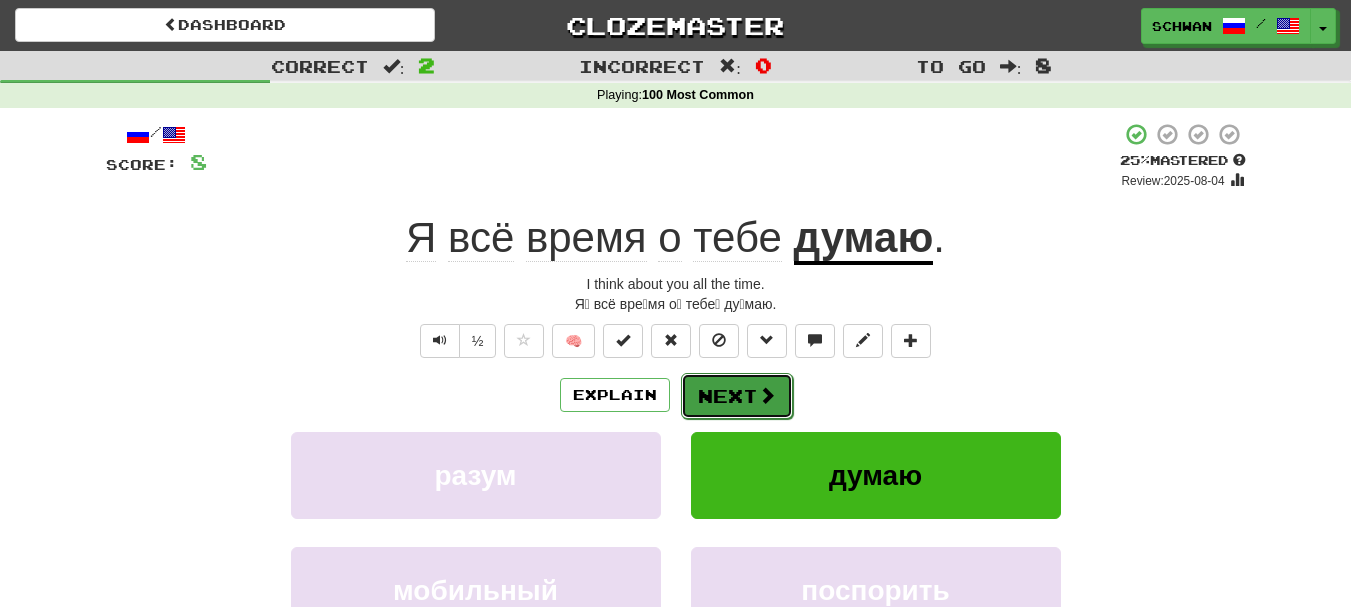 click on "Next" at bounding box center (737, 396) 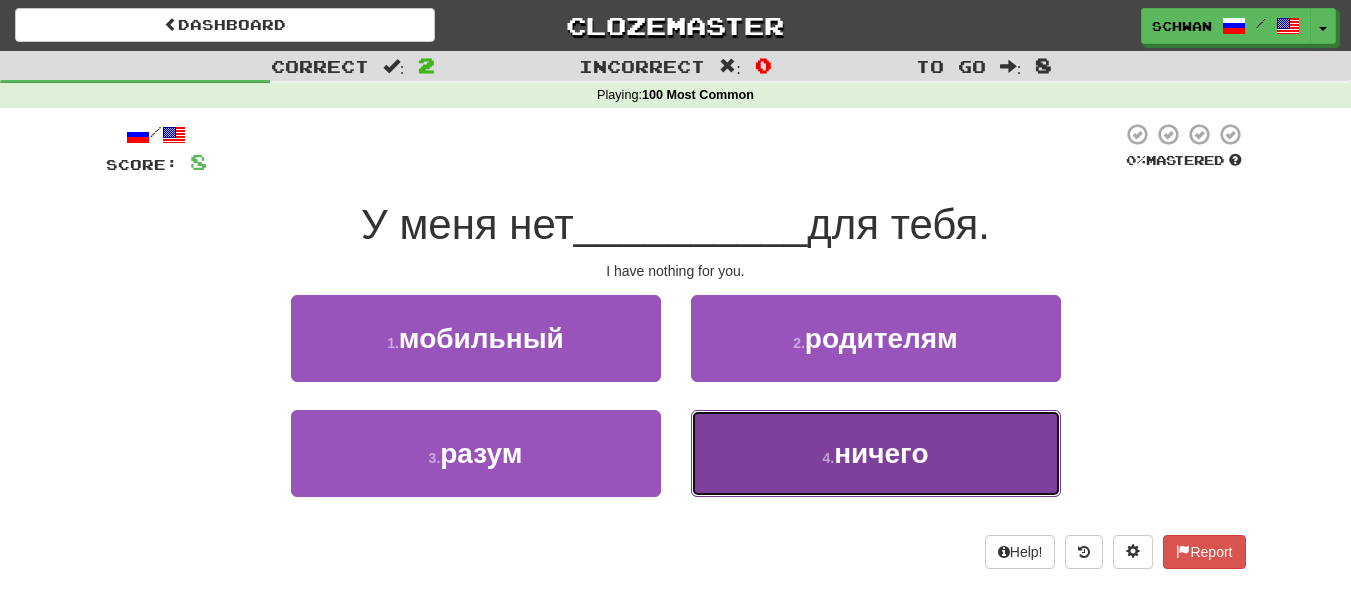 click on "4 .  ничего" at bounding box center (876, 453) 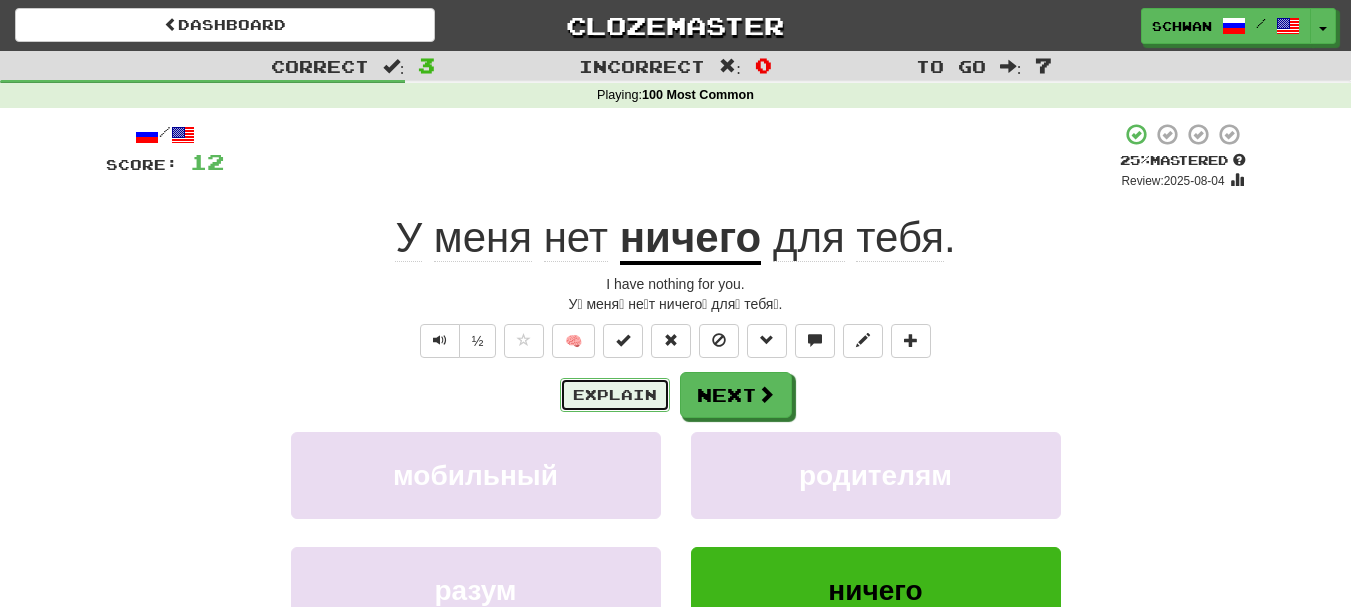 click on "Explain" at bounding box center [615, 395] 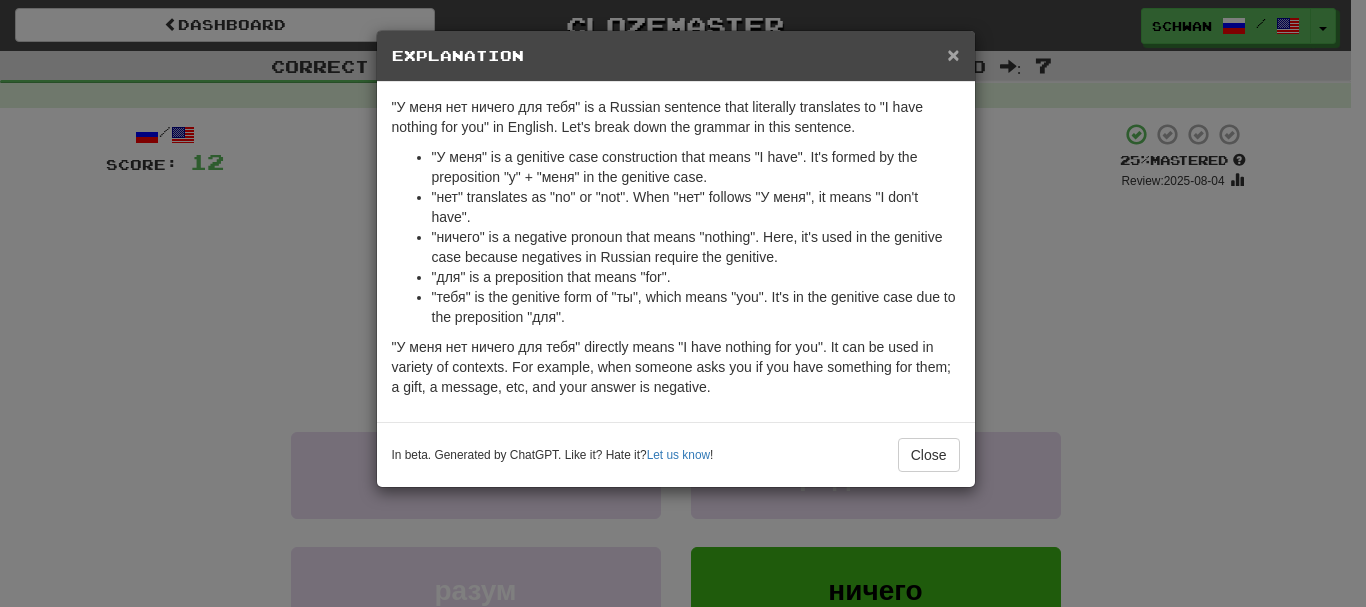 click on "×" at bounding box center (953, 54) 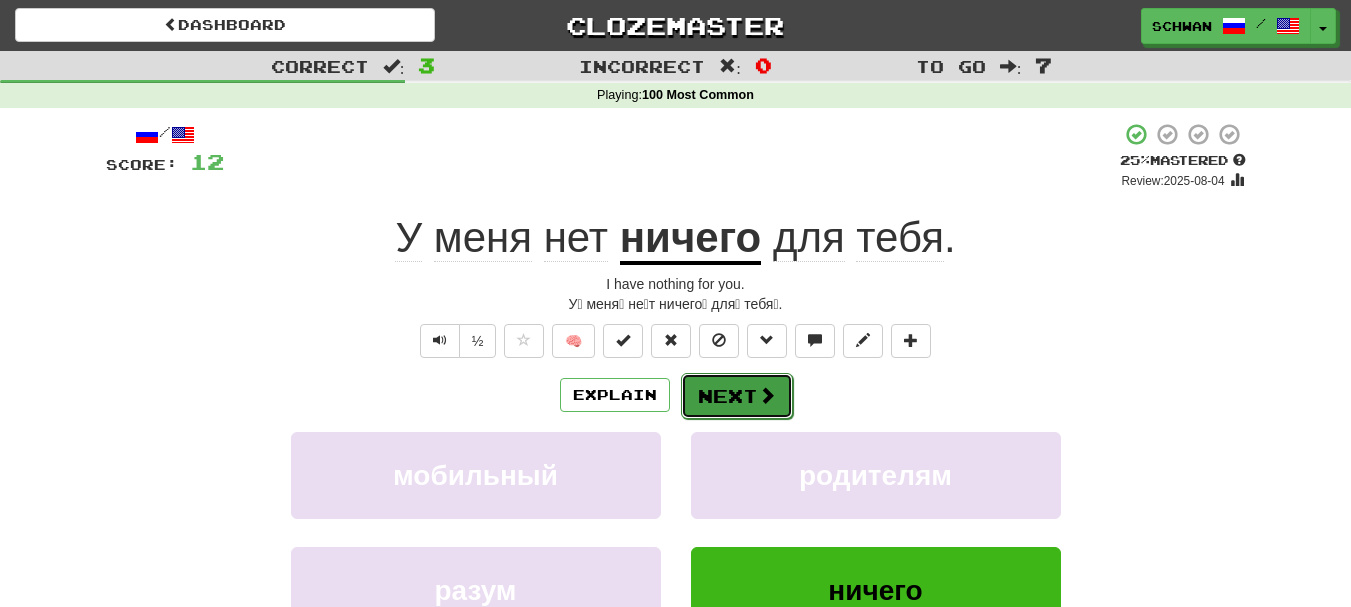 click at bounding box center (767, 395) 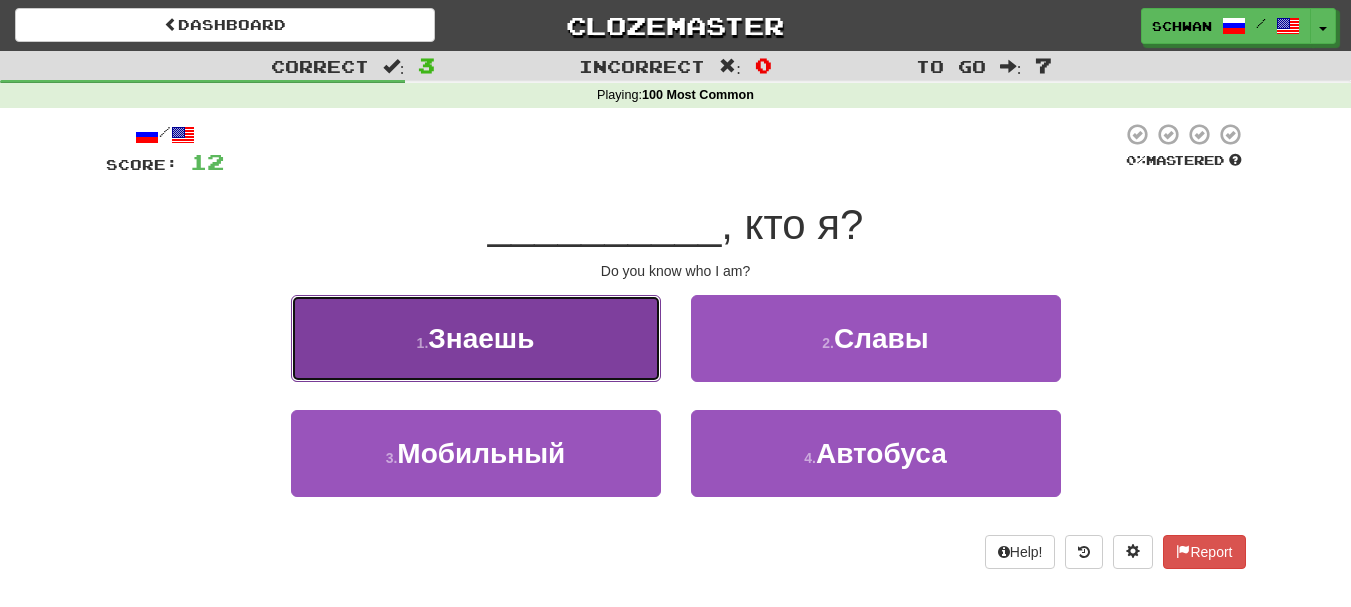 click on "1 .  Знаешь" at bounding box center [476, 338] 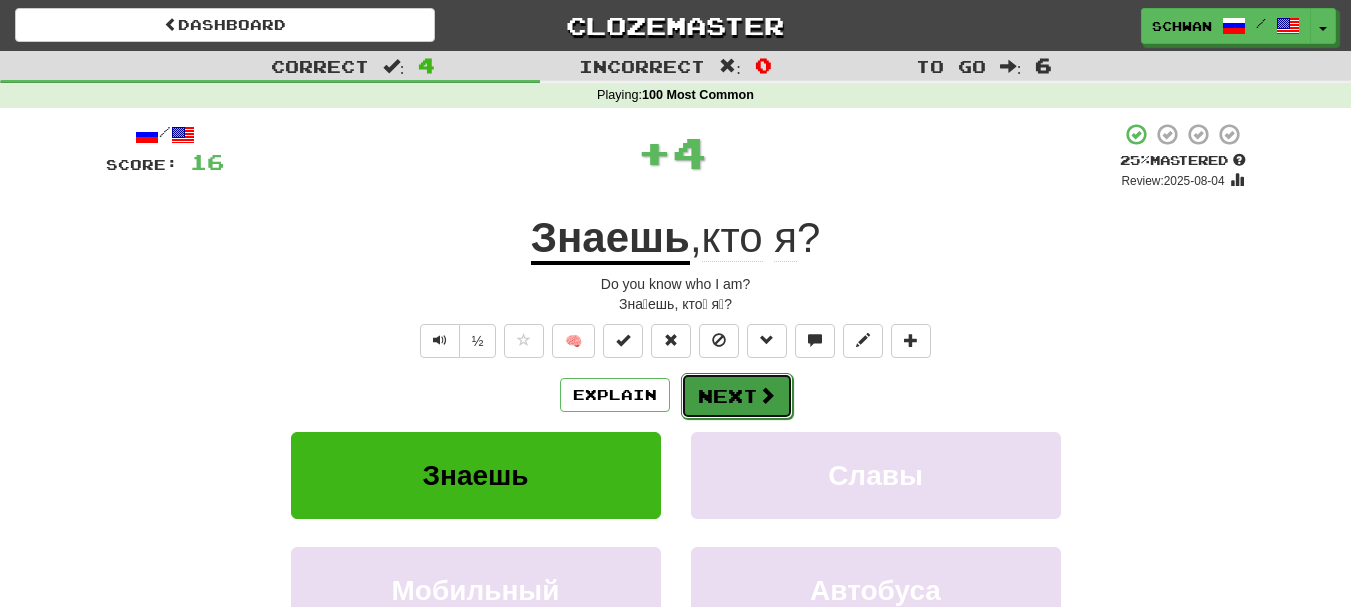 click on "Next" at bounding box center (737, 396) 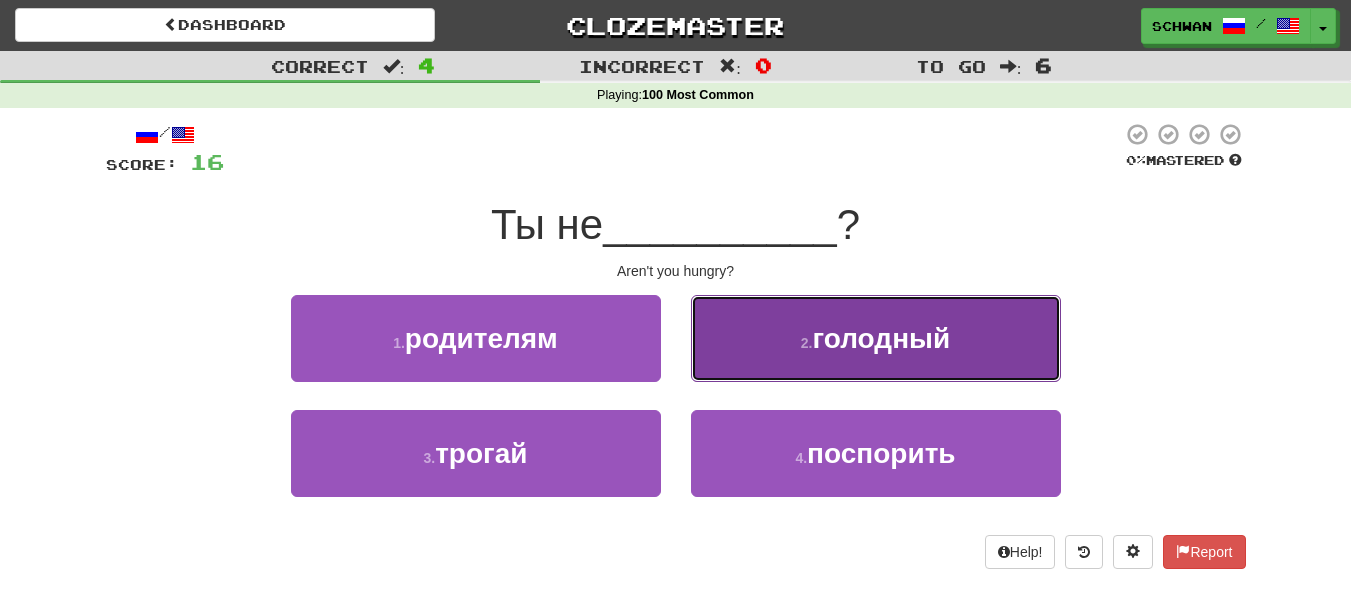 click on "2 .  голодный" at bounding box center [876, 338] 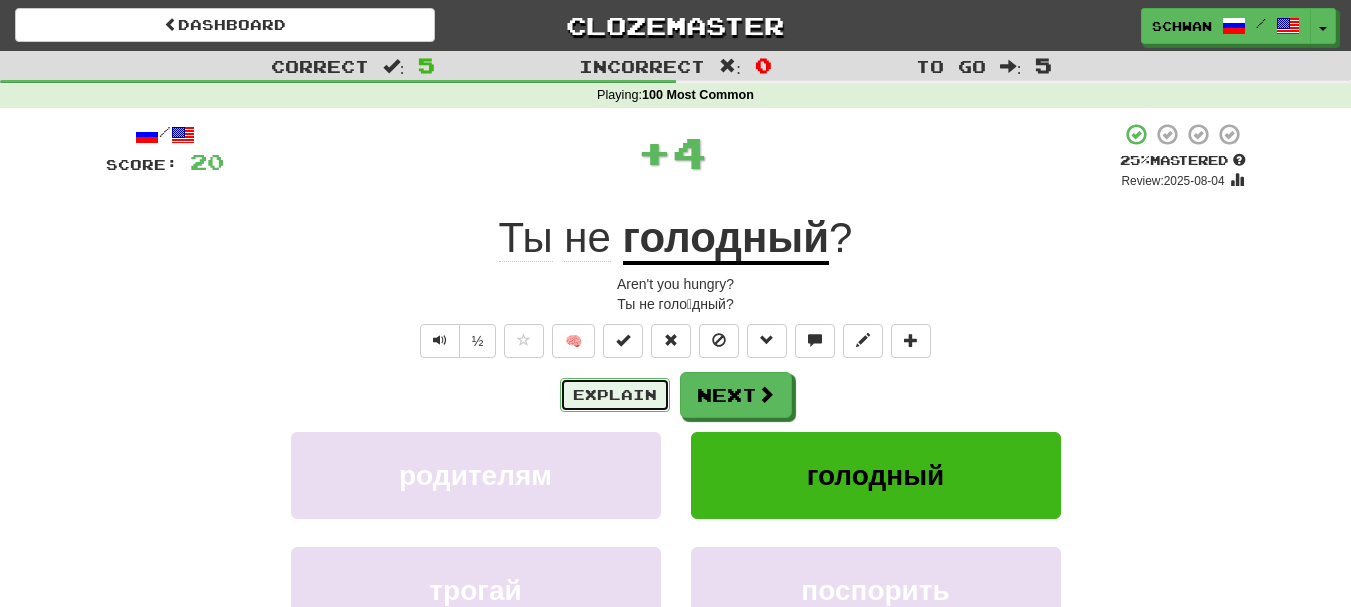 click on "Explain" at bounding box center (615, 395) 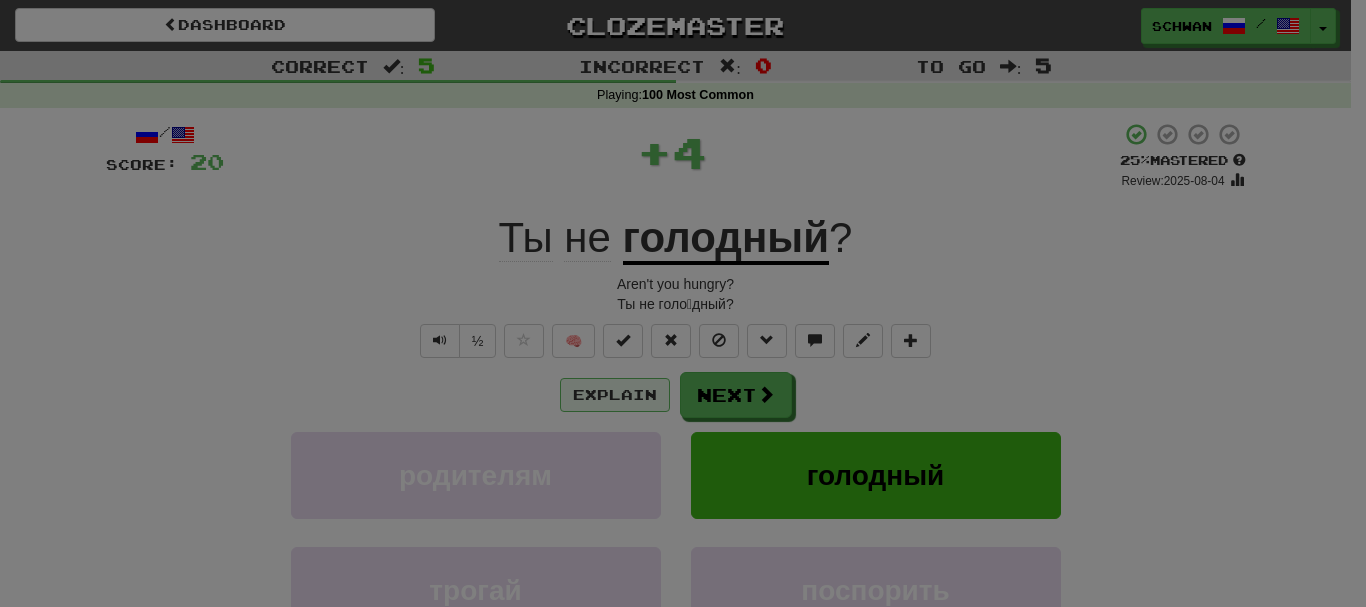 click at bounding box center [683, 303] 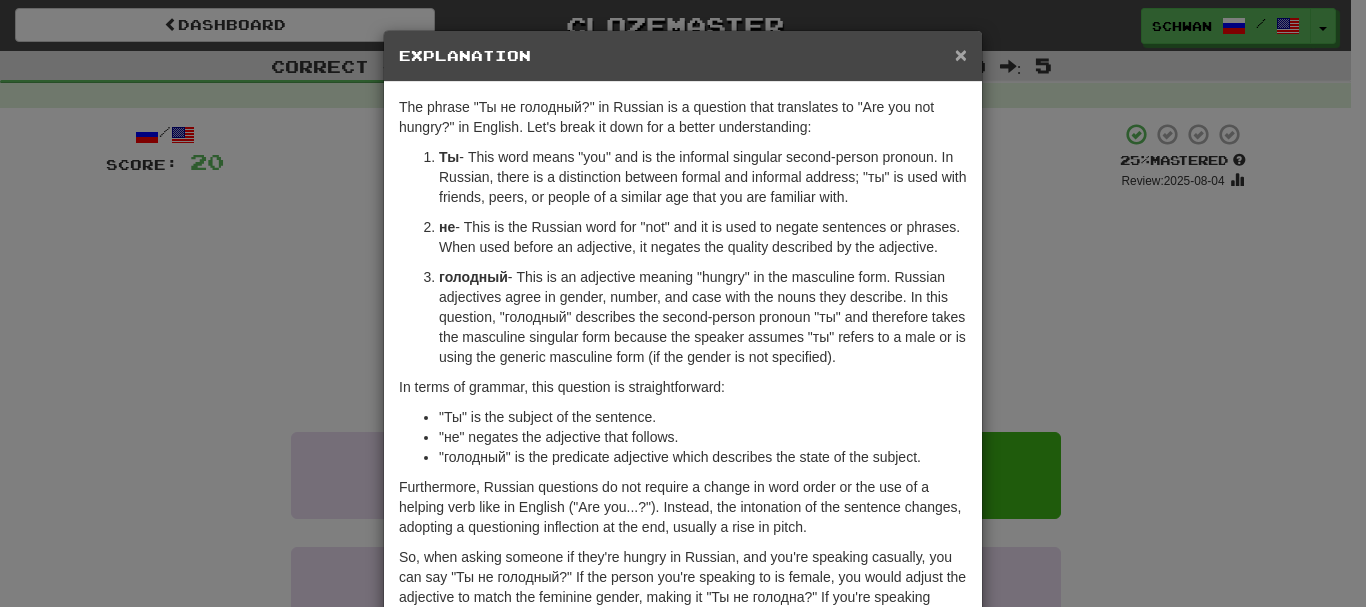 click on "×" at bounding box center [961, 54] 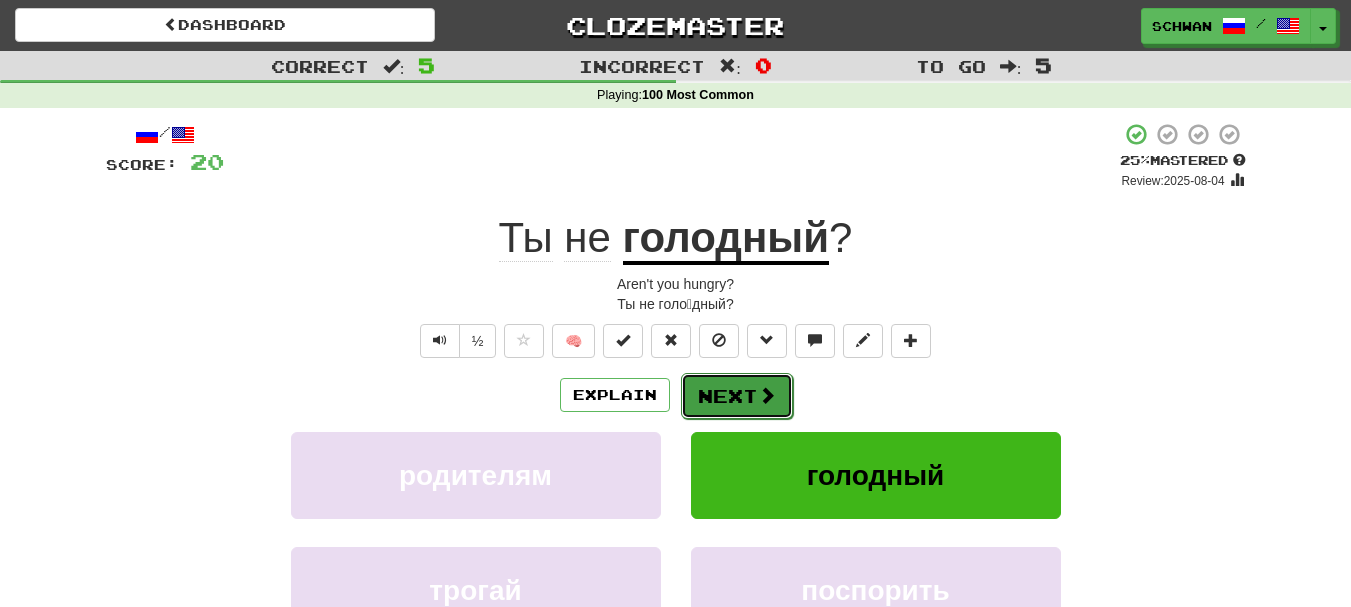 click on "Next" at bounding box center (737, 396) 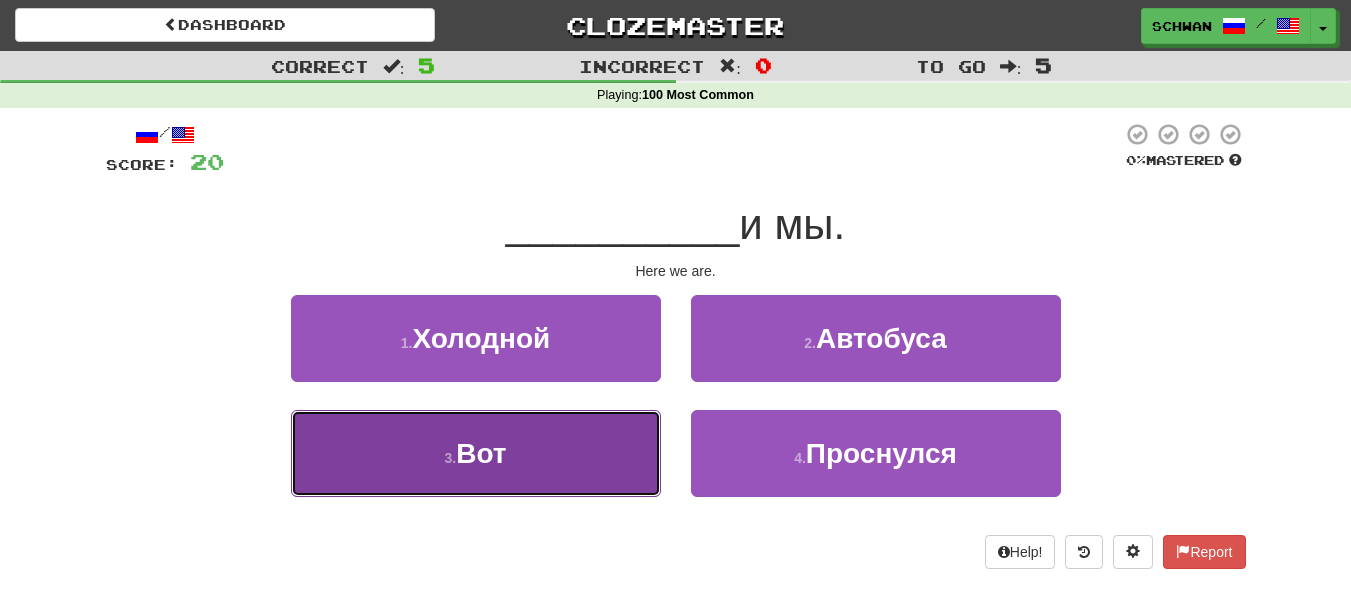 click on "3 .  Вот" at bounding box center [476, 453] 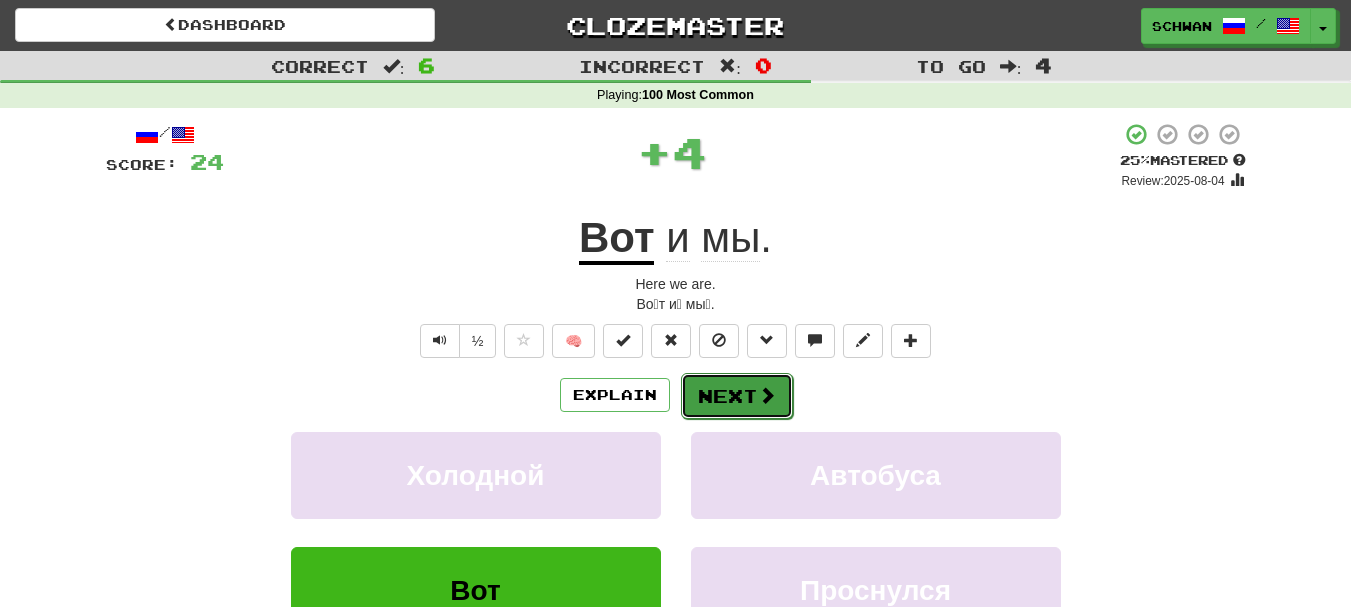 click on "Next" at bounding box center [737, 396] 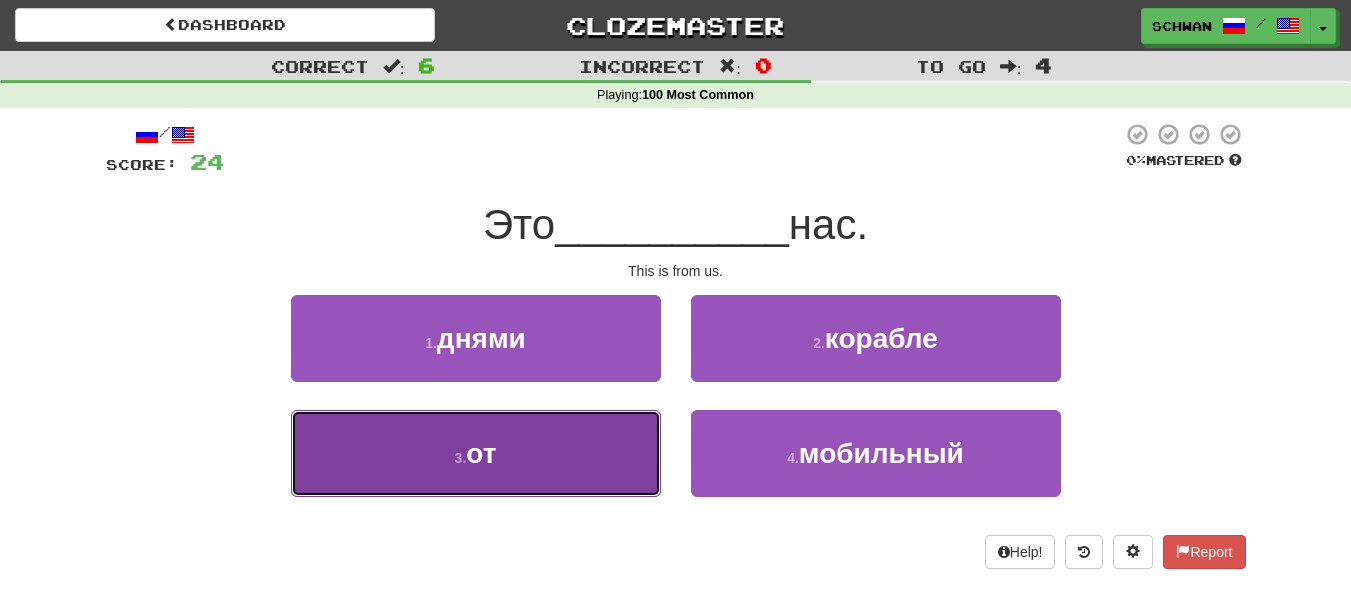 click on "3 .  от" at bounding box center [476, 453] 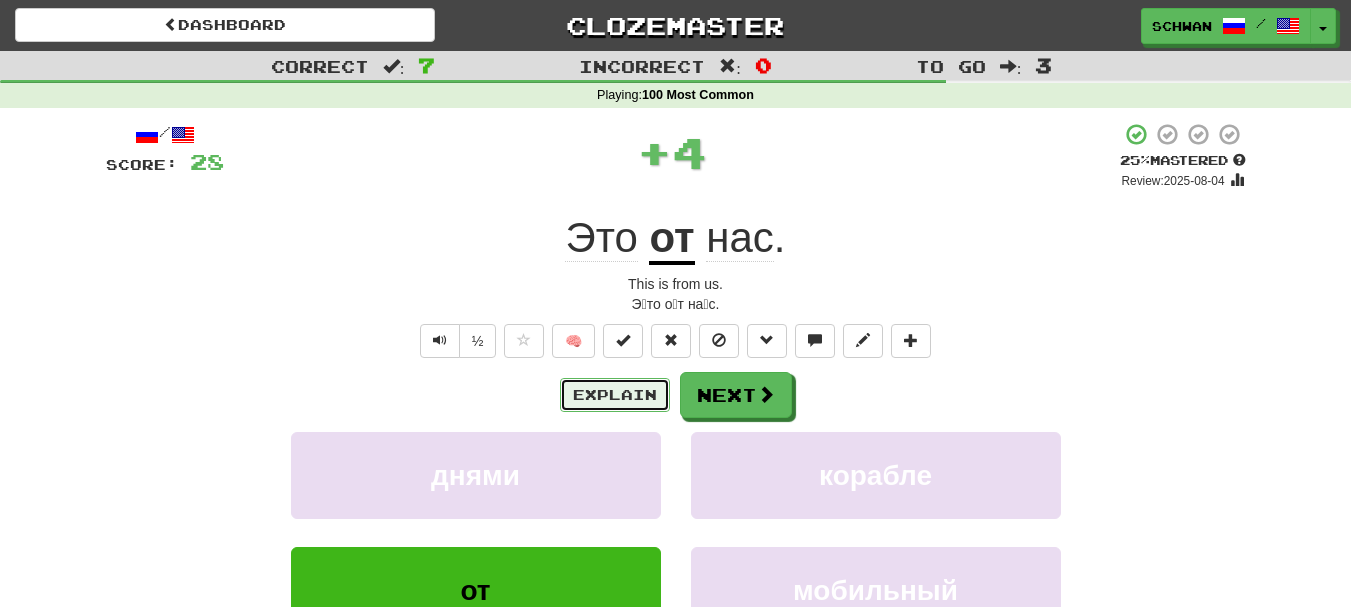 click on "Explain" at bounding box center [615, 395] 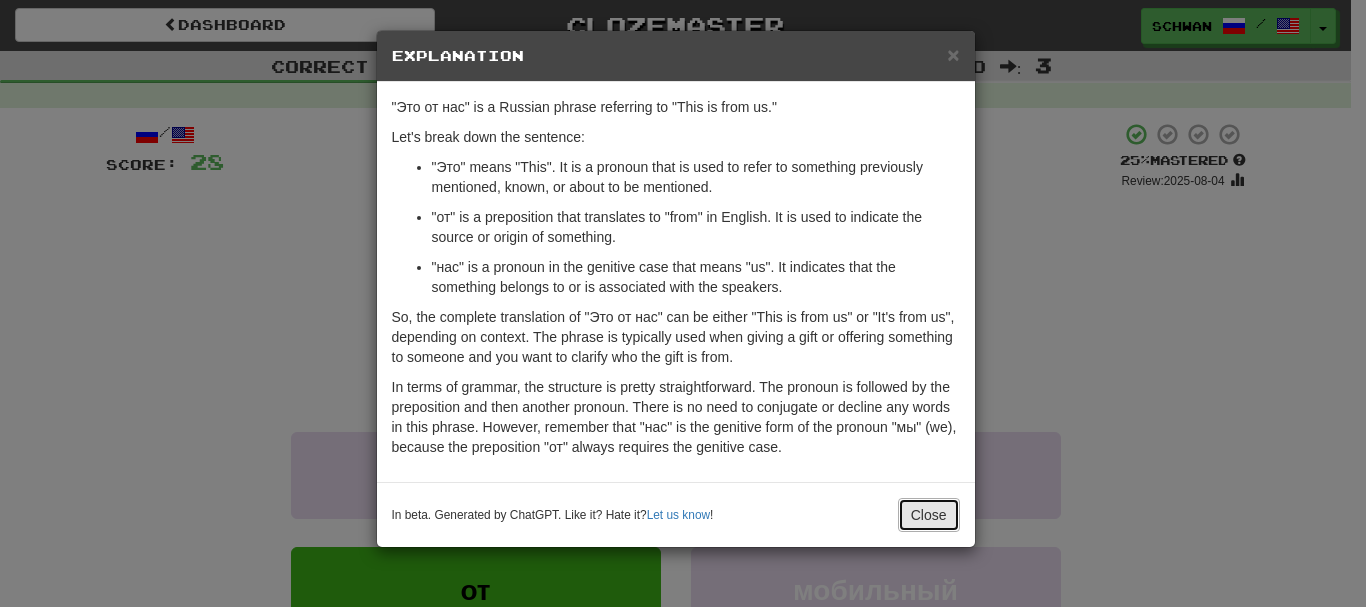click on "Close" at bounding box center [929, 515] 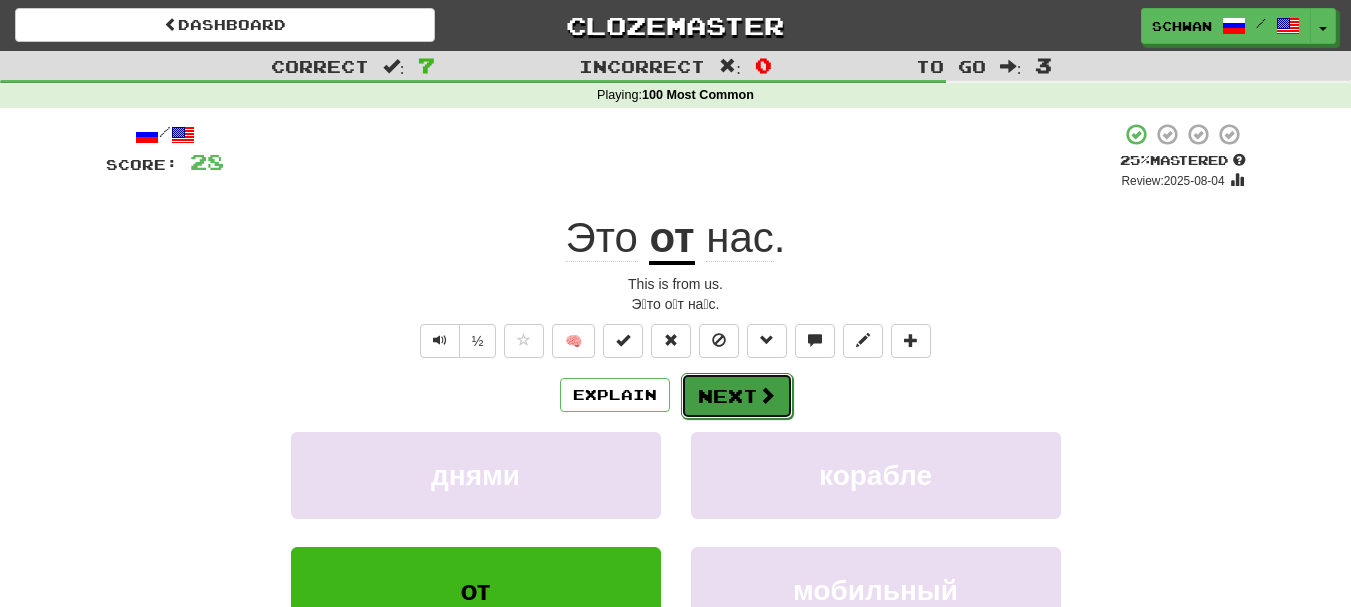 click at bounding box center [767, 395] 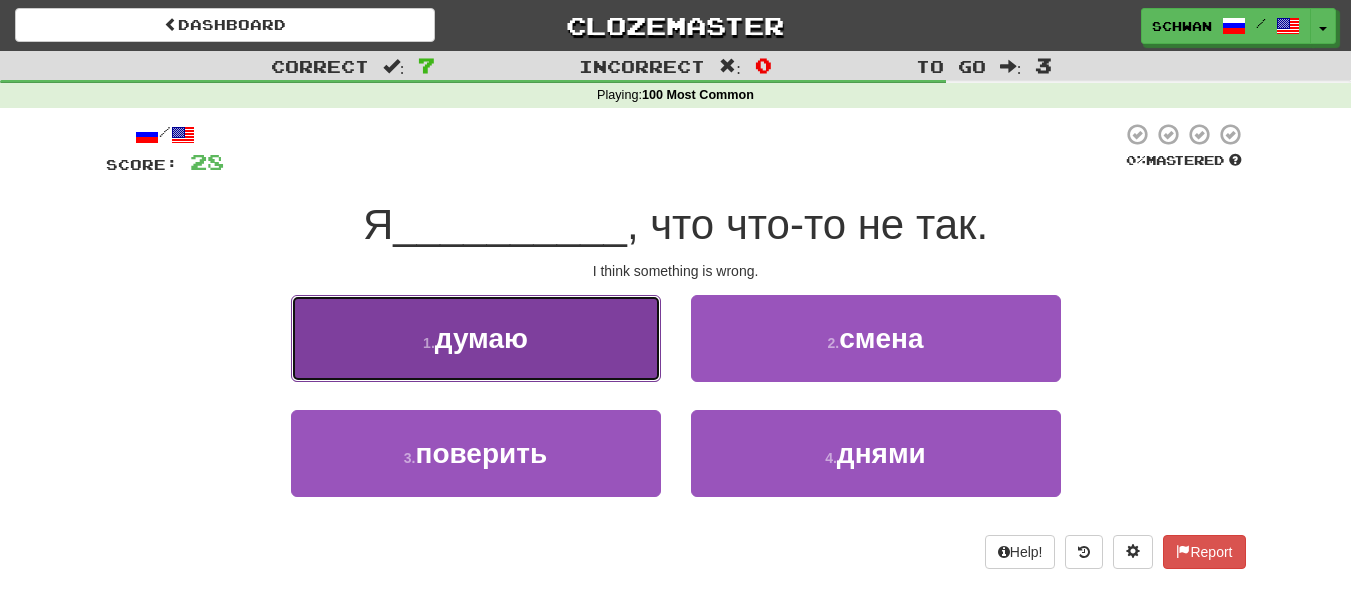 click on "думаю" at bounding box center (481, 338) 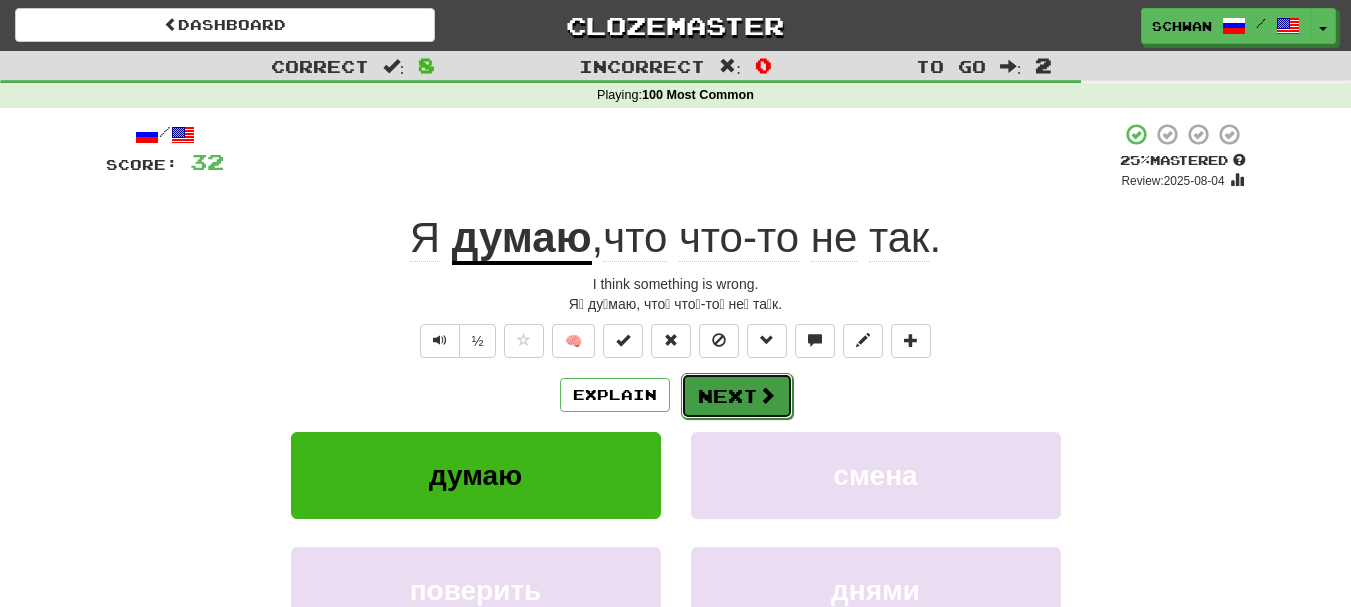 click on "Next" at bounding box center [737, 396] 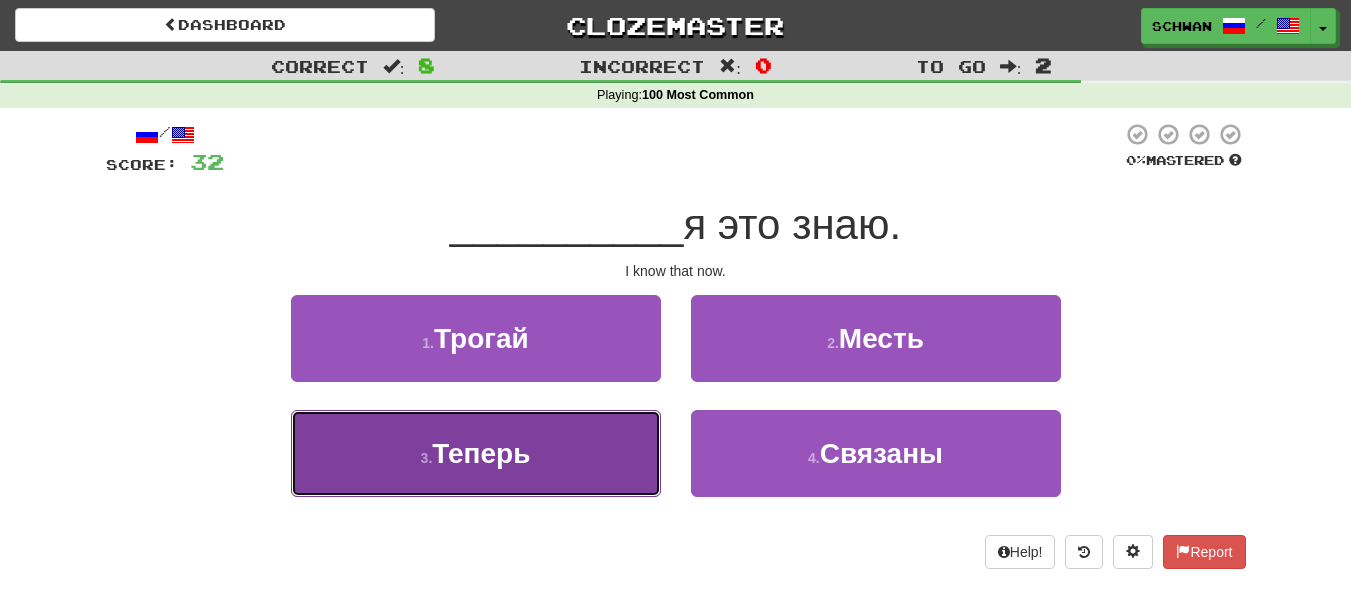 click on "3 .  Теперь" at bounding box center (476, 453) 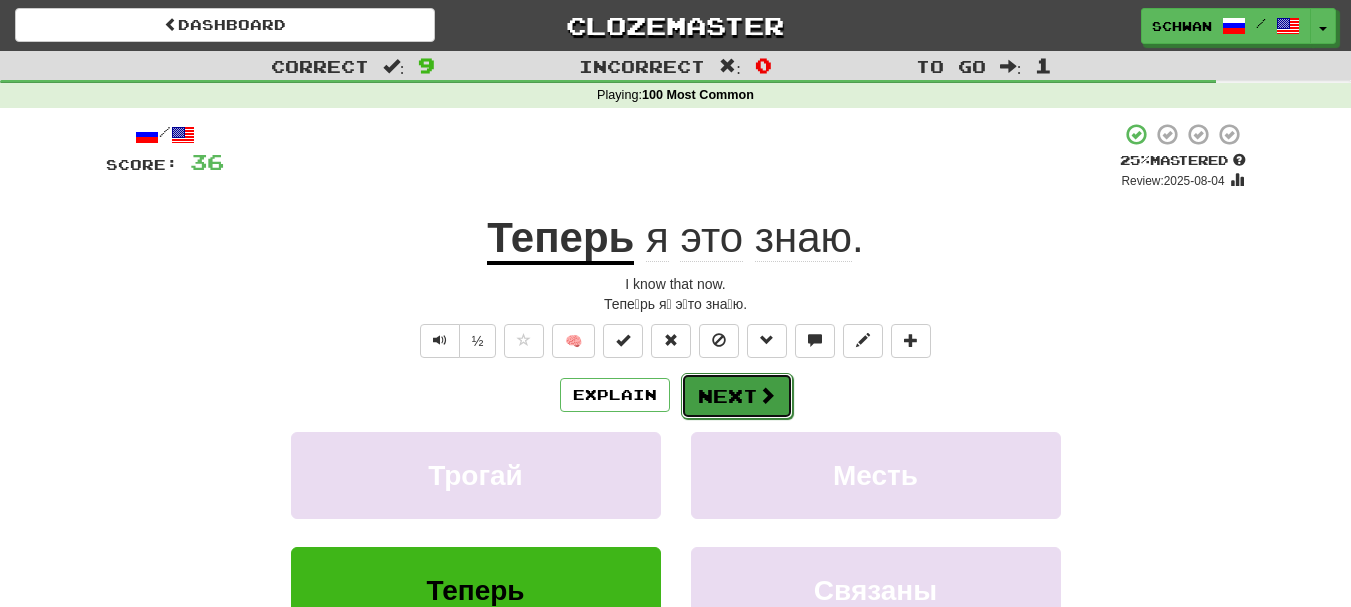 click at bounding box center (767, 395) 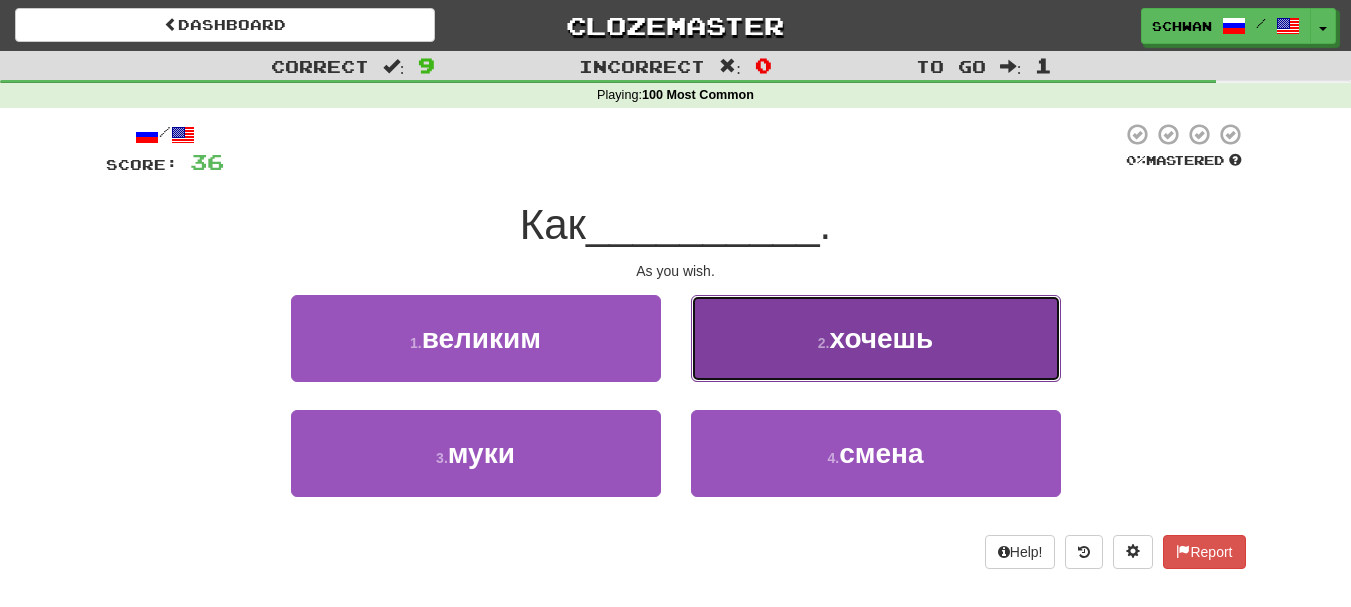 click on "2 .  хочешь" at bounding box center [876, 338] 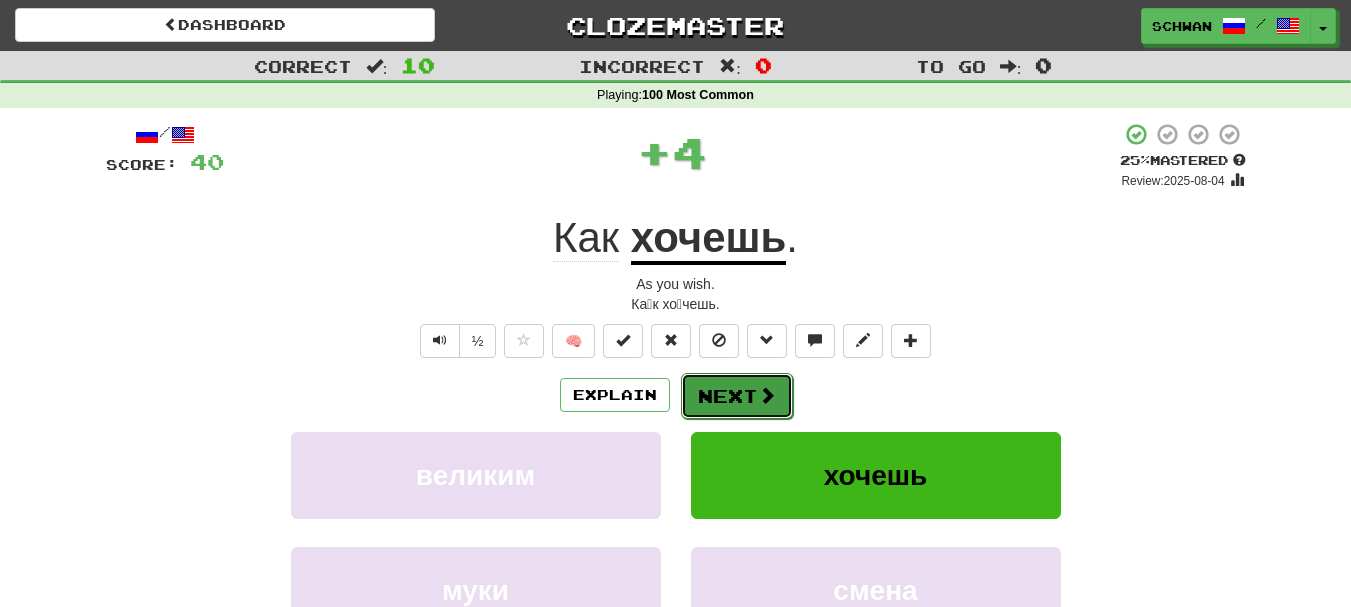 click on "Next" at bounding box center [737, 396] 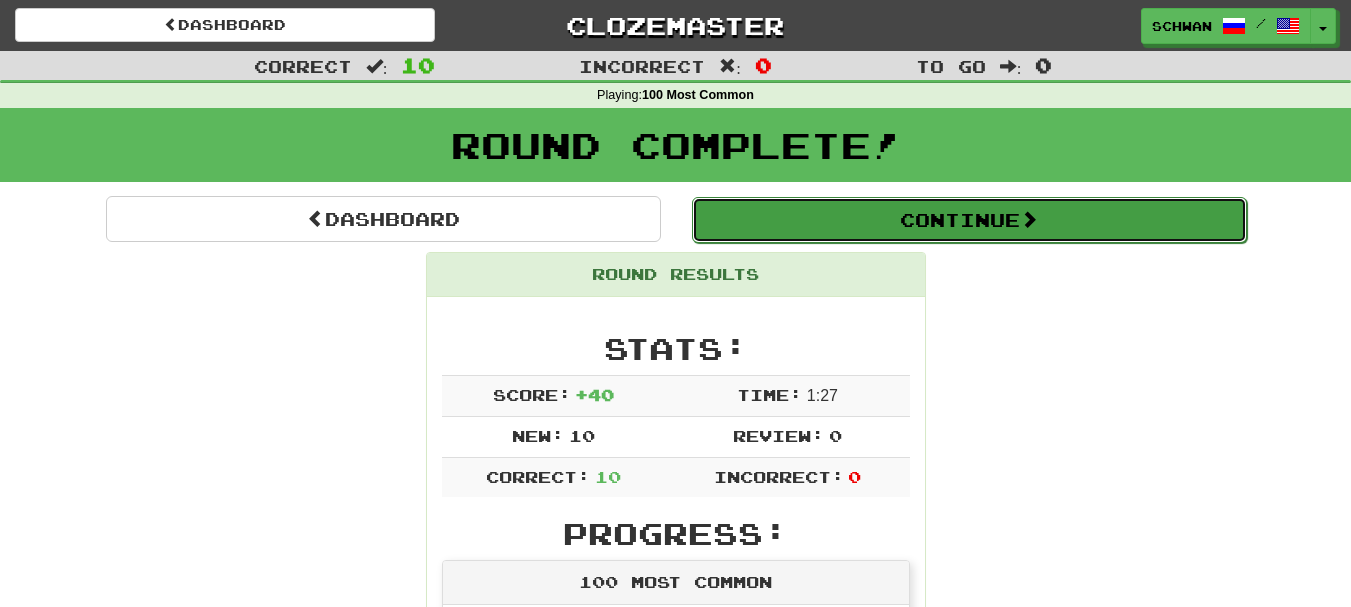 click on "Continue" at bounding box center (969, 220) 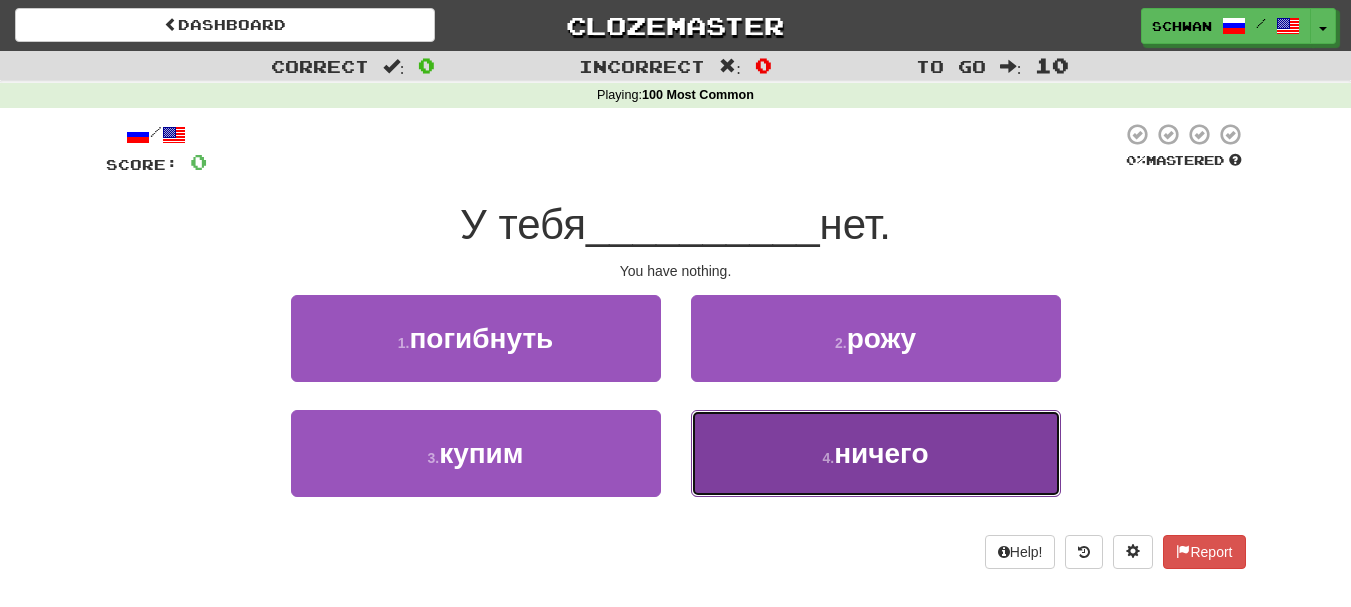 click on "4 .  ничего" at bounding box center [876, 453] 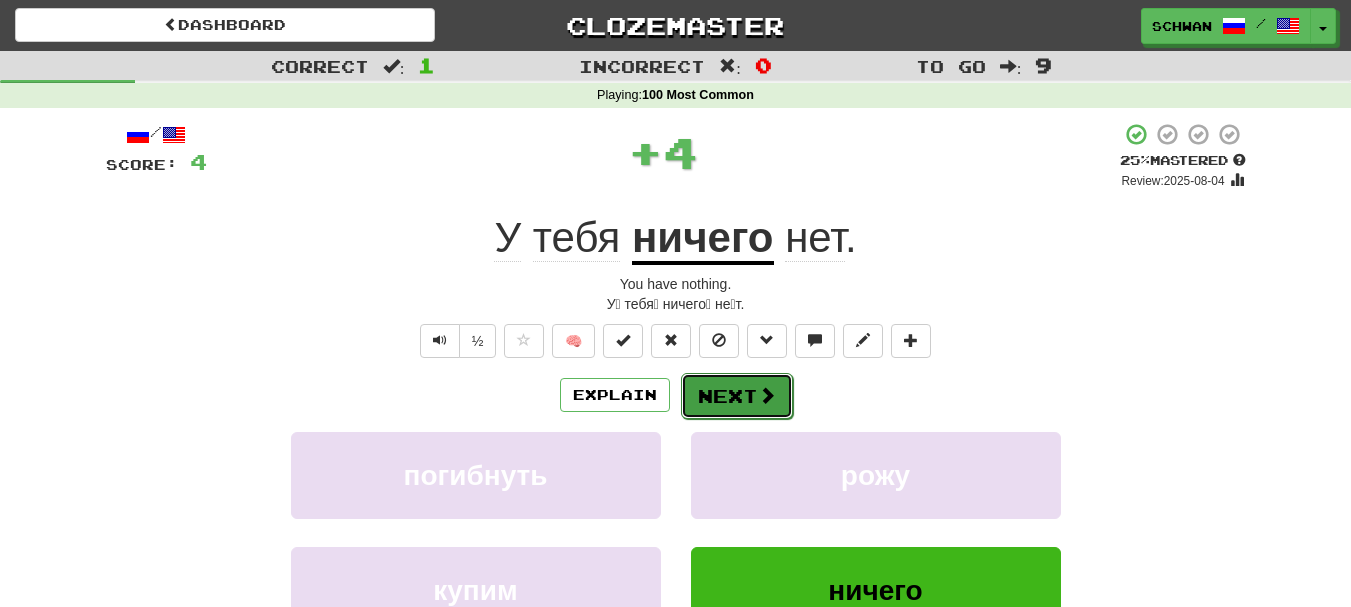 click on "Next" at bounding box center [737, 396] 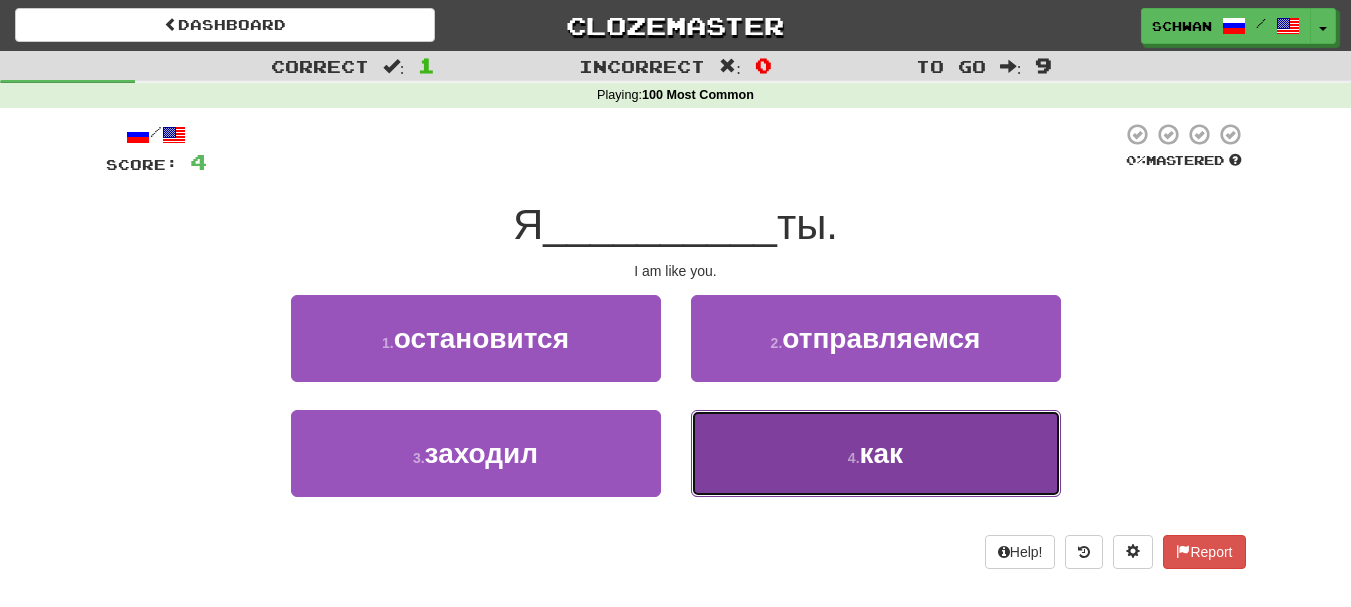 click on "4 .  как" at bounding box center [876, 453] 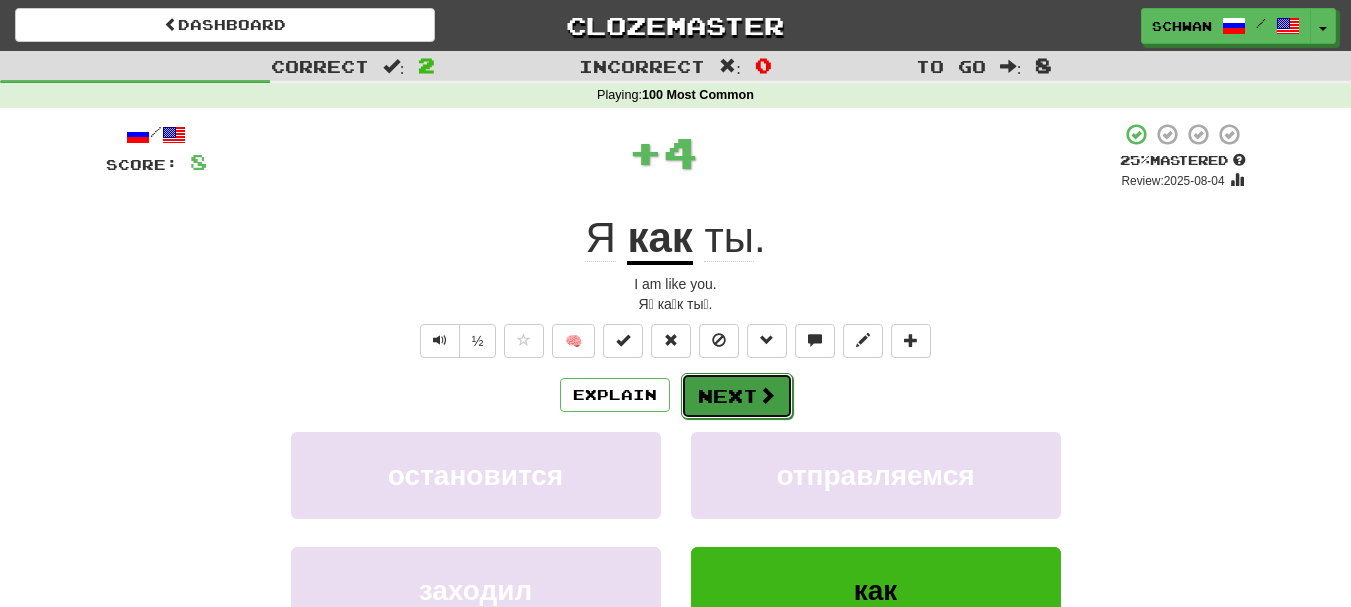 click on "Next" at bounding box center [737, 396] 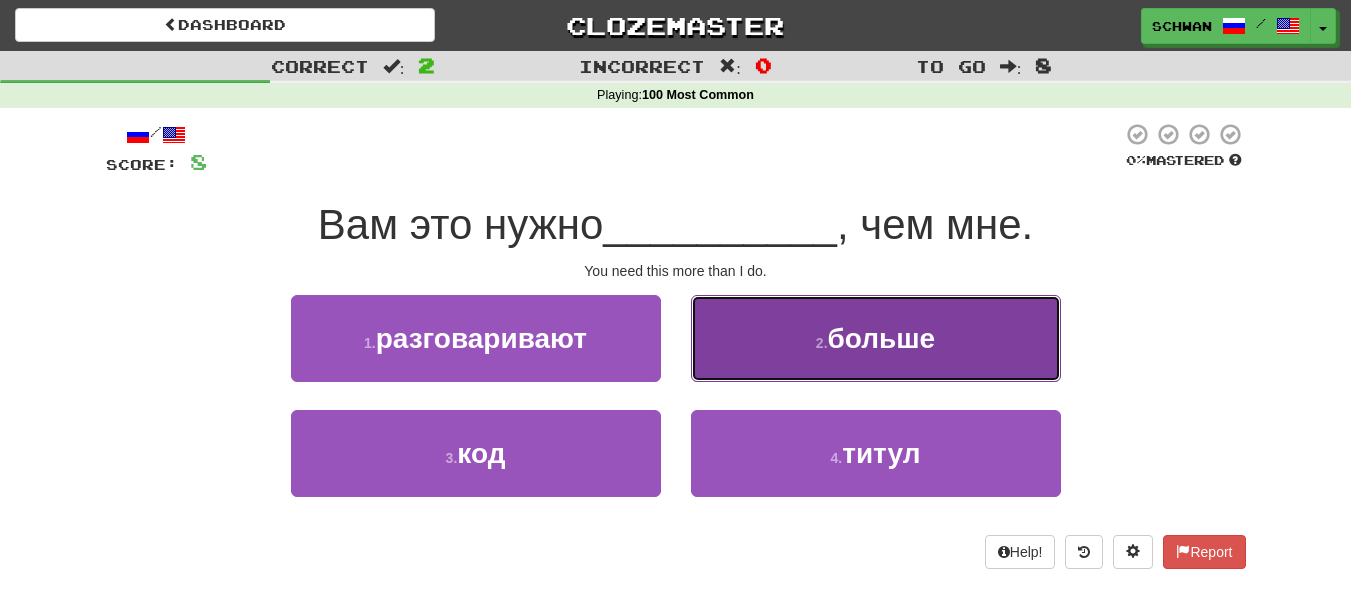 click on "2 .  больше" at bounding box center [876, 338] 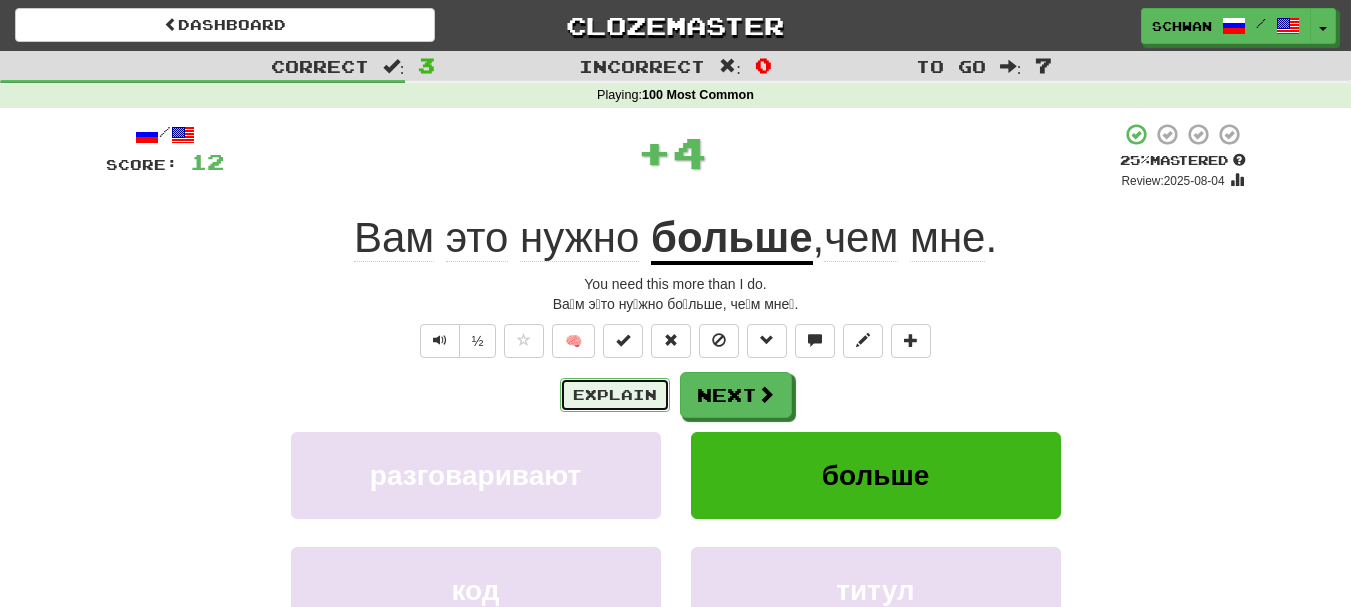 click on "Explain" at bounding box center [615, 395] 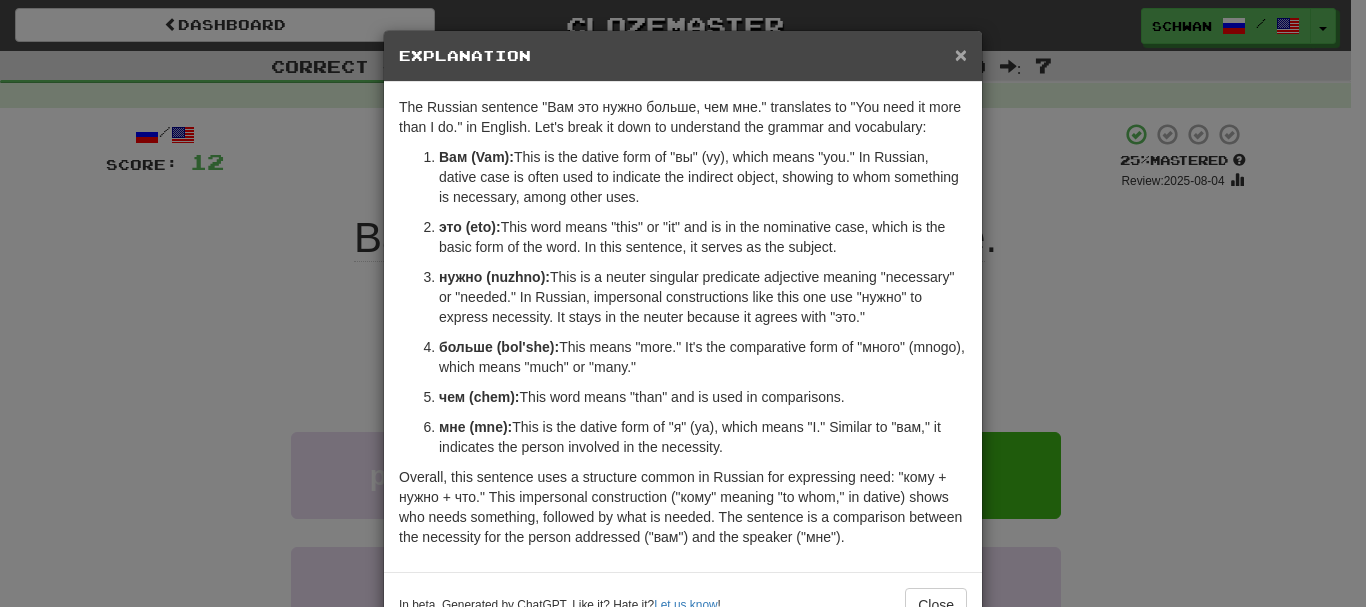 click on "×" at bounding box center (961, 54) 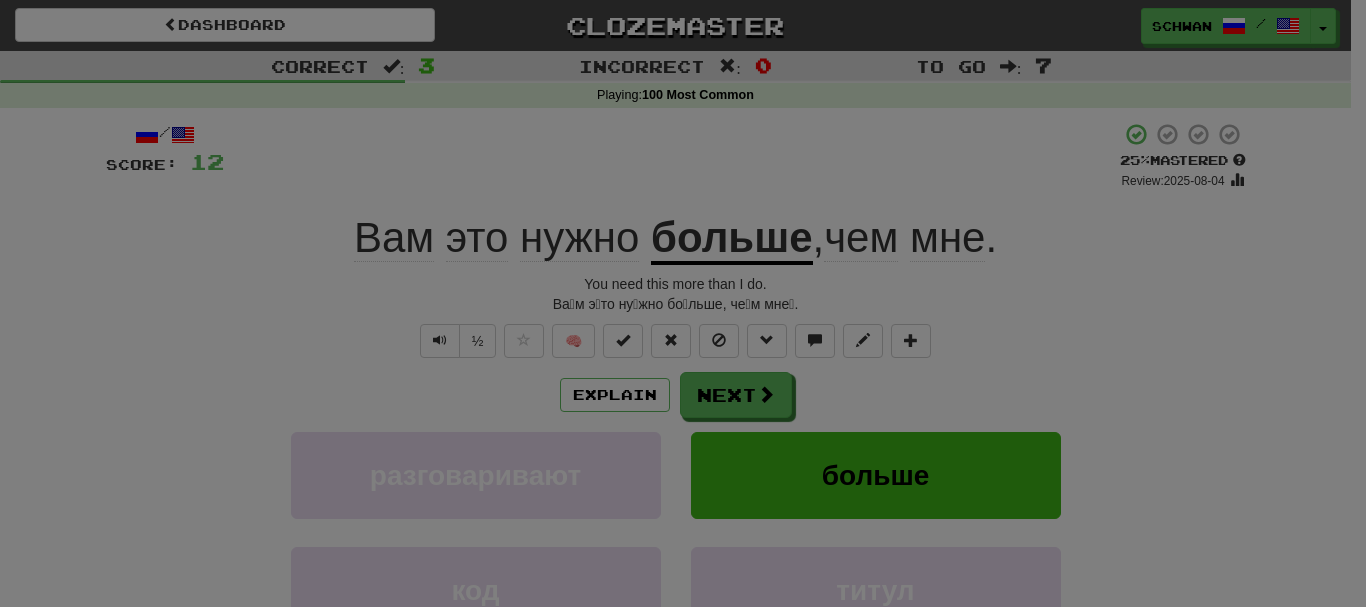 click on "The Russian sentence "Вам это нужно больше, чем мне." translates to "You need it more than I do." in English. Let's break it down to understand the grammar and vocabulary:
Вам (Vam):  This is the dative form of "вы" (vy), which means "you." In Russian, dative case is often used to indicate the indirect object, showing to whom something is necessary, among other uses.
это (eto):  This word means "this" or "it" and is in the nominative case, which is the basic form of the word. In this sentence, it serves as the subject.
нужно (nuzhno):  This is a neuter singular predicate adjective meaning "necessary" or "needed." In Russian, impersonal constructions like this one use "нужно" to express necessity. It stays in the neuter because it agrees with "это."
больше (bol'she):  This means "more." It's the comparative form of "много" (mnogo), which means "much" or "many."
чем (chem):  This word means "than" and is used in comparisons." at bounding box center [683, 175] 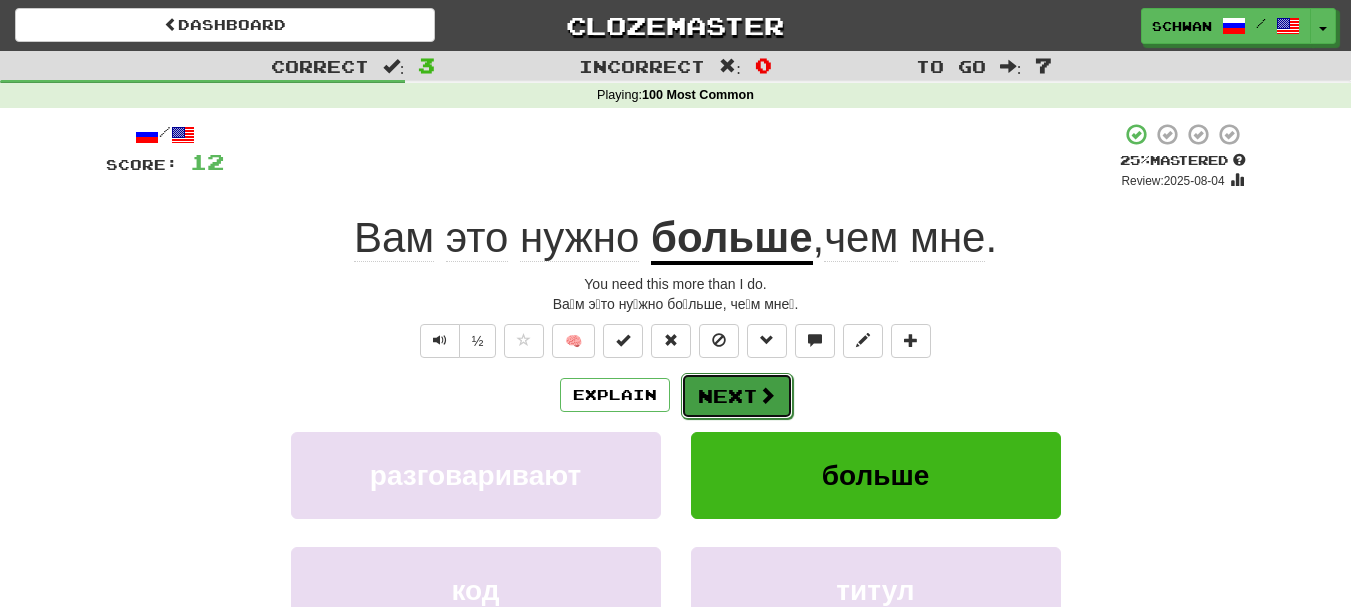 click on "Next" at bounding box center (737, 396) 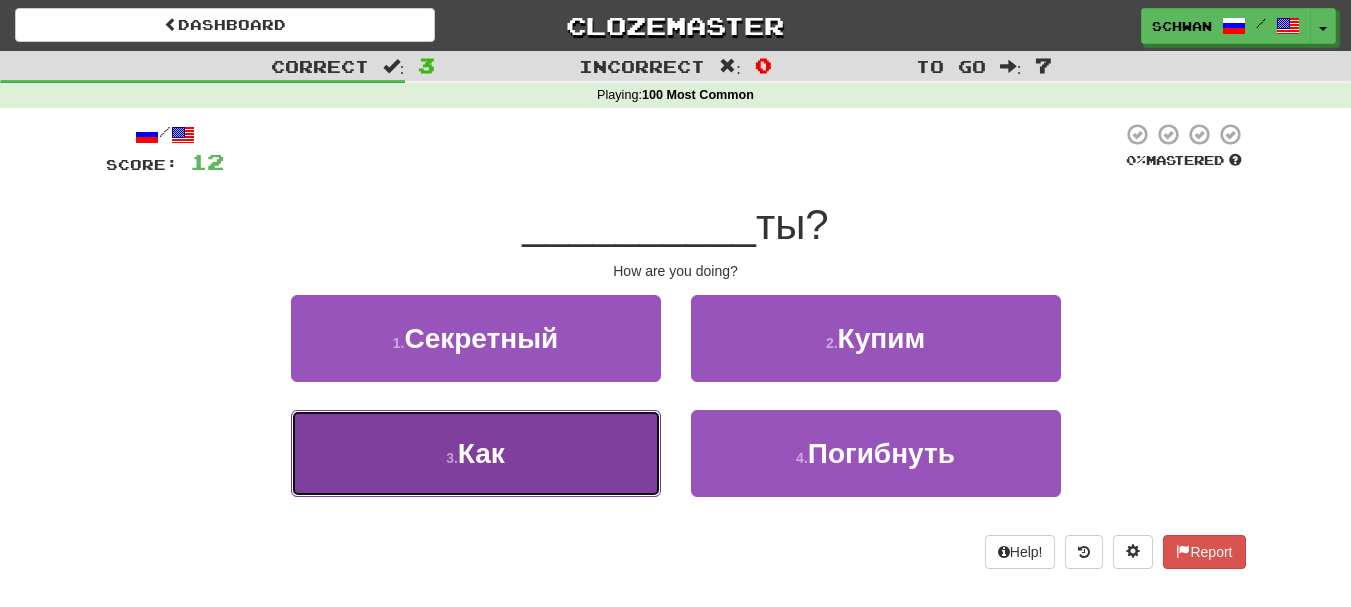 click on "3 .  Как" at bounding box center (476, 453) 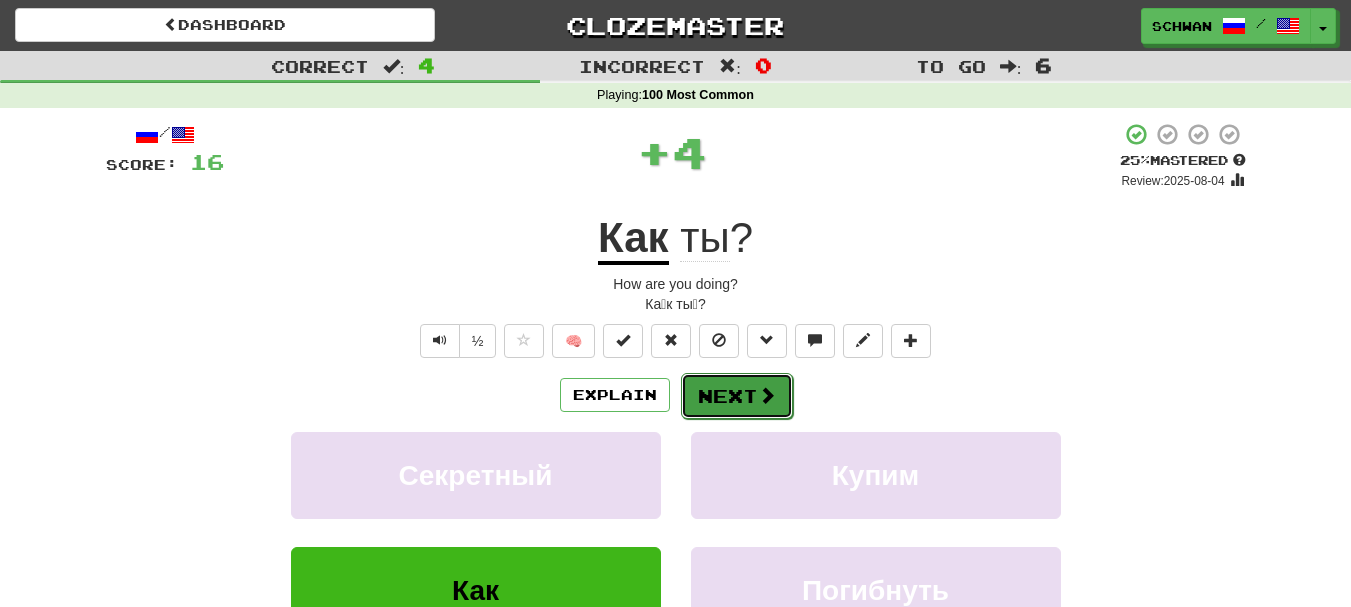 click on "Next" at bounding box center (737, 396) 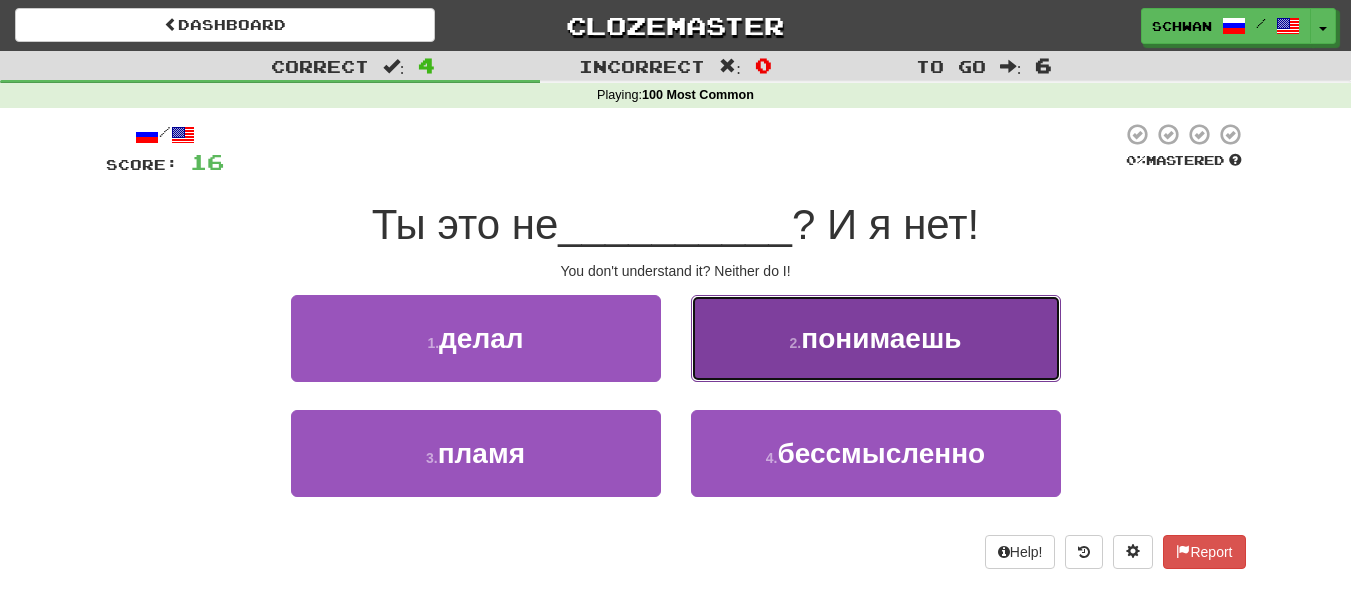 click on "2 .  понимаешь" at bounding box center (876, 338) 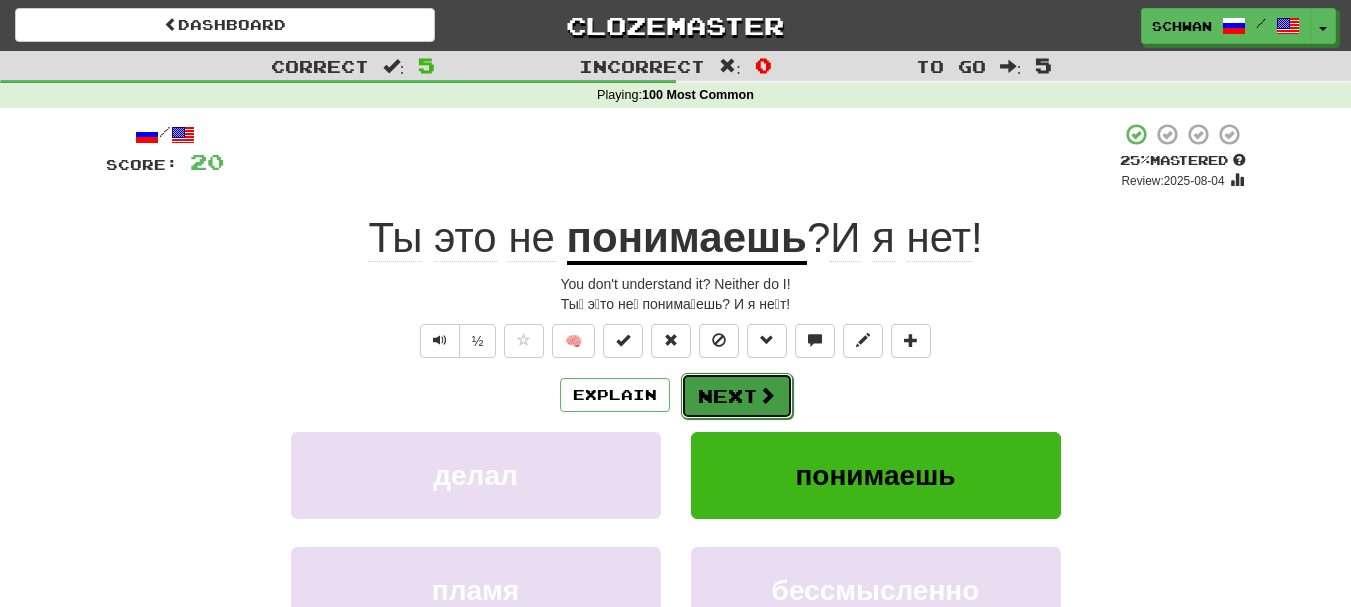 click on "Next" at bounding box center [737, 396] 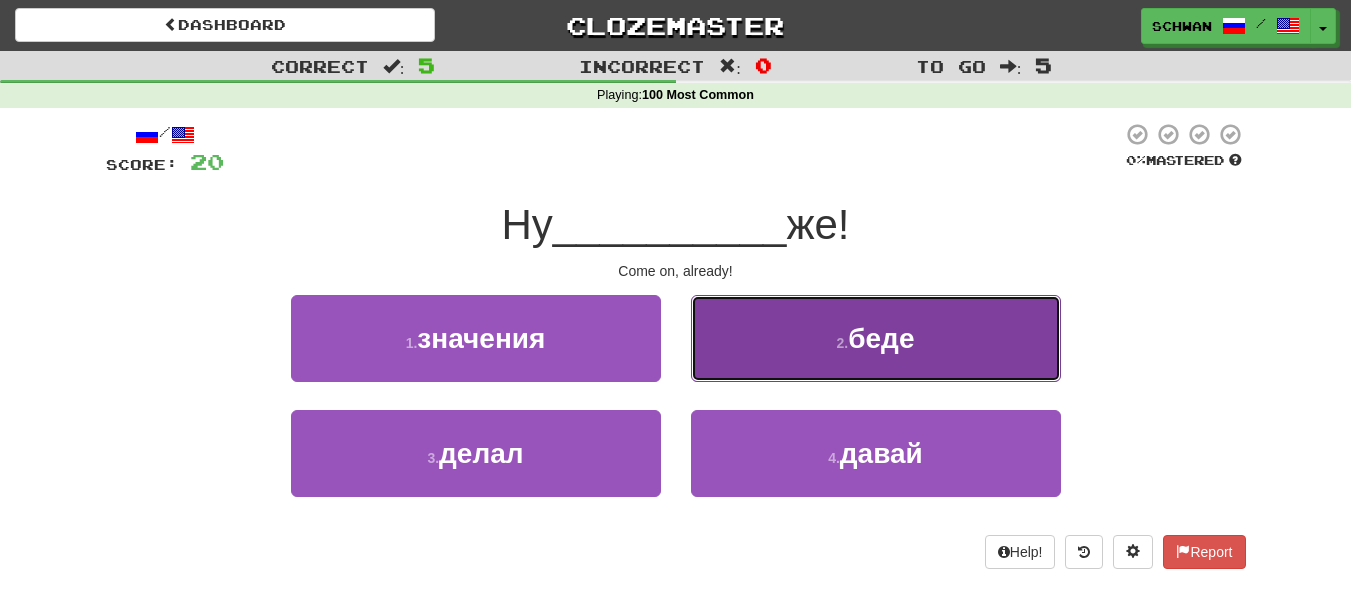 click on "2 .  беде" at bounding box center [876, 338] 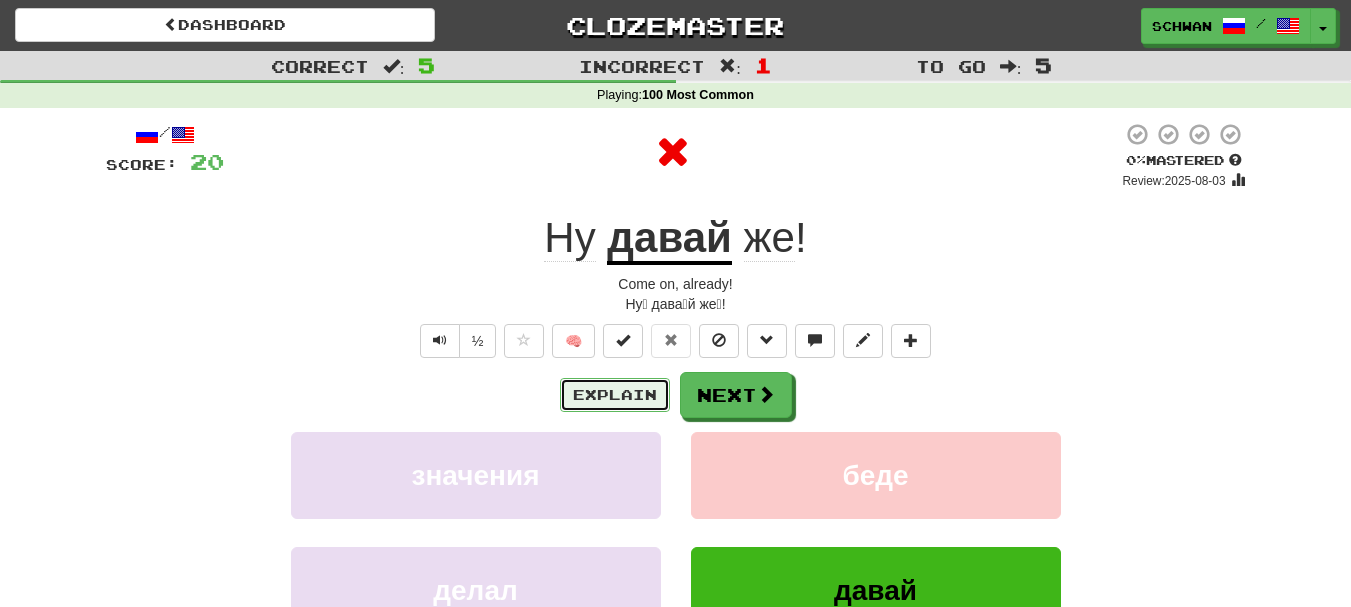 click on "Explain" at bounding box center (615, 395) 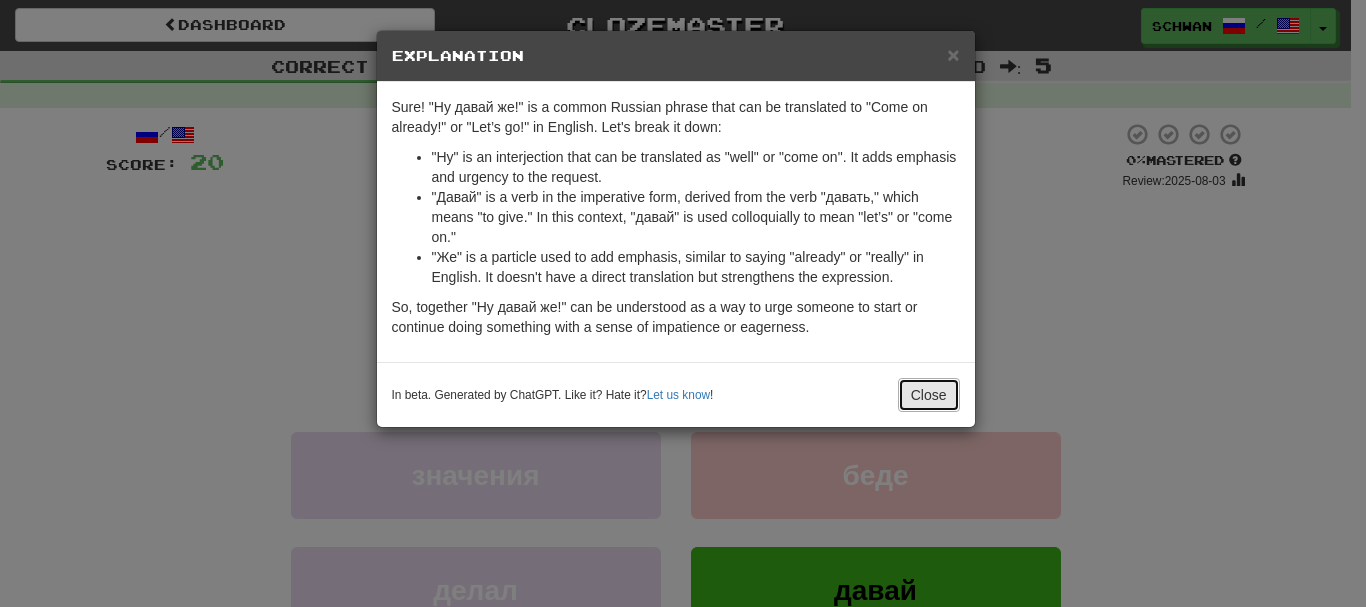 click on "Close" at bounding box center (929, 395) 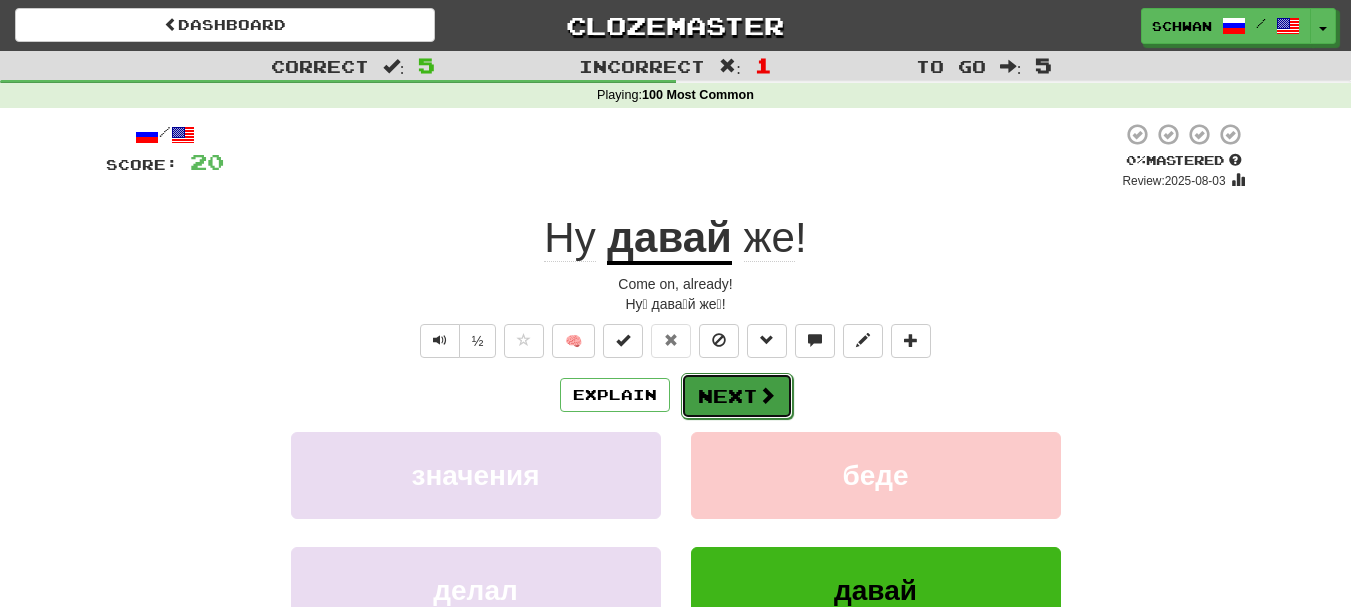 click on "Next" at bounding box center (737, 396) 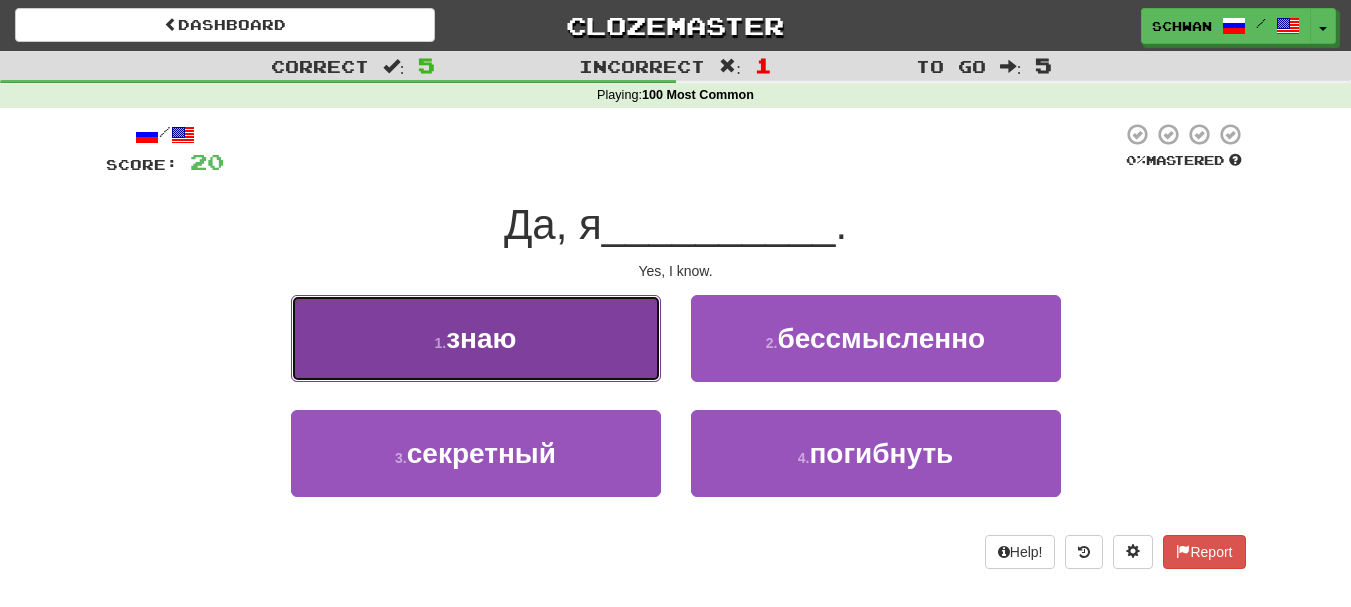 click on "1 .  знаю" at bounding box center [476, 338] 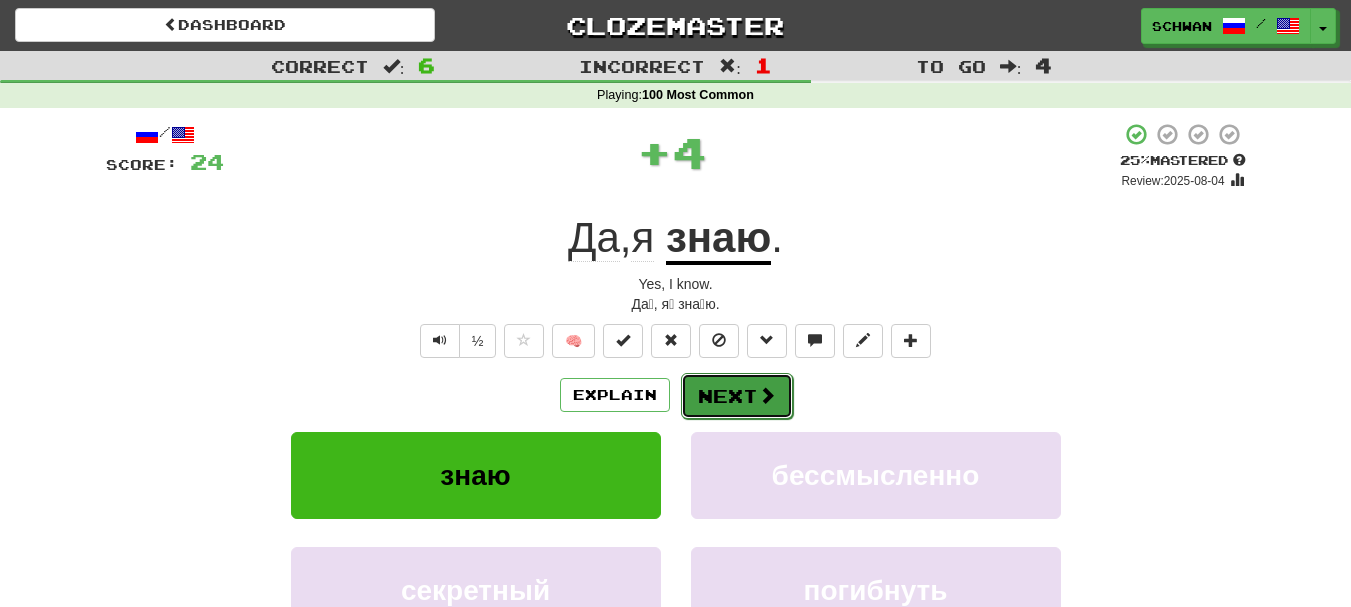 click on "Next" at bounding box center (737, 396) 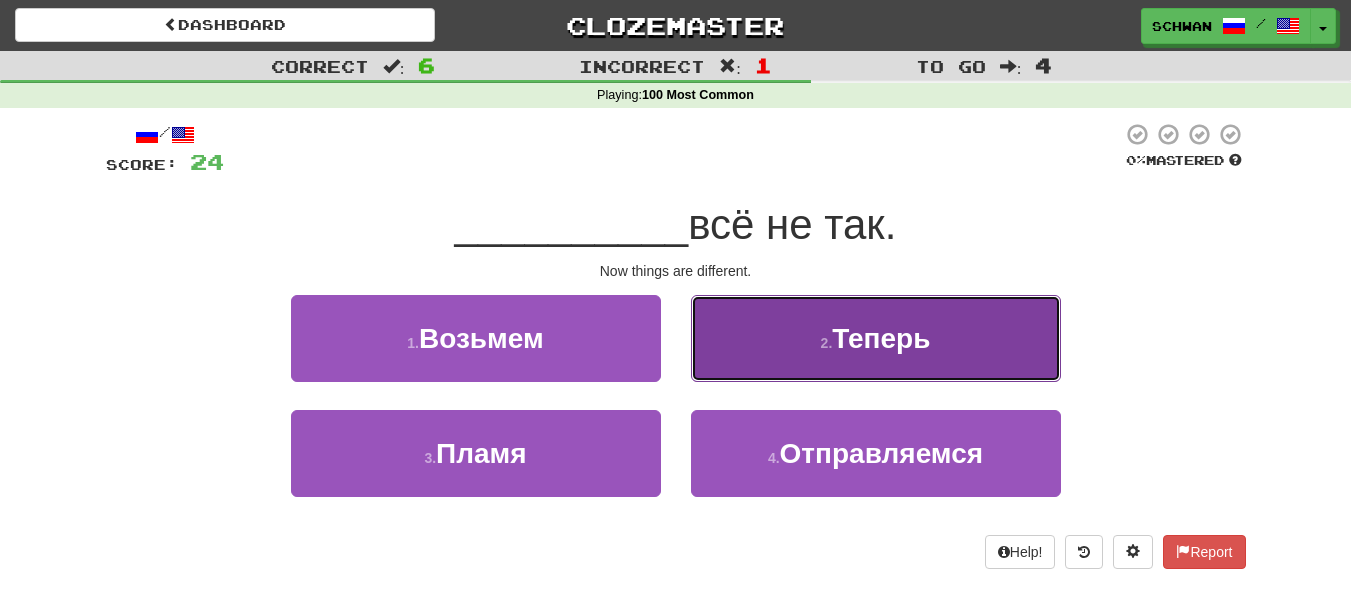 click on "2 .  Теперь" at bounding box center [876, 338] 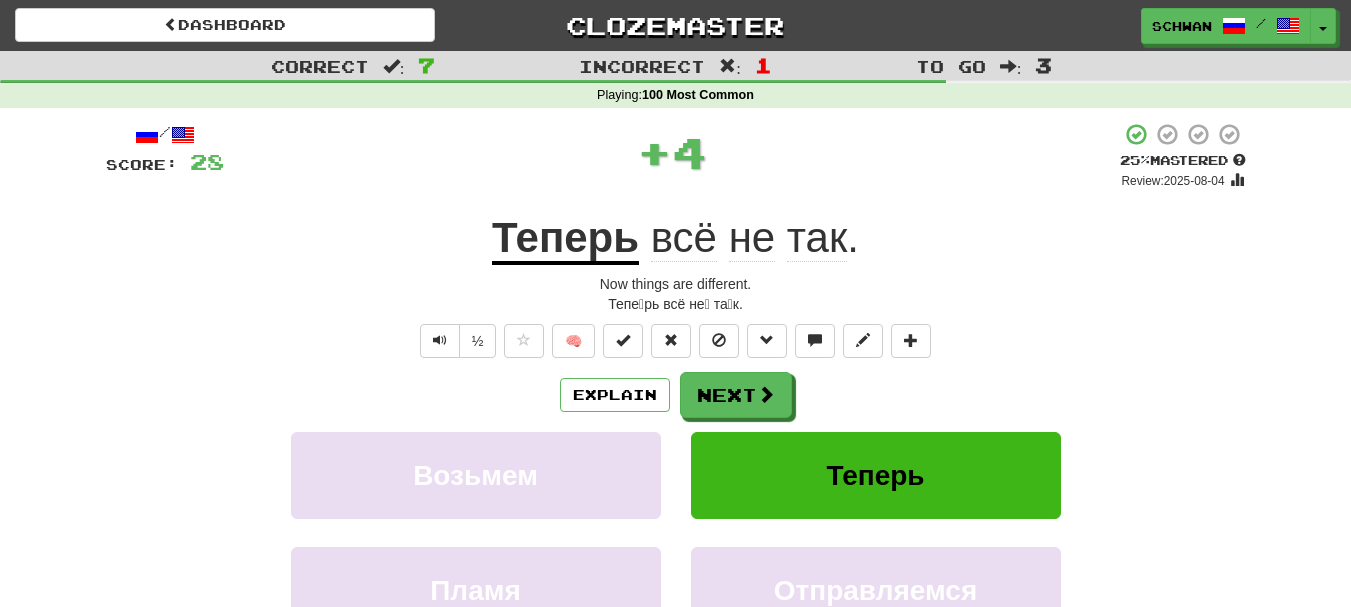 click at bounding box center [767, 341] 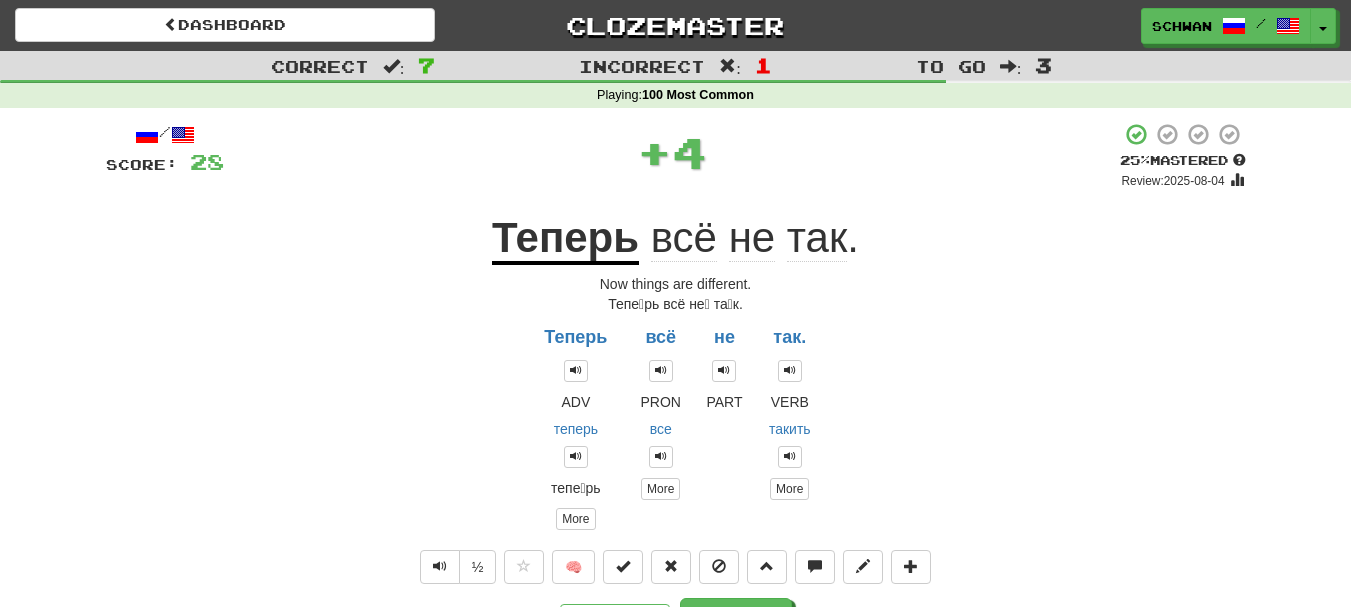 click on "Теперь ADV теперь тепе́рь More всё PRON все More не PART так. VERB такить More" at bounding box center [676, 422] 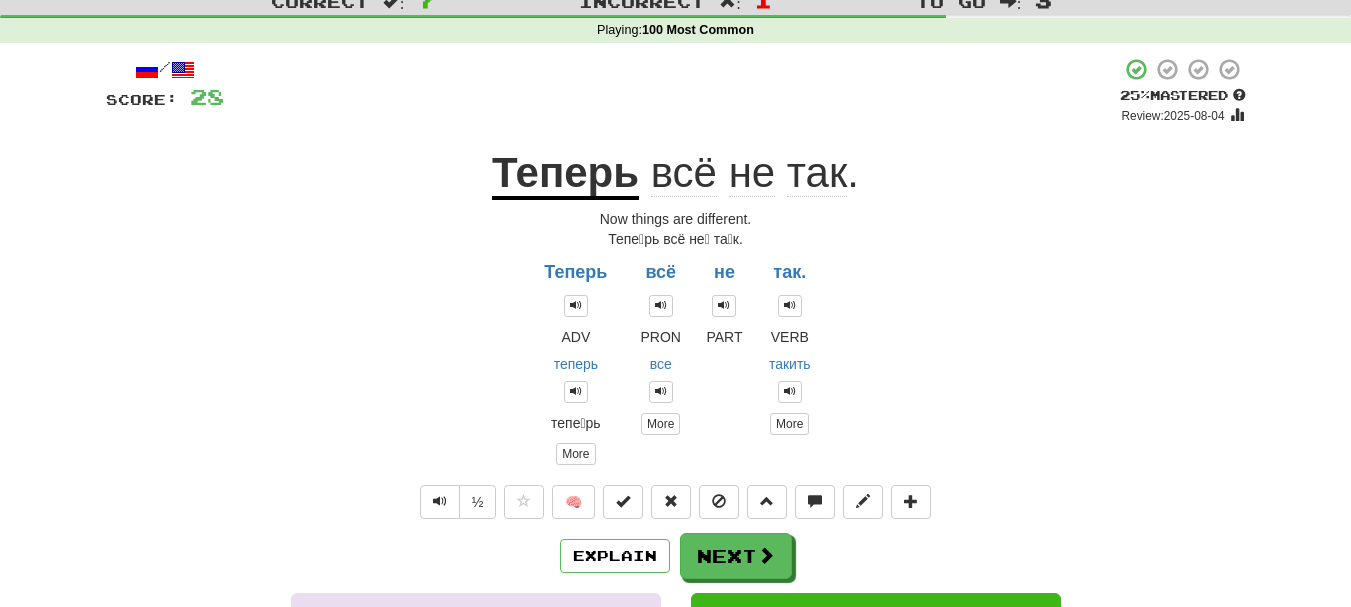 scroll, scrollTop: 100, scrollLeft: 0, axis: vertical 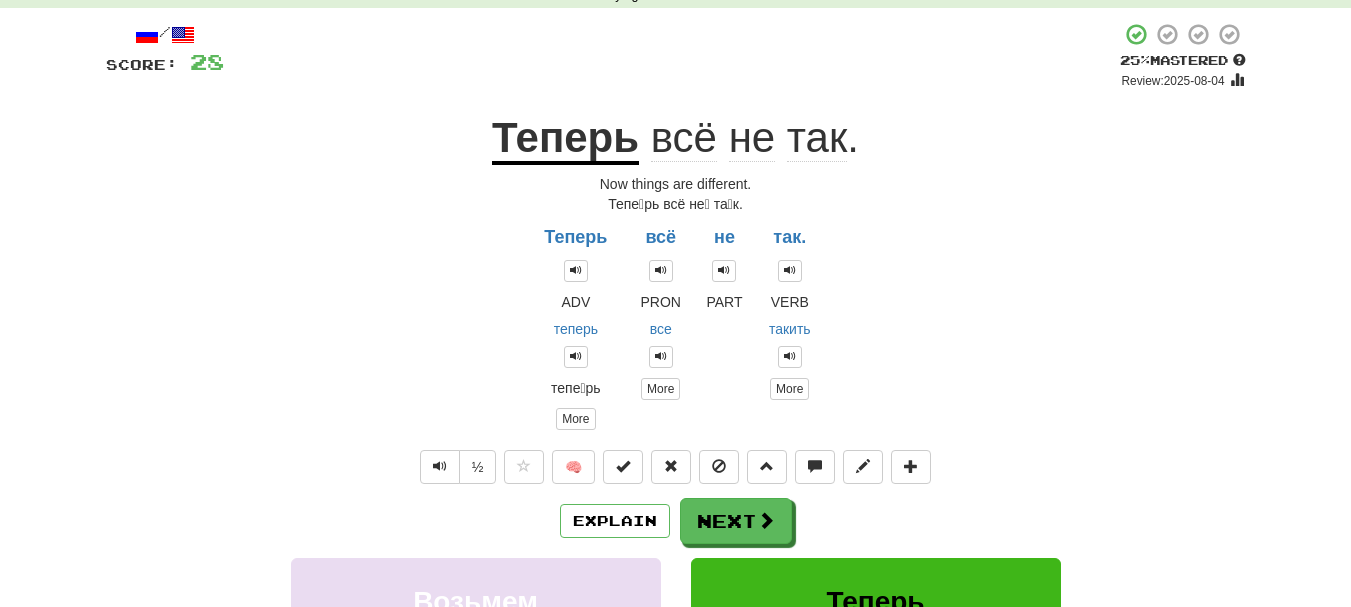 click on "Теперь ADV теперь тепе́рь More всё PRON все More не PART так. VERB такить More" at bounding box center [676, 322] 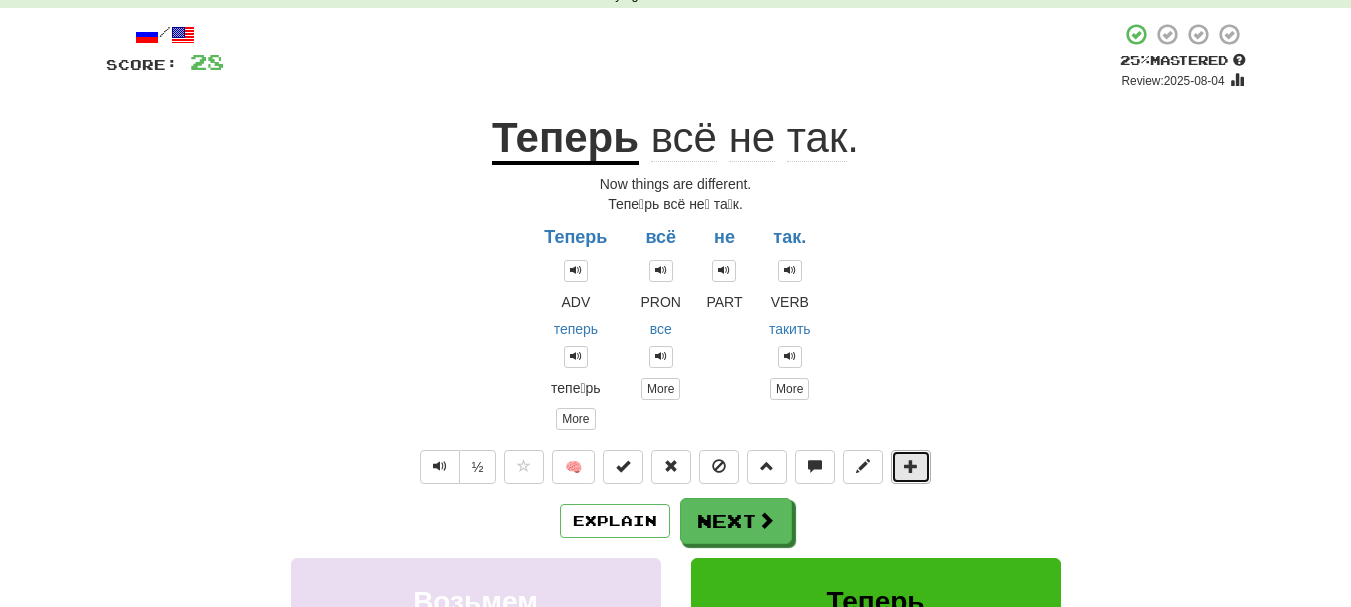 click at bounding box center [911, 466] 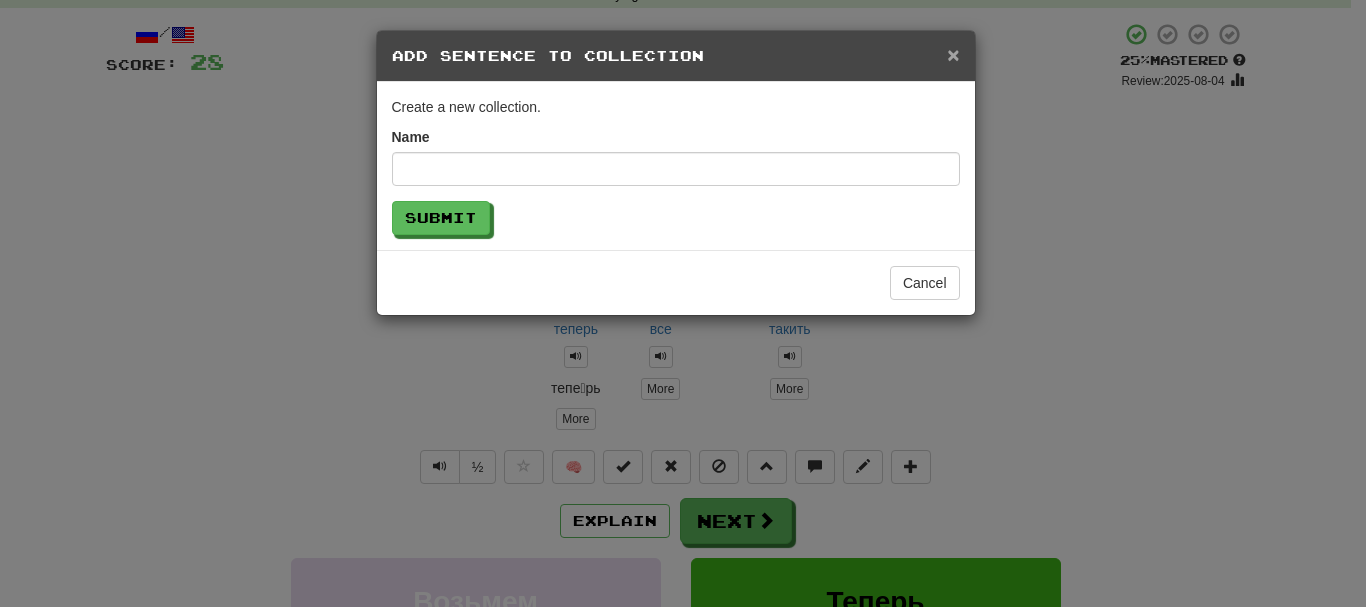 click on "×" at bounding box center [953, 54] 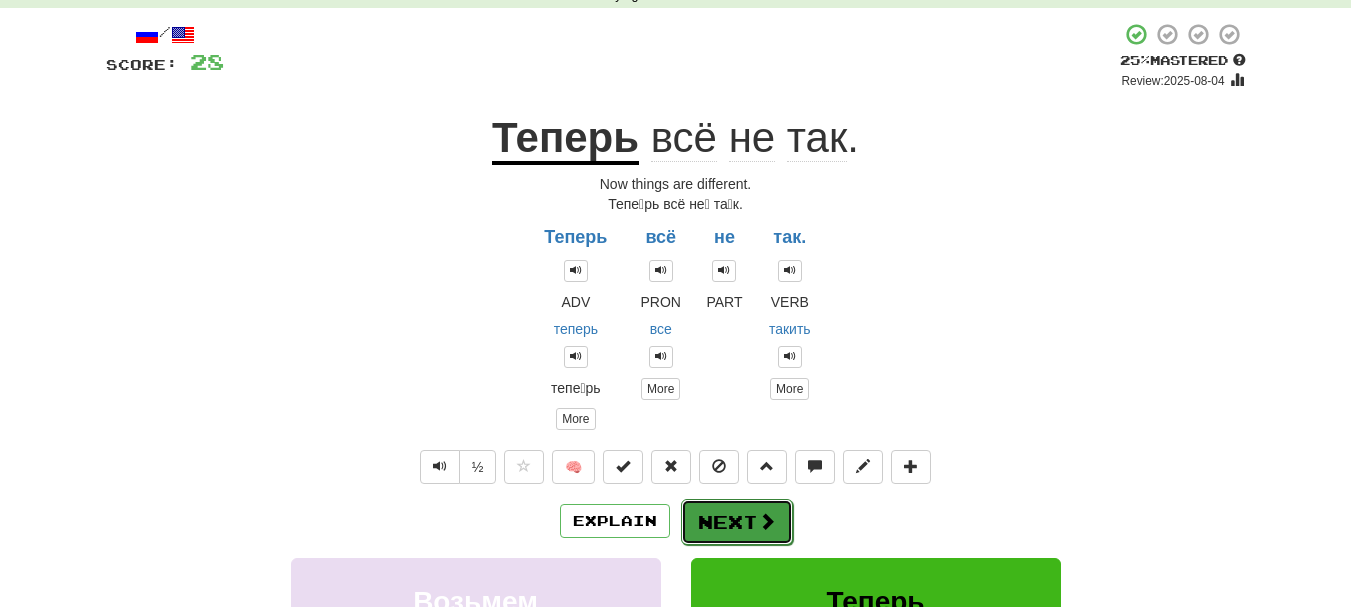 click on "Next" at bounding box center [737, 522] 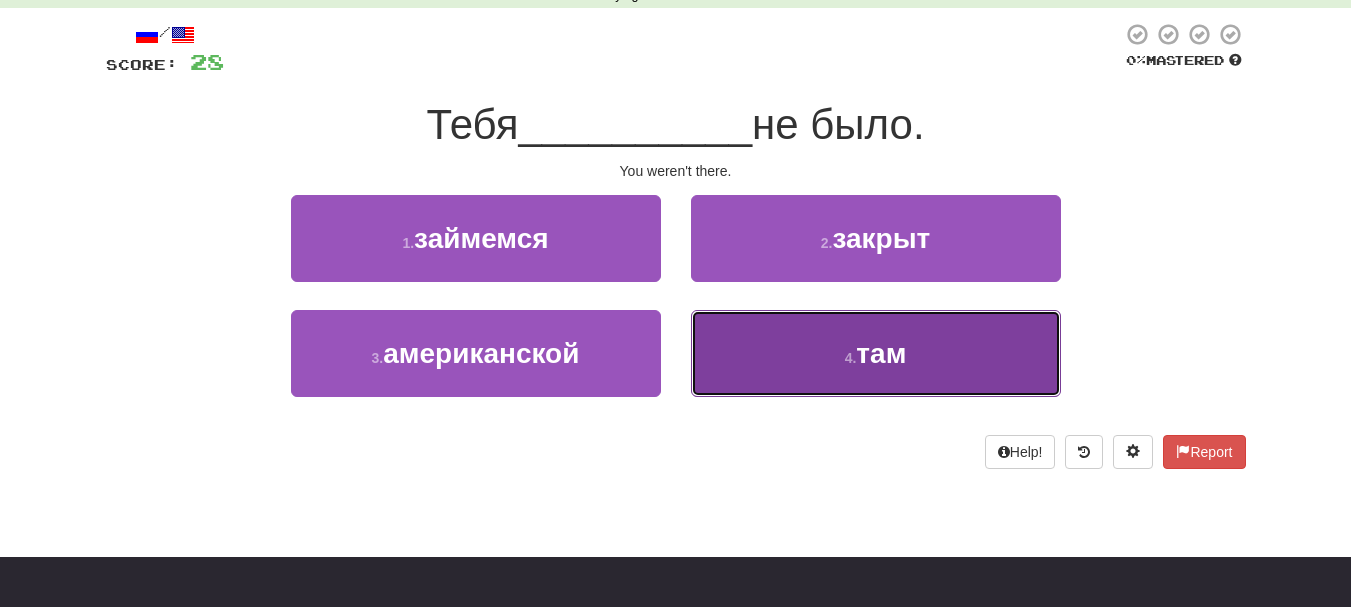 click on "4 .  там" at bounding box center (876, 353) 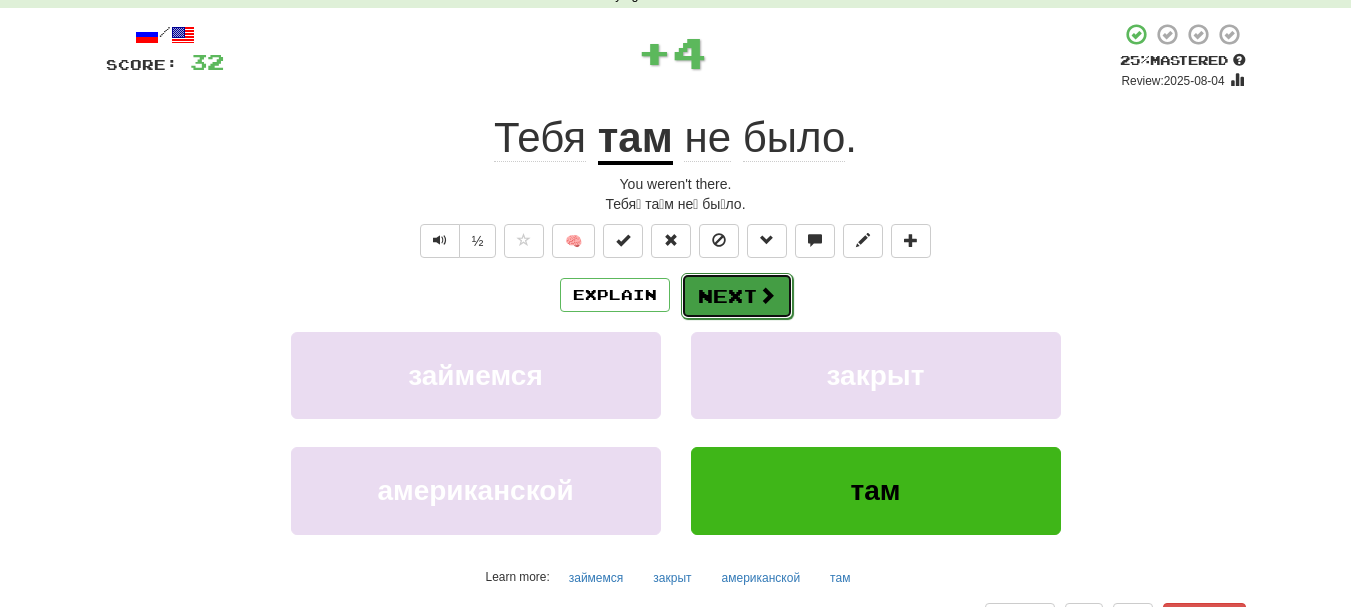 click on "Next" at bounding box center (737, 296) 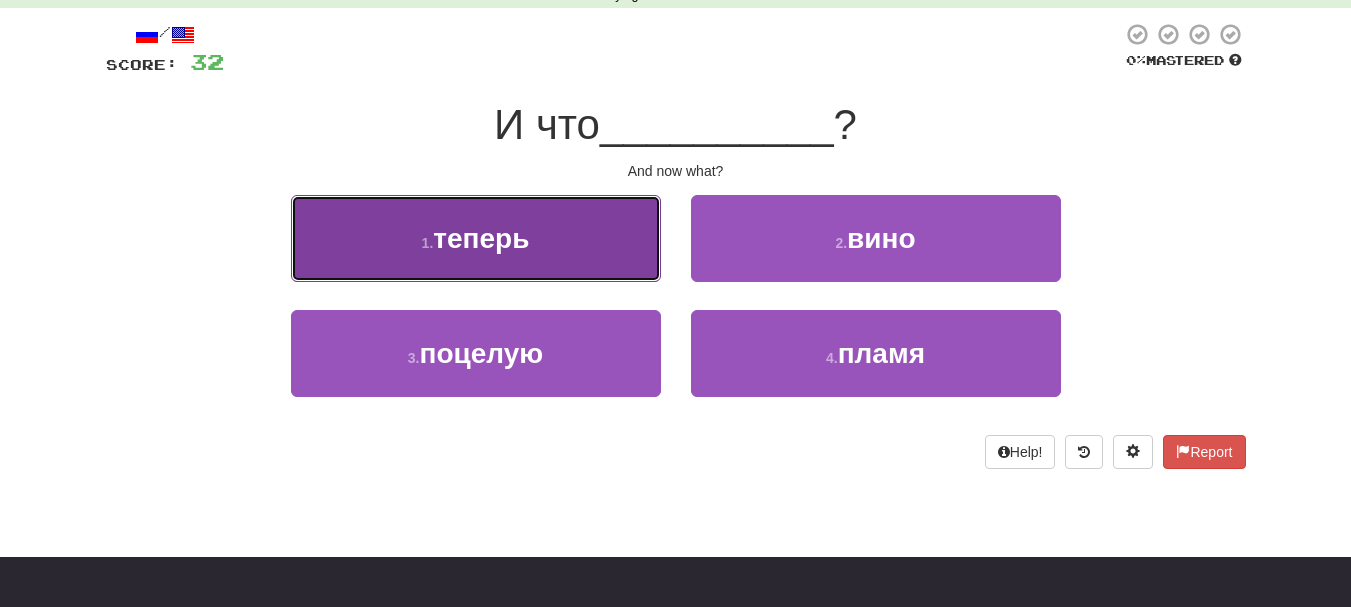 click on "1 .  теперь" at bounding box center [476, 238] 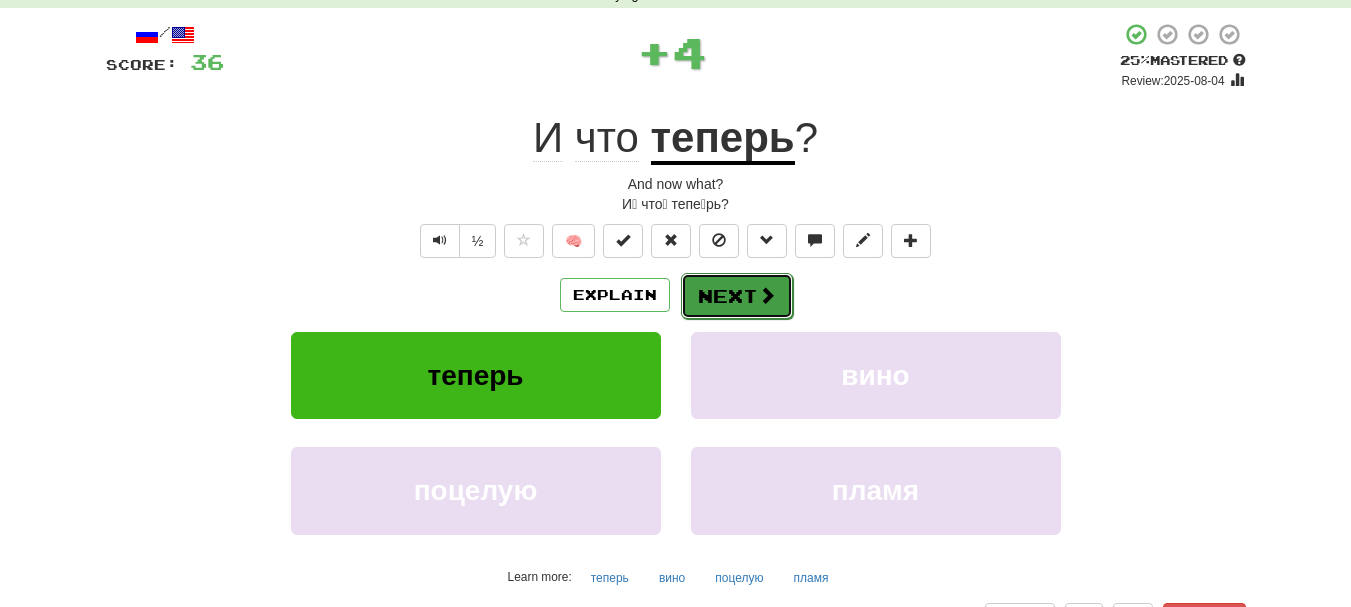 click on "Next" at bounding box center (737, 296) 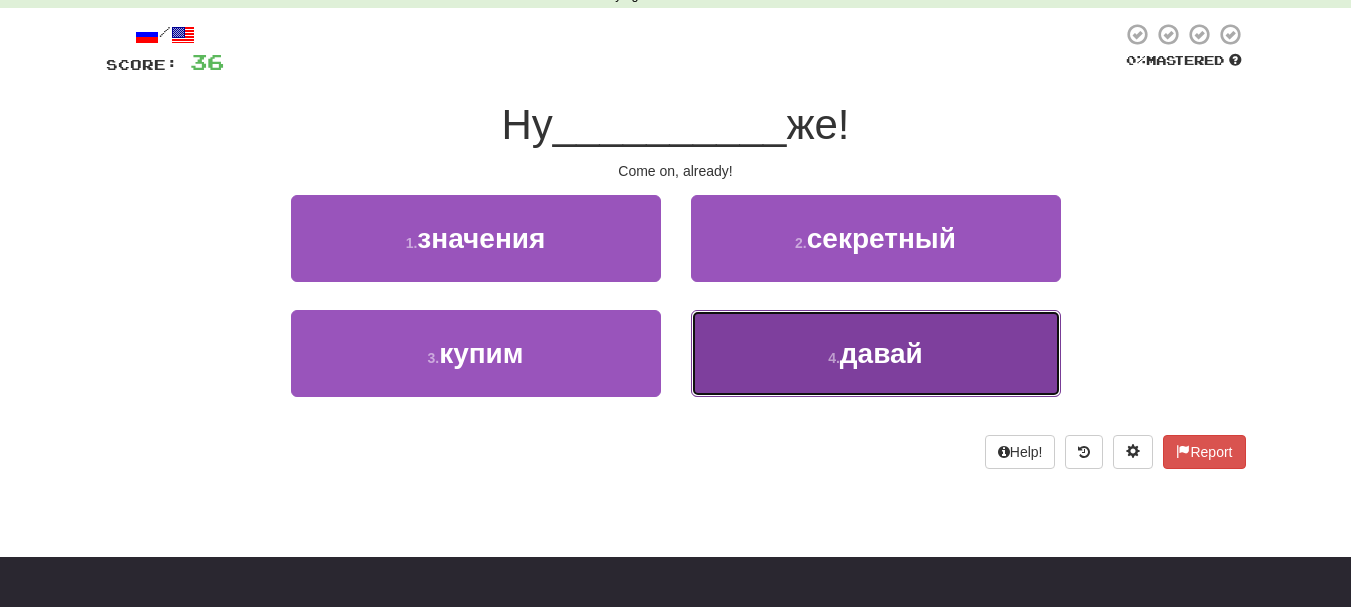 click on "4 .  давай" at bounding box center [876, 353] 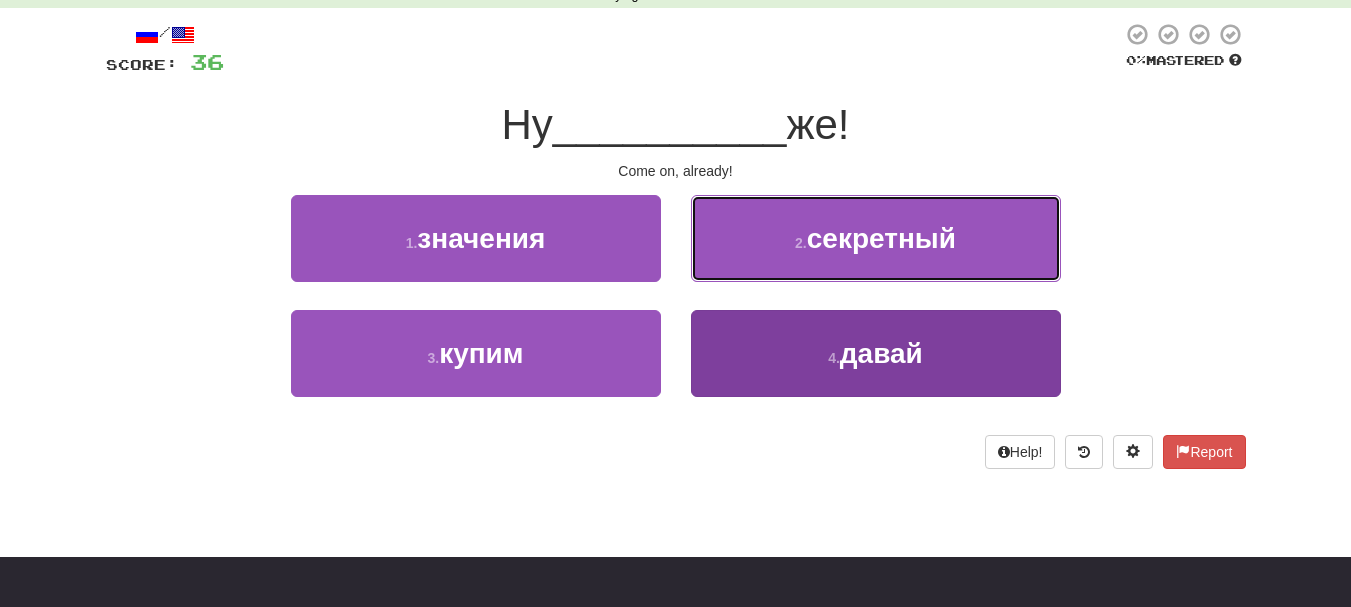 click on "2 .  секретный" at bounding box center [876, 238] 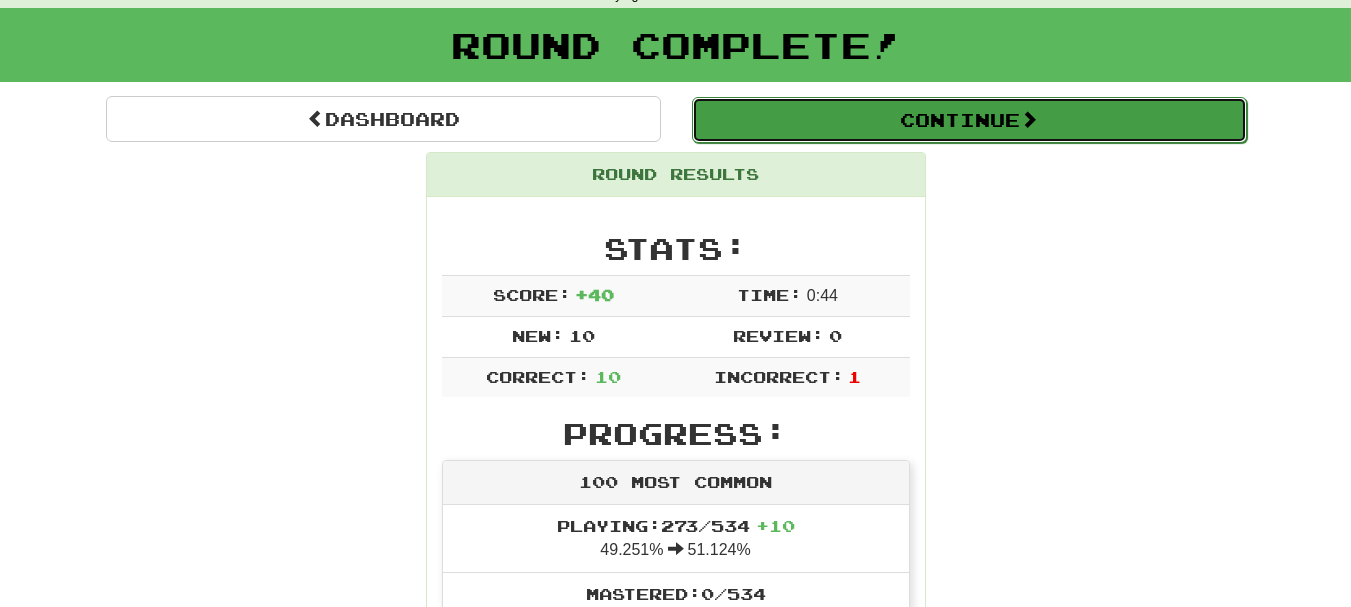 click on "Continue" at bounding box center [969, 120] 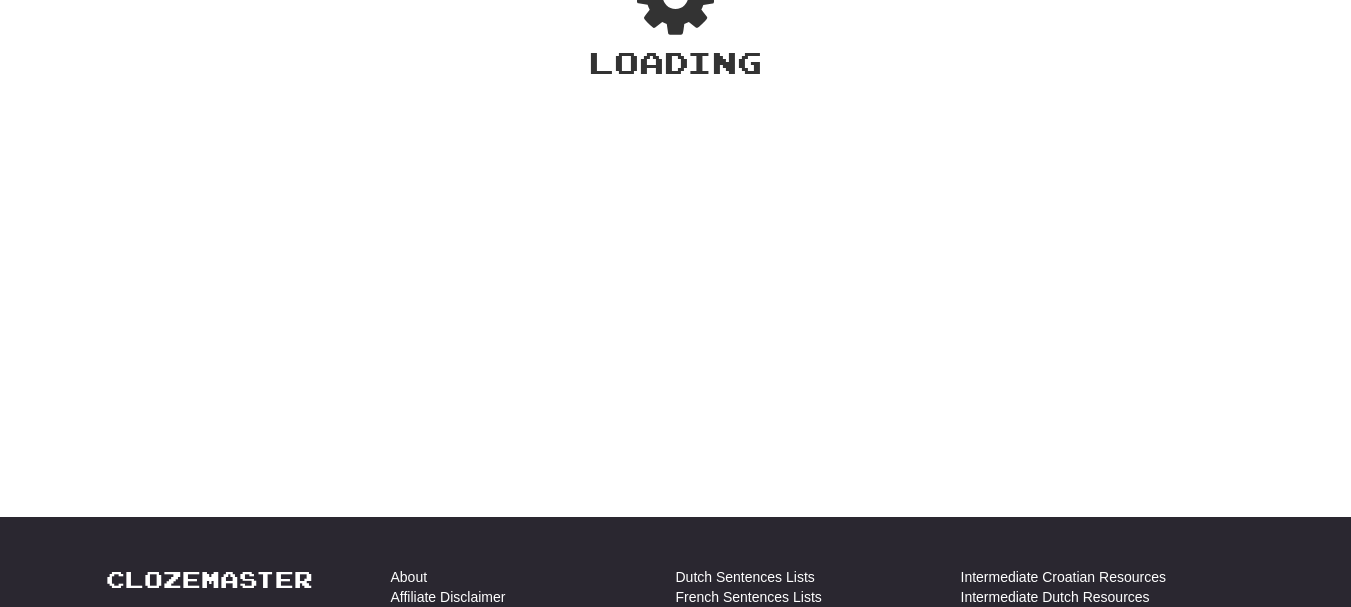 scroll, scrollTop: 100, scrollLeft: 0, axis: vertical 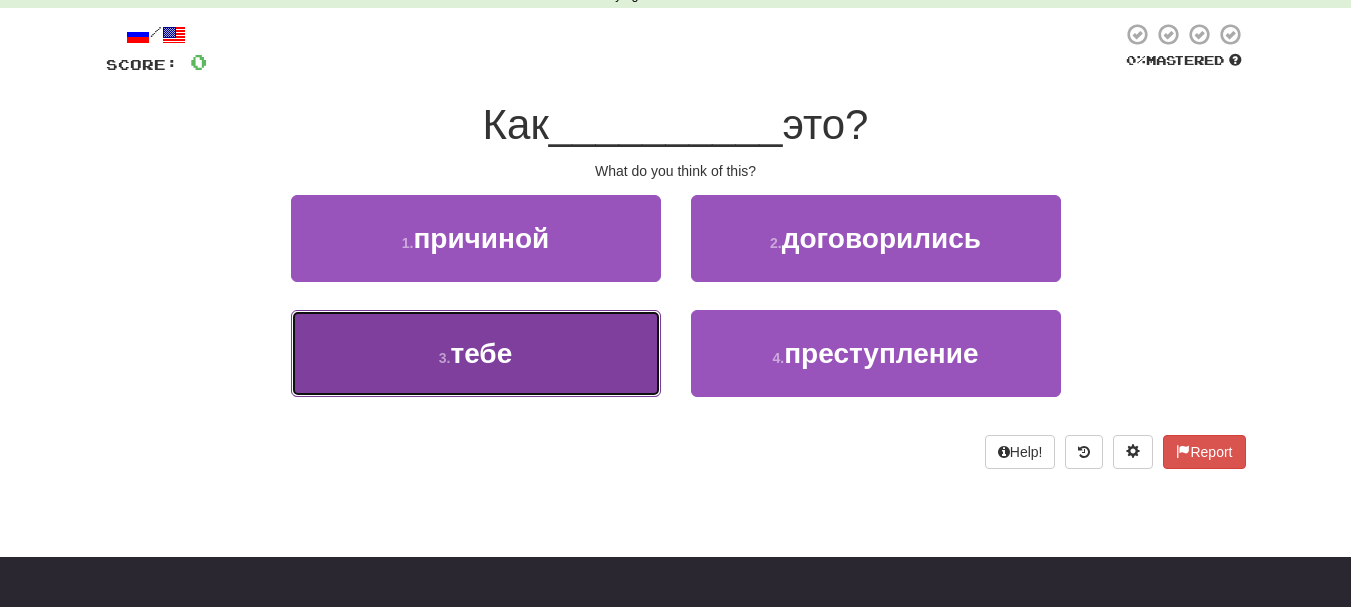 click on "3 .  тебе" at bounding box center [476, 353] 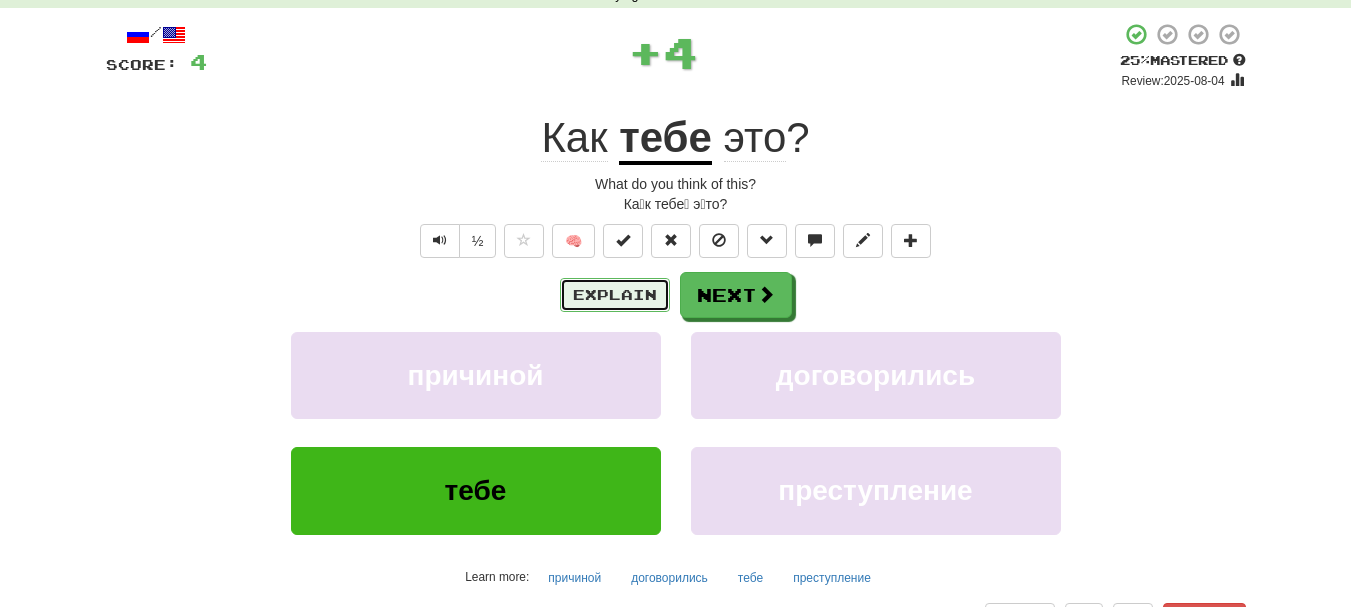 click on "Explain" at bounding box center [615, 295] 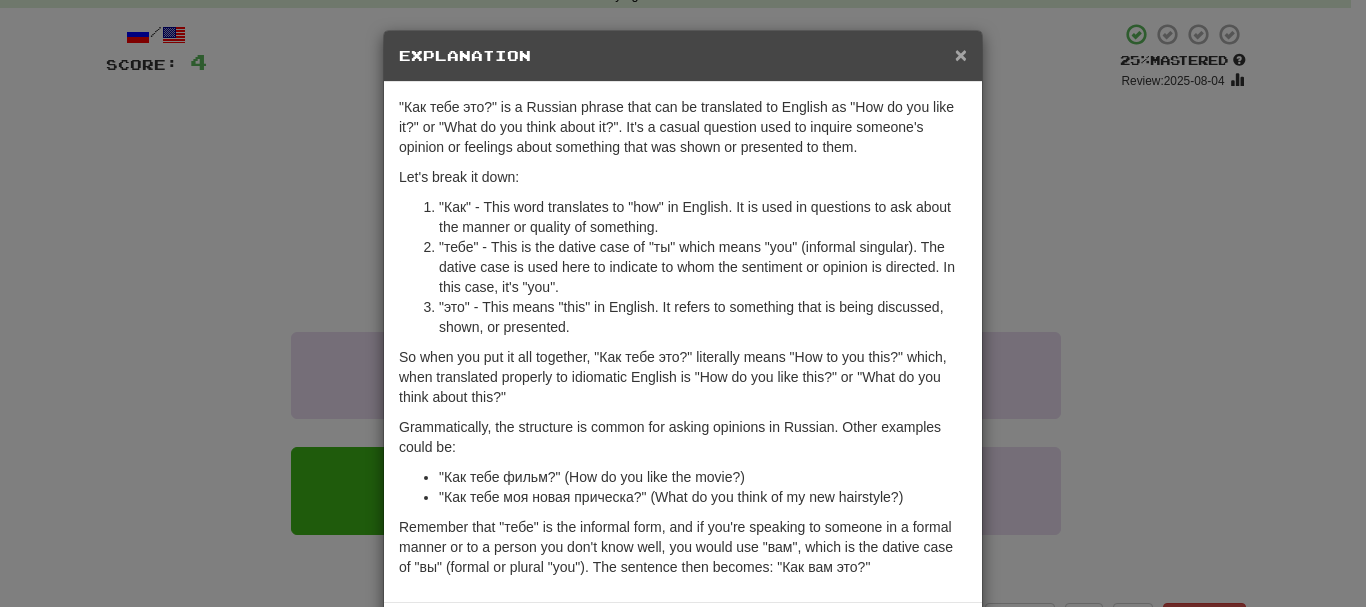 click on "×" at bounding box center (961, 54) 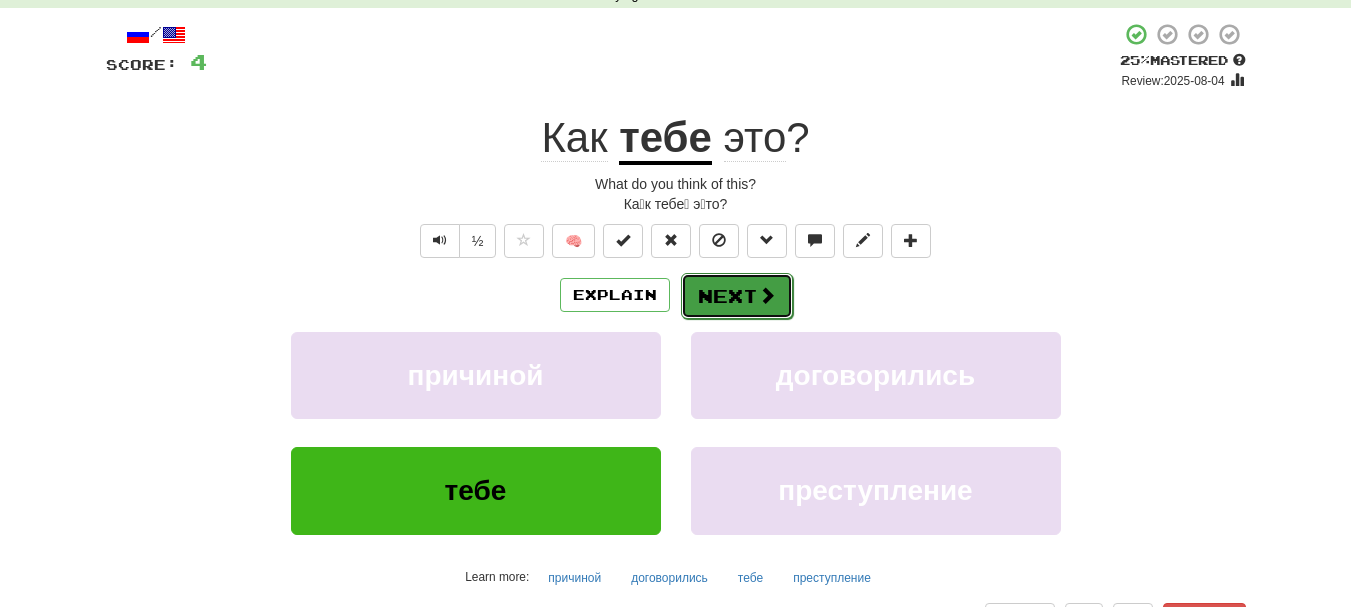 click at bounding box center (767, 295) 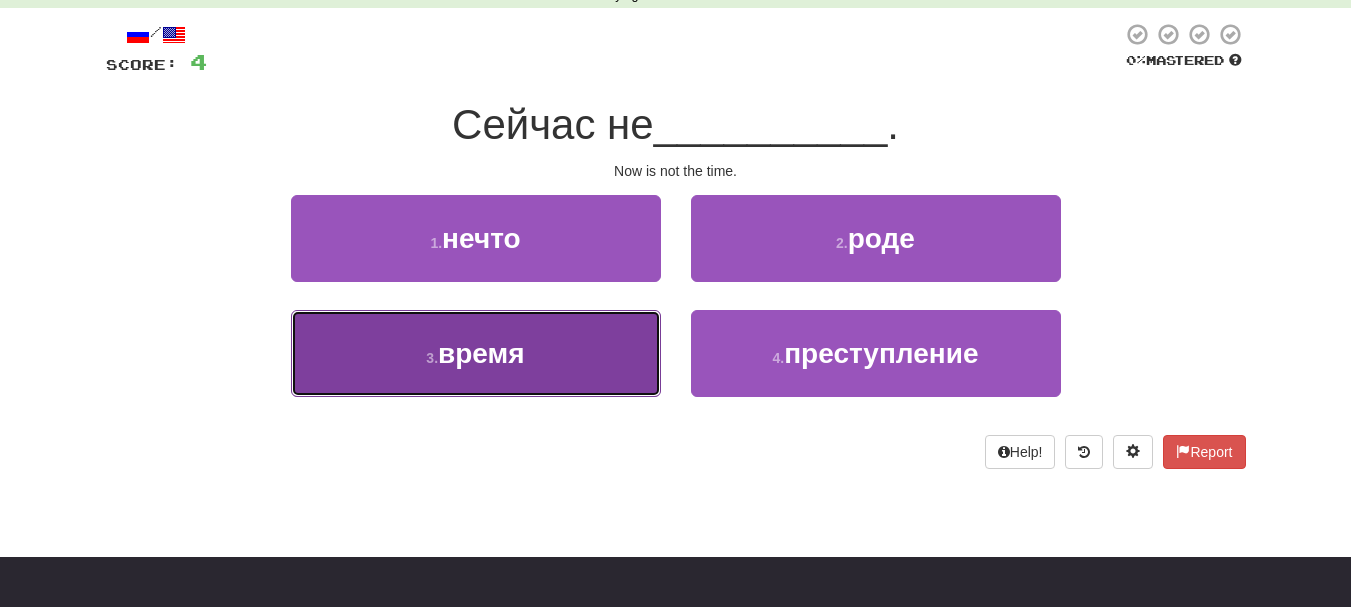 click on "время" at bounding box center [481, 353] 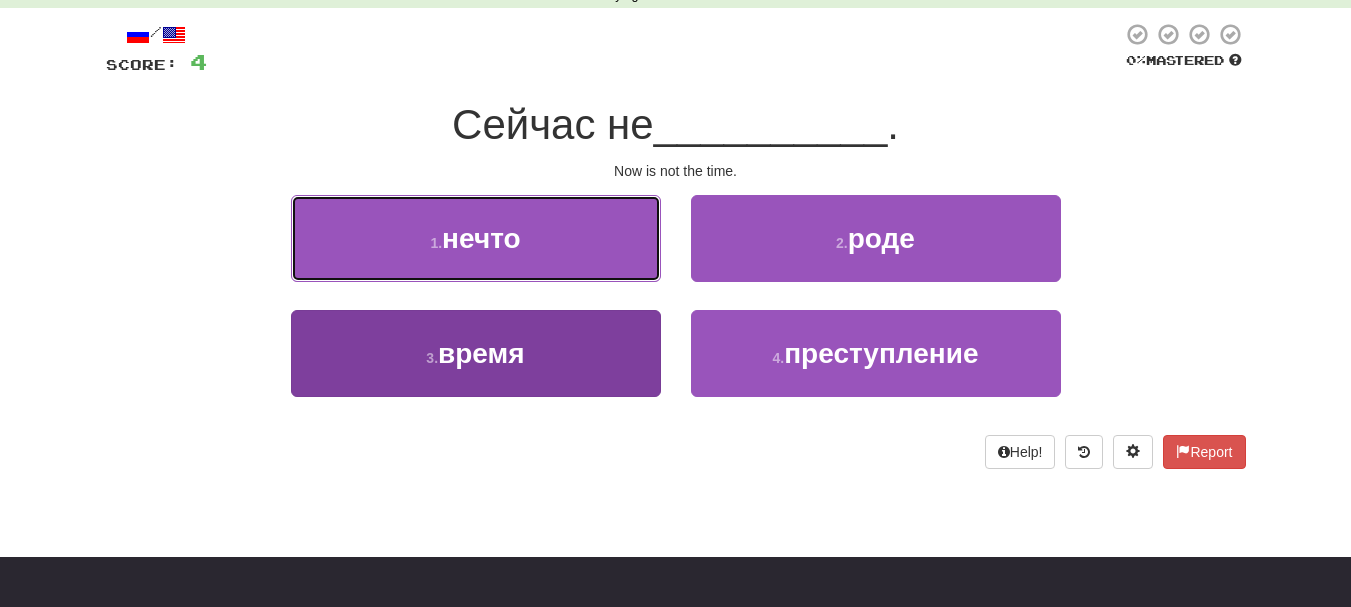 click on "1 .  нечто" at bounding box center (476, 238) 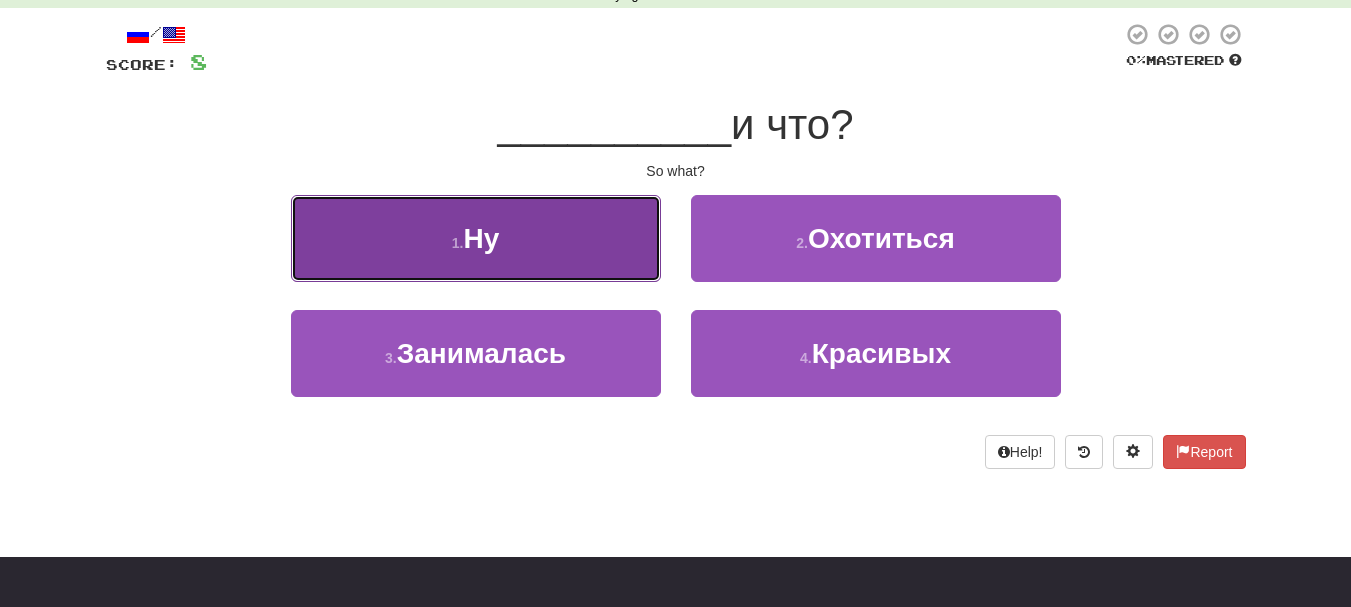 click on "1 .  Ну" at bounding box center [476, 238] 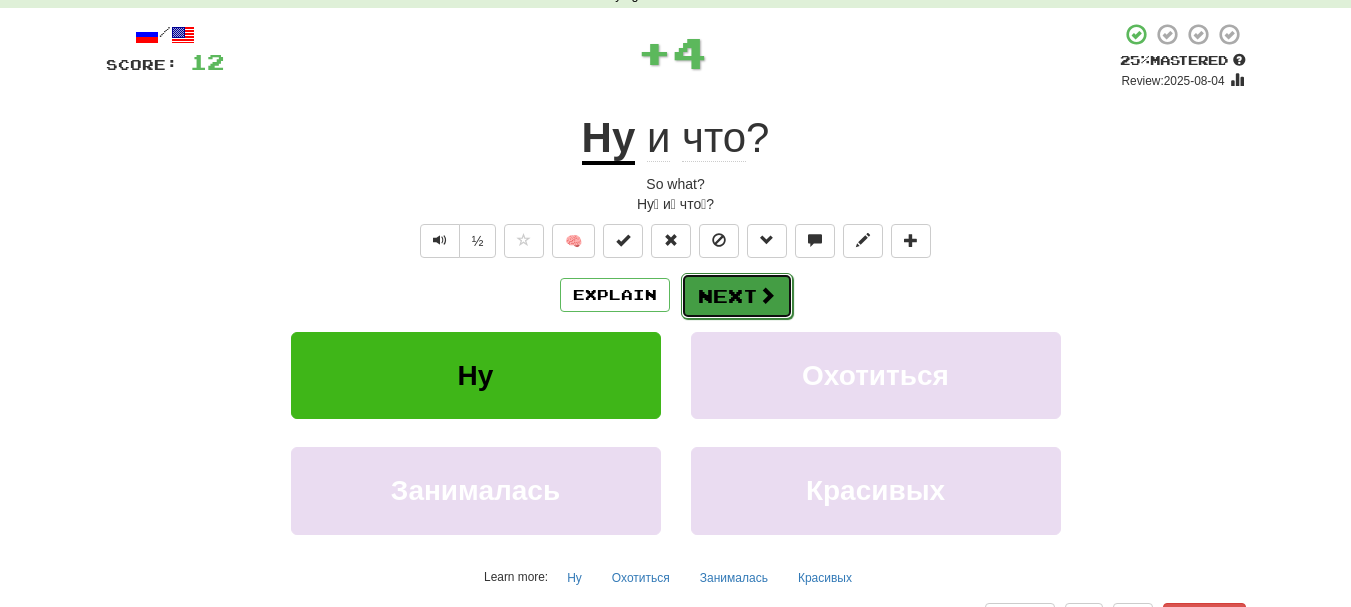 click on "Next" at bounding box center (737, 296) 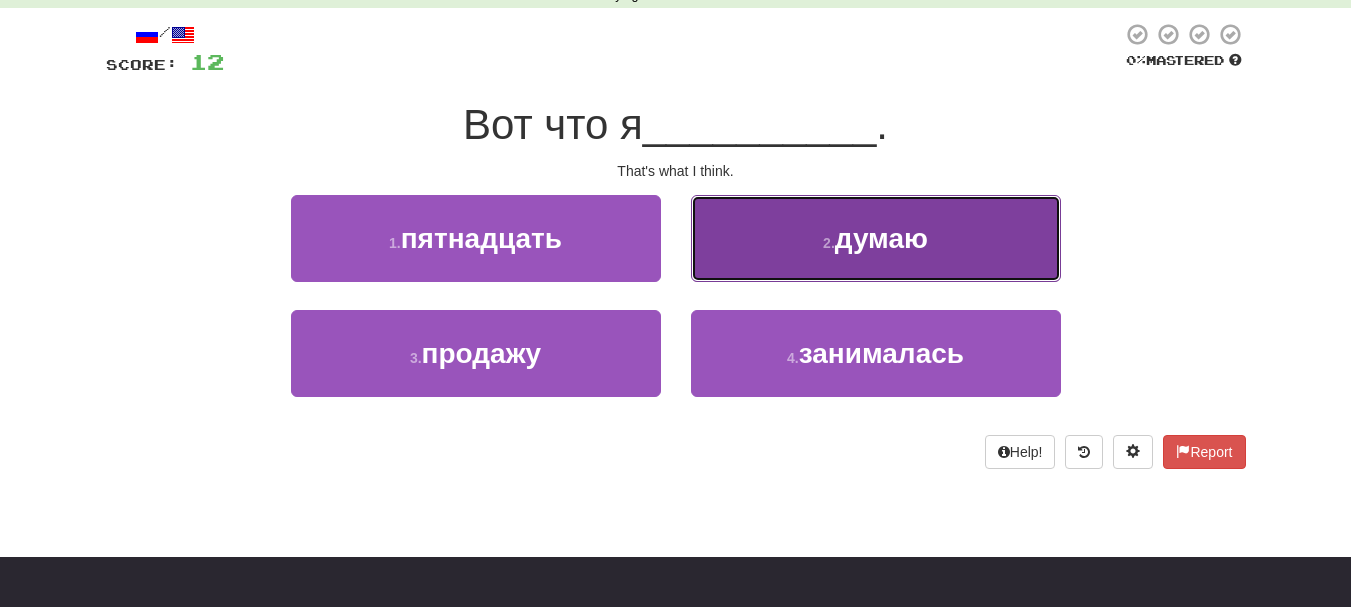click on "2 .  думаю" at bounding box center (876, 238) 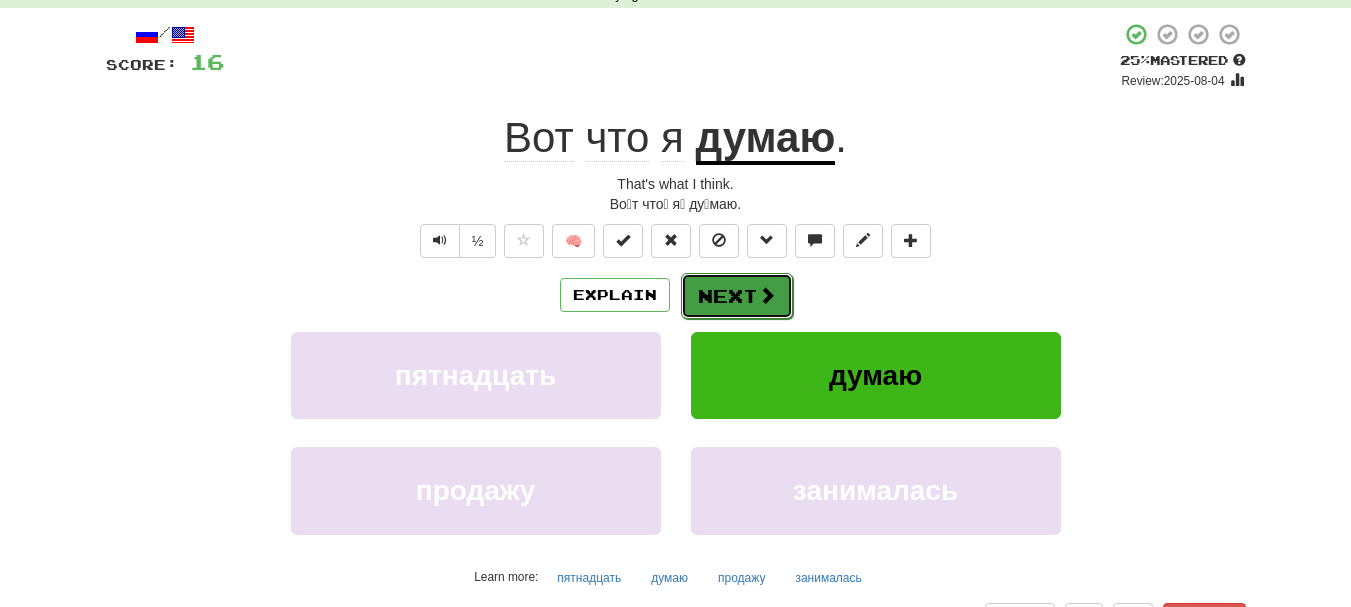 click on "Next" at bounding box center [737, 296] 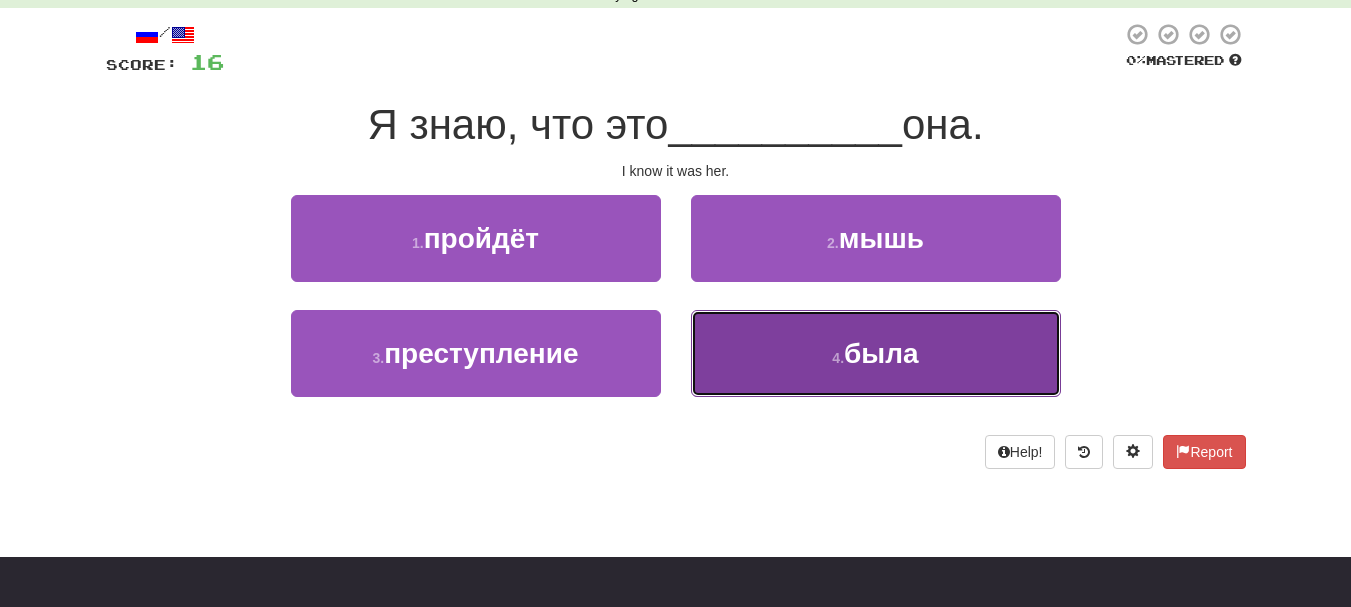 click on "4 .  была" at bounding box center [876, 353] 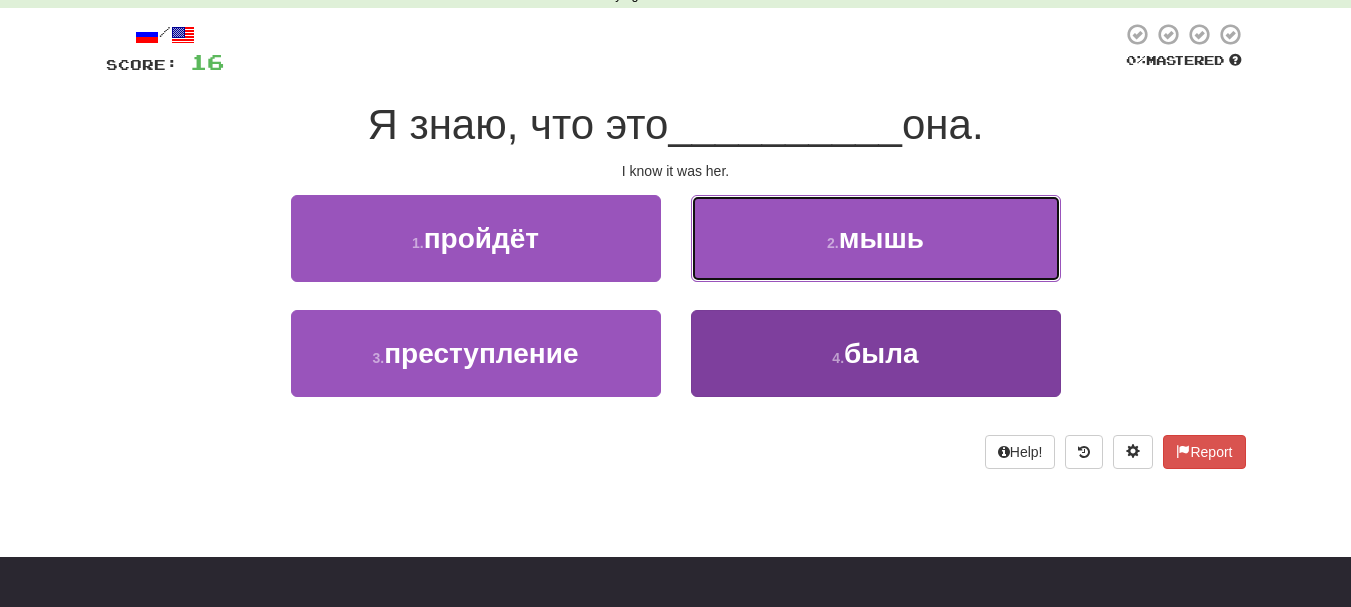 click on "2 .  мышь" at bounding box center [876, 238] 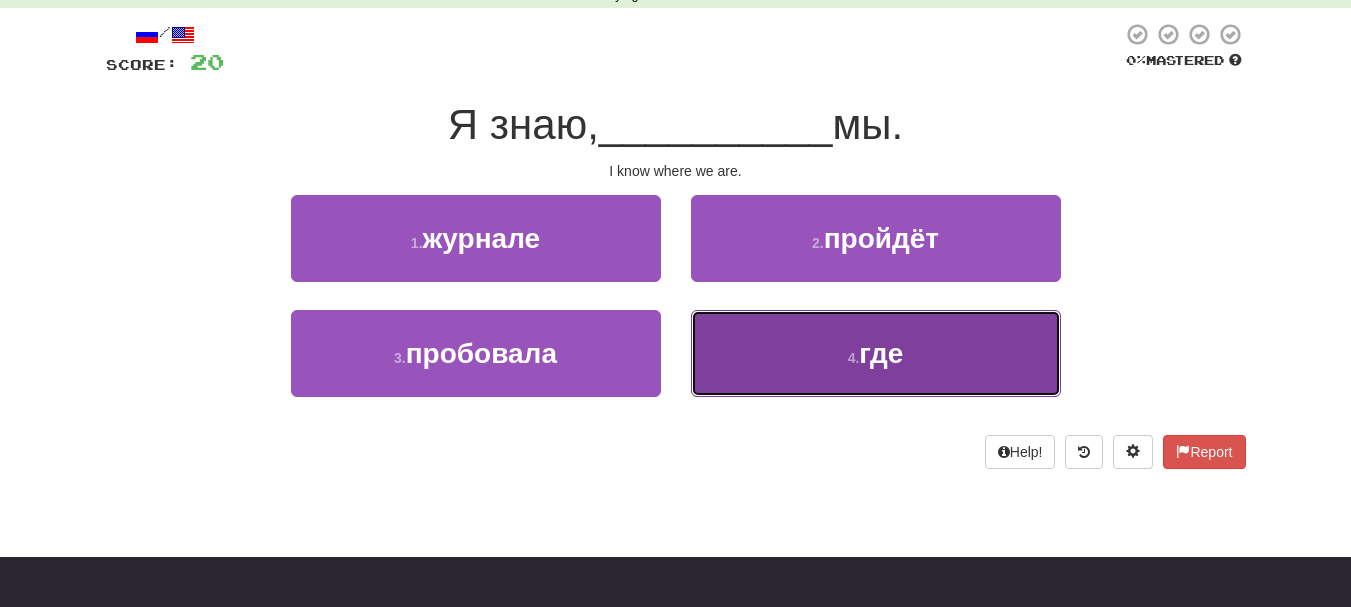 click on "4 .  где" at bounding box center (876, 353) 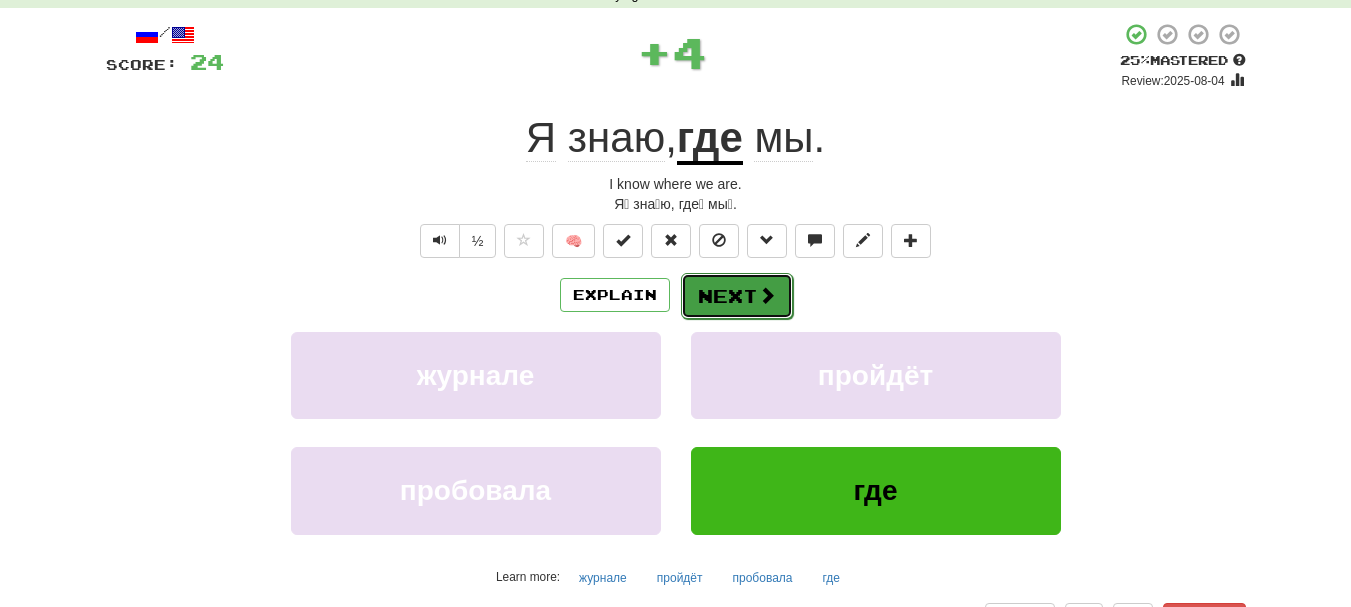 click on "Next" at bounding box center (737, 296) 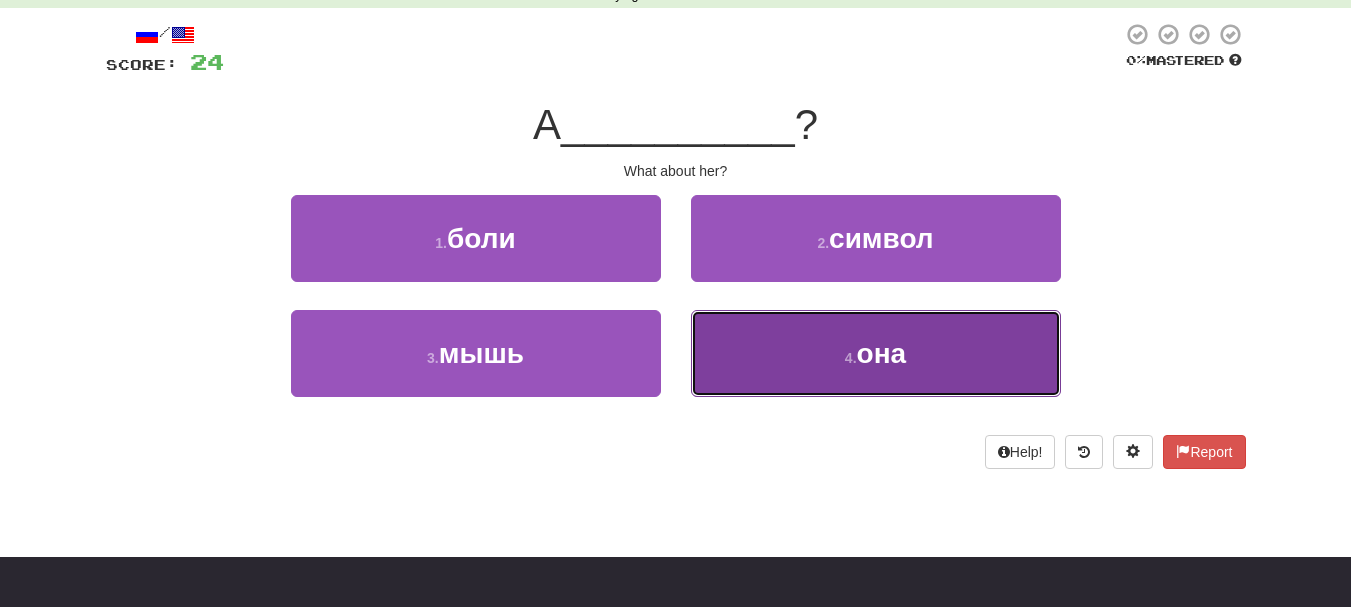 click on "4 .  она" at bounding box center [876, 353] 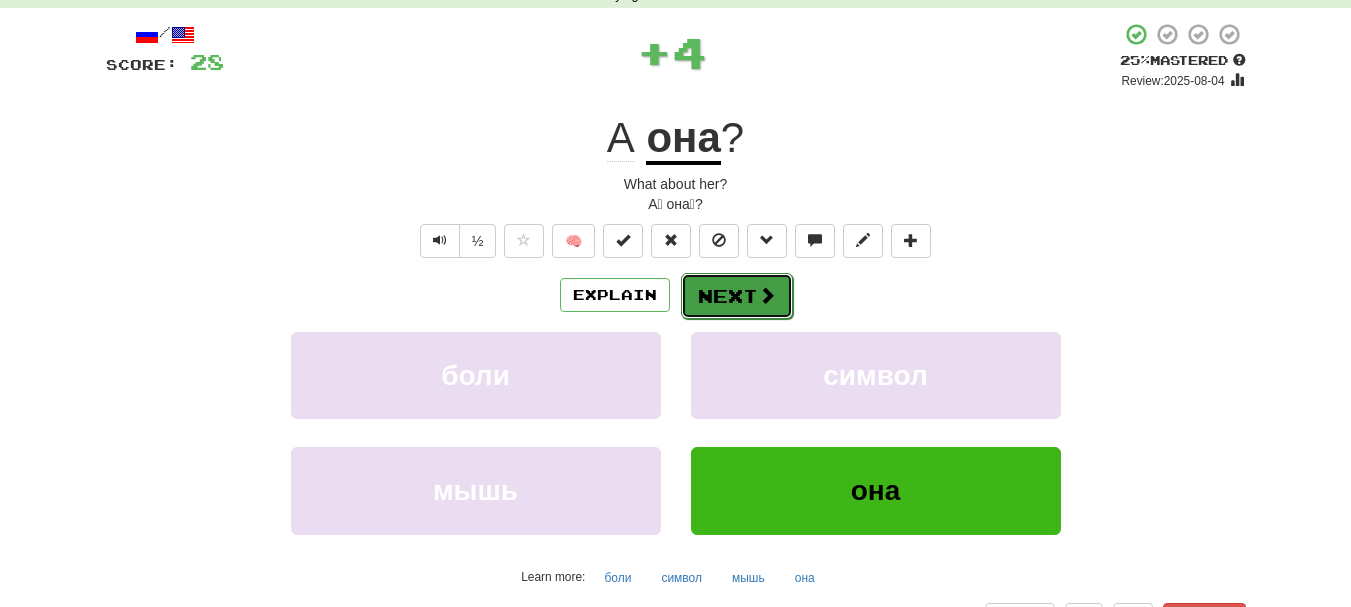 click on "Next" at bounding box center (737, 296) 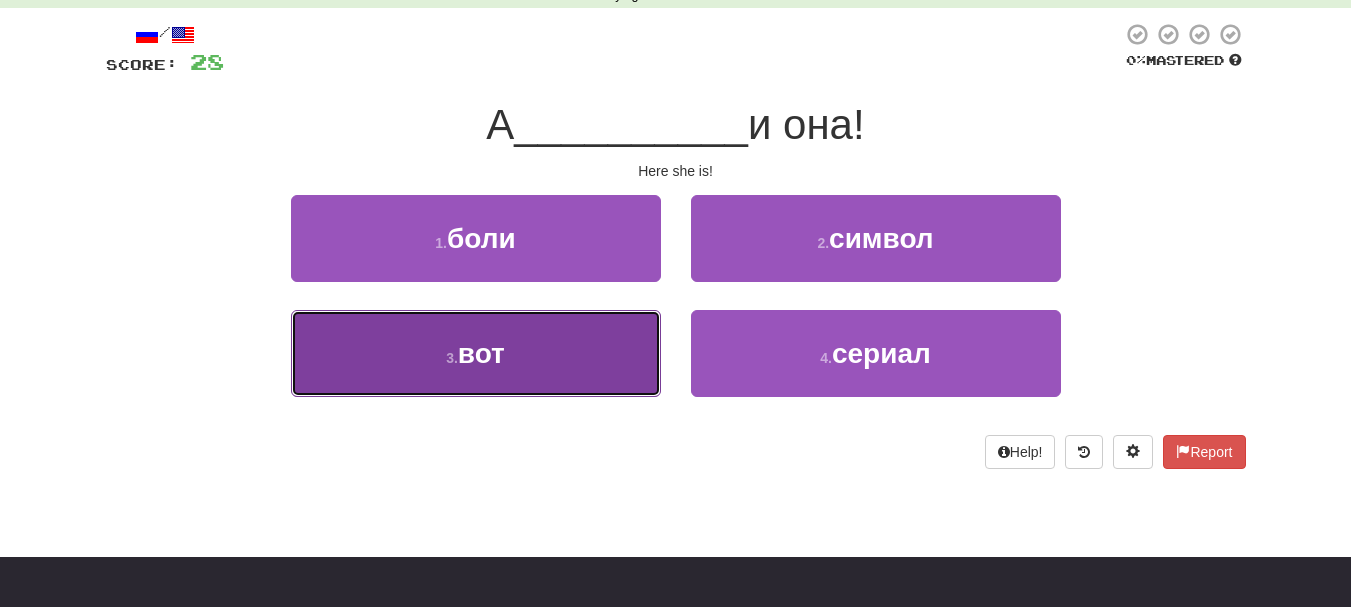 click on "3 .  вот" at bounding box center [476, 353] 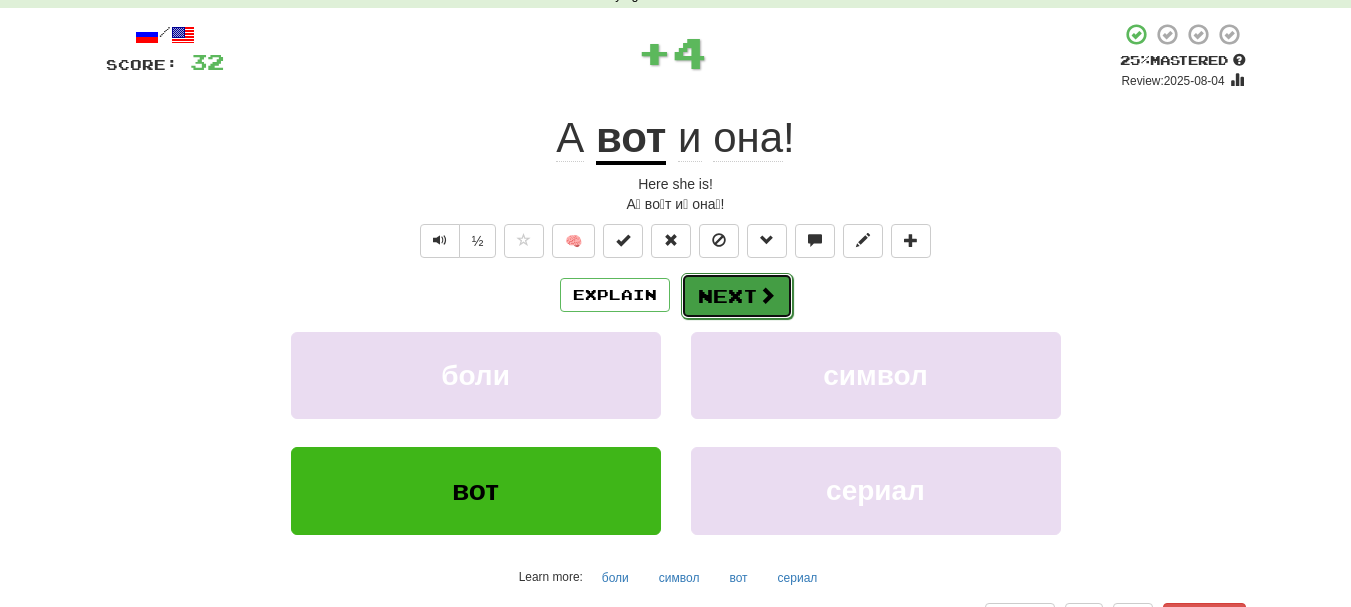 click on "Next" at bounding box center [737, 296] 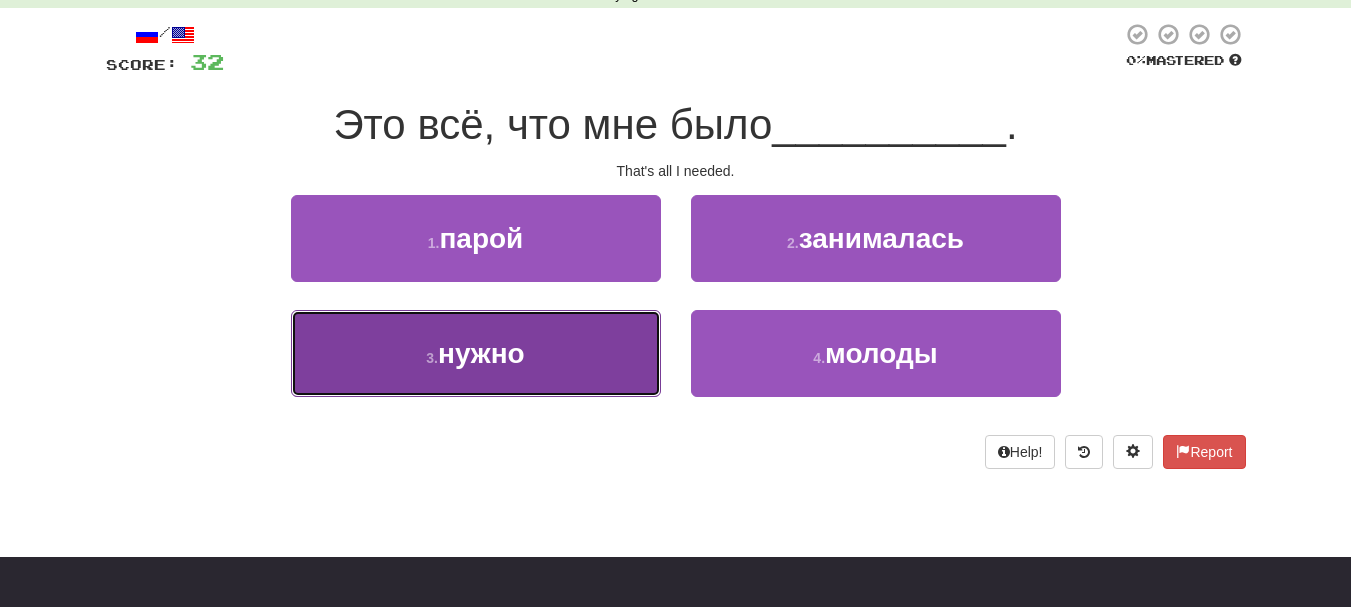 click on "нужно" at bounding box center (481, 353) 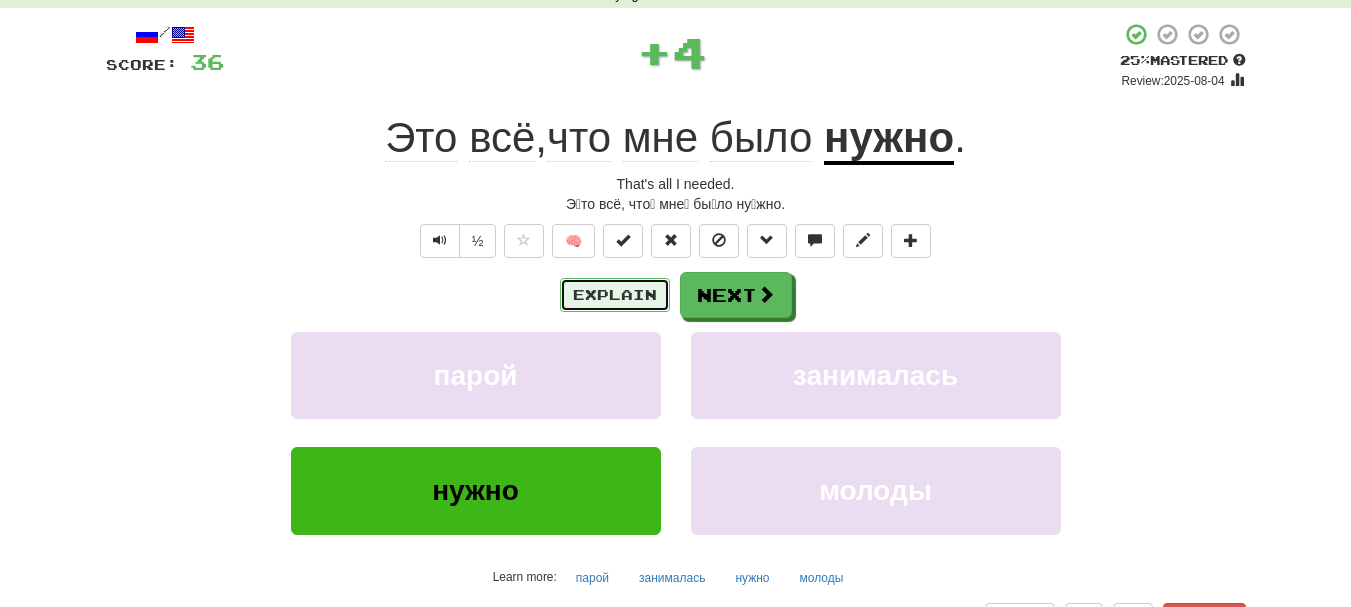 click on "Explain" at bounding box center (615, 295) 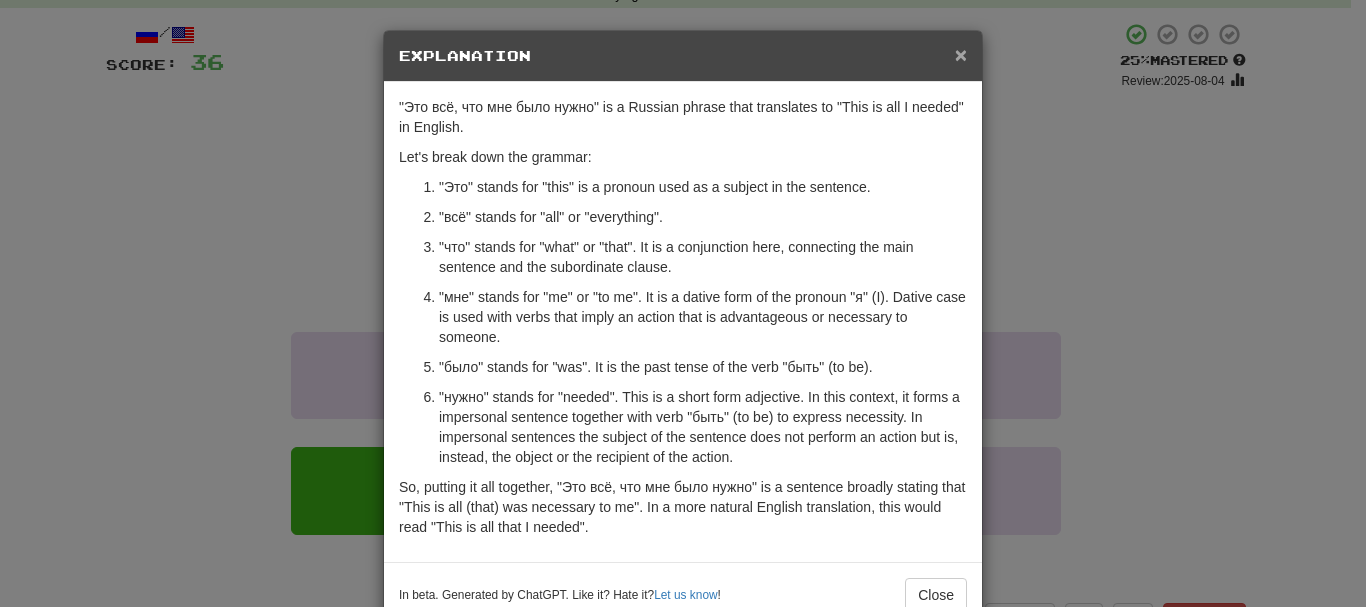 click on "×" at bounding box center [961, 54] 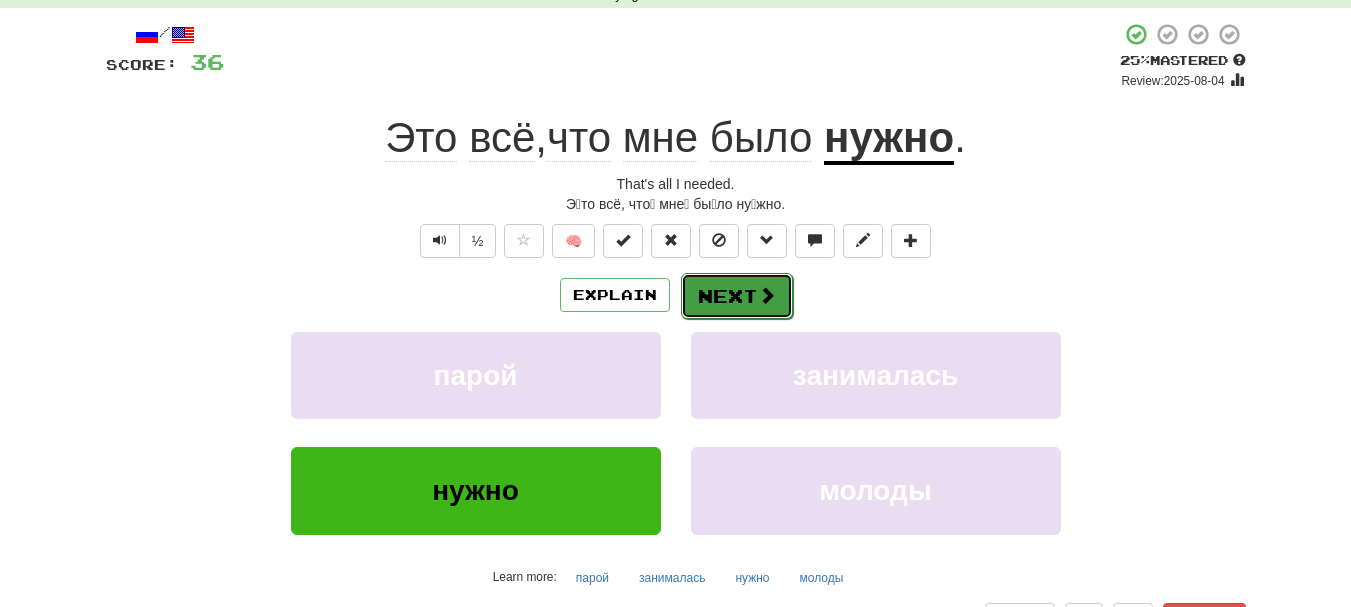click on "Next" at bounding box center (737, 296) 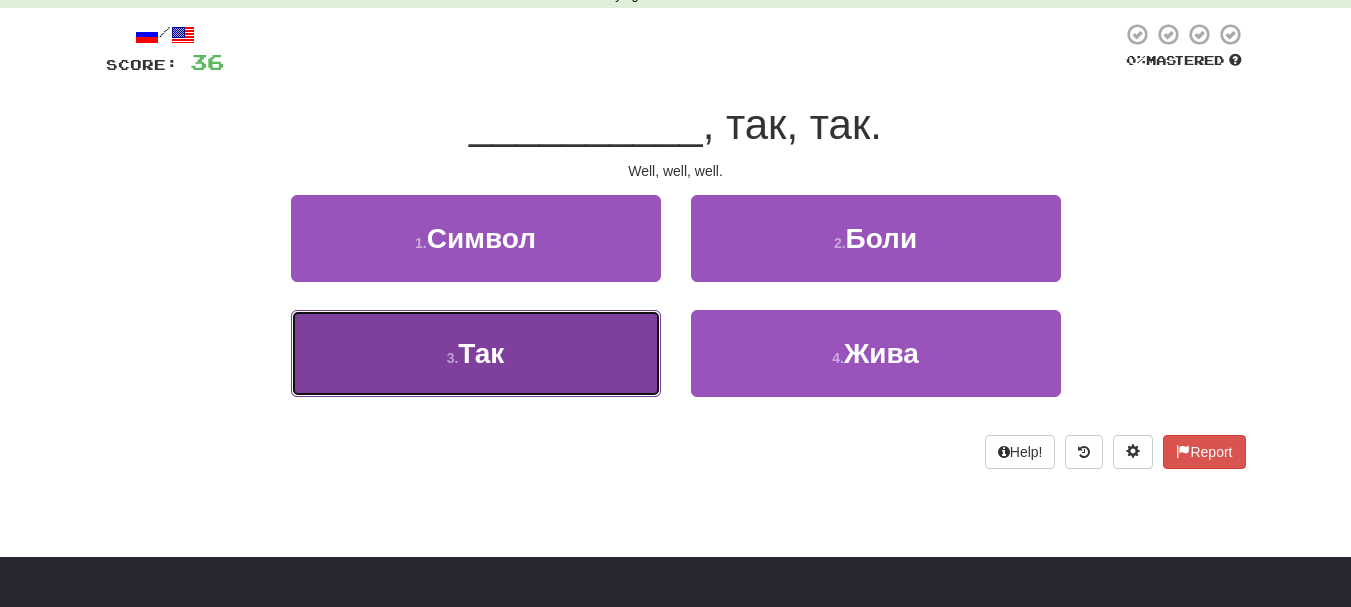 click on "3 .  Так" at bounding box center (476, 353) 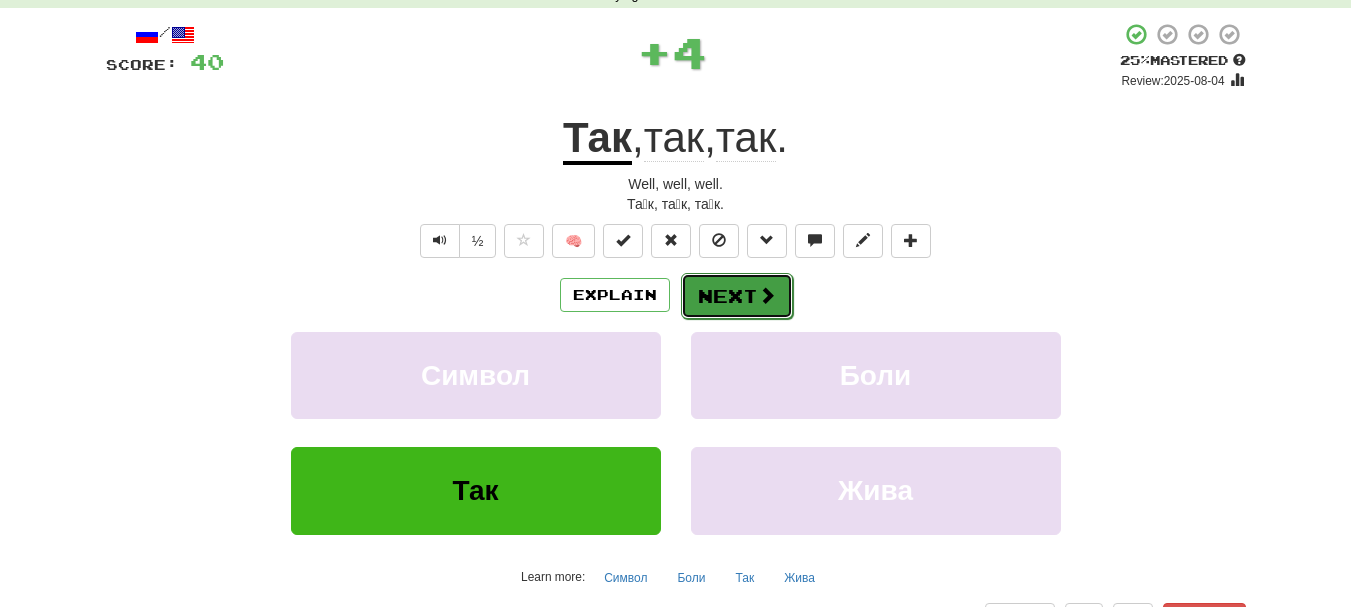 click on "Next" at bounding box center [737, 296] 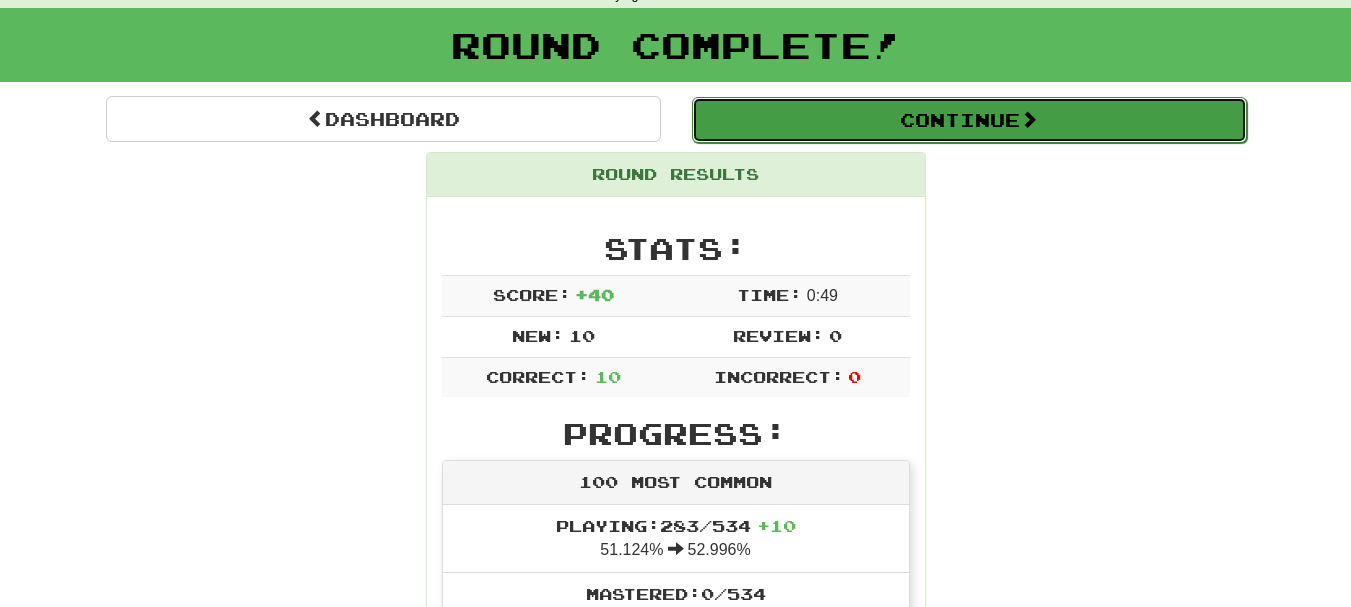 click on "Continue" at bounding box center [969, 120] 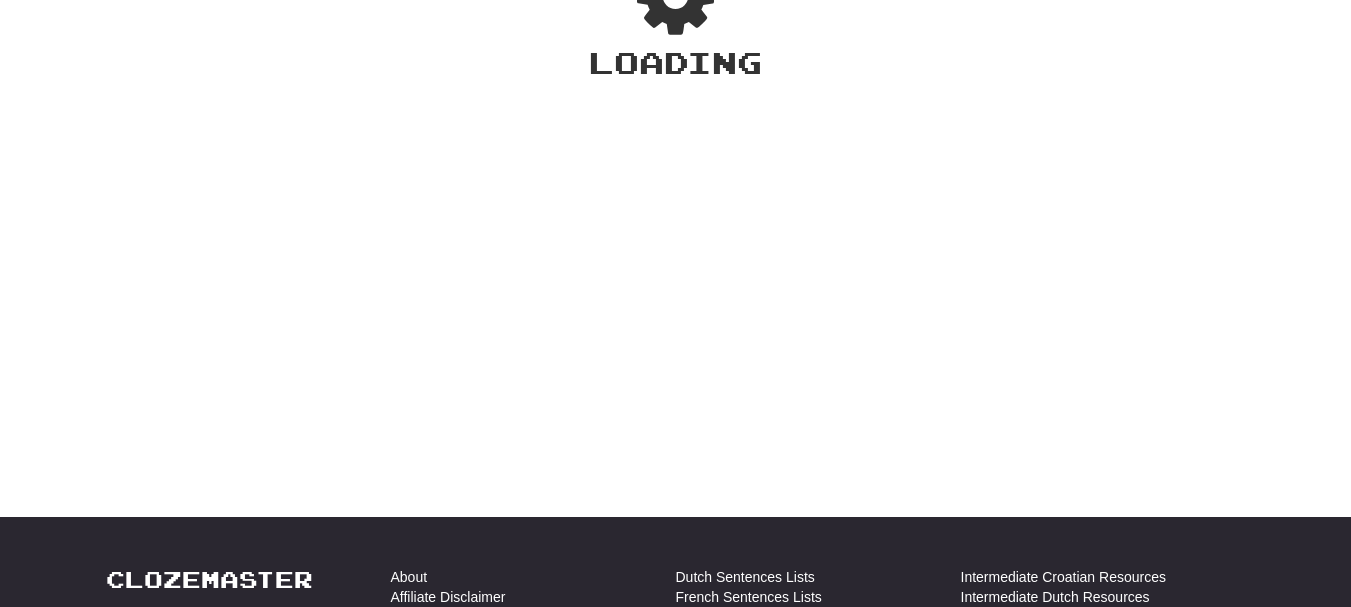 scroll, scrollTop: 100, scrollLeft: 0, axis: vertical 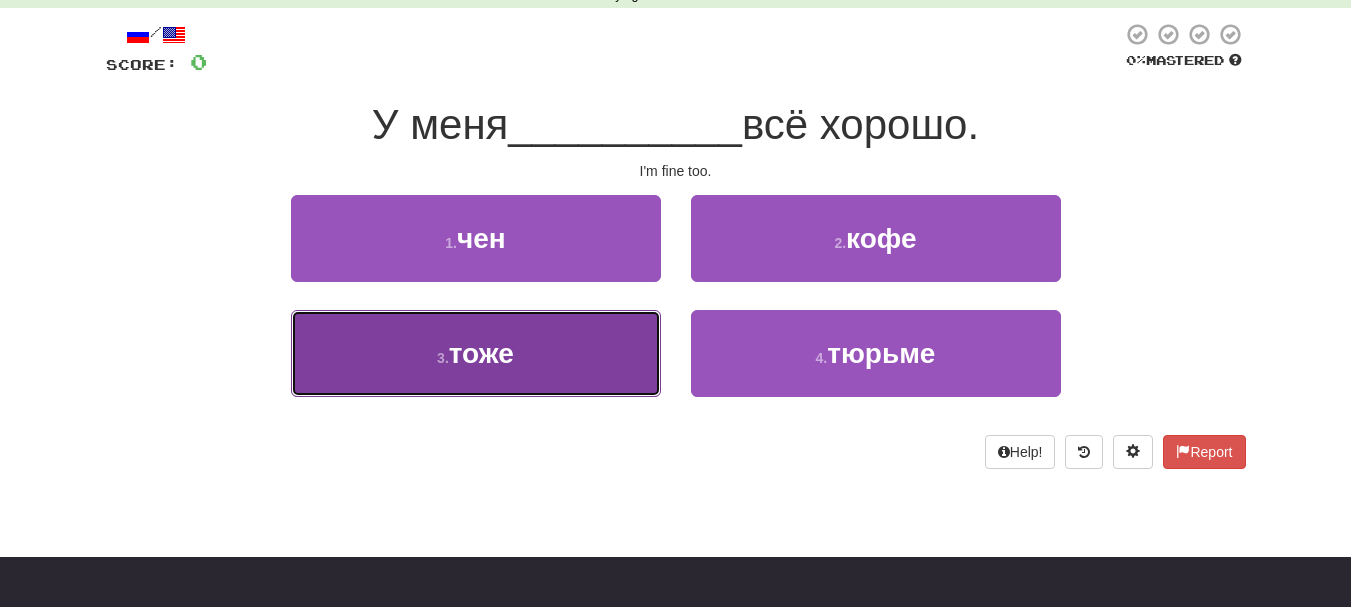 click on "3 .  тоже" at bounding box center [476, 353] 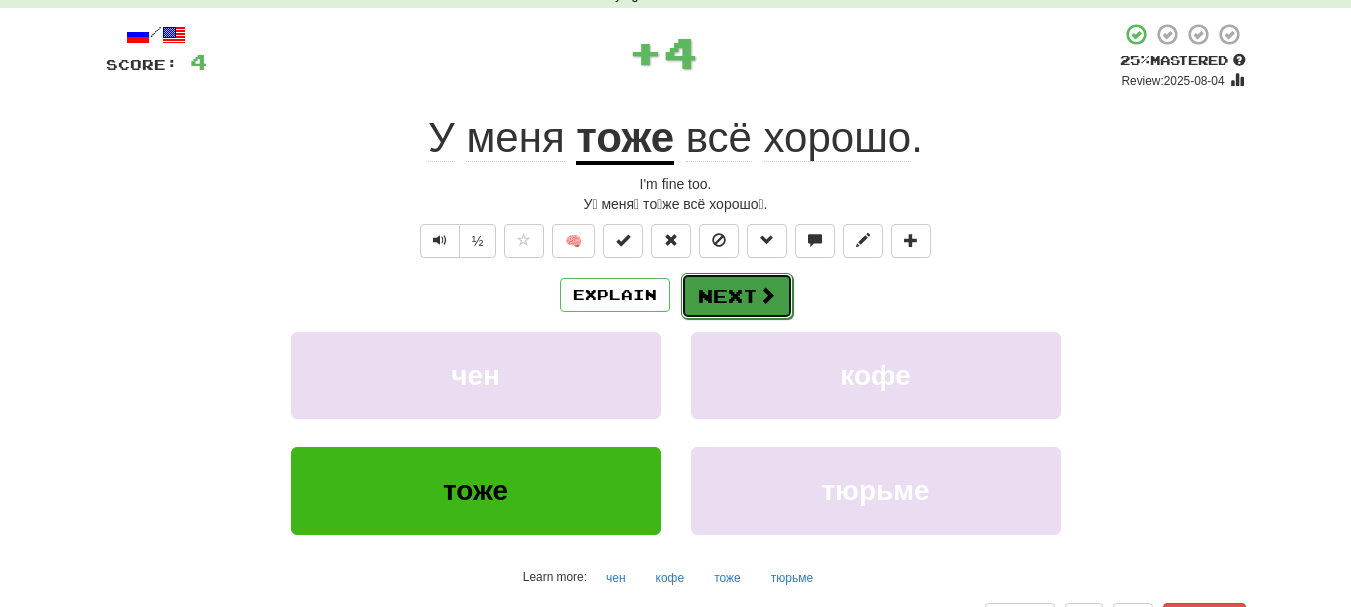 click on "Next" at bounding box center [737, 296] 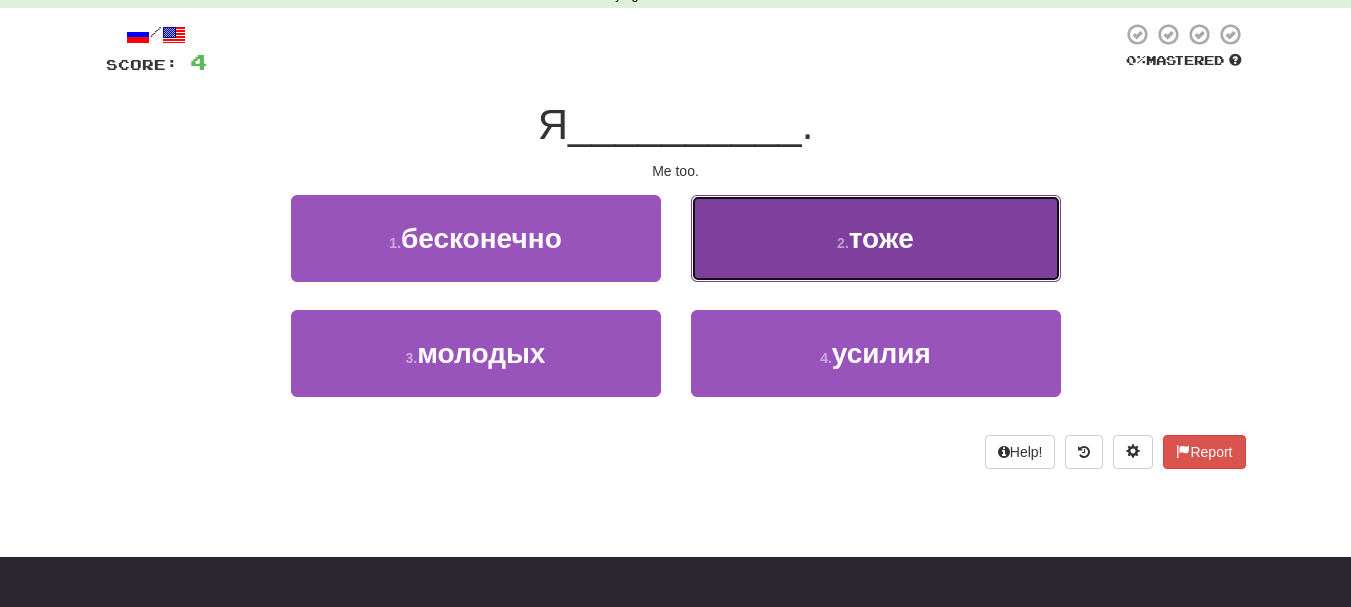 click on "2 .  тоже" at bounding box center [876, 238] 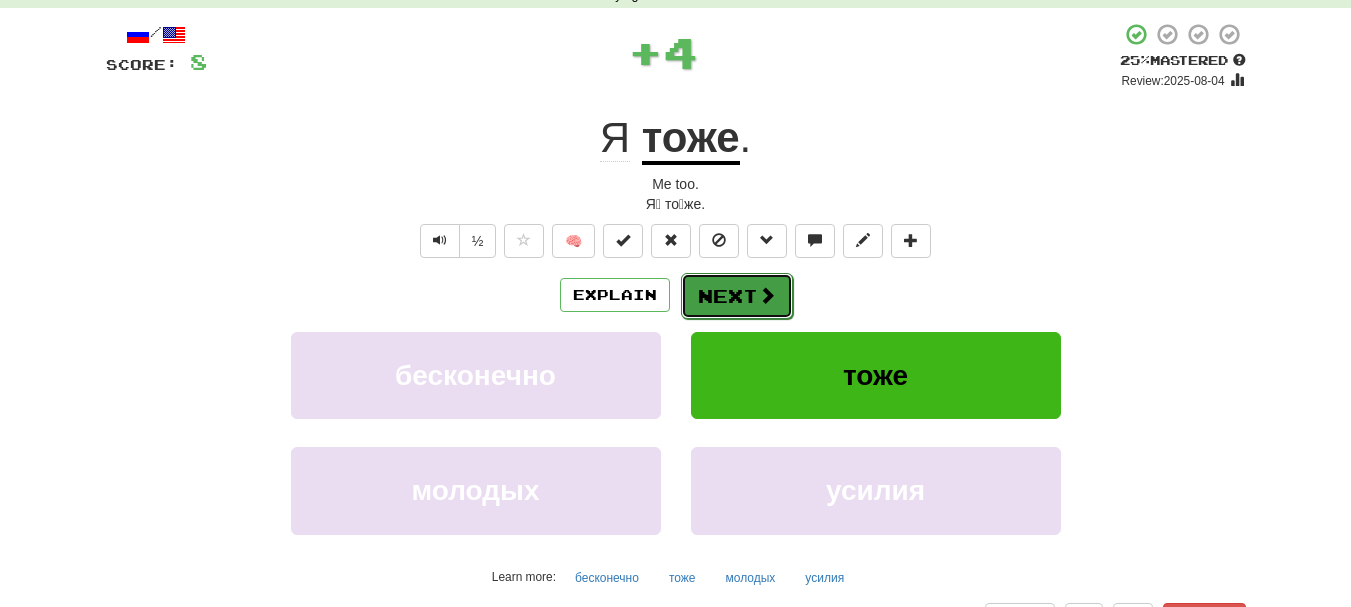 click on "Next" at bounding box center [737, 296] 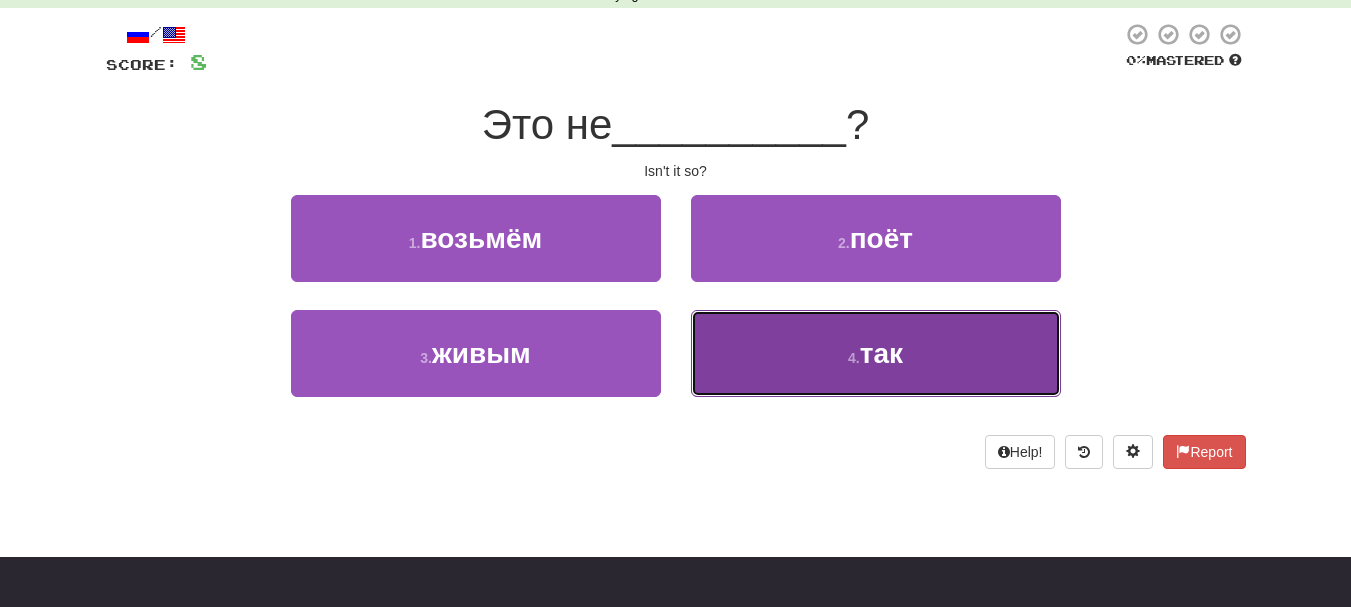 click on "4 .  так" at bounding box center (876, 353) 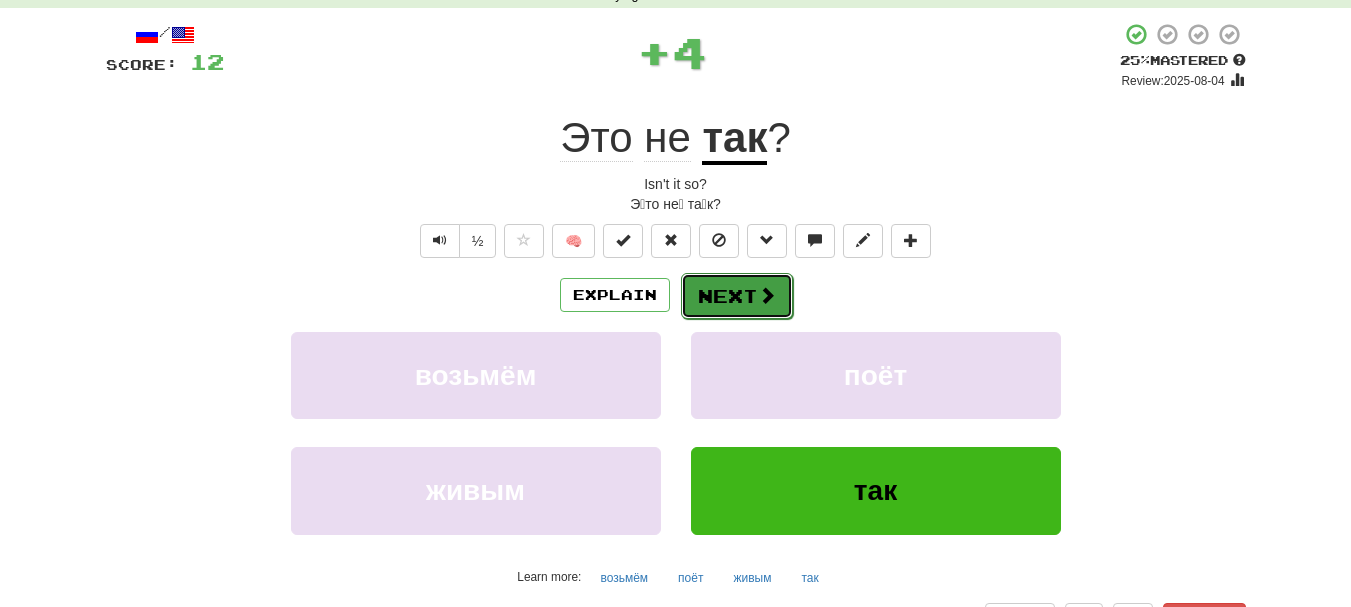 click on "Next" at bounding box center [737, 296] 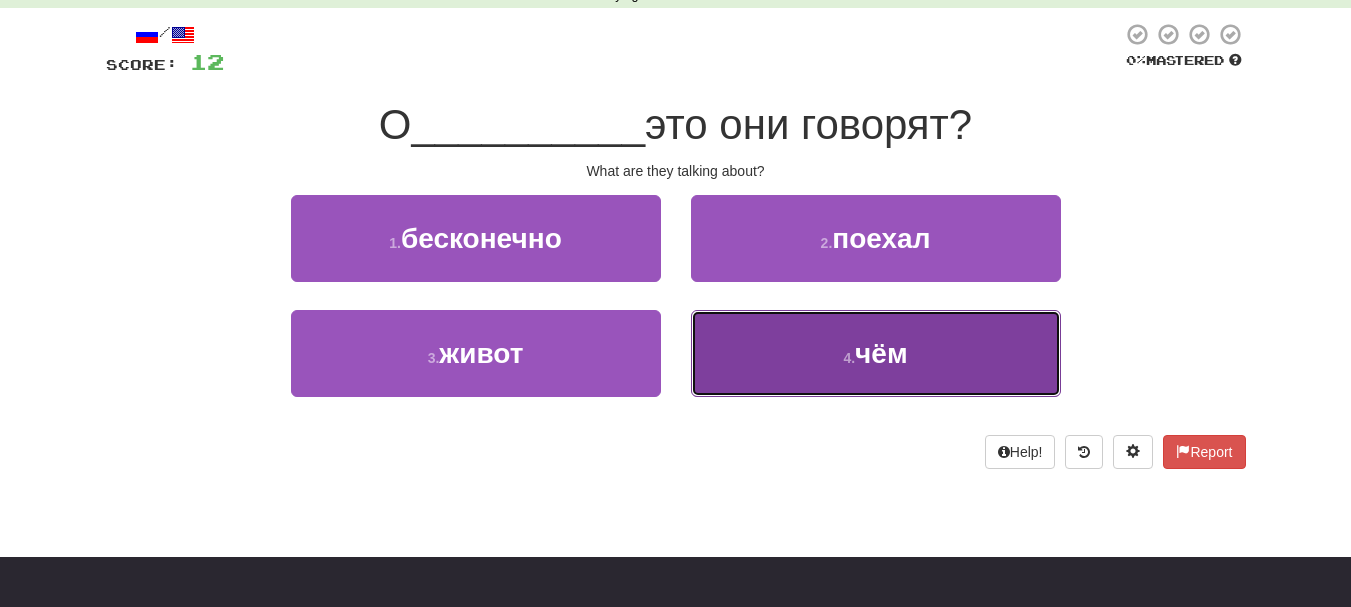 click on "4 .  чём" at bounding box center (876, 353) 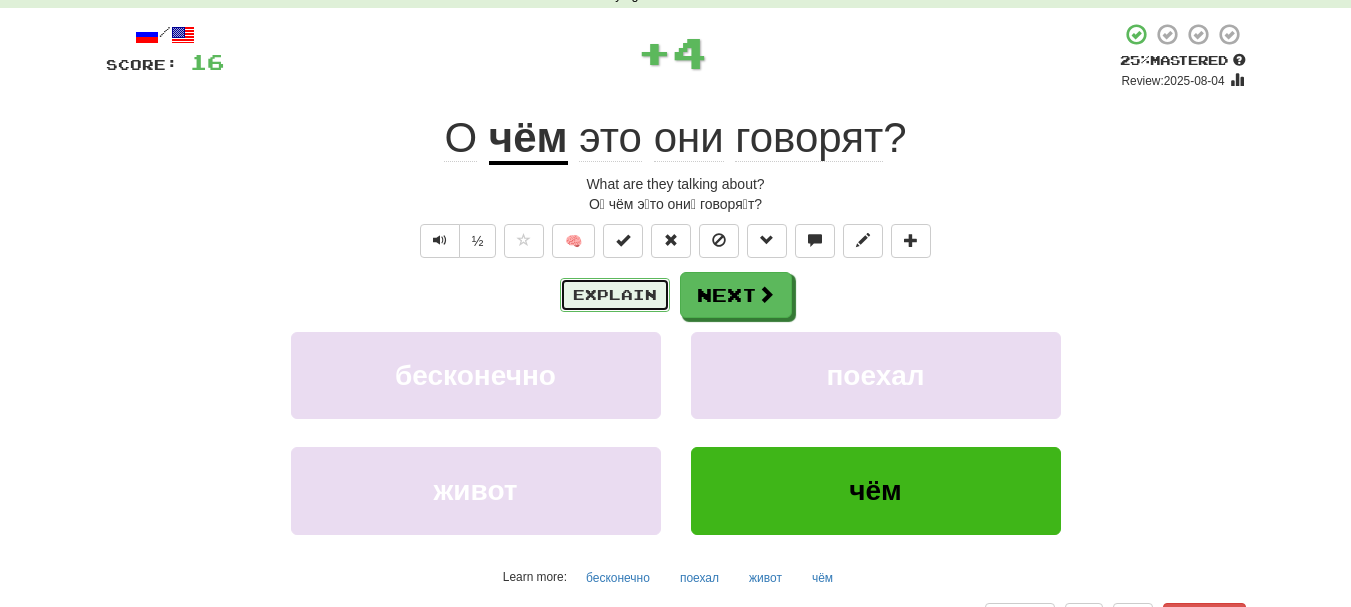 click on "Explain" at bounding box center [615, 295] 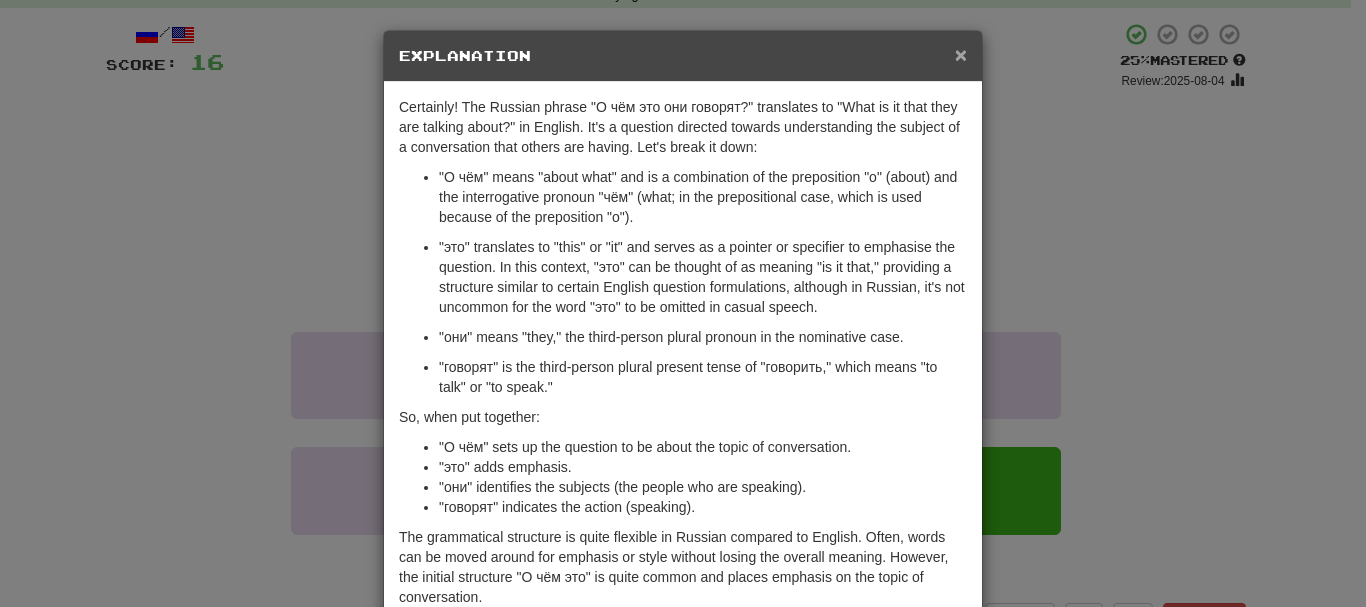 click on "×" at bounding box center (961, 54) 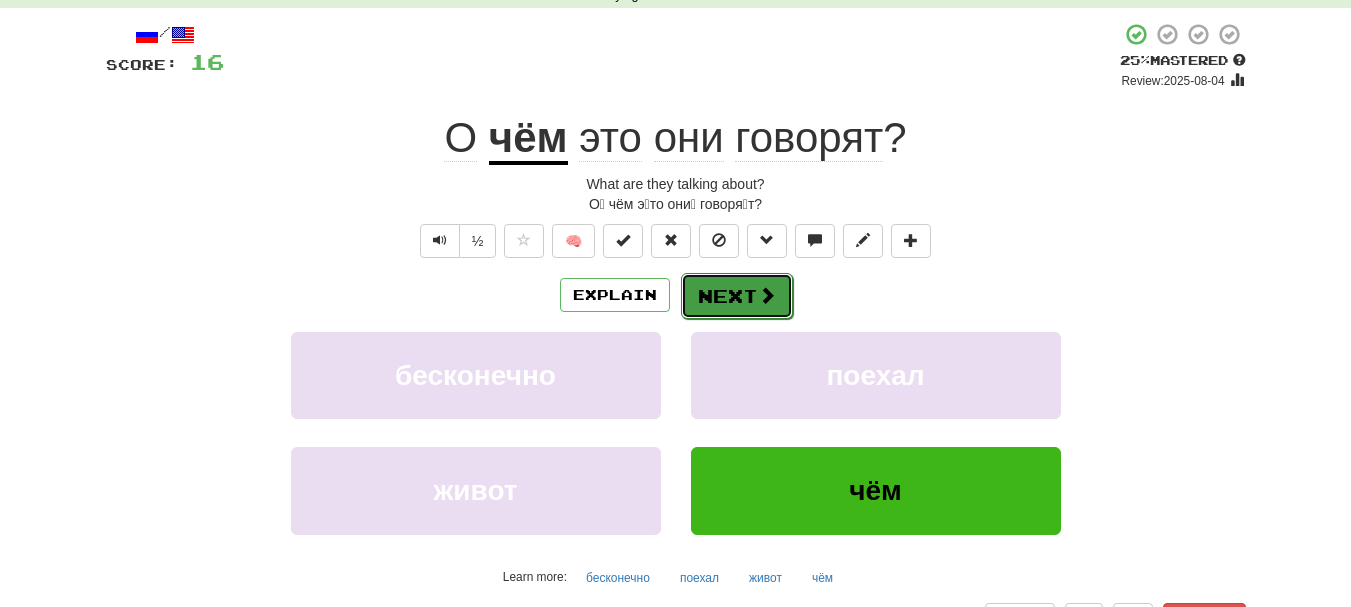 click on "Next" at bounding box center (737, 296) 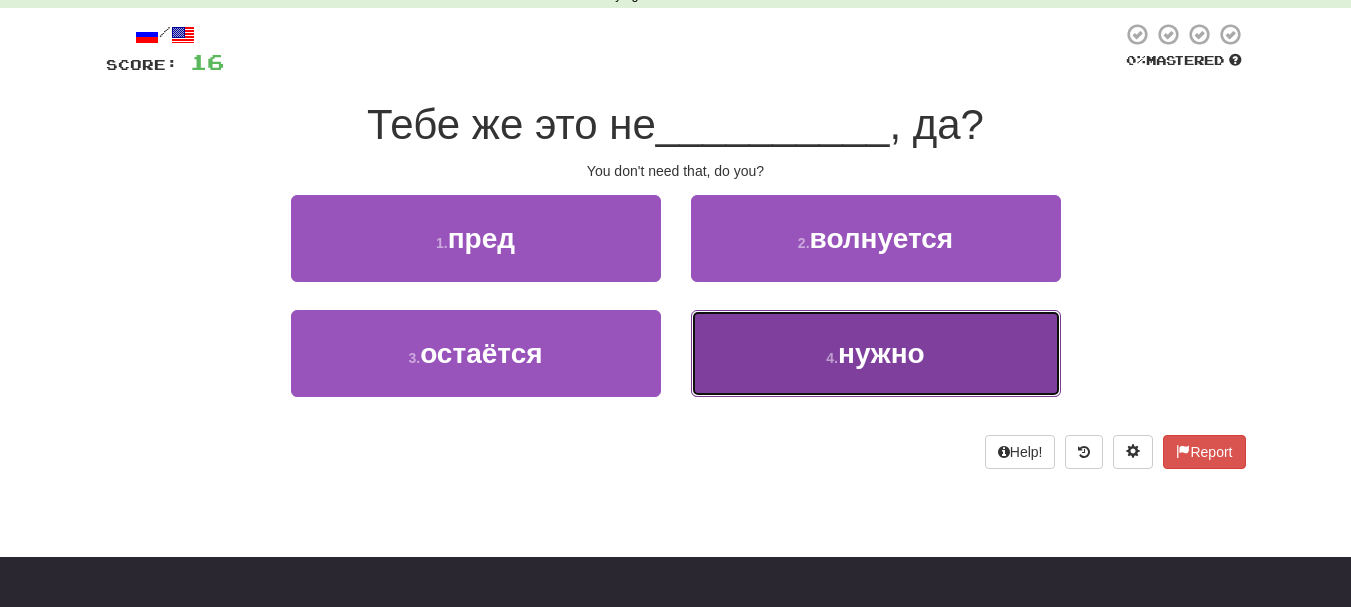 click on "4 .  нужно" at bounding box center [876, 353] 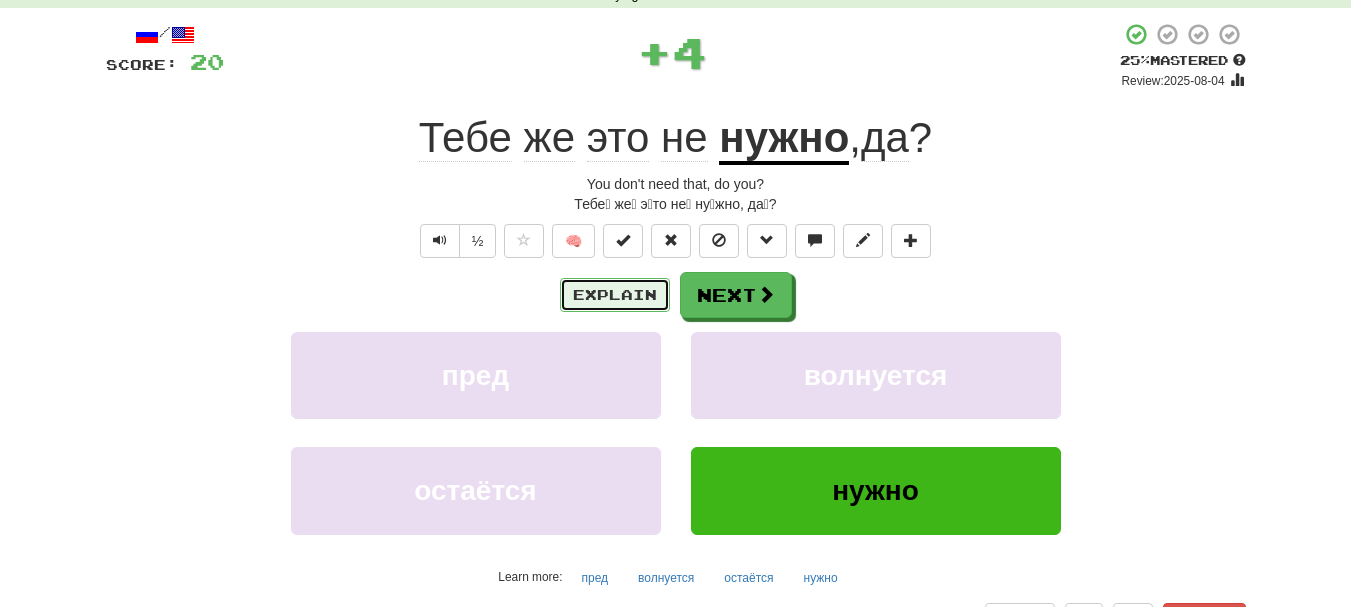 click on "Explain" at bounding box center (615, 295) 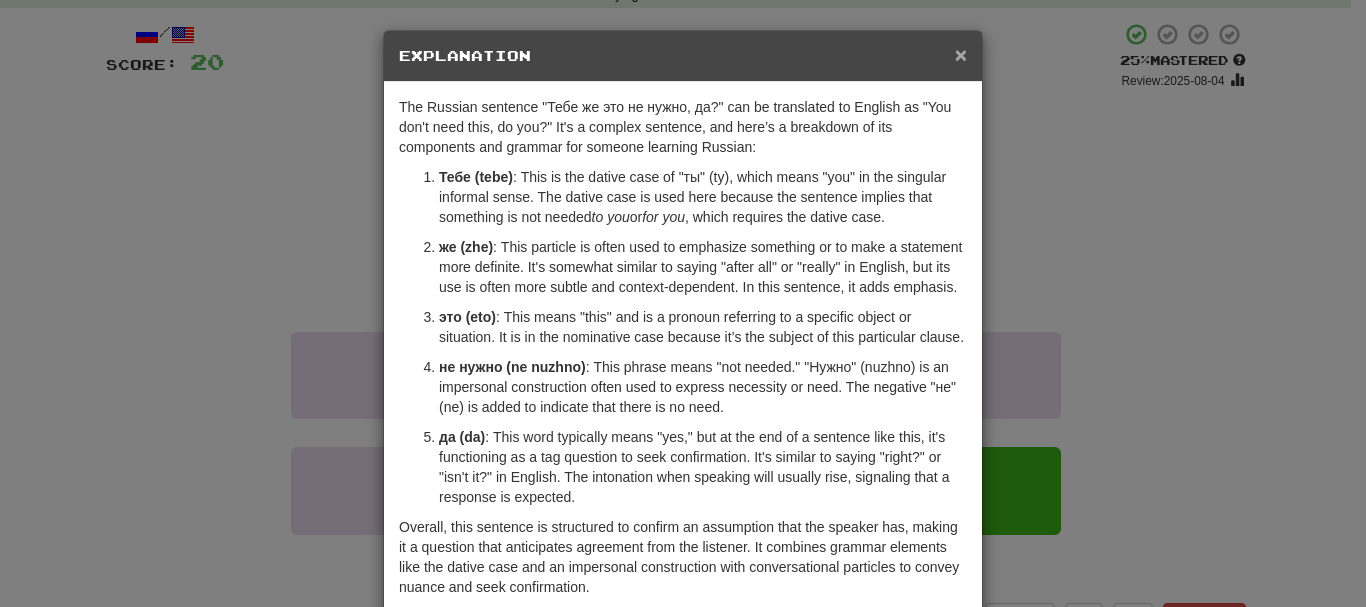 click on "×" at bounding box center [961, 54] 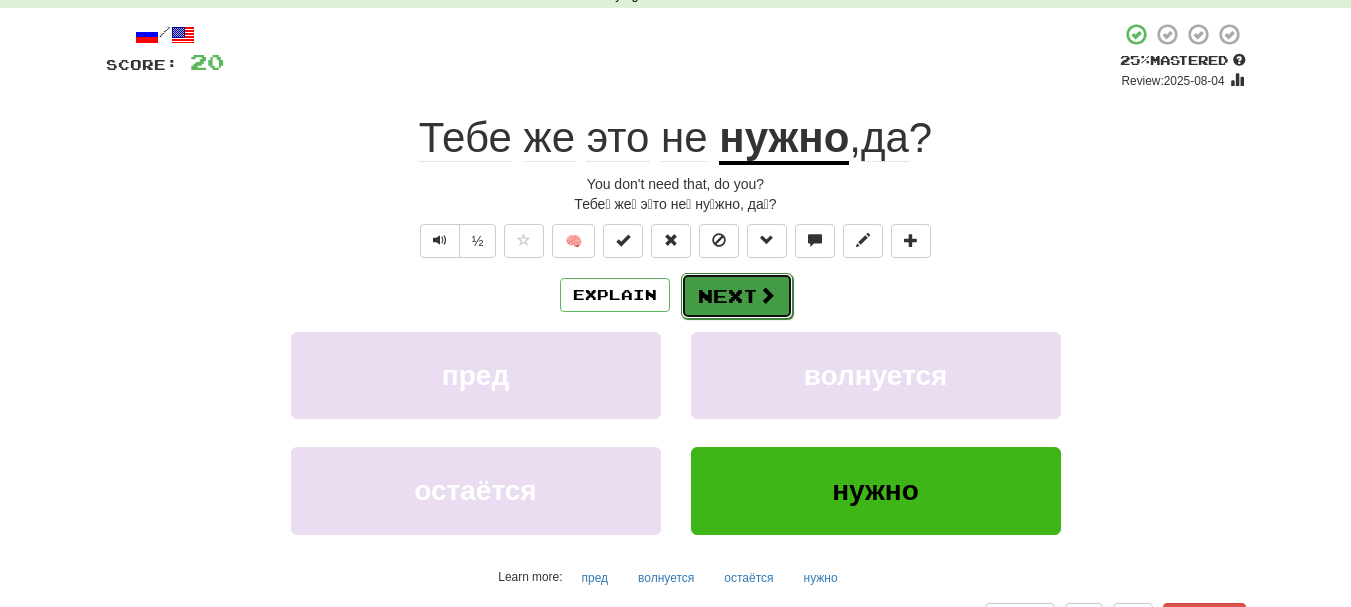 click at bounding box center (767, 295) 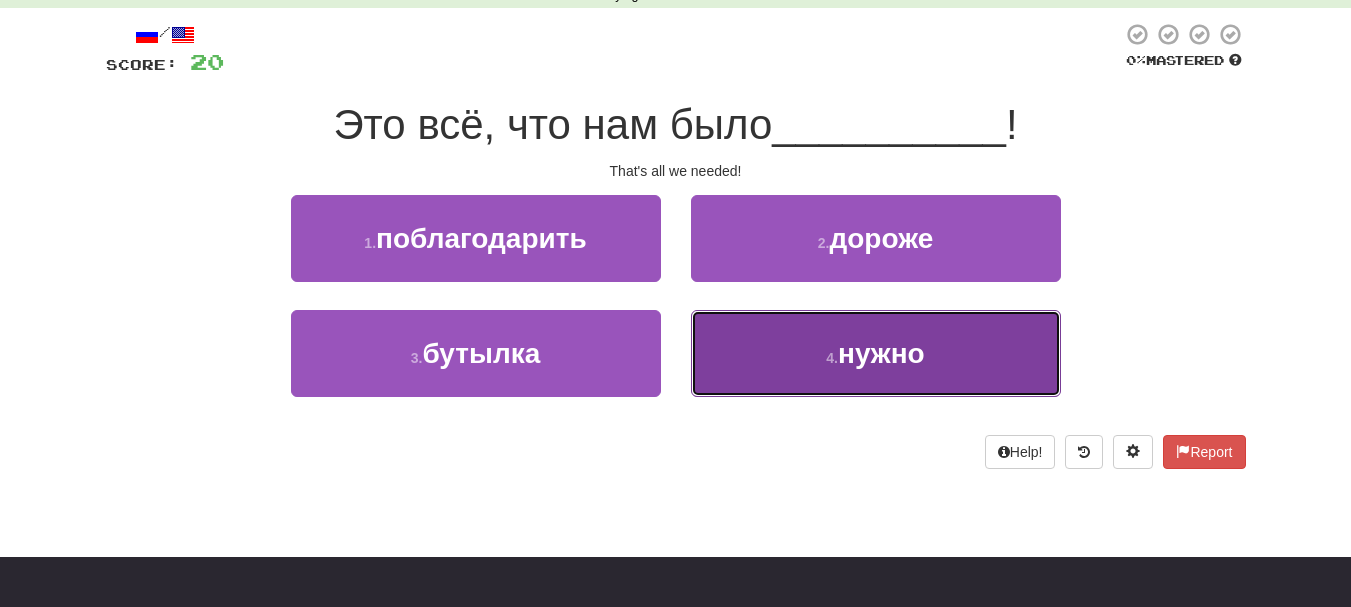click on "4 .  нужно" at bounding box center (876, 353) 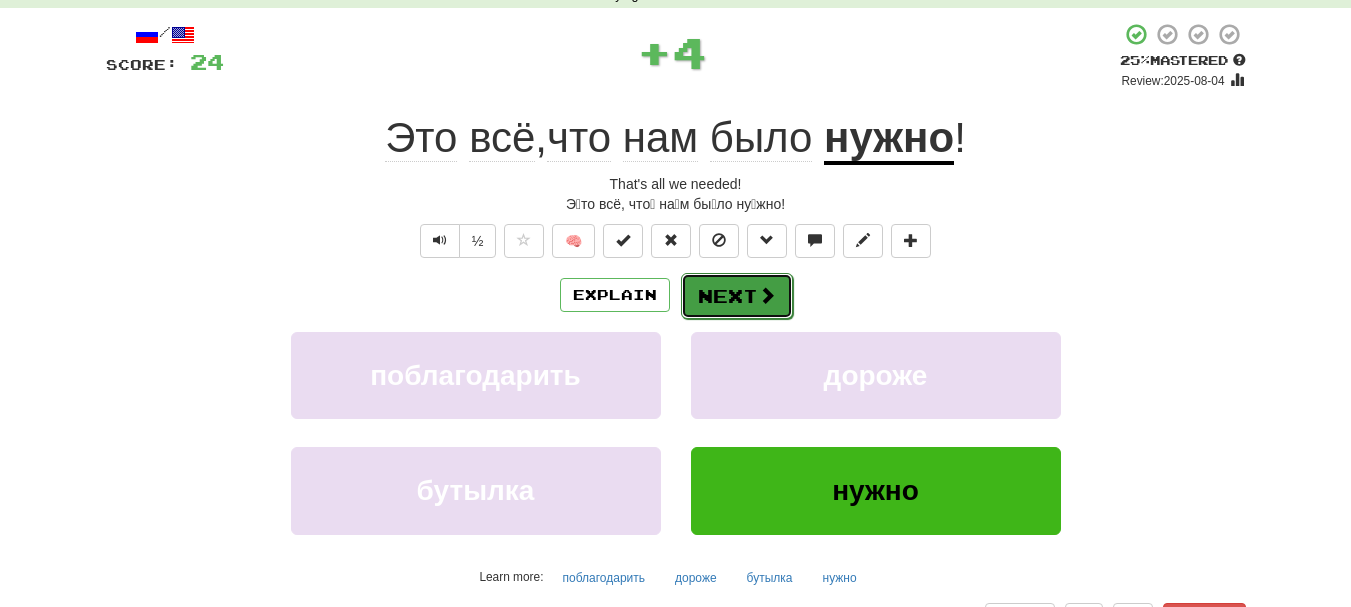 click on "Next" at bounding box center [737, 296] 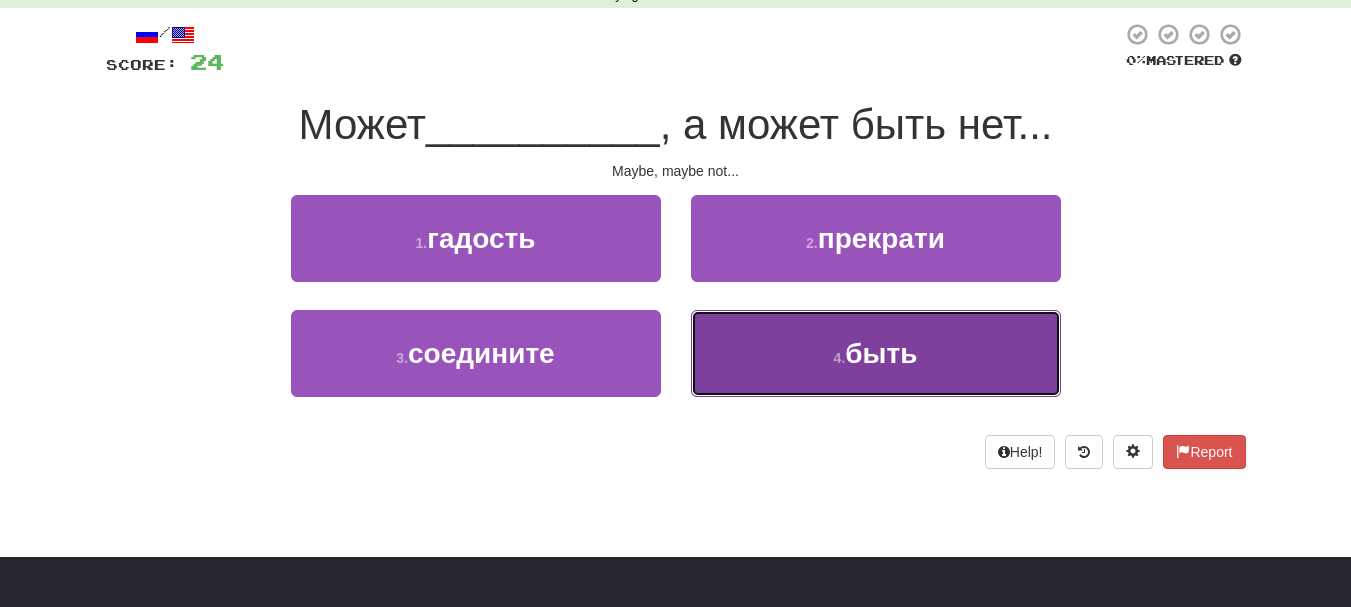 click on "4 .  быть" at bounding box center [876, 353] 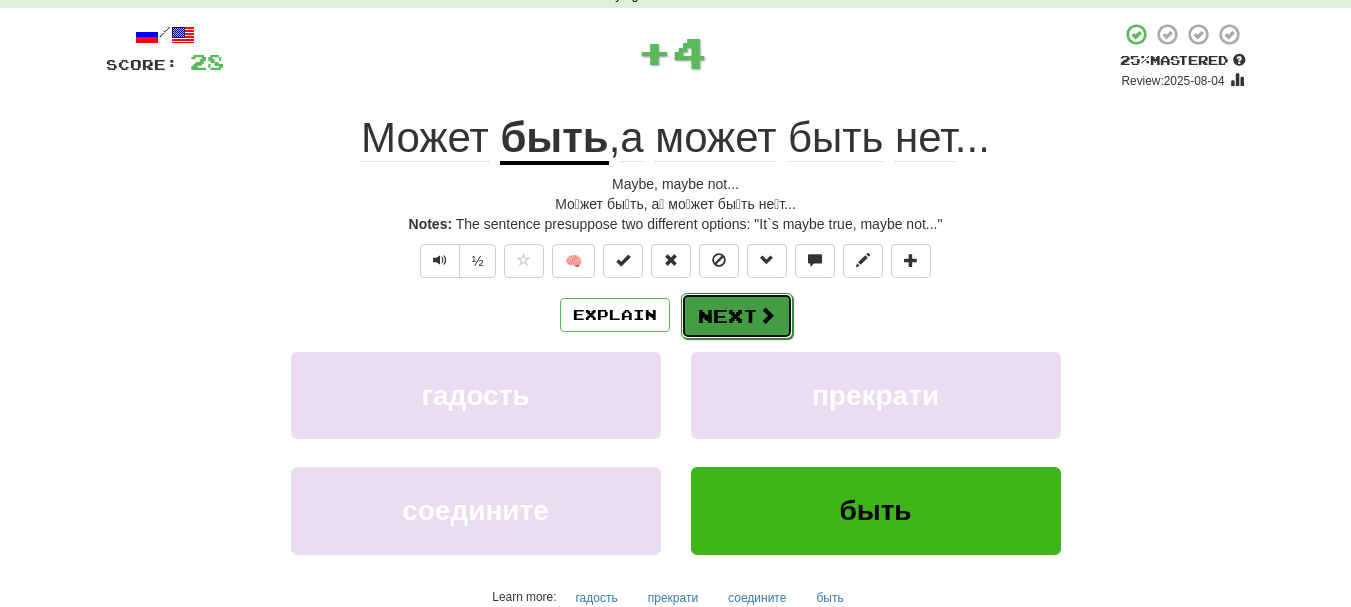 click on "Next" at bounding box center (737, 316) 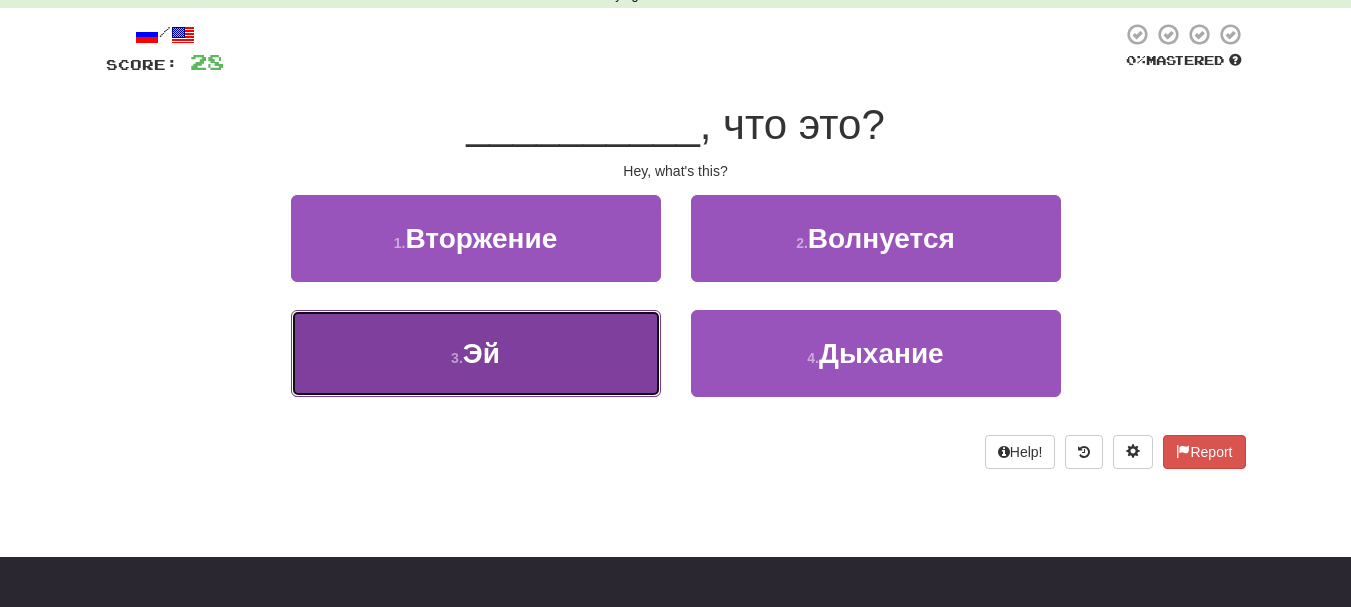 click on "3 .  Эй" at bounding box center (476, 353) 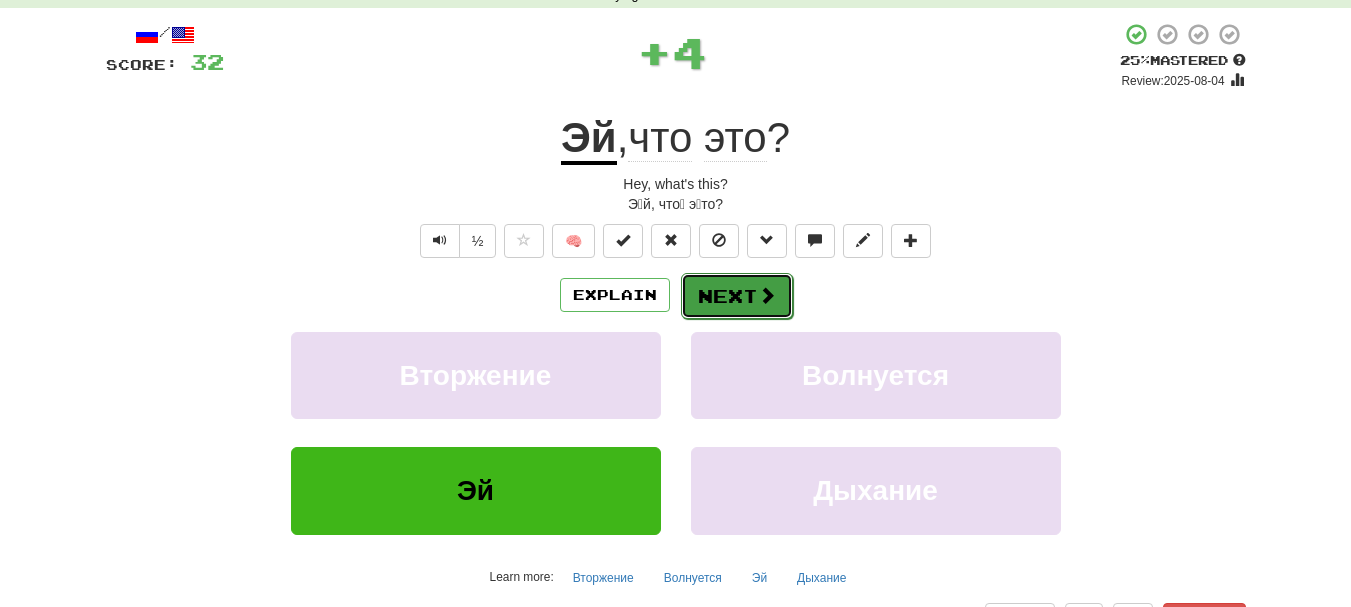 click on "Next" at bounding box center (737, 296) 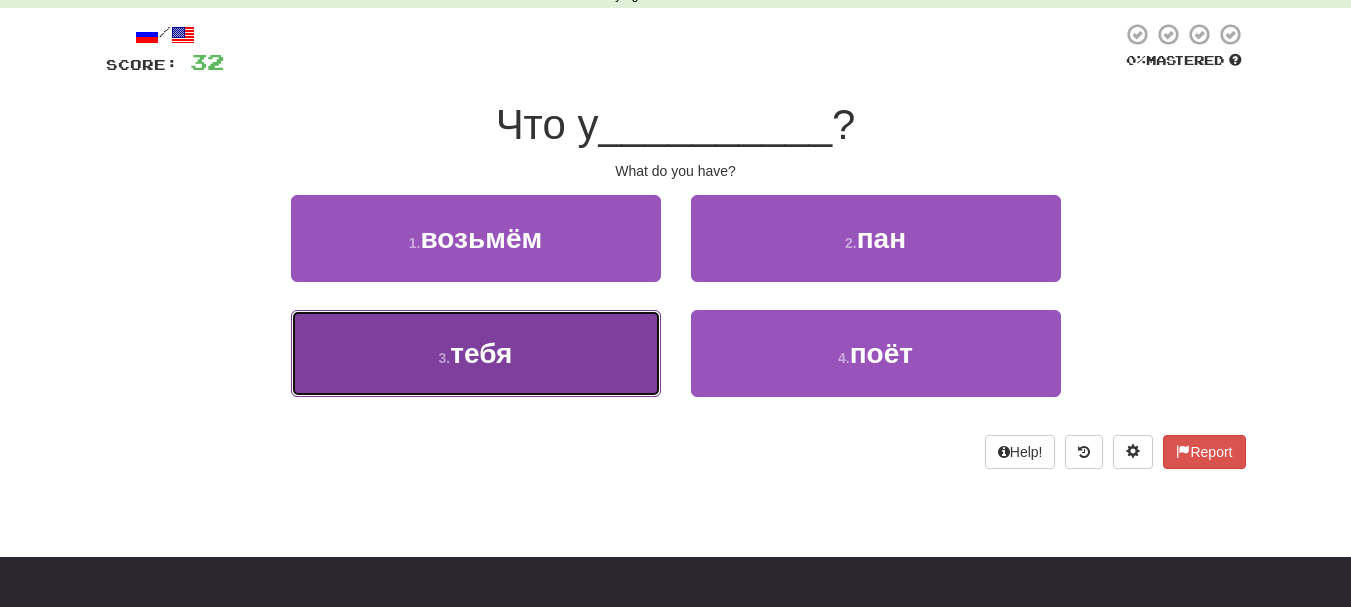 click on "3 .  тебя" at bounding box center (476, 353) 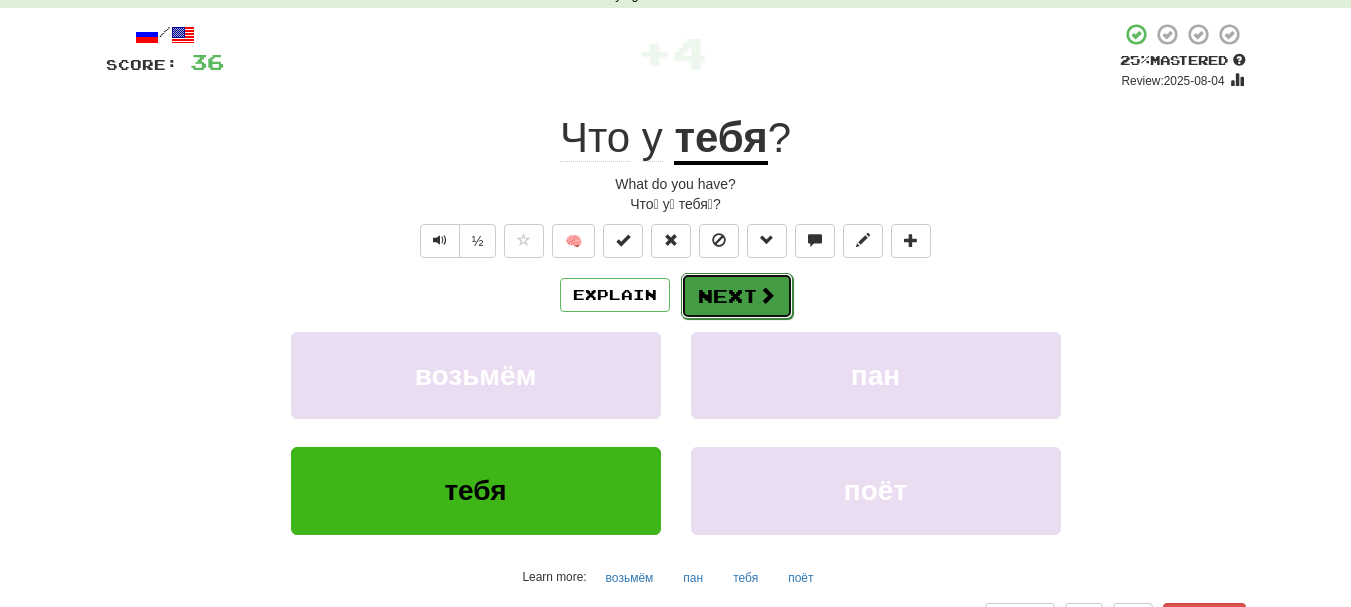 click on "Next" at bounding box center [737, 296] 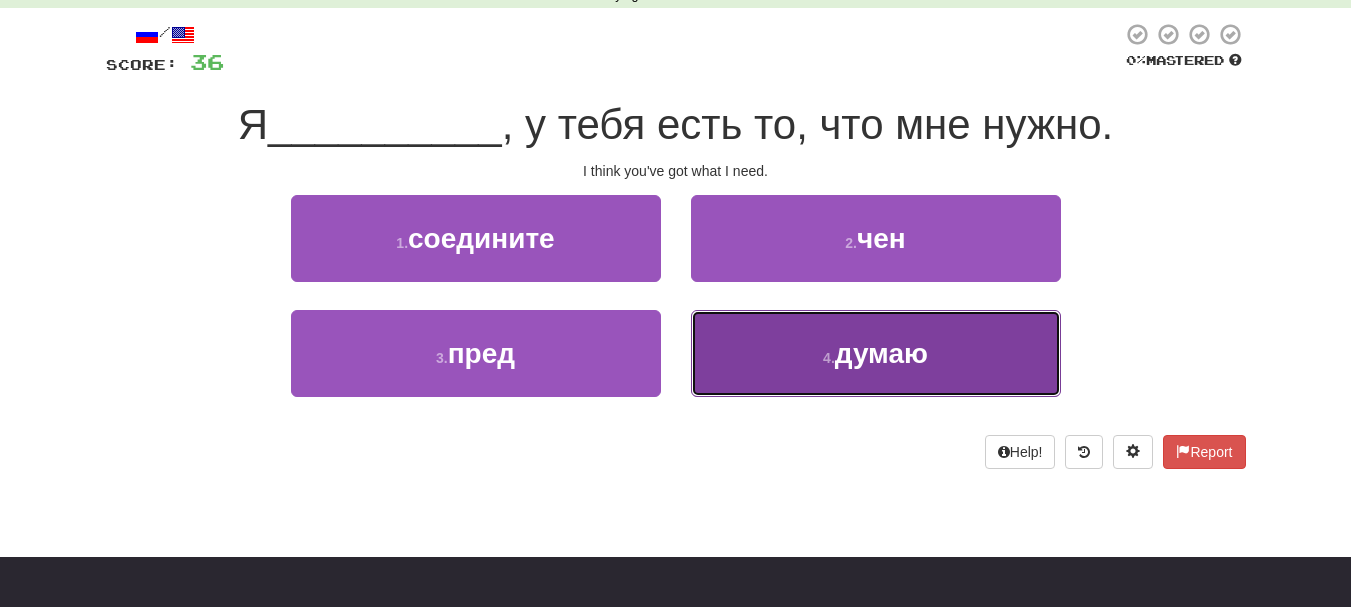 click on "думаю" at bounding box center (881, 353) 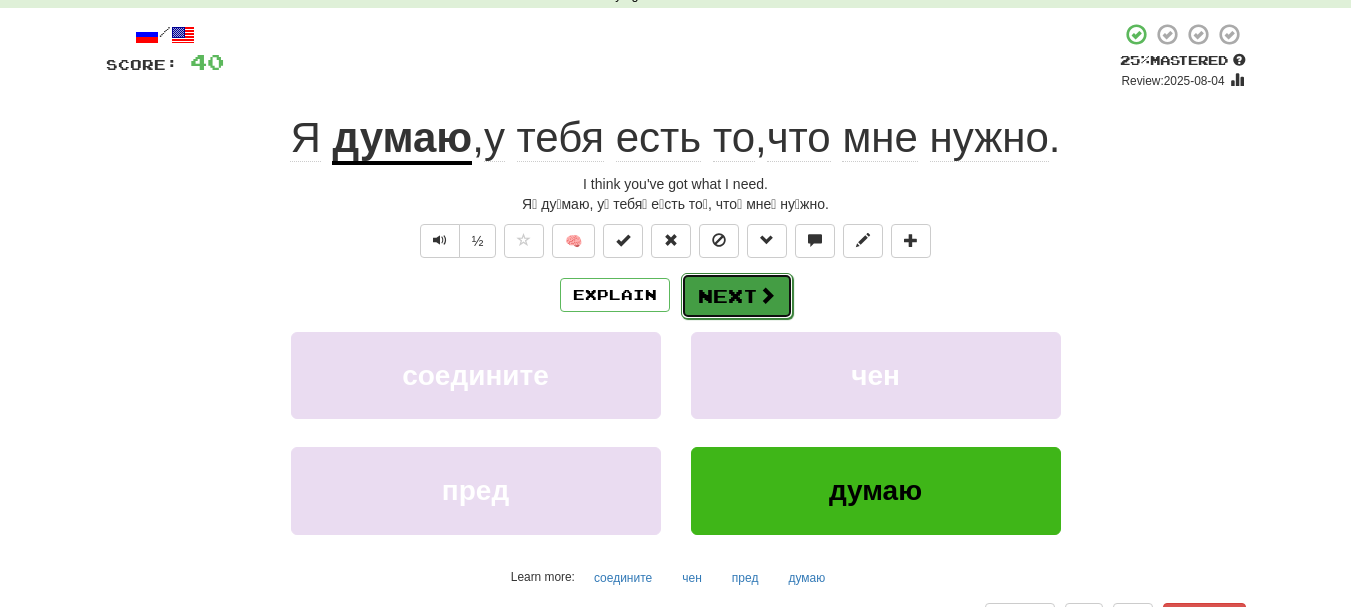 click on "Next" at bounding box center [737, 296] 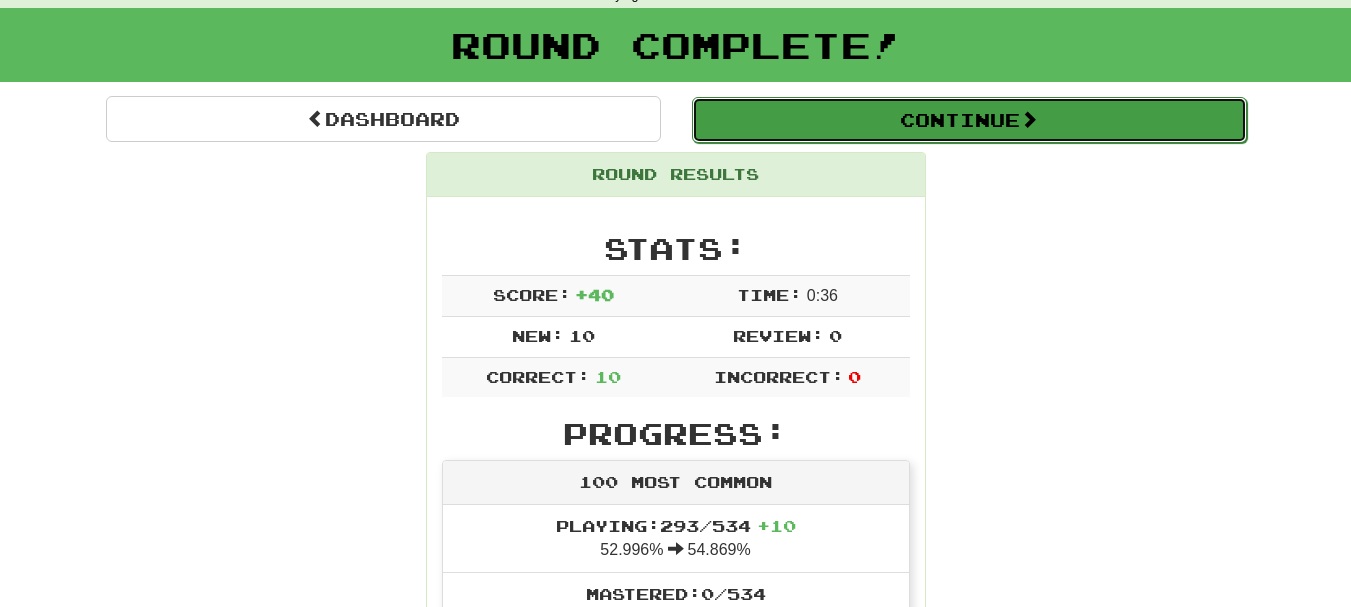 click on "Continue" at bounding box center [969, 120] 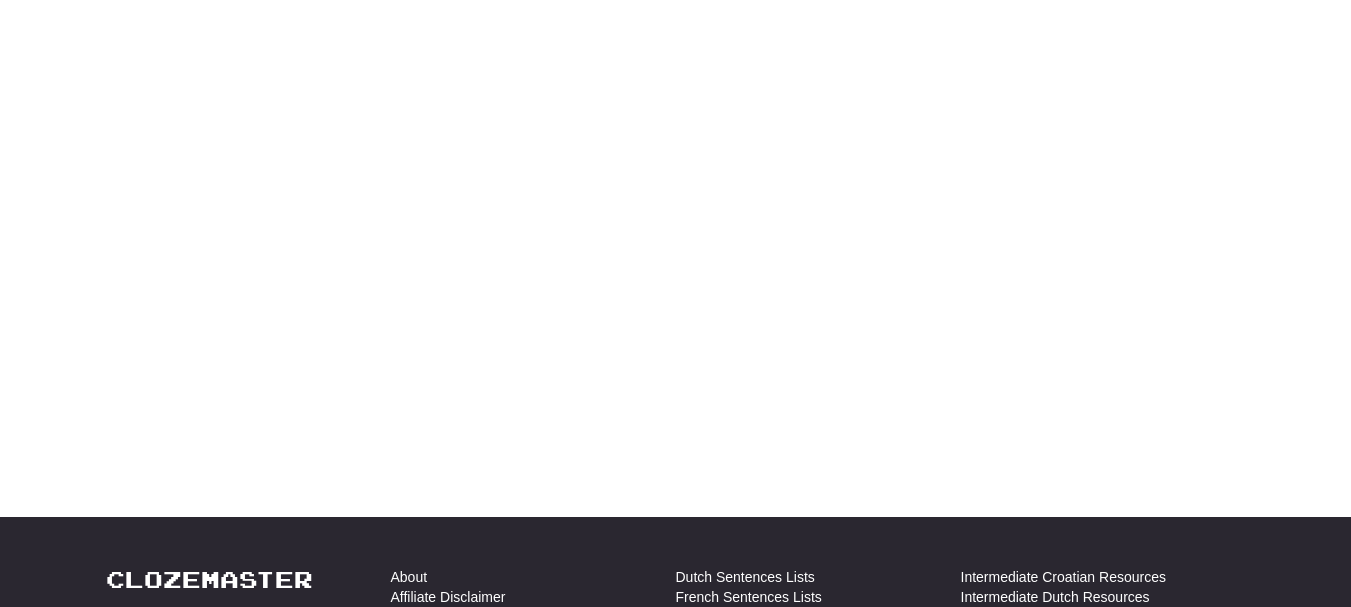 scroll, scrollTop: 100, scrollLeft: 0, axis: vertical 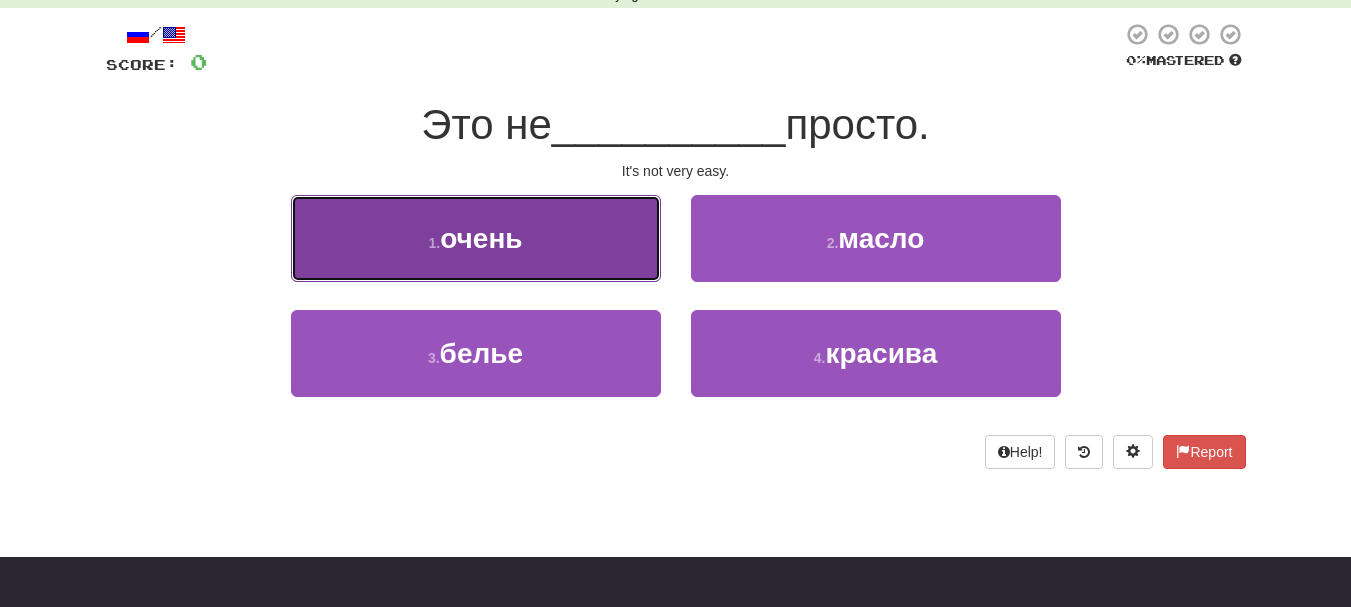 click on "1 .  очень" at bounding box center (476, 238) 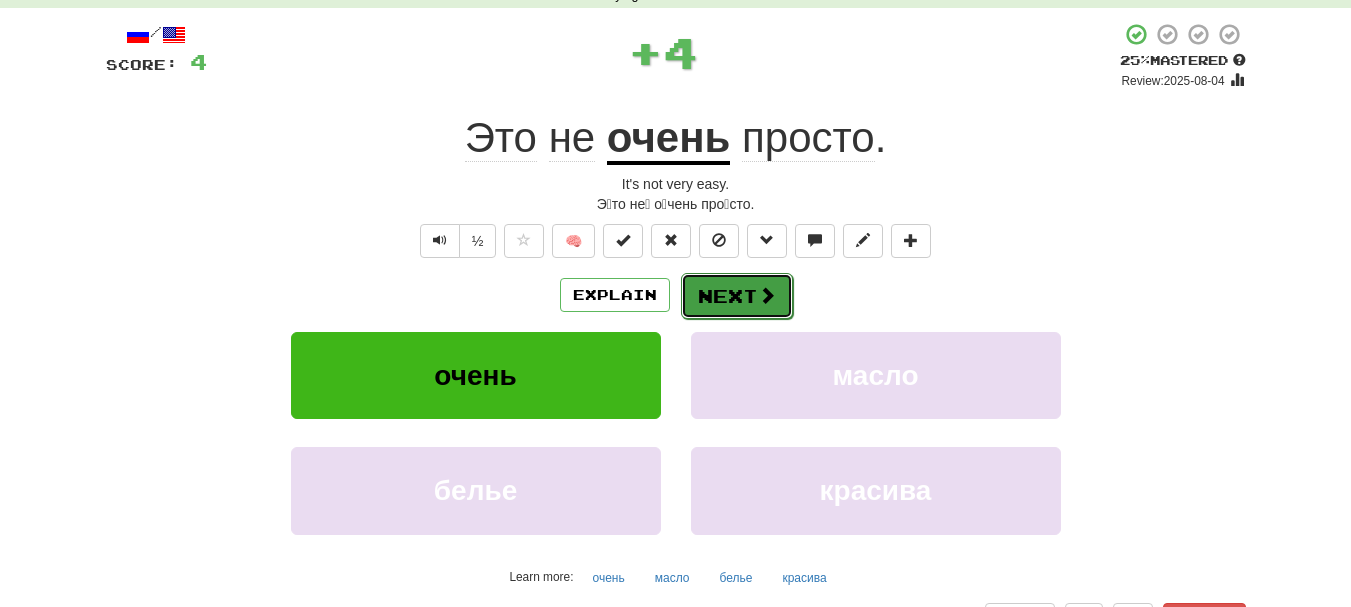 click on "Next" at bounding box center [737, 296] 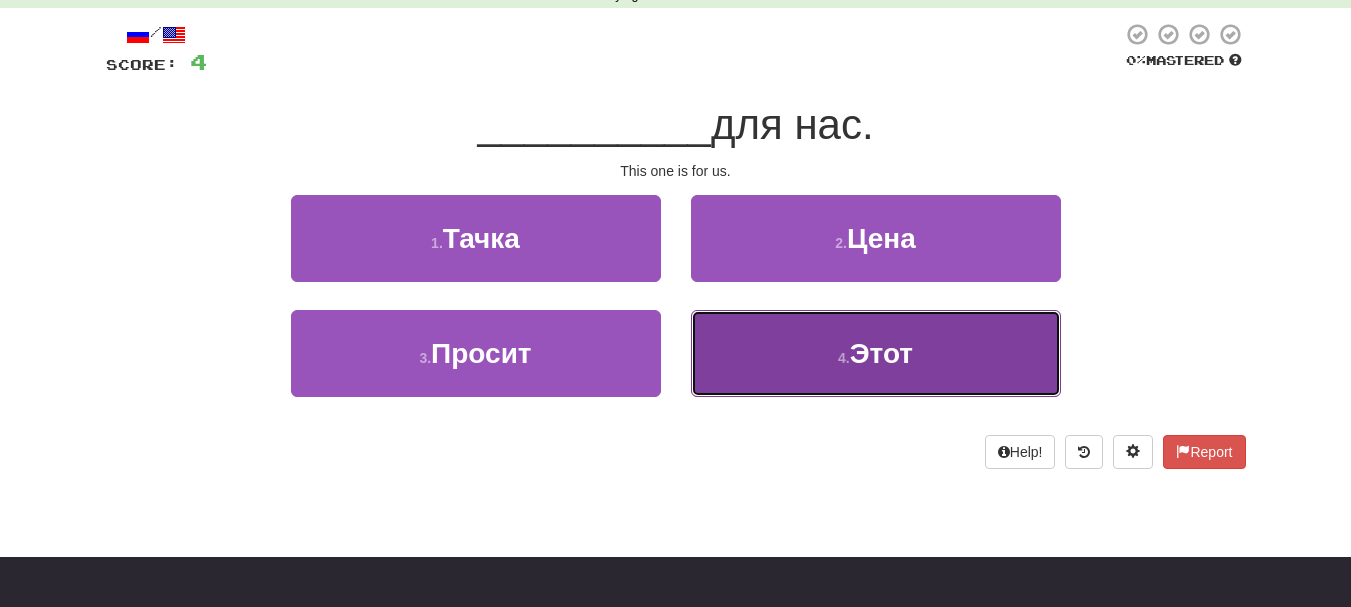 click on "4 .  Этот" at bounding box center [876, 353] 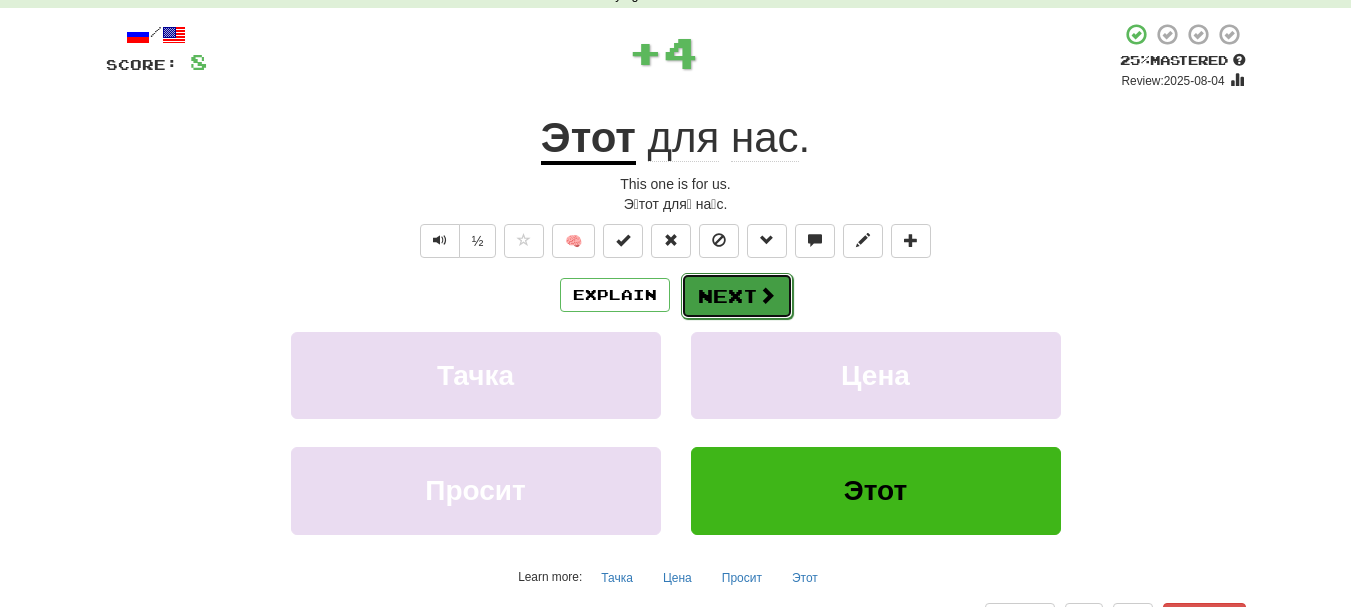 click on "Next" at bounding box center [737, 296] 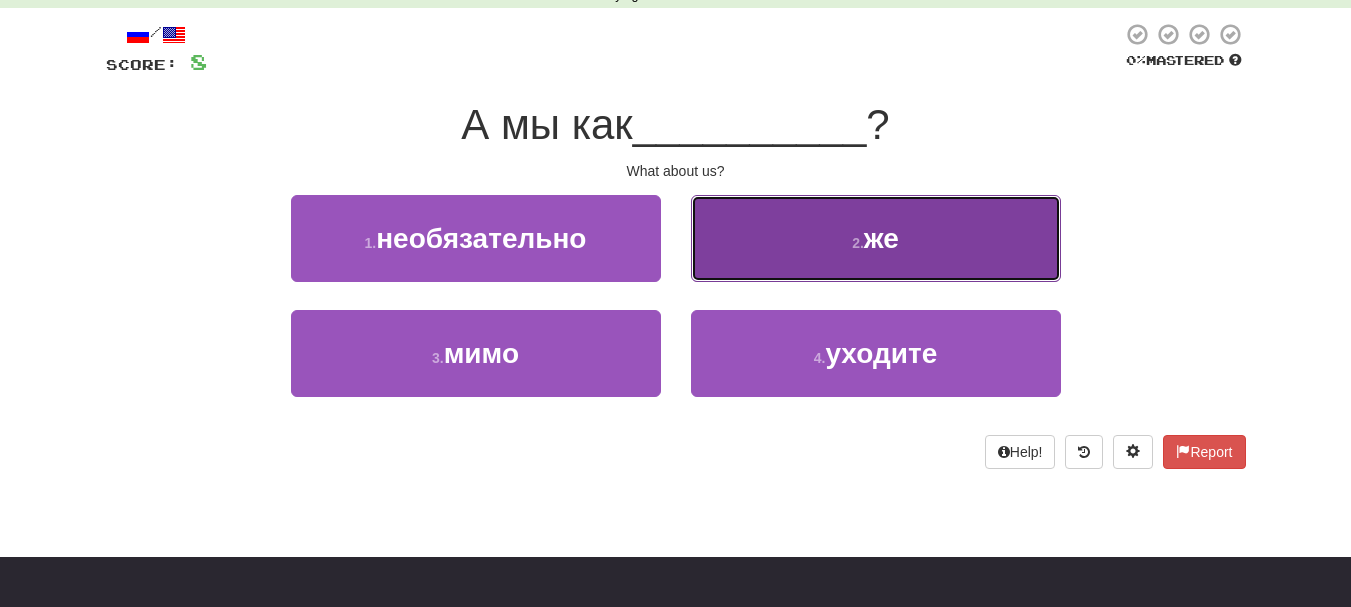 click on "2 .  же" at bounding box center [876, 238] 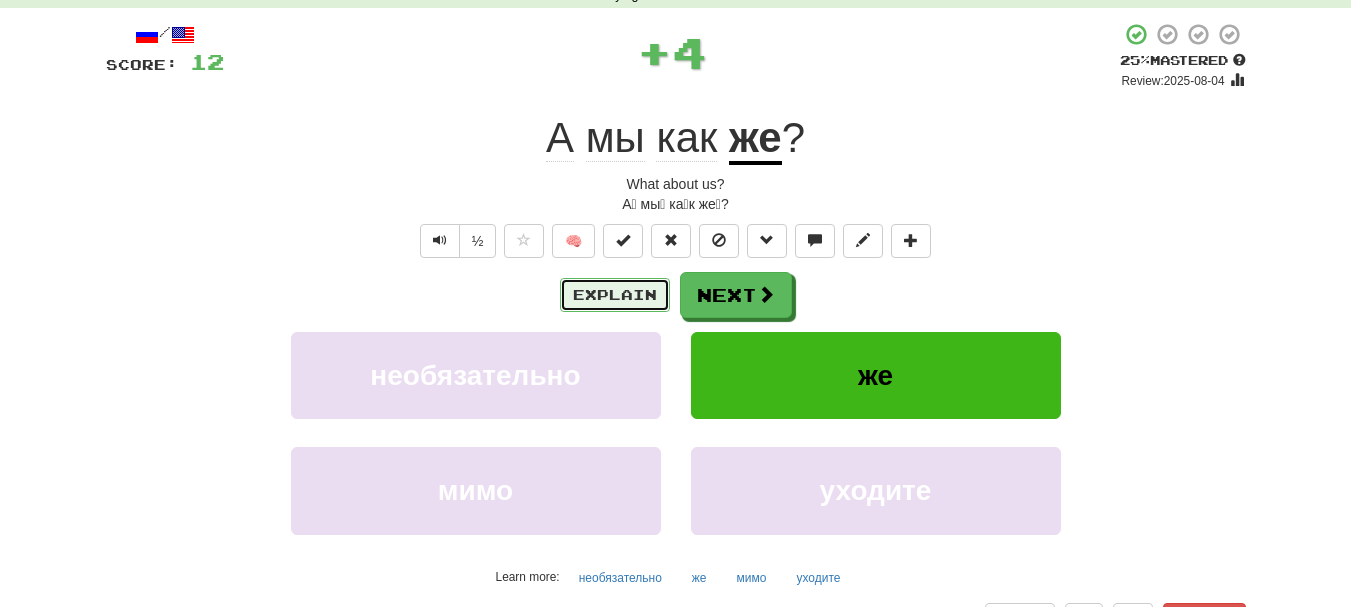 click on "Explain" at bounding box center (615, 295) 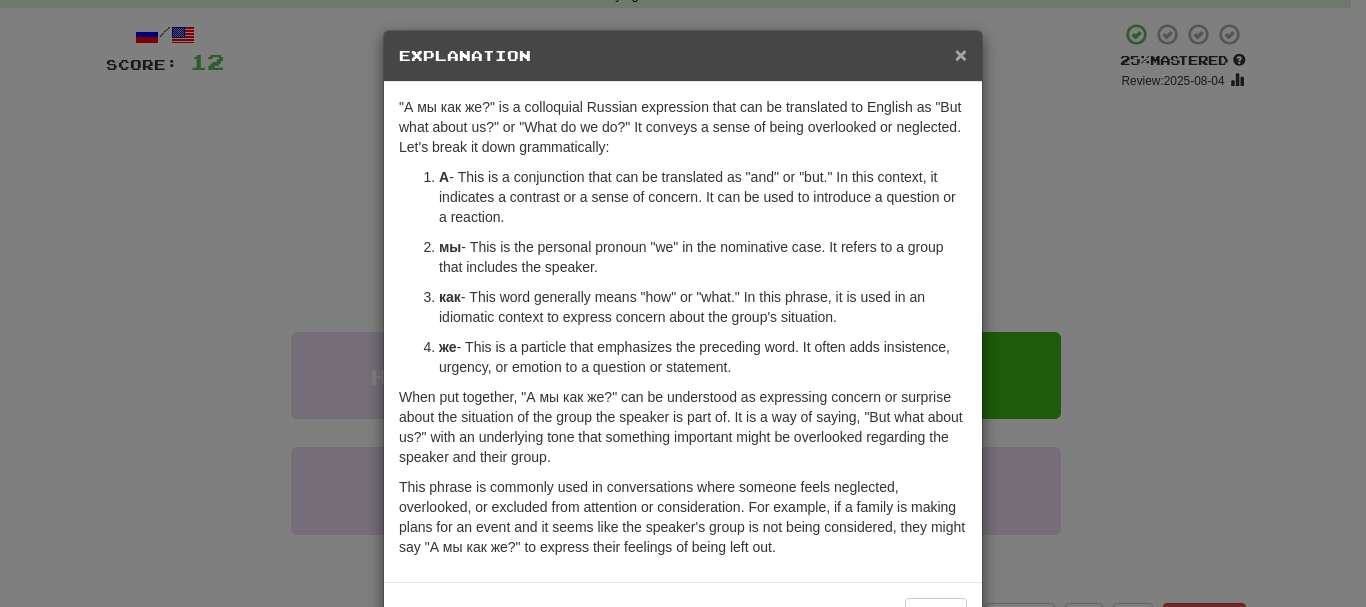 click on "×" at bounding box center (961, 54) 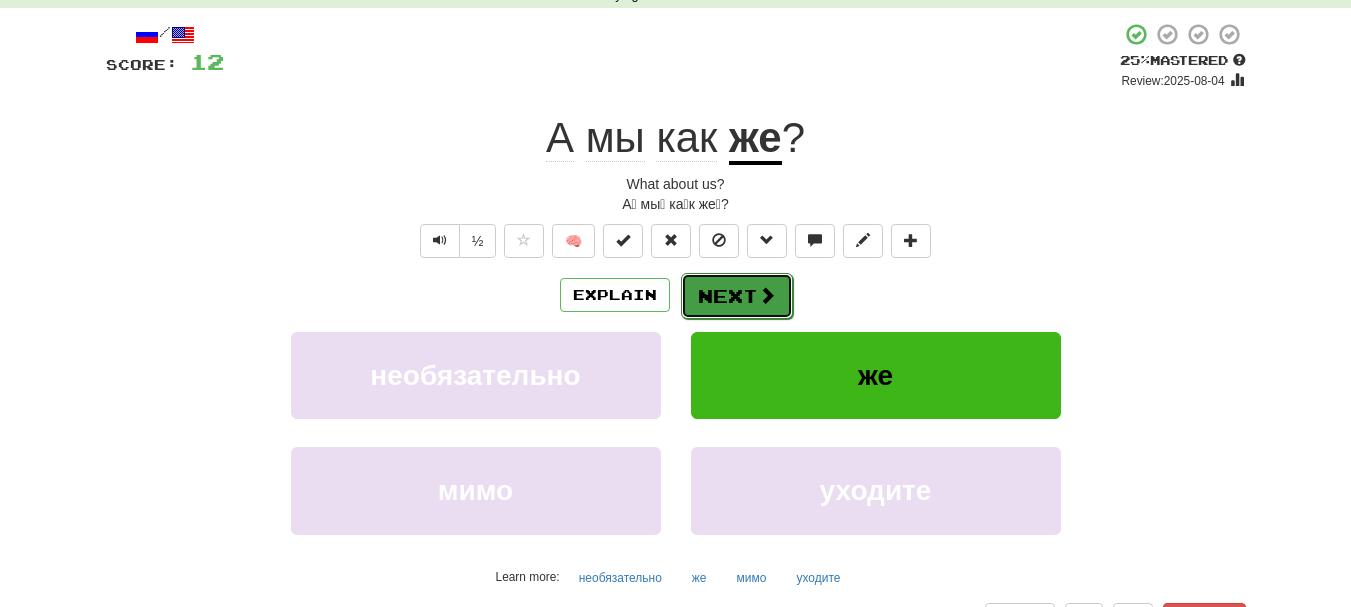 click at bounding box center [767, 295] 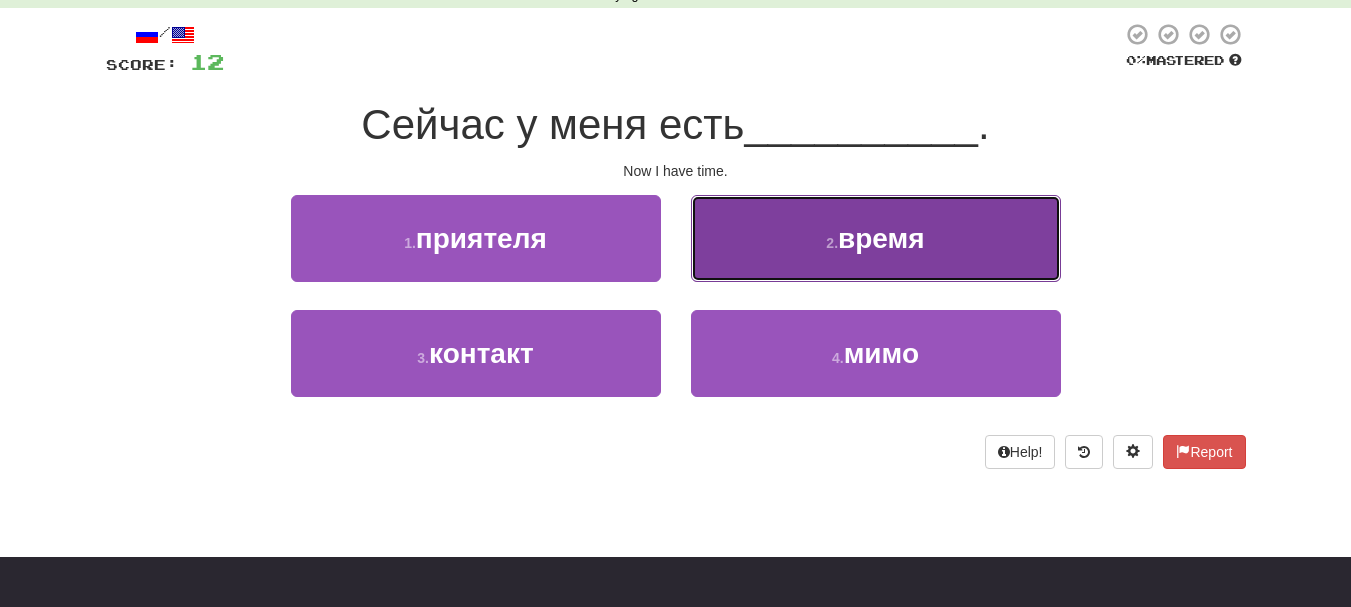 click on "2 .  время" at bounding box center (876, 238) 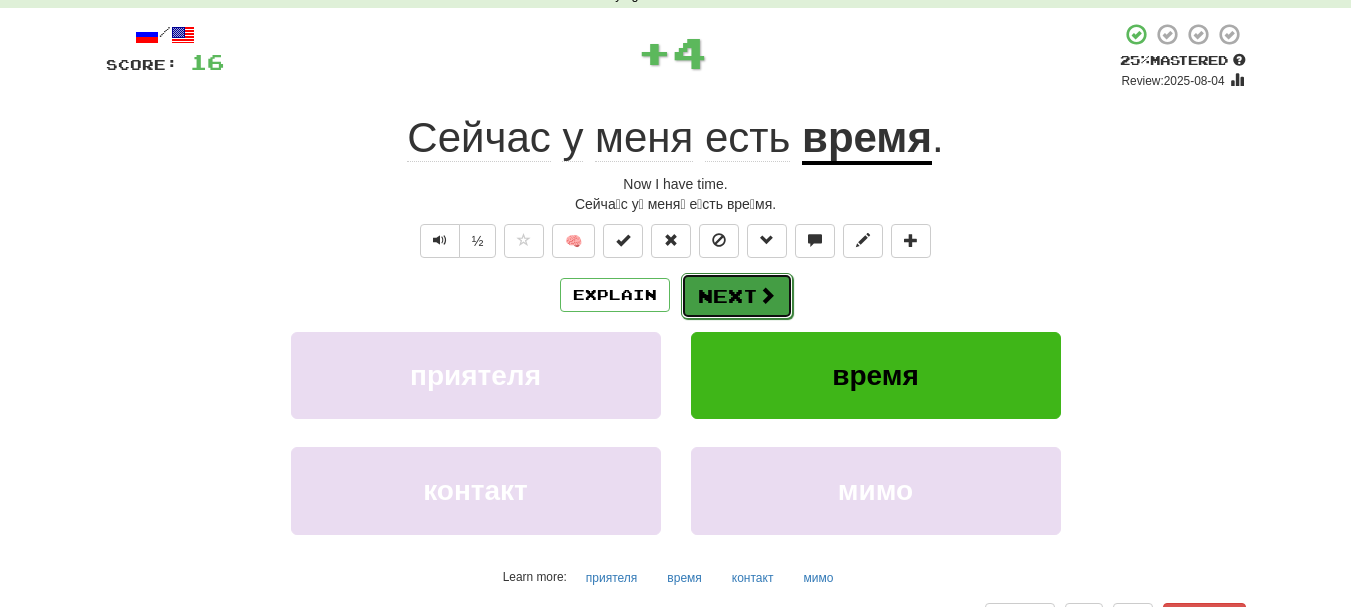 click on "Next" at bounding box center (737, 296) 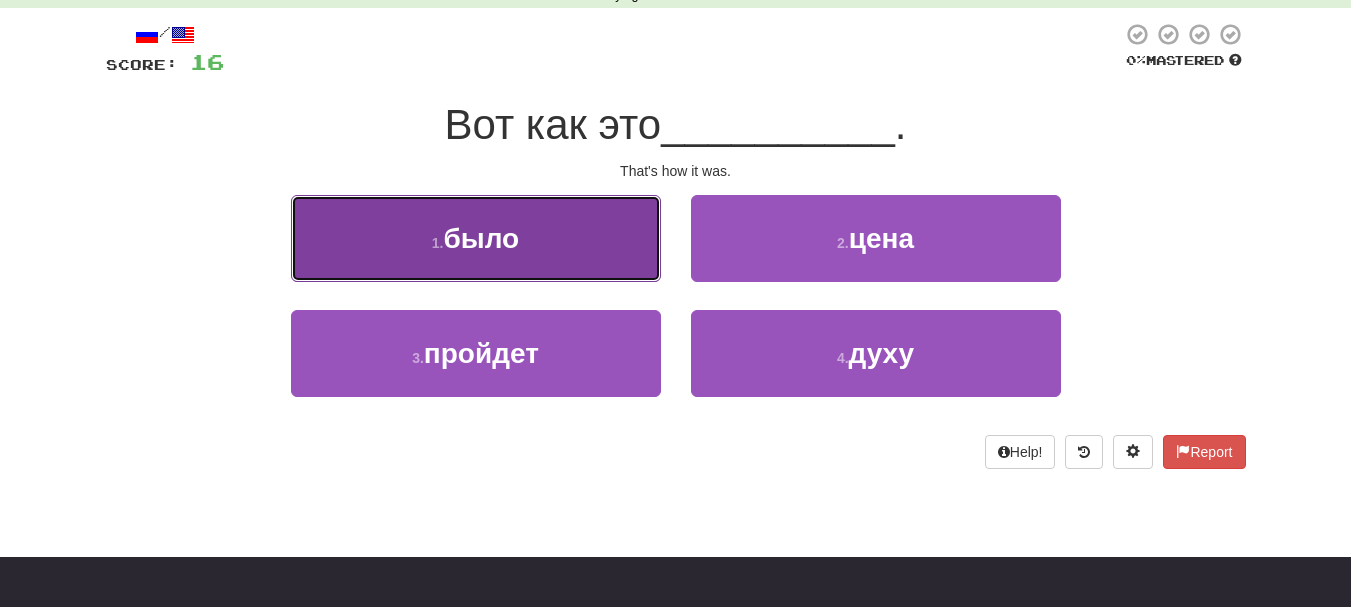 click on "1 .  было" at bounding box center [476, 238] 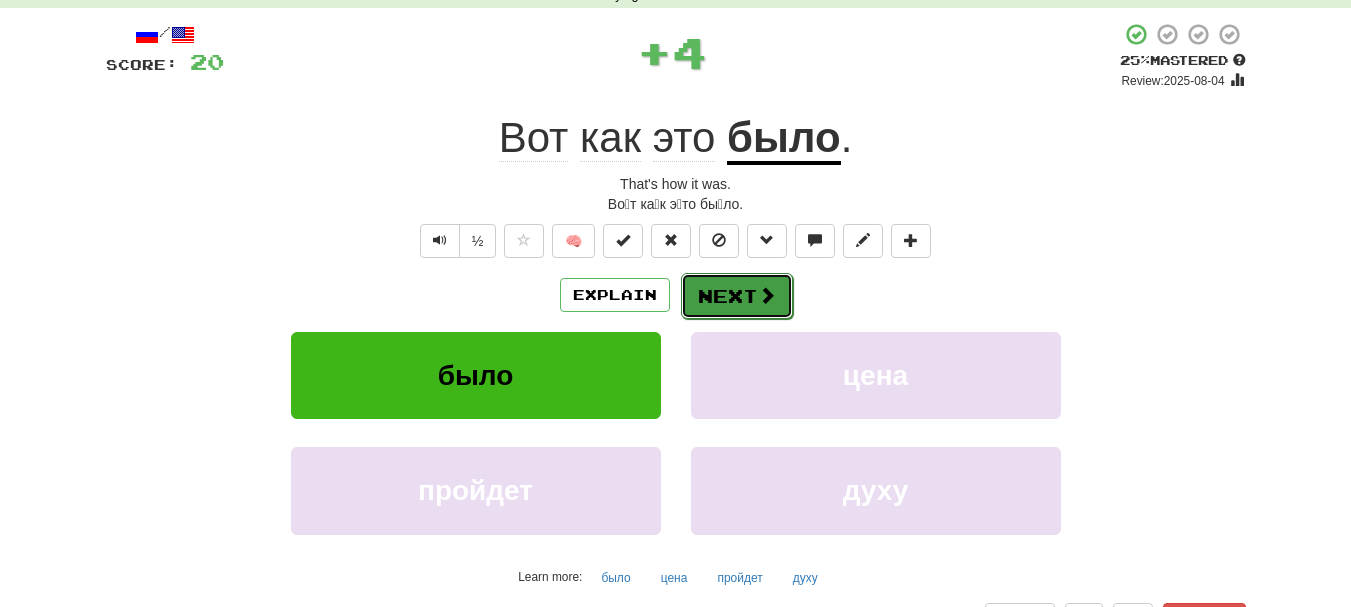 click on "Next" at bounding box center (737, 296) 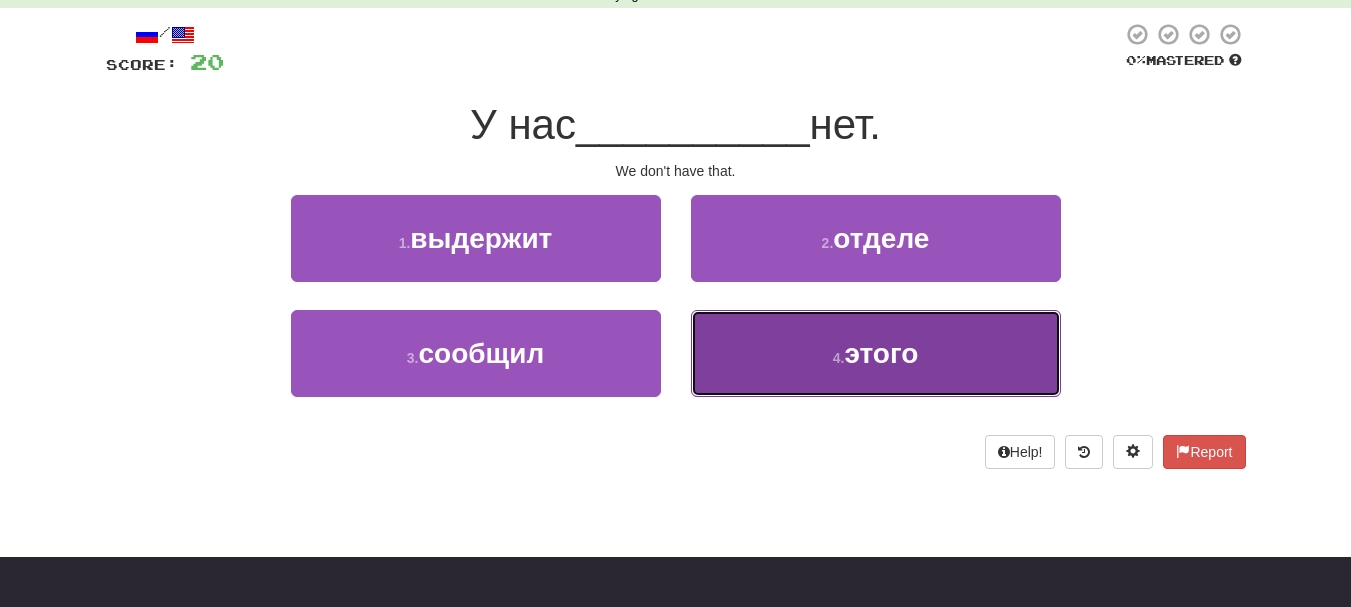 click on "4 .  этого" at bounding box center (876, 353) 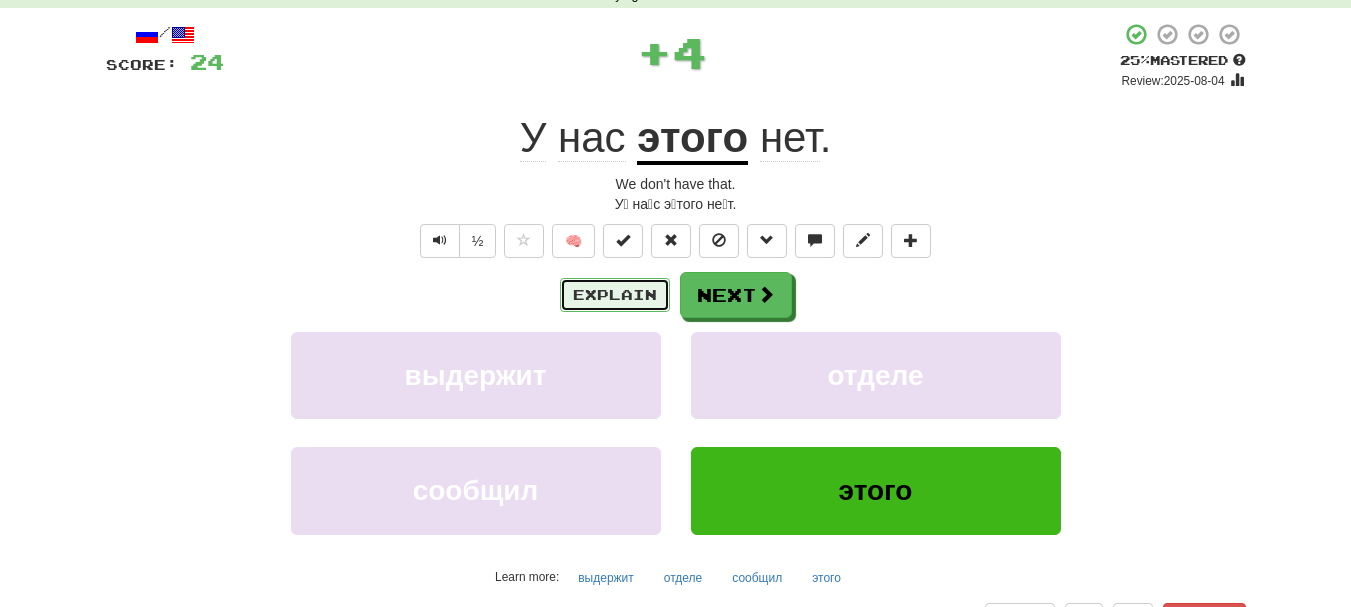 click on "Explain" at bounding box center (615, 295) 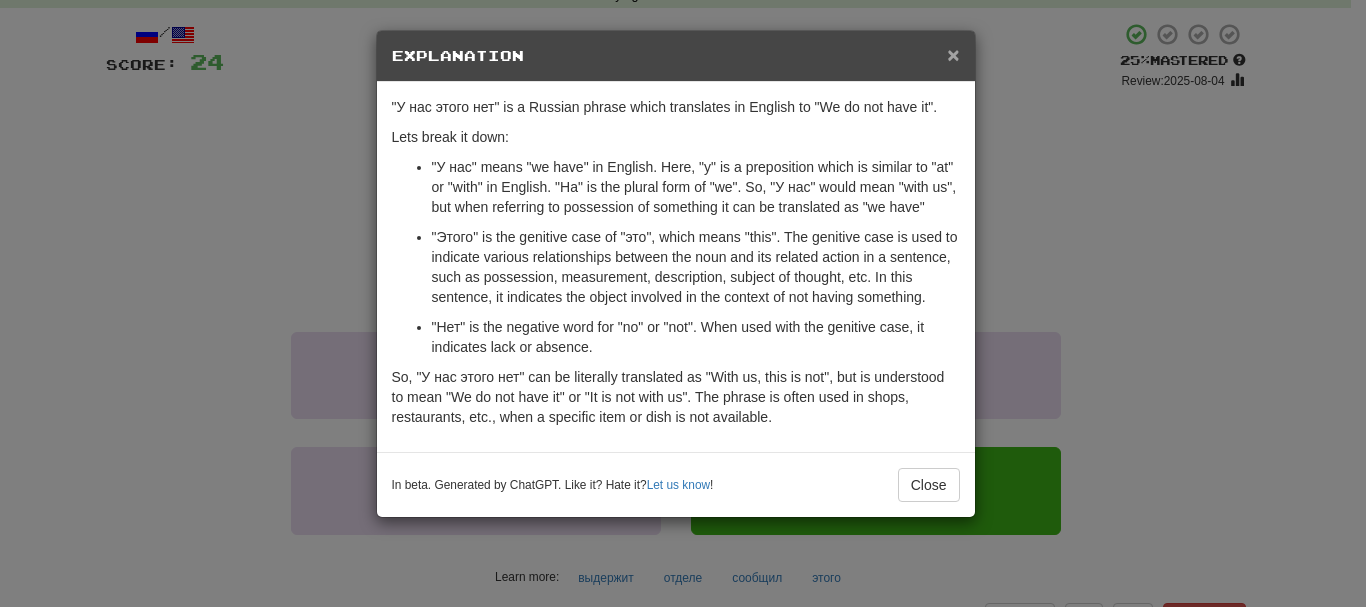 click on "×" at bounding box center (953, 54) 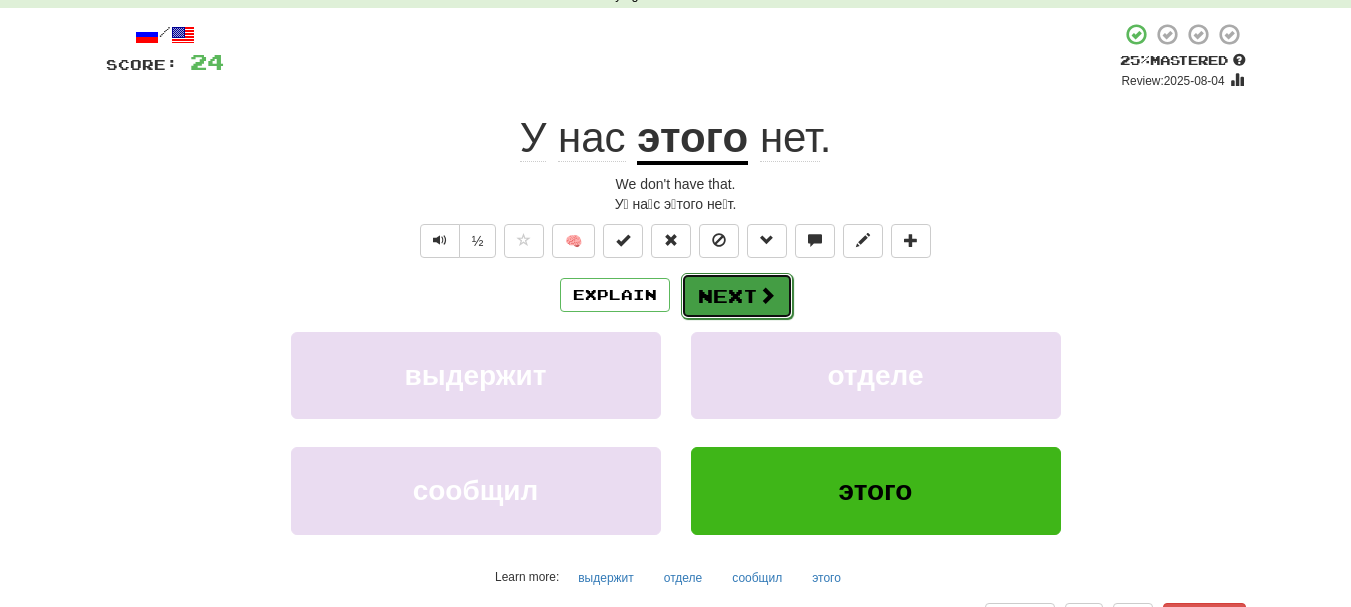 click on "Next" at bounding box center [737, 296] 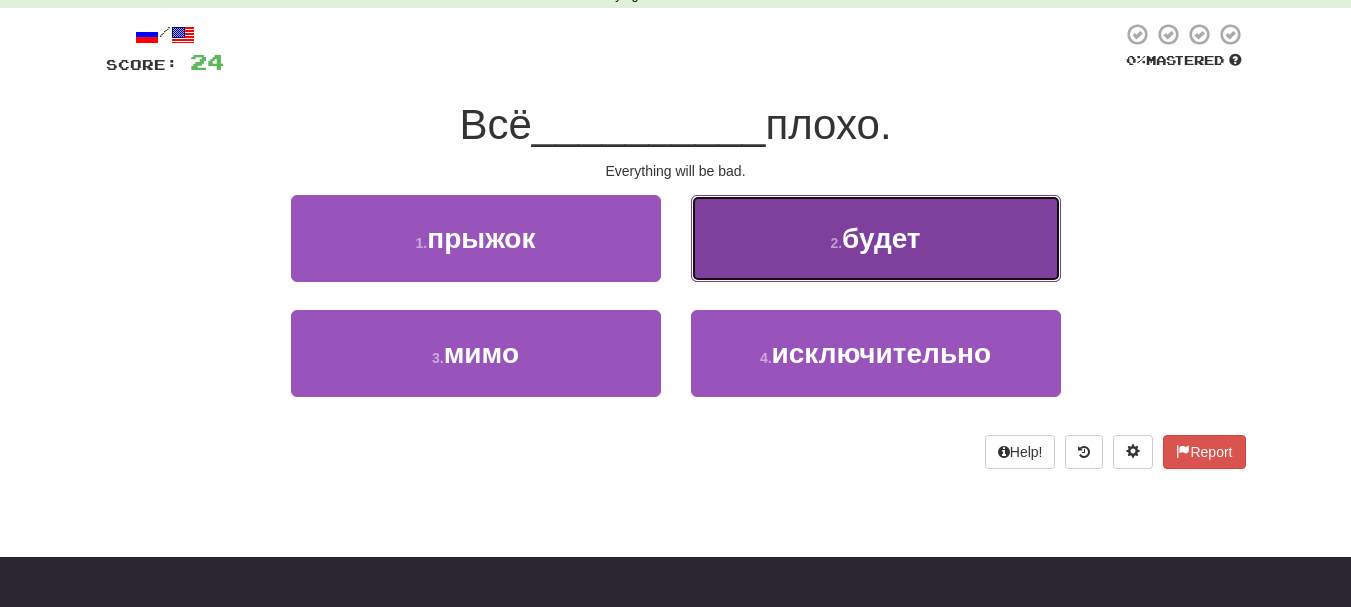 click on "2 .  будет" at bounding box center (876, 238) 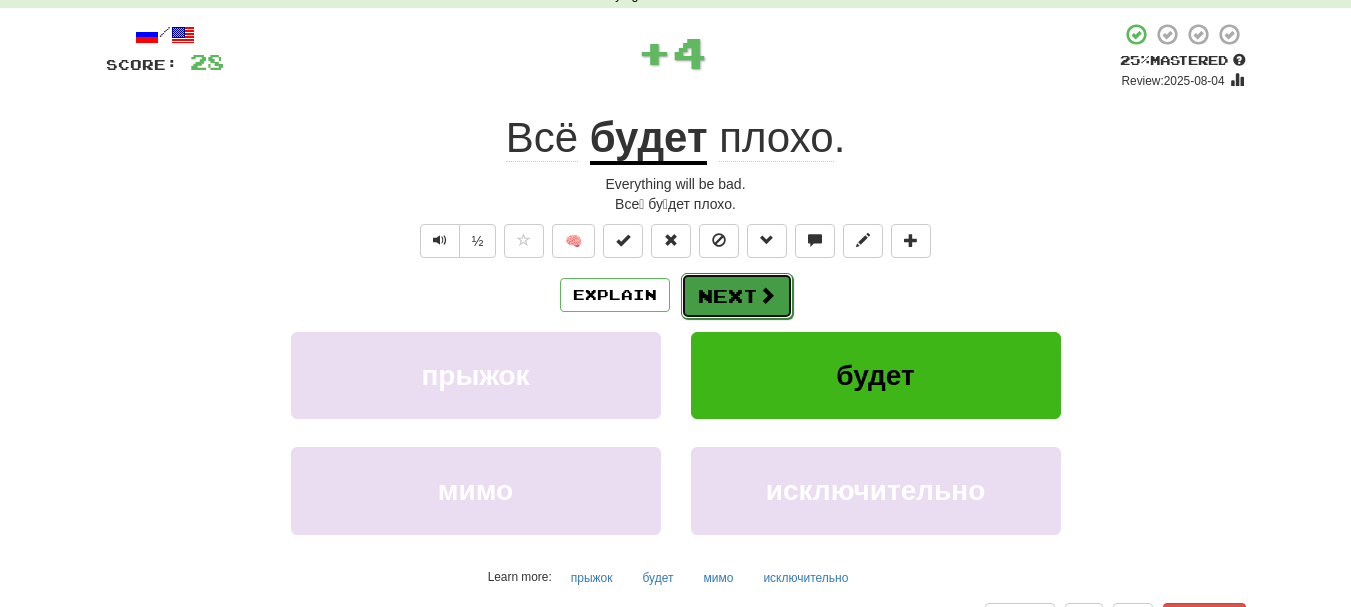click on "Next" at bounding box center (737, 296) 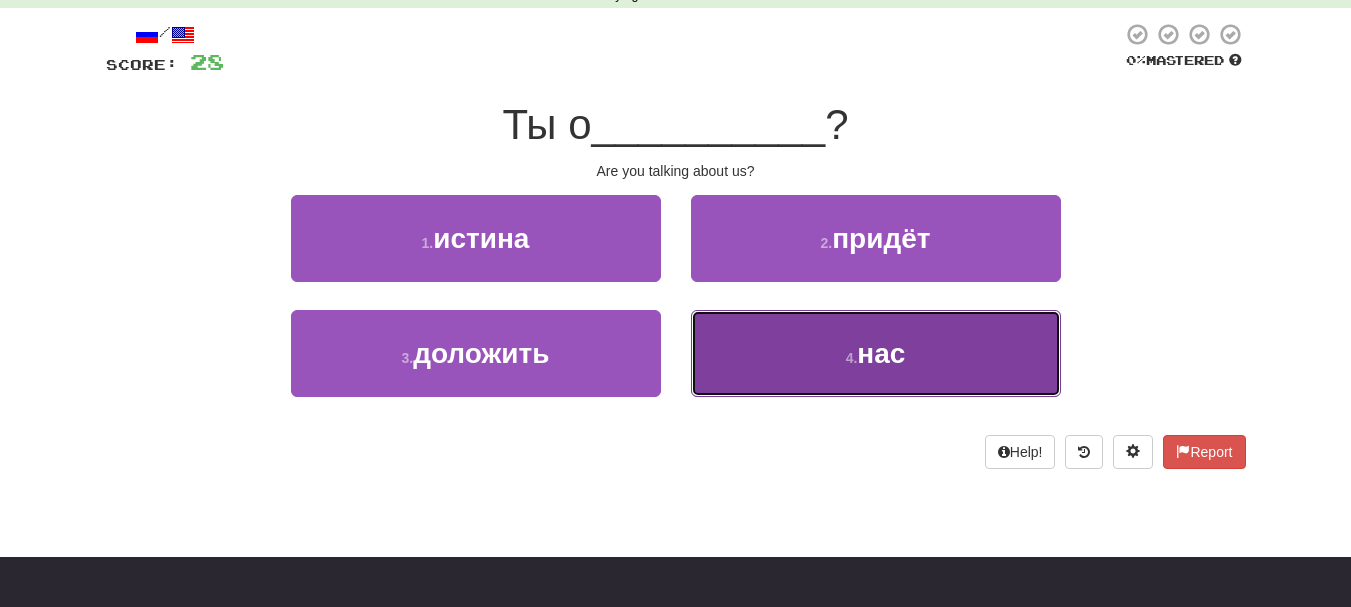 click on "4 .  нас" at bounding box center (876, 353) 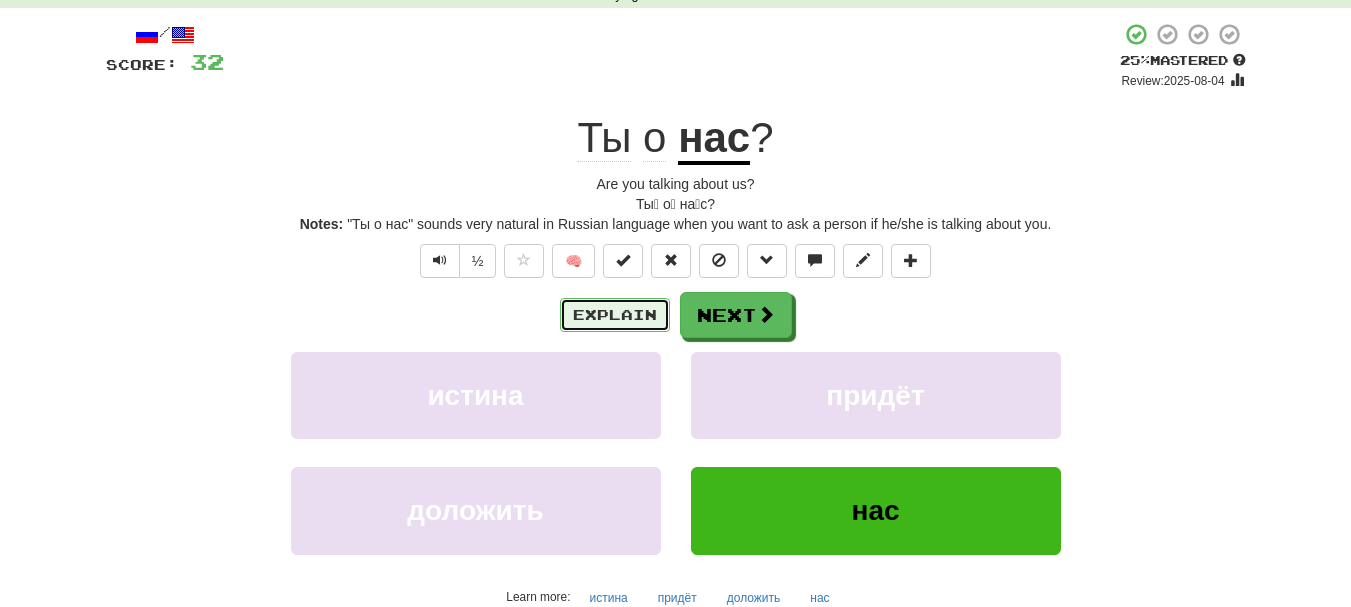 click on "Explain" at bounding box center (615, 315) 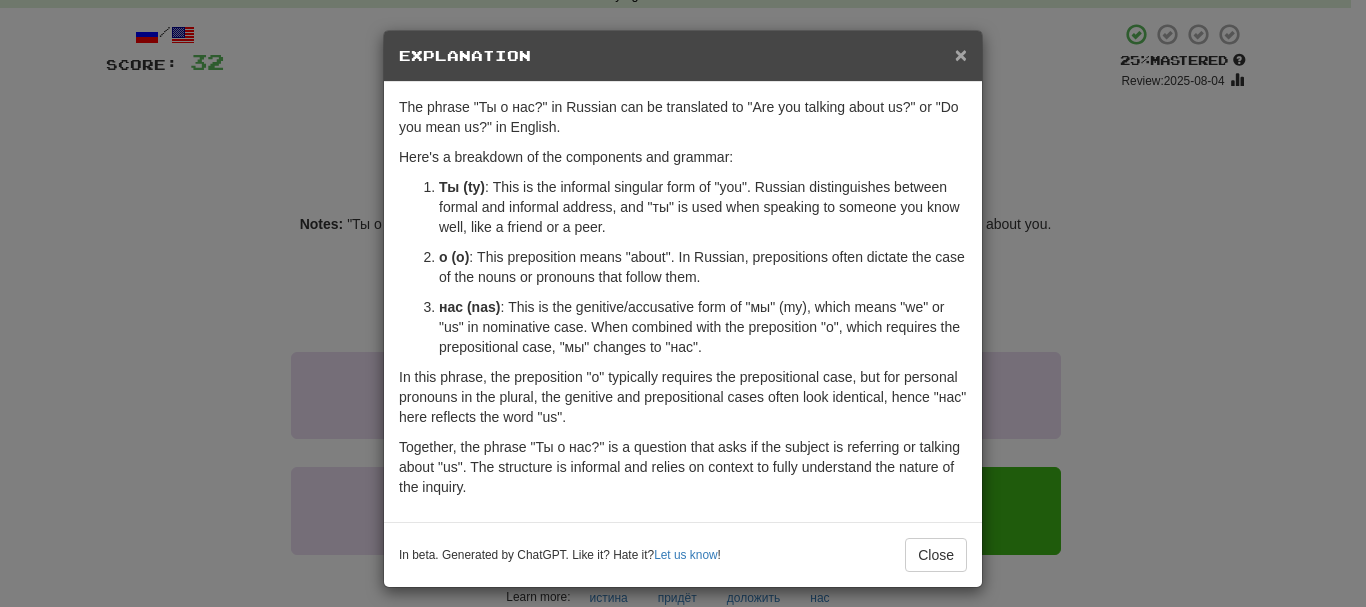 click on "×" at bounding box center (961, 54) 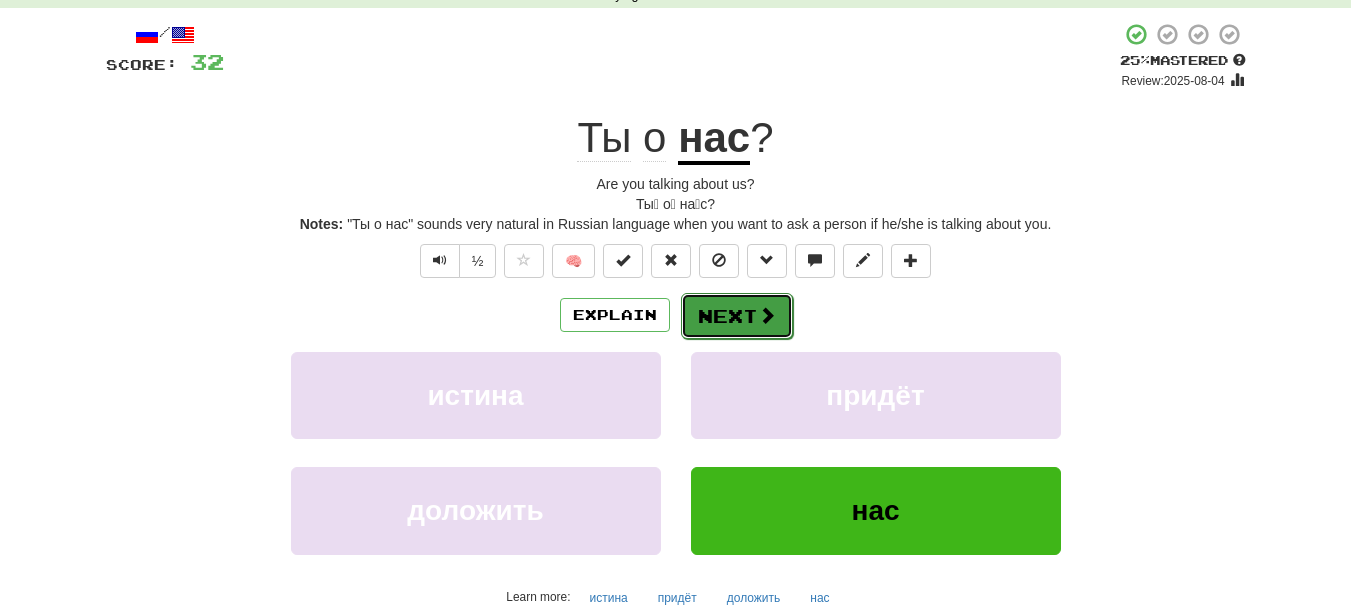 click on "Next" at bounding box center (737, 316) 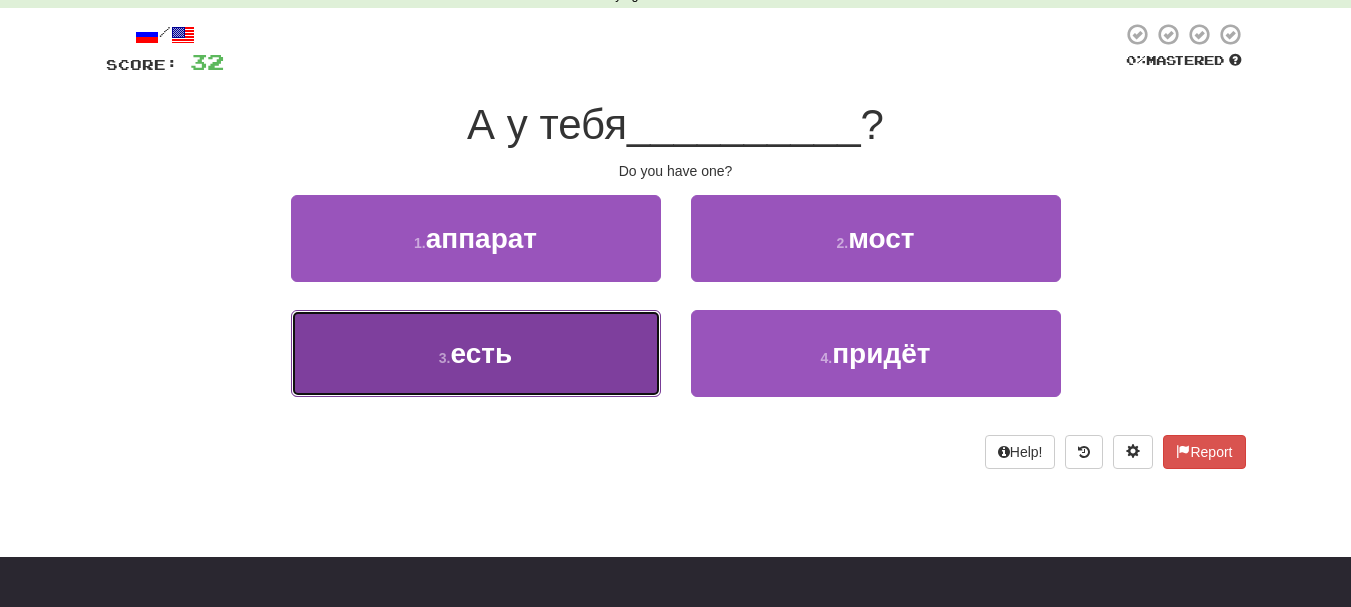 click on "3 .  есть" at bounding box center [476, 353] 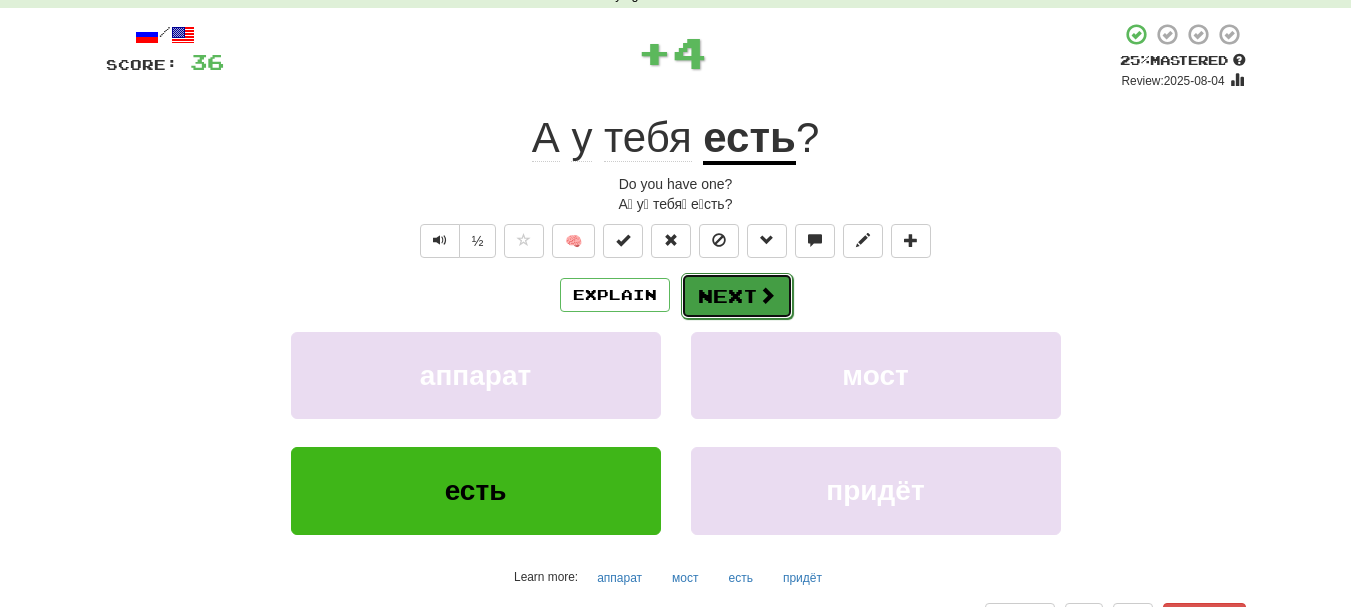 click on "Next" at bounding box center (737, 296) 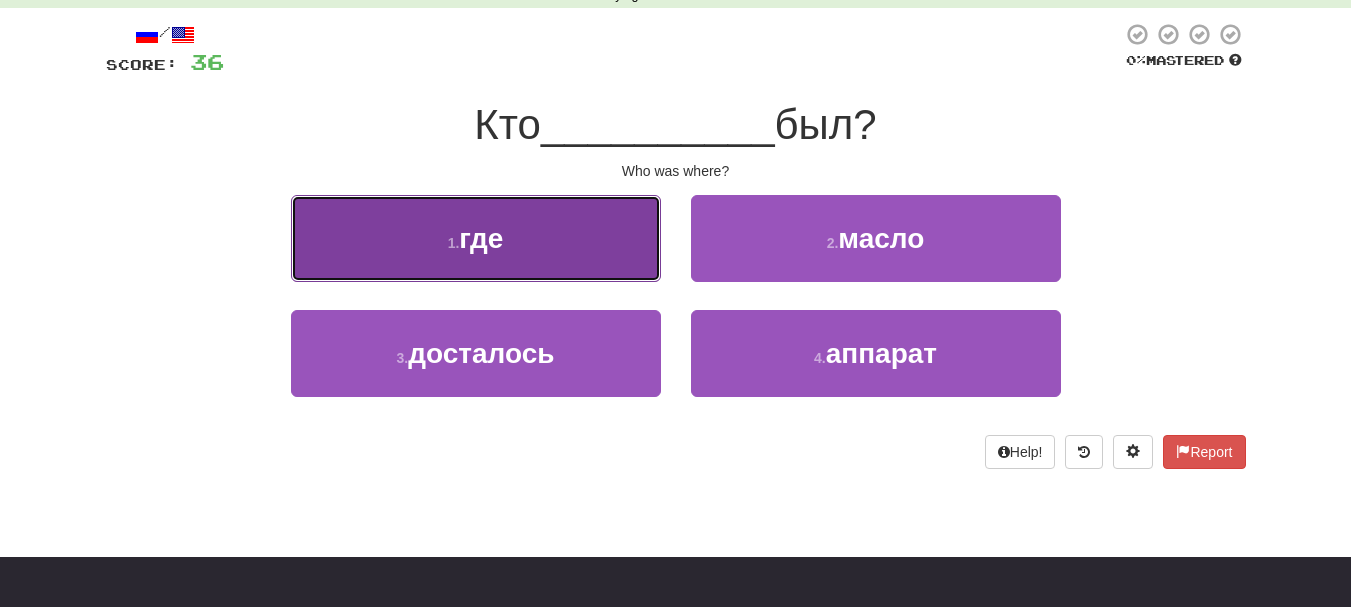 click on "1 .  где" at bounding box center [476, 238] 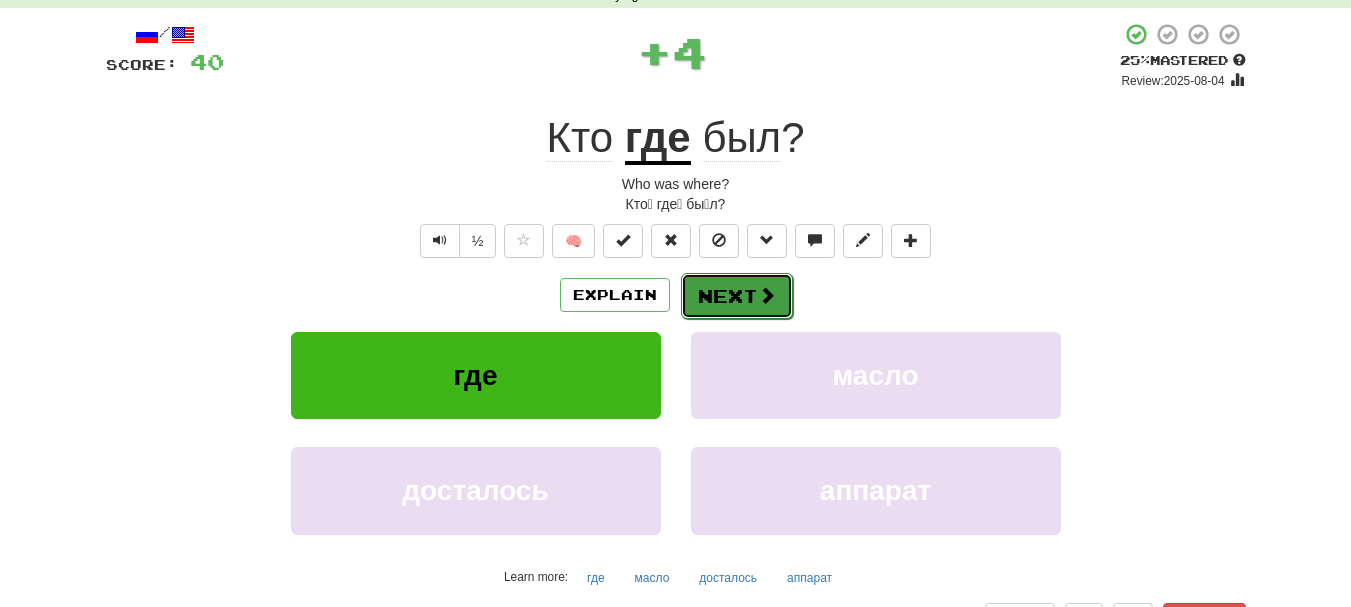 click on "Next" at bounding box center (737, 296) 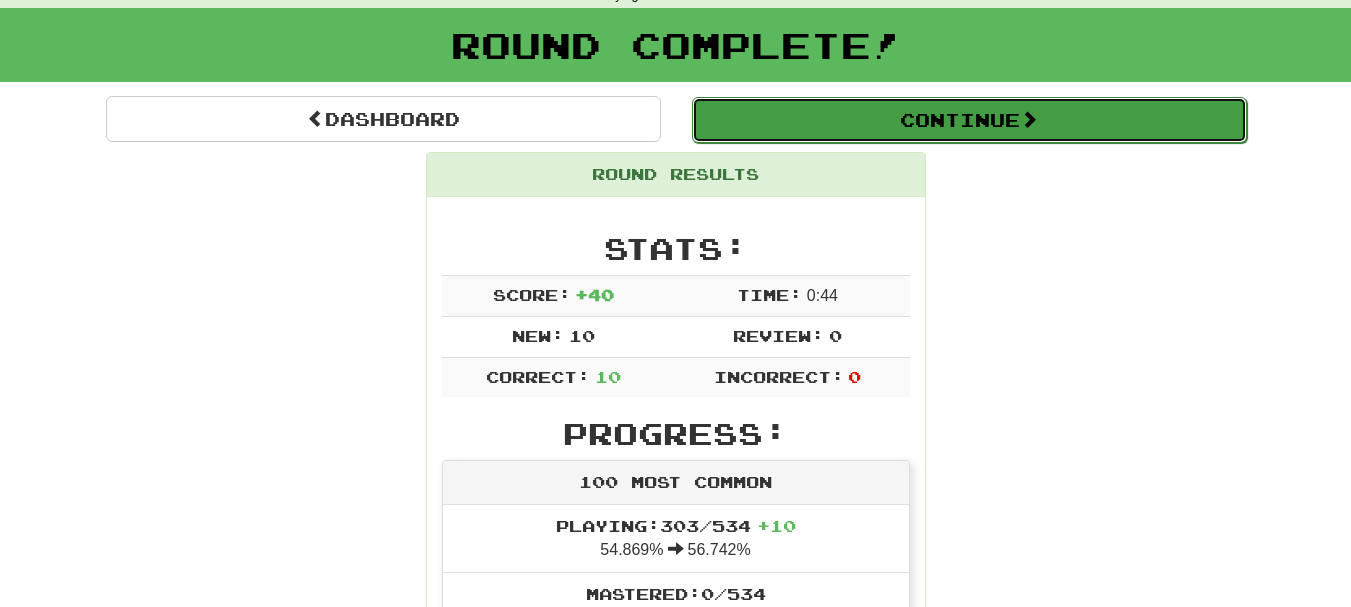 click on "Continue" at bounding box center (969, 120) 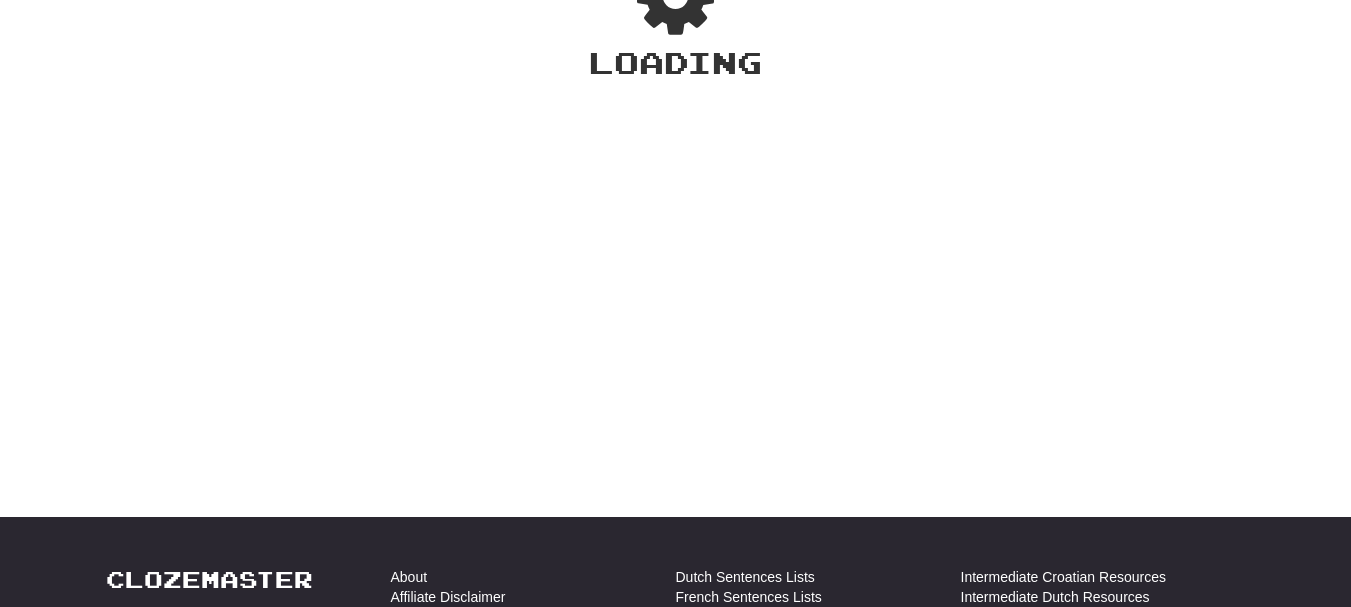 scroll, scrollTop: 100, scrollLeft: 0, axis: vertical 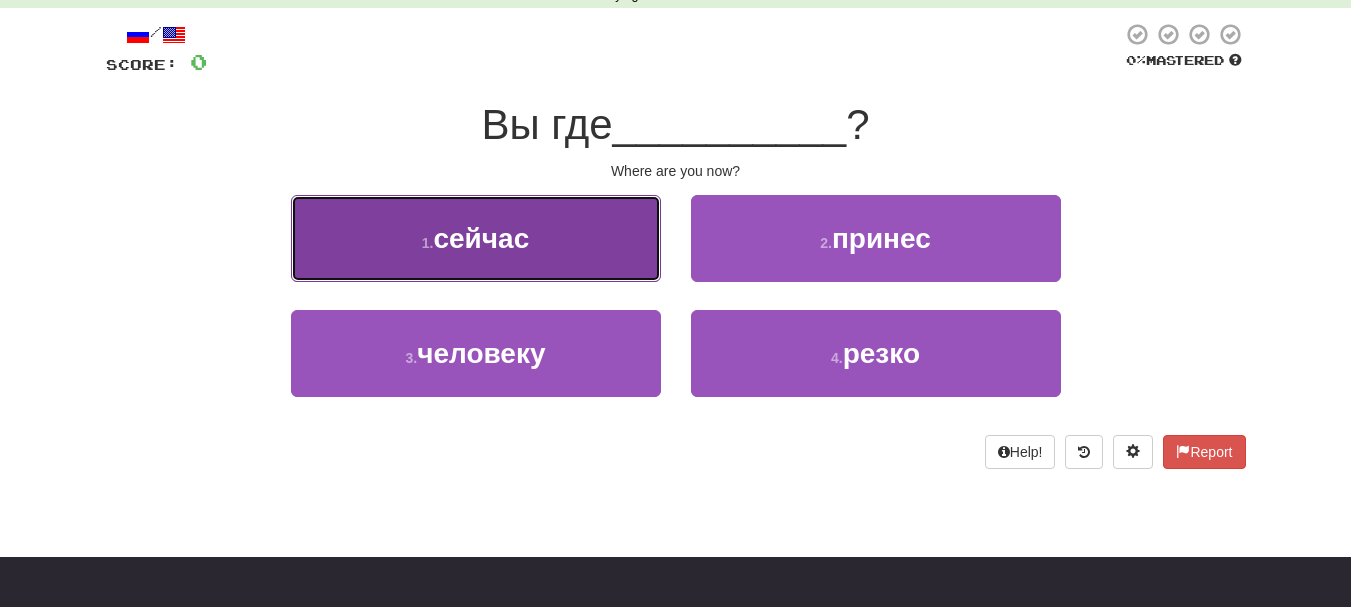 click on "1 .  сейчас" at bounding box center [476, 238] 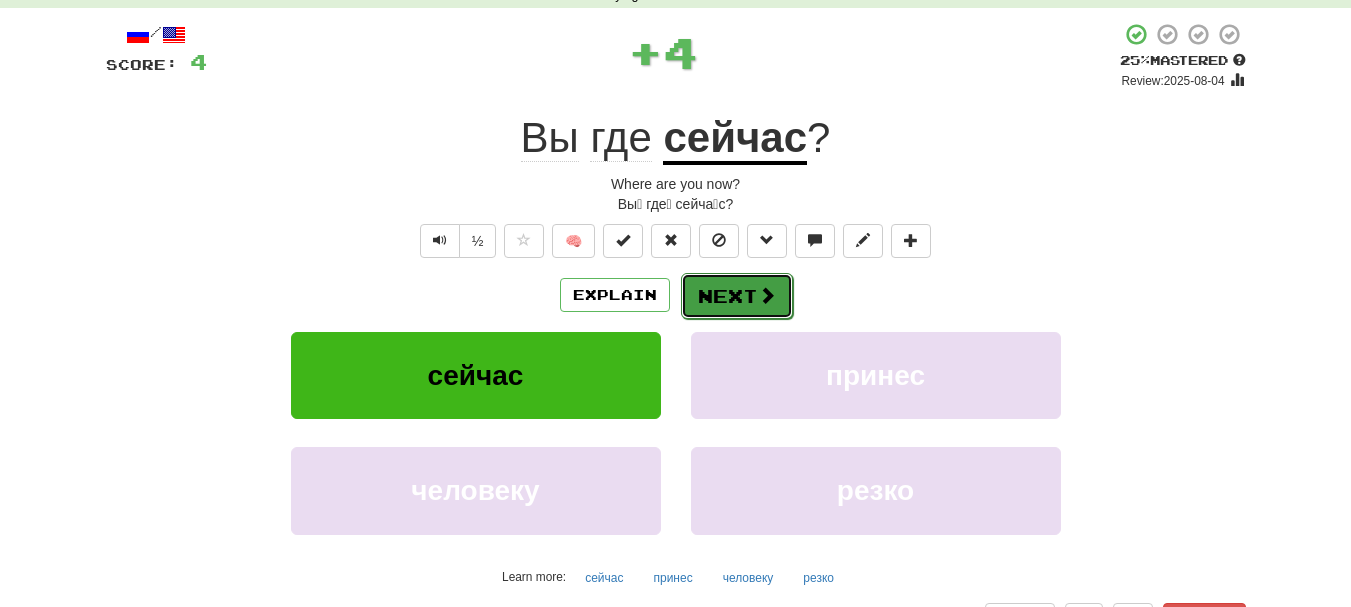 click on "Next" at bounding box center (737, 296) 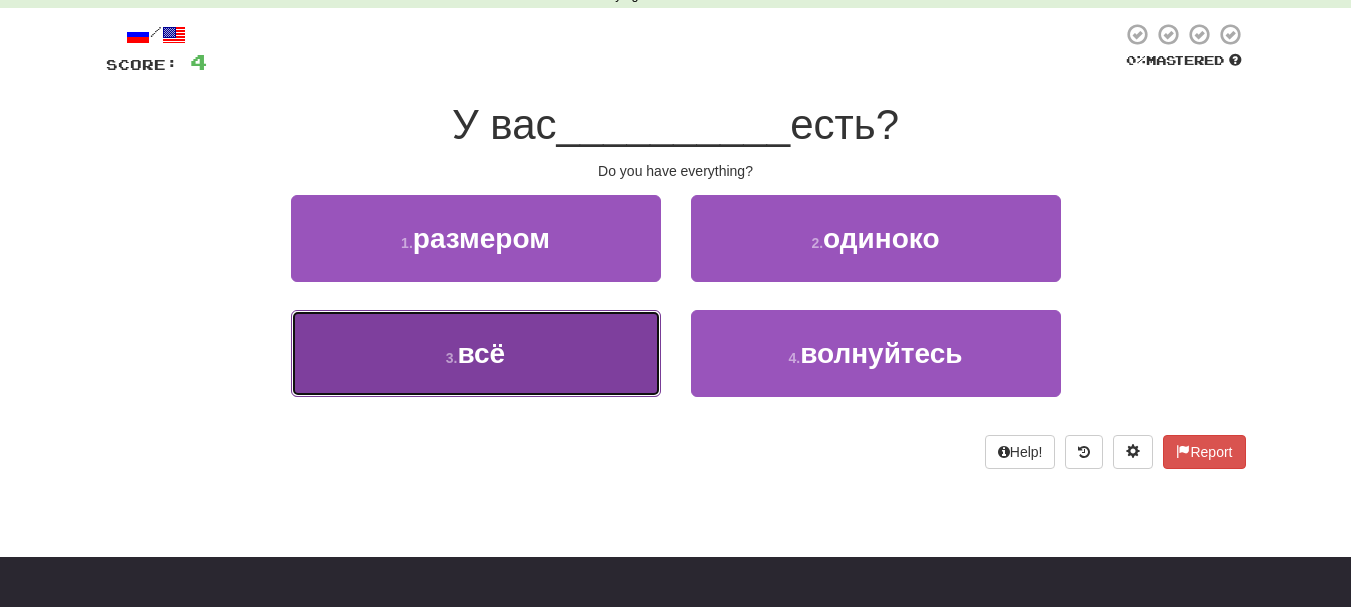 click on "3 .  всё" at bounding box center (476, 353) 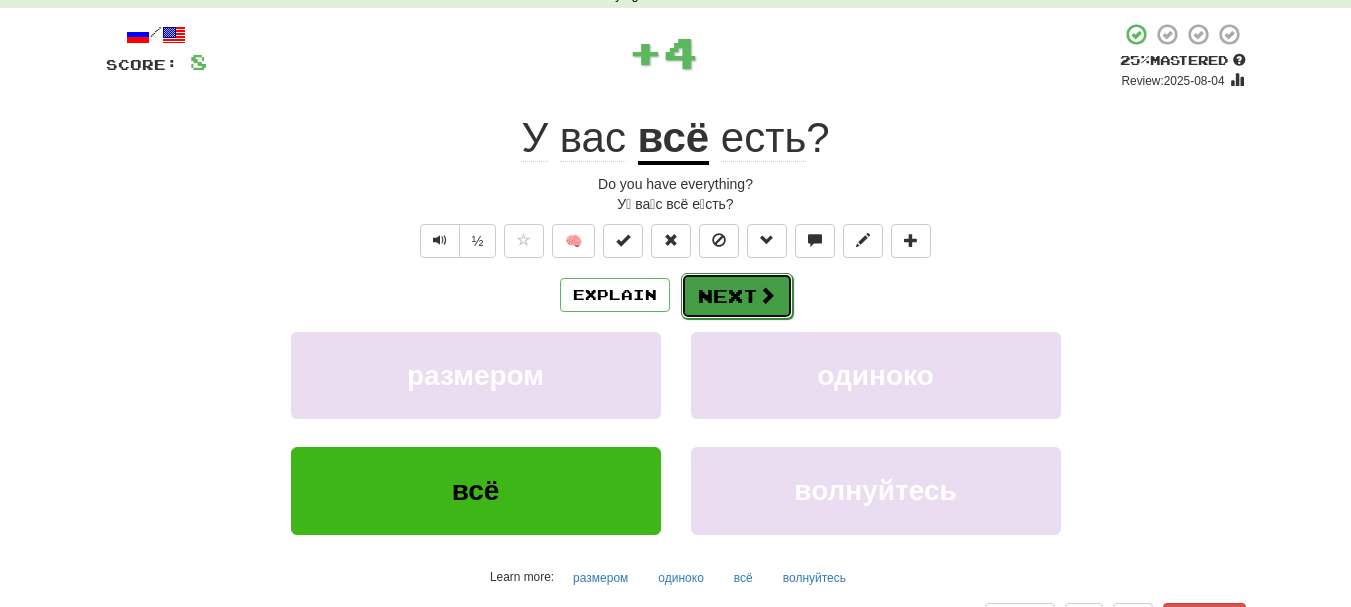 click on "Next" at bounding box center [737, 296] 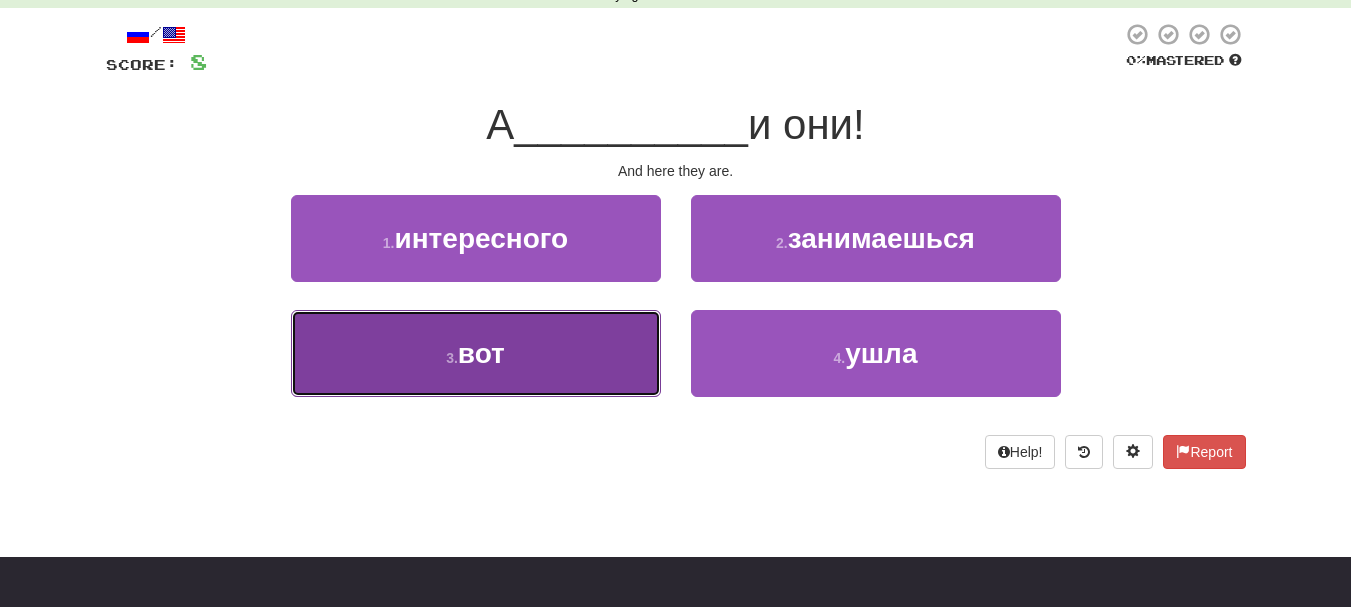 click on "вот" at bounding box center (481, 353) 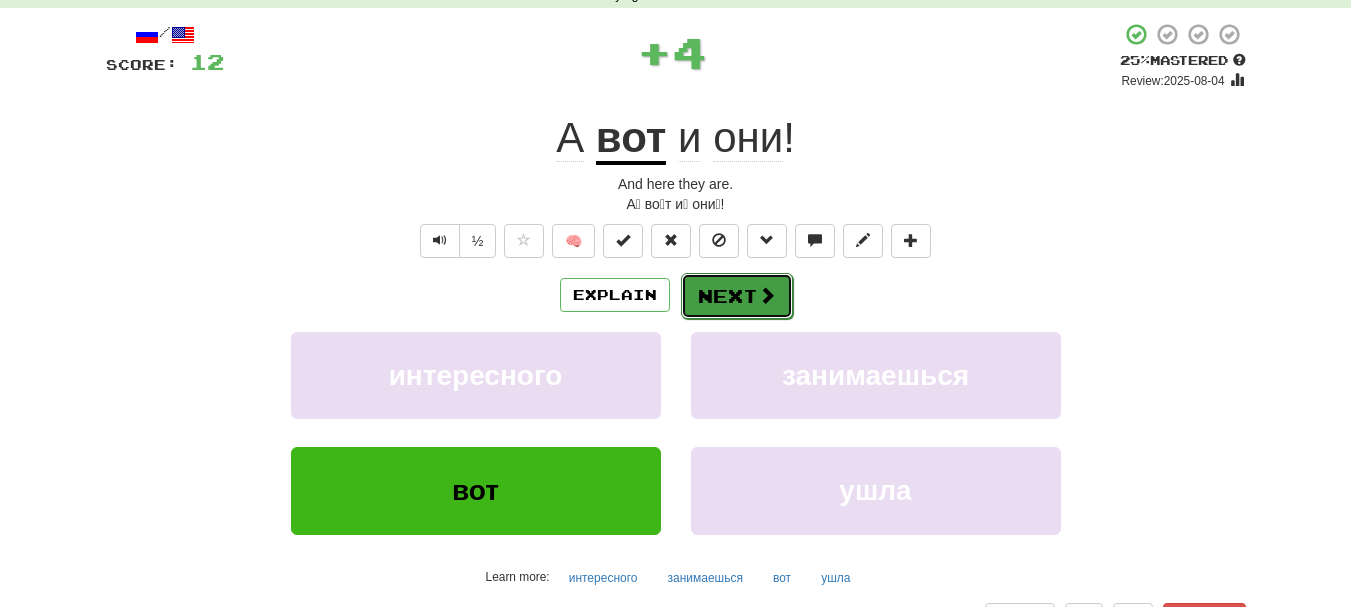 click on "Next" at bounding box center (737, 296) 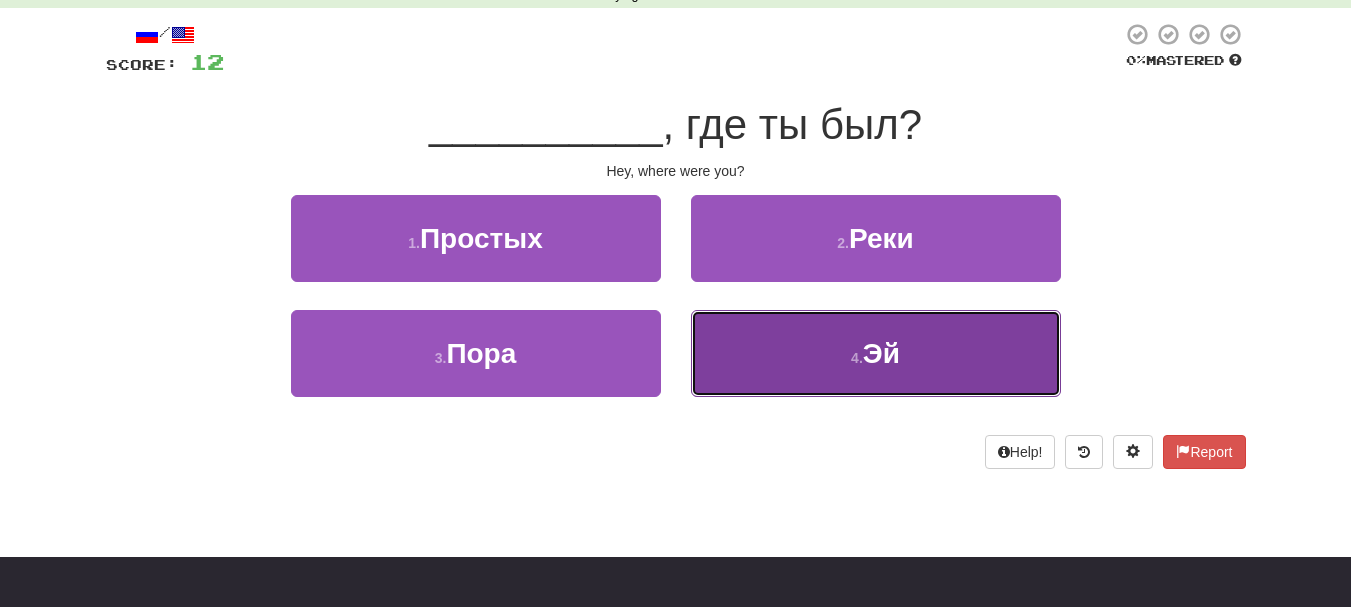 click on "4 .  Эй" at bounding box center [876, 353] 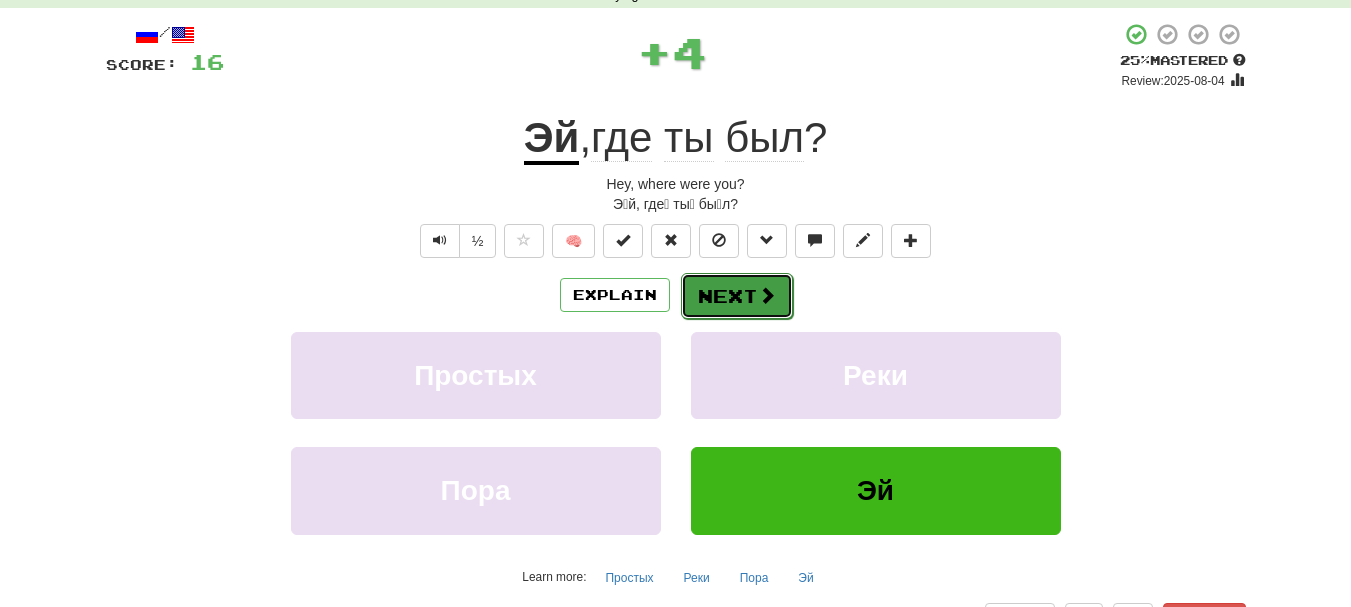 click on "Next" at bounding box center [737, 296] 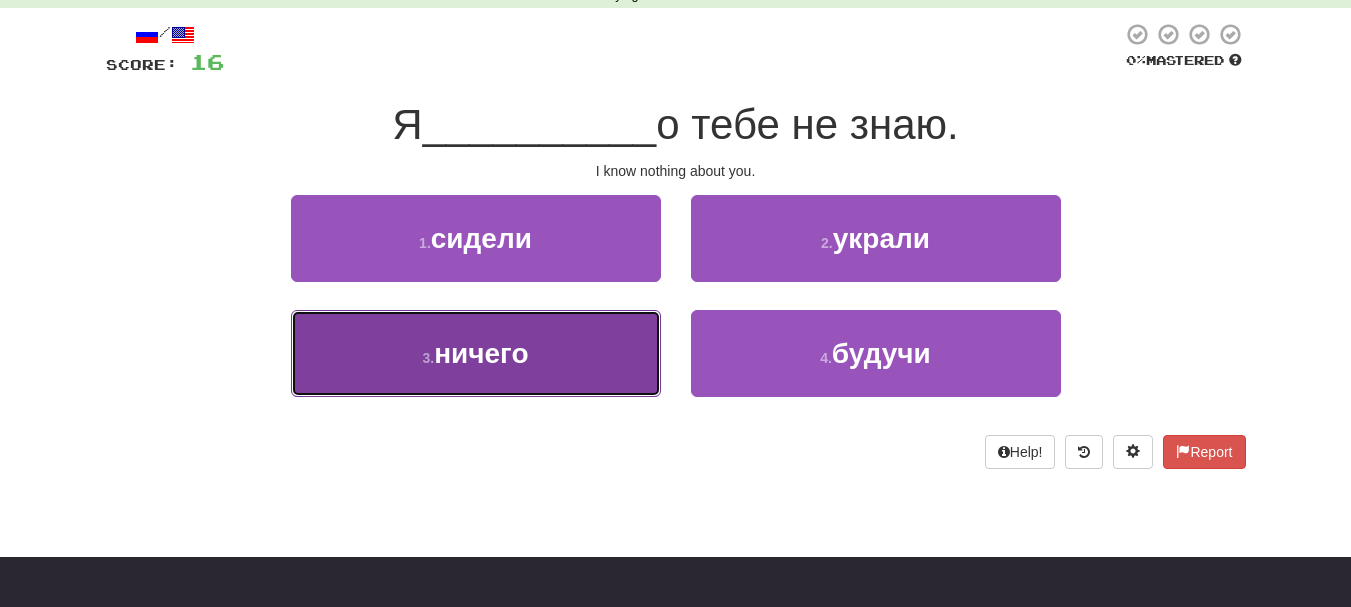 click on "3 .  ничего" at bounding box center [476, 353] 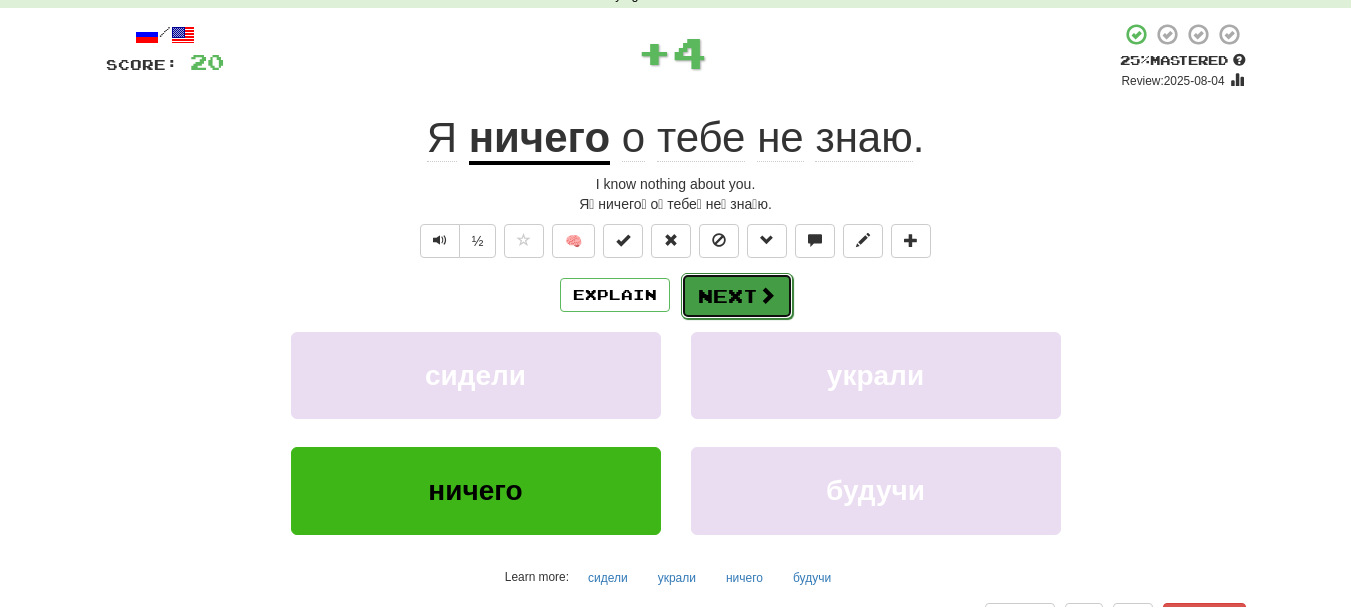 click on "Next" at bounding box center (737, 296) 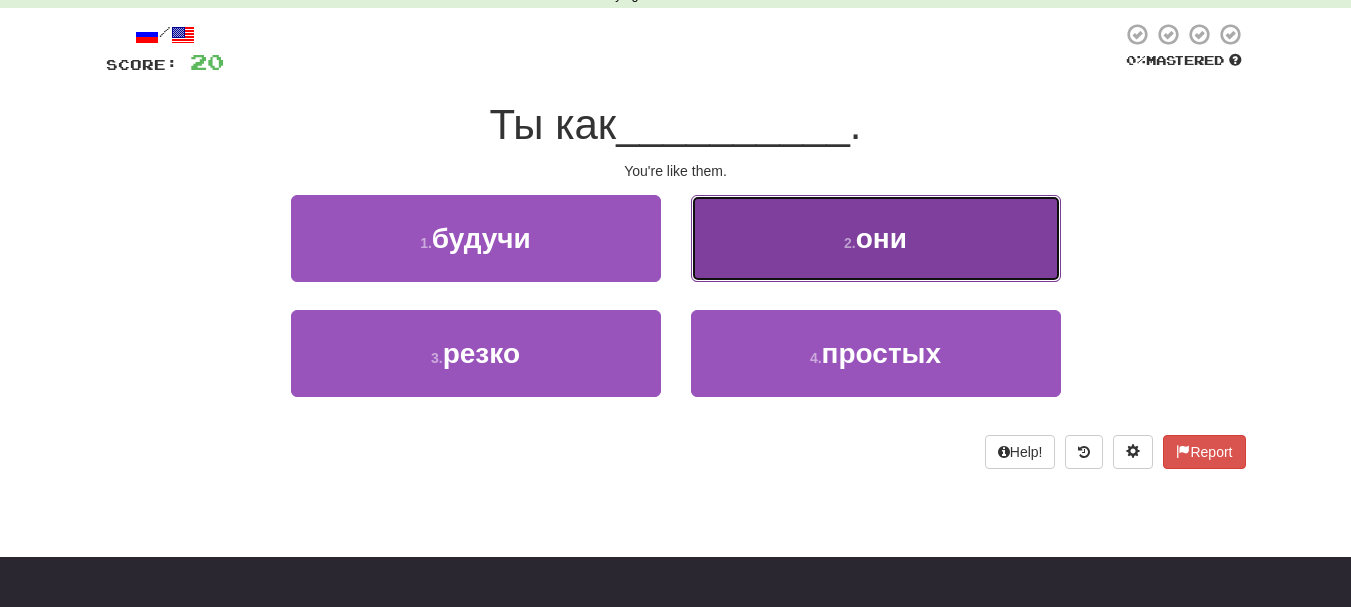 click on "2 .  они" at bounding box center [876, 238] 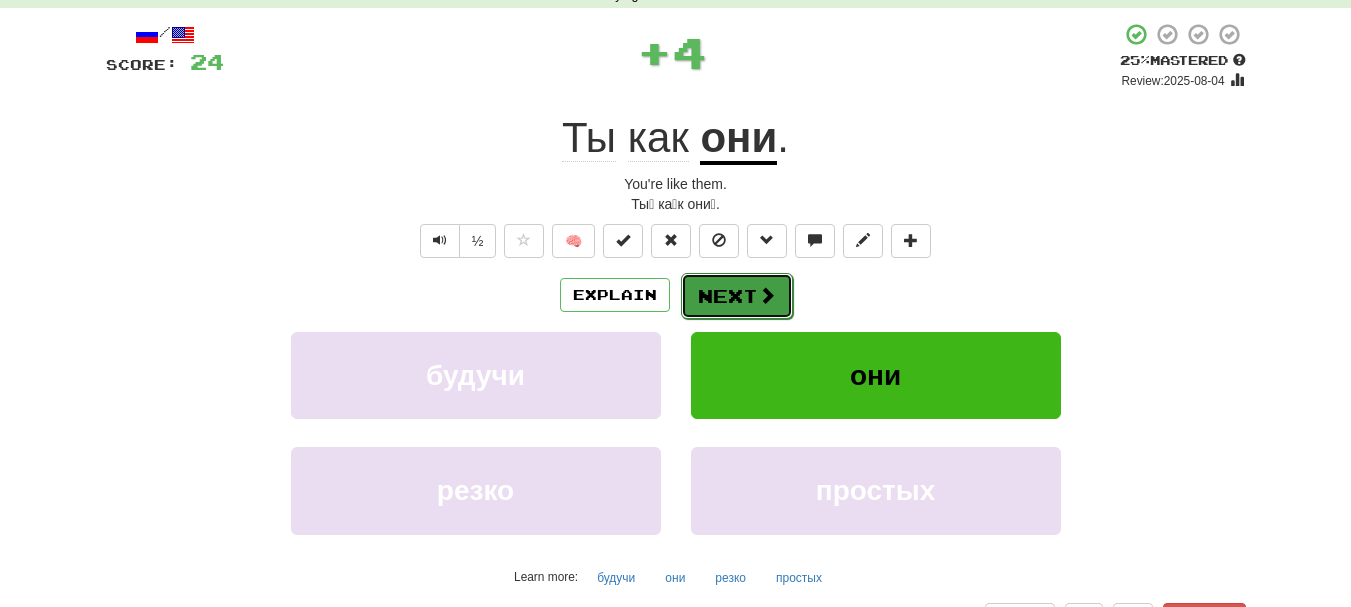 click on "Next" at bounding box center (737, 296) 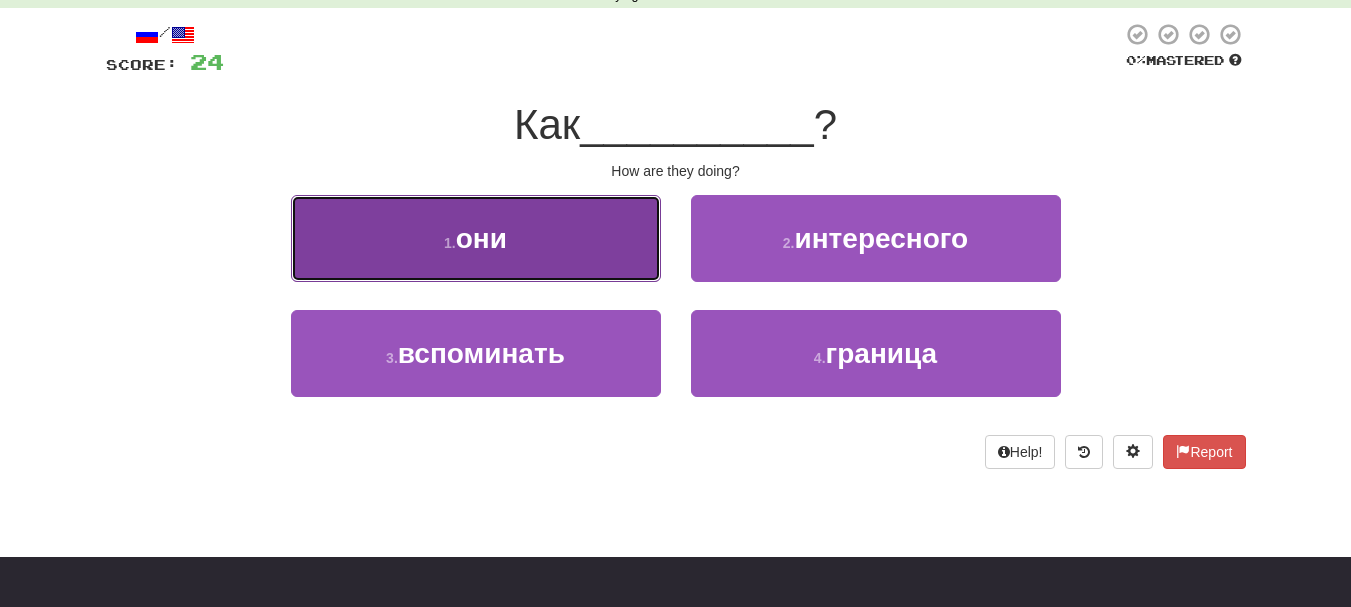 click on "1 .  они" at bounding box center [476, 238] 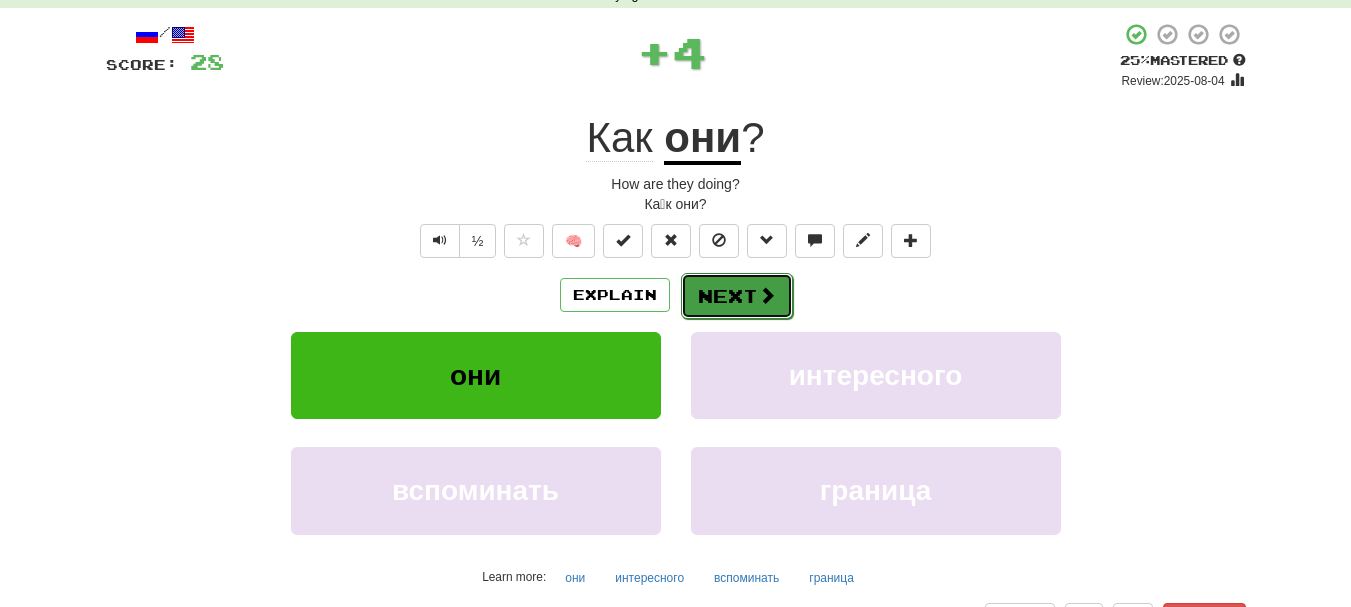 click on "Next" at bounding box center (737, 296) 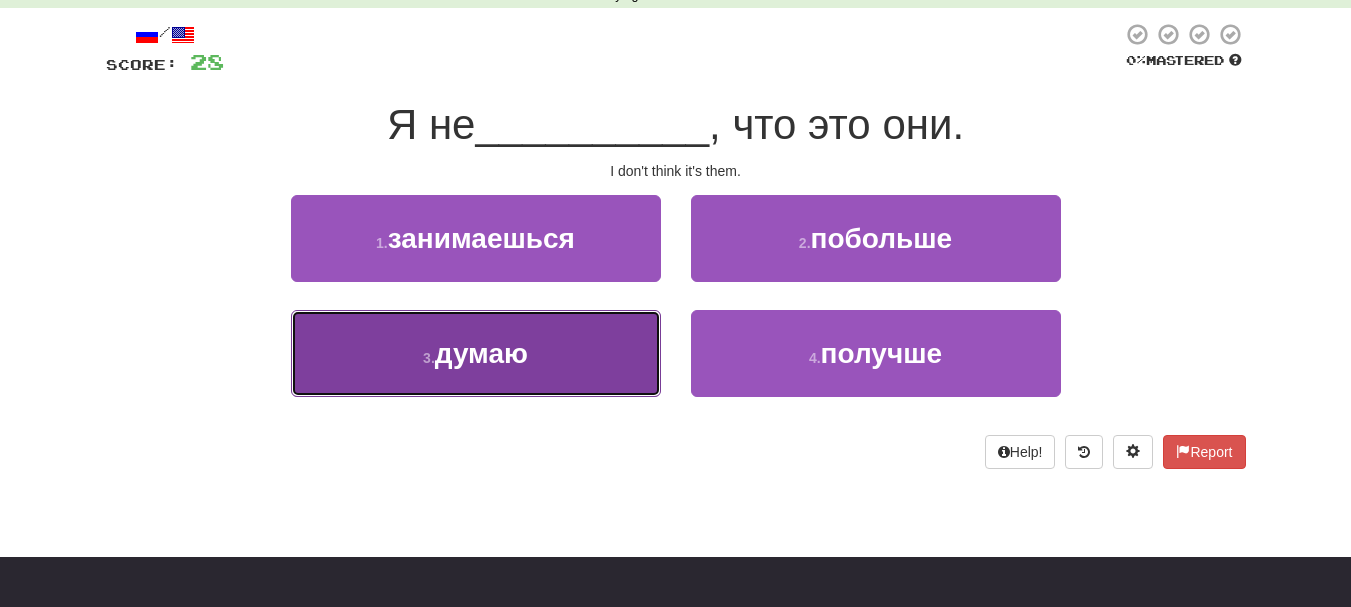 click on "3 .  думаю" at bounding box center [476, 353] 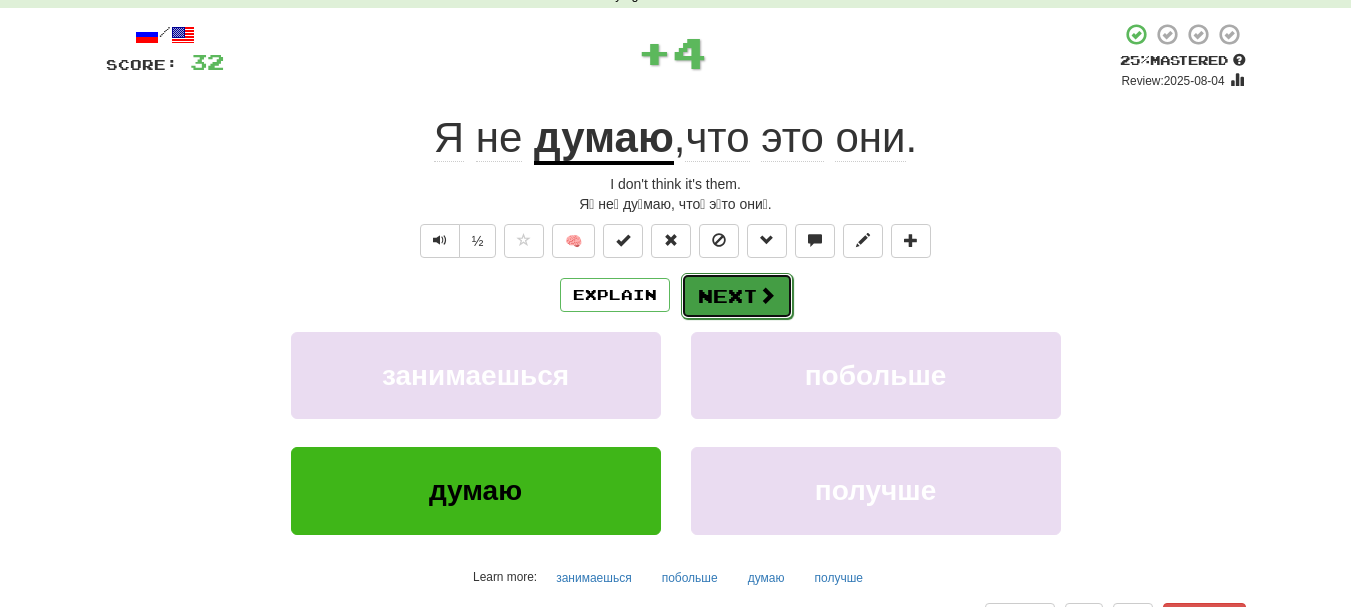 click on "Next" at bounding box center [737, 296] 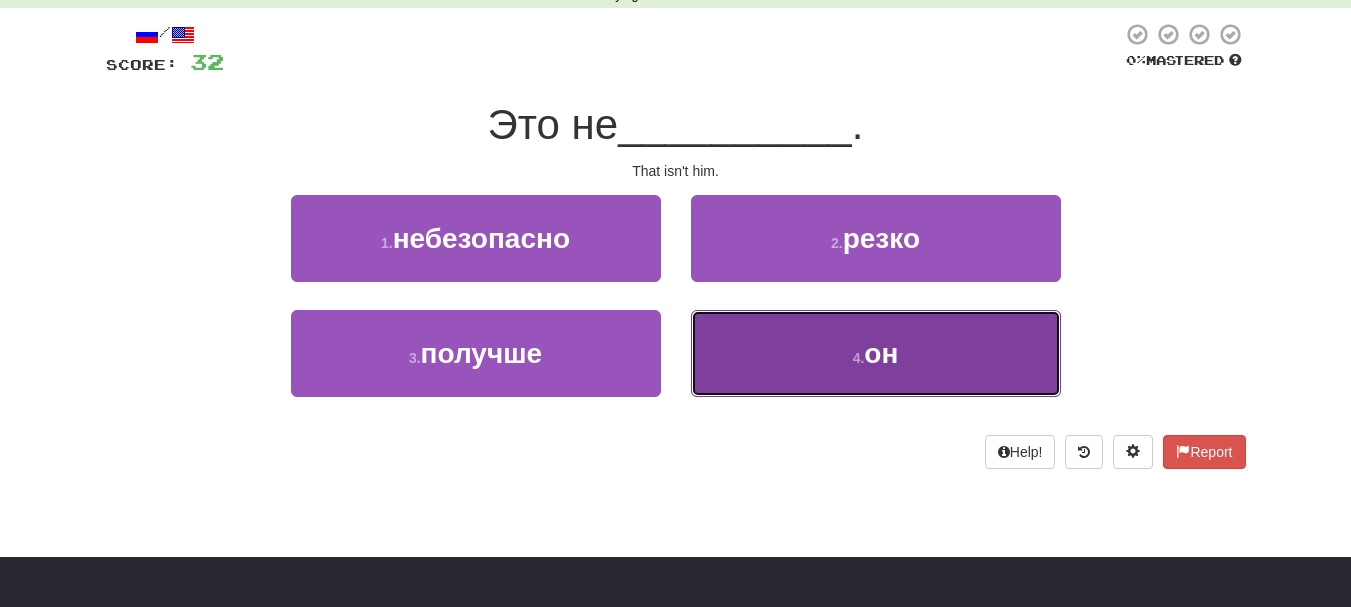 click on "4 .  он" at bounding box center [876, 353] 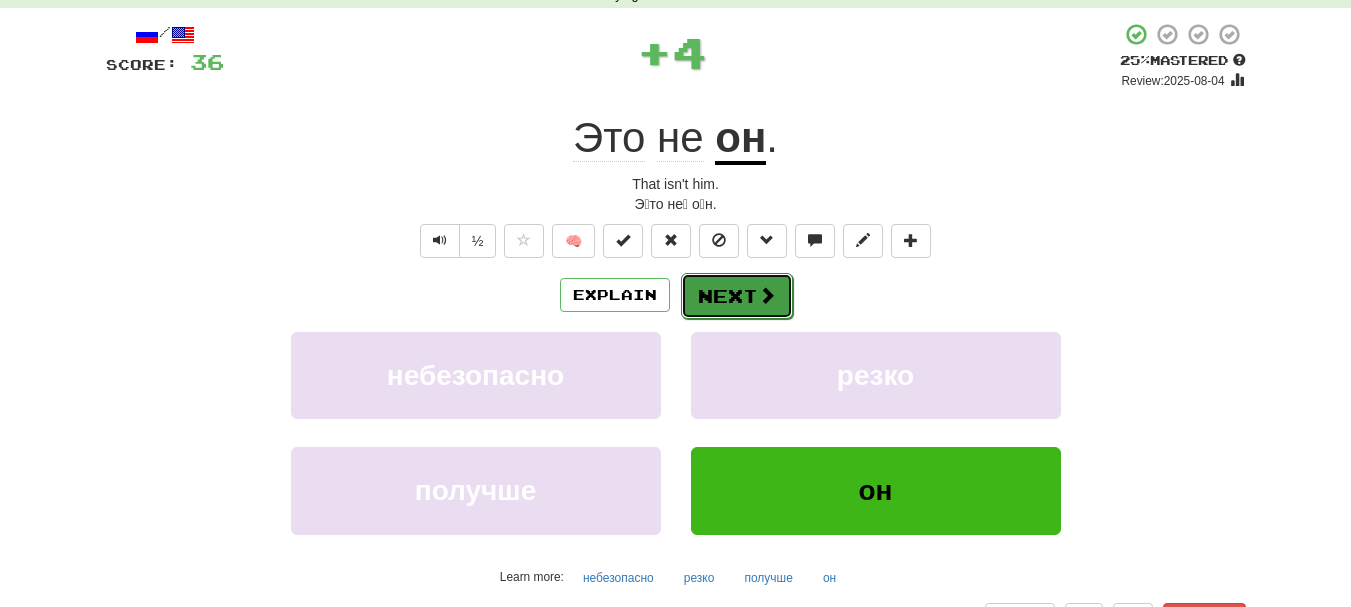 click on "Next" at bounding box center (737, 296) 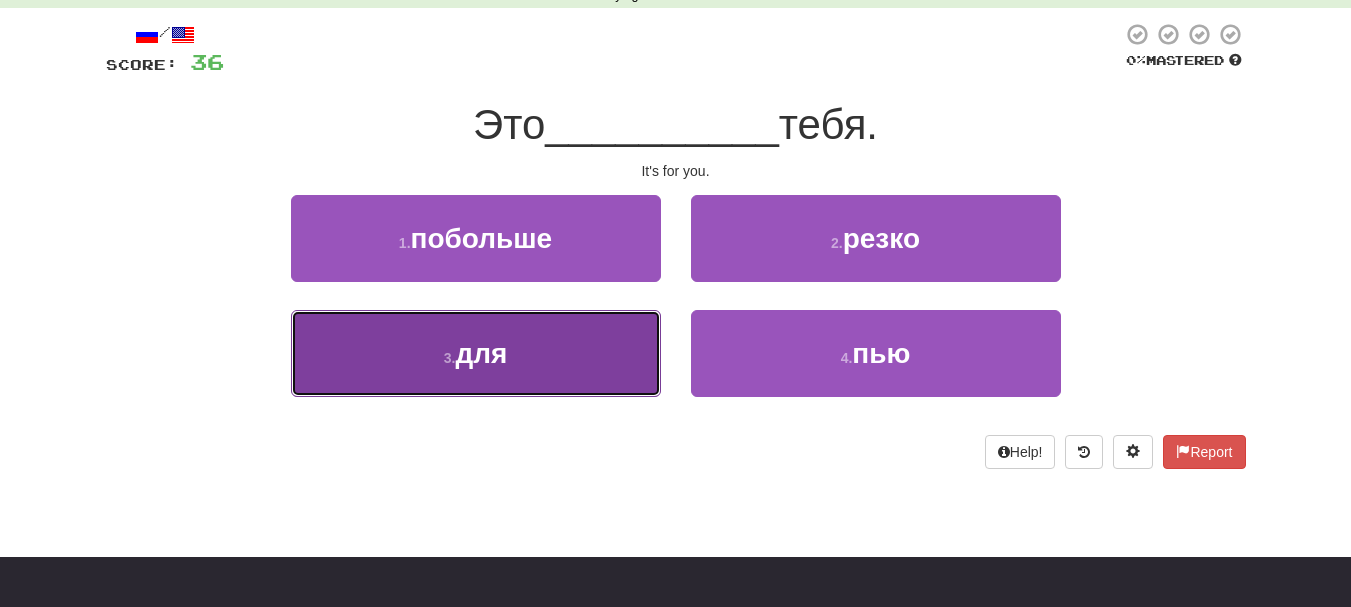 click on "3 .  для" at bounding box center (476, 353) 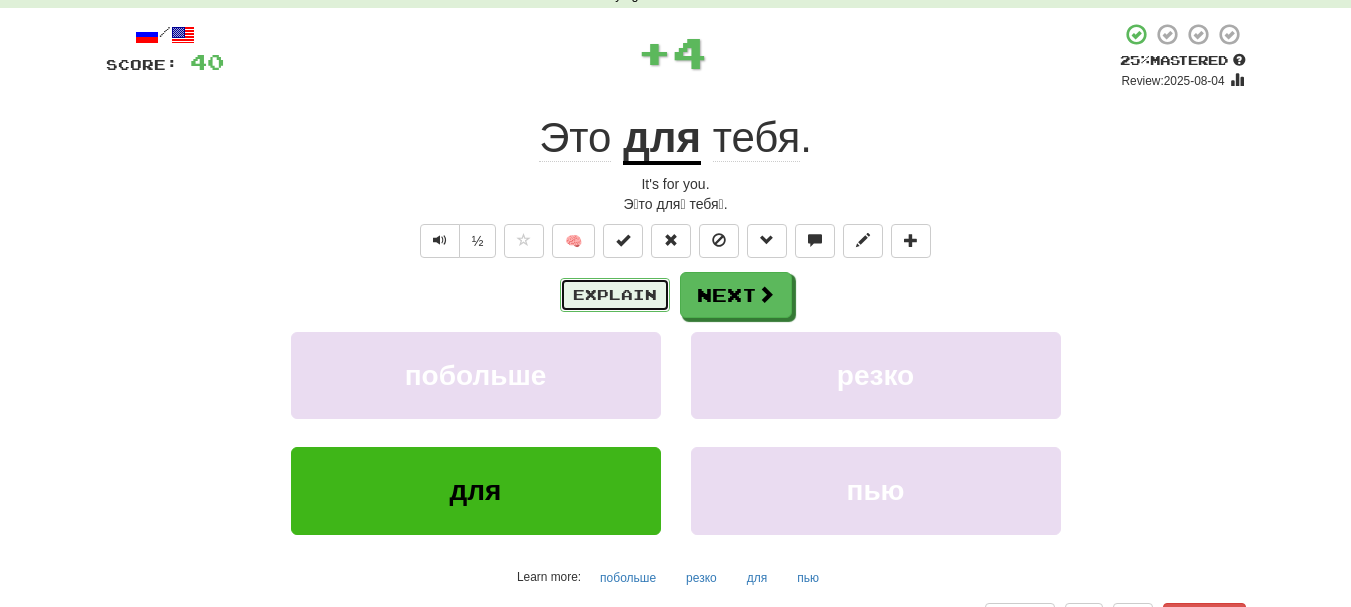 click on "Explain" at bounding box center (615, 295) 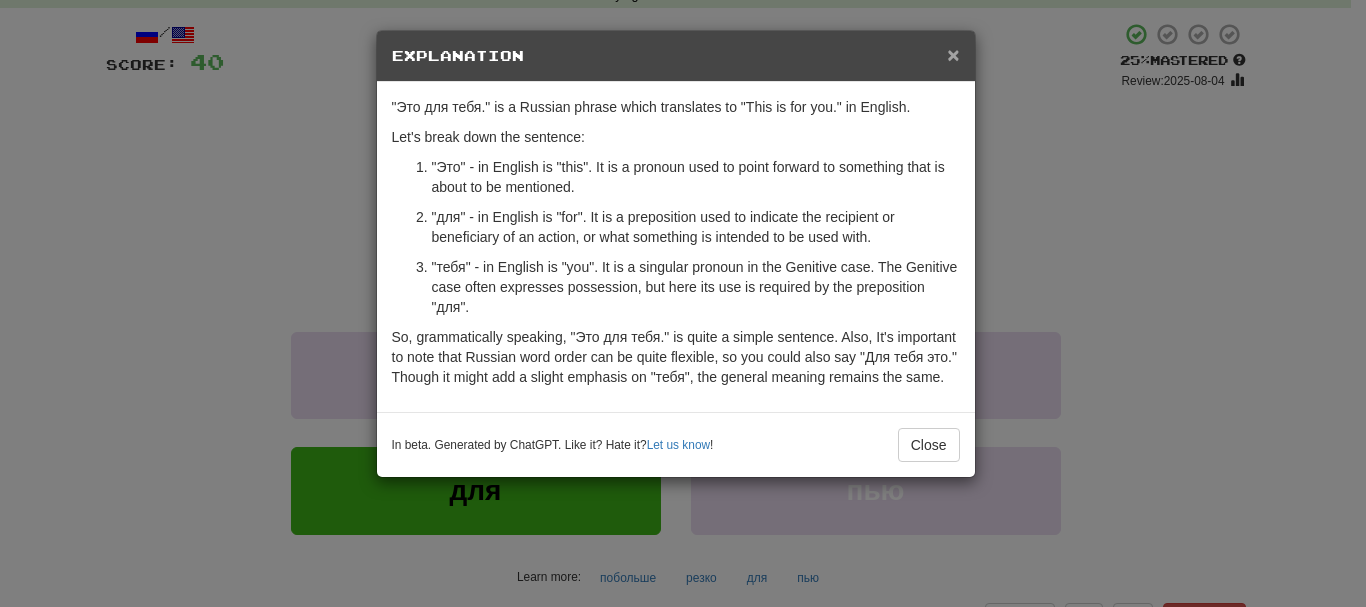 click on "×" at bounding box center [953, 54] 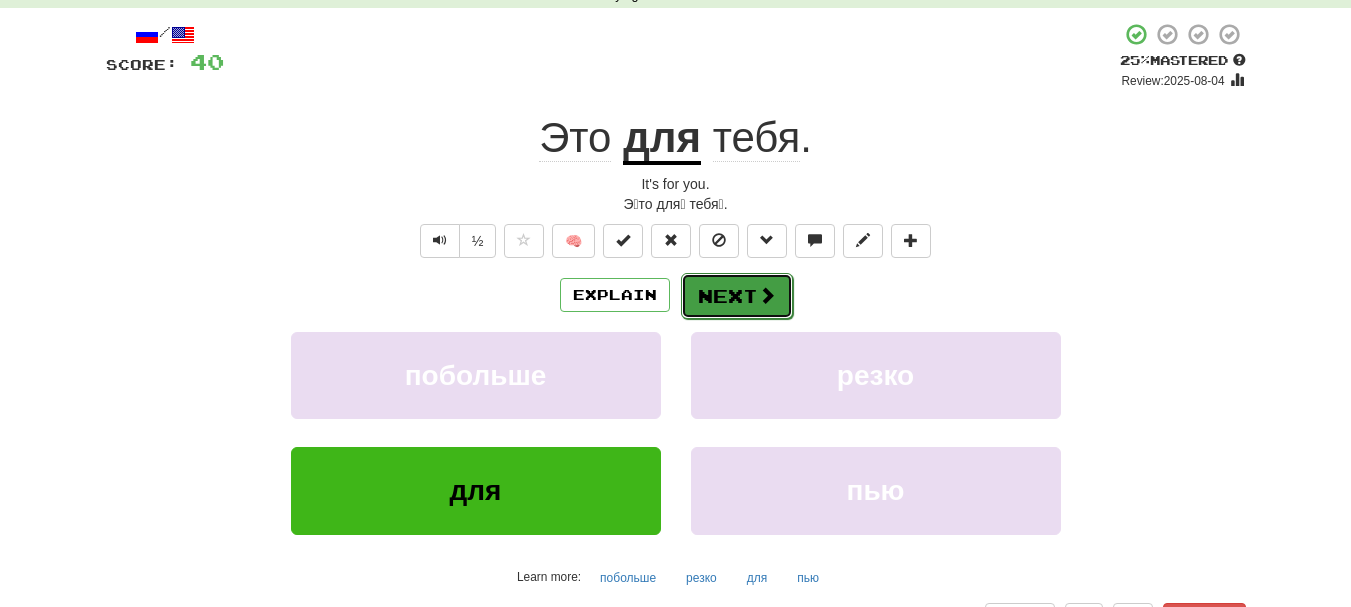 click at bounding box center [767, 295] 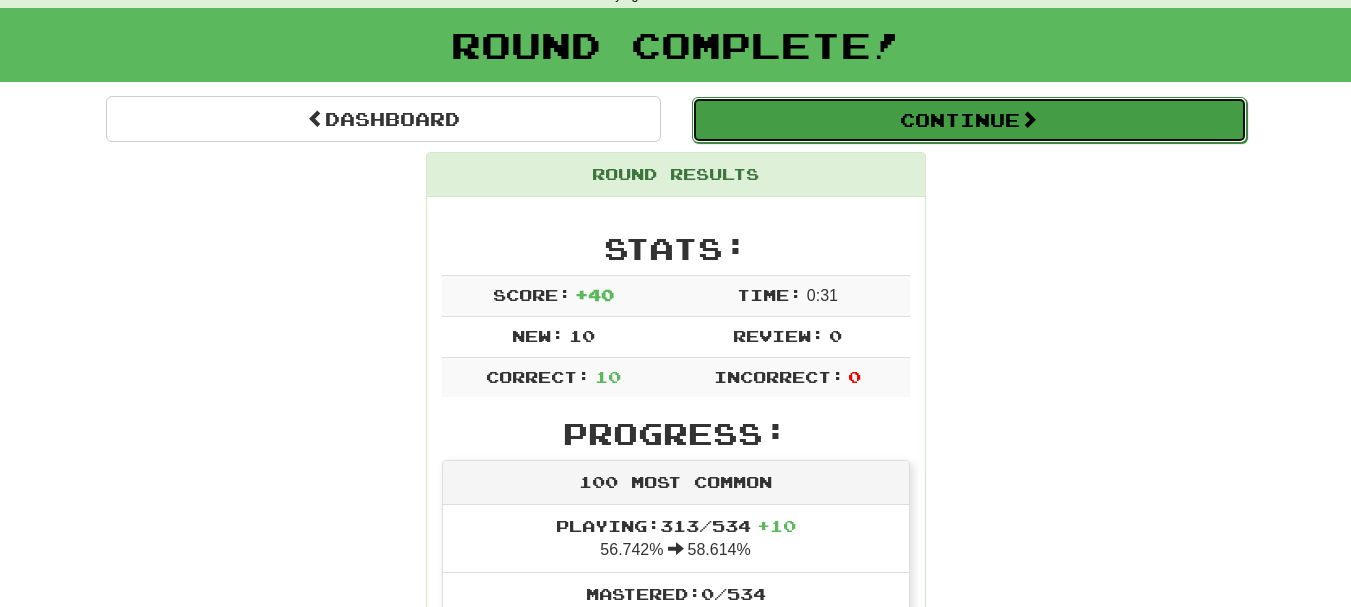 click on "Continue" at bounding box center (969, 120) 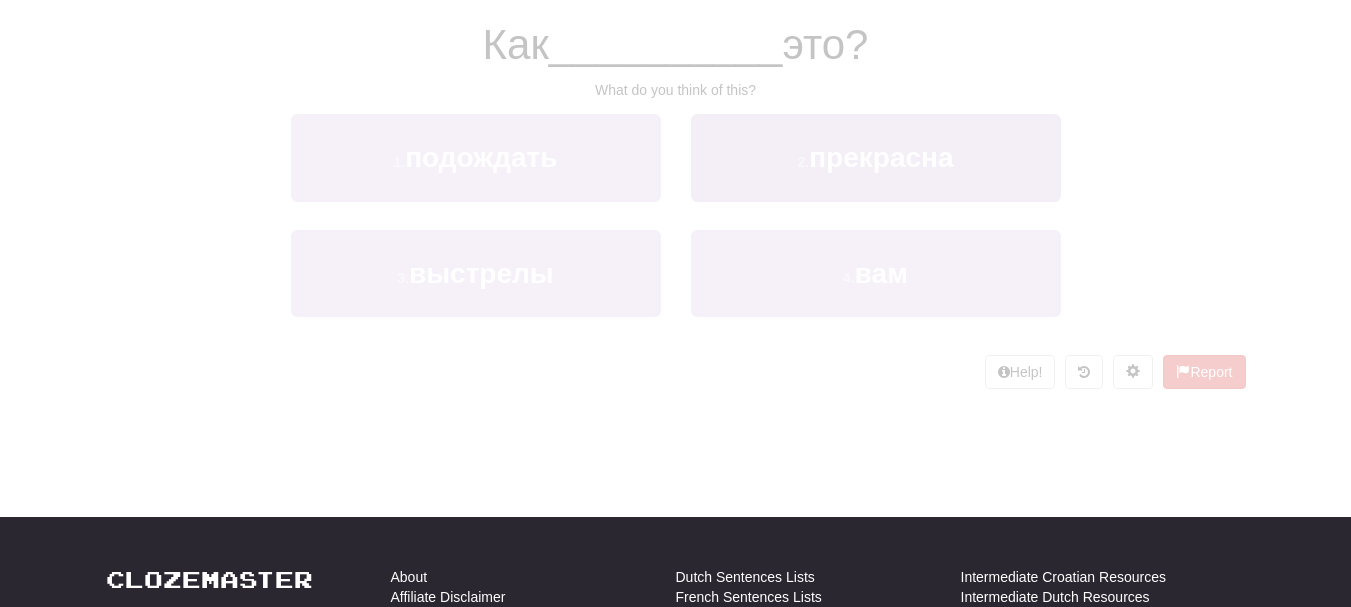 scroll, scrollTop: 100, scrollLeft: 0, axis: vertical 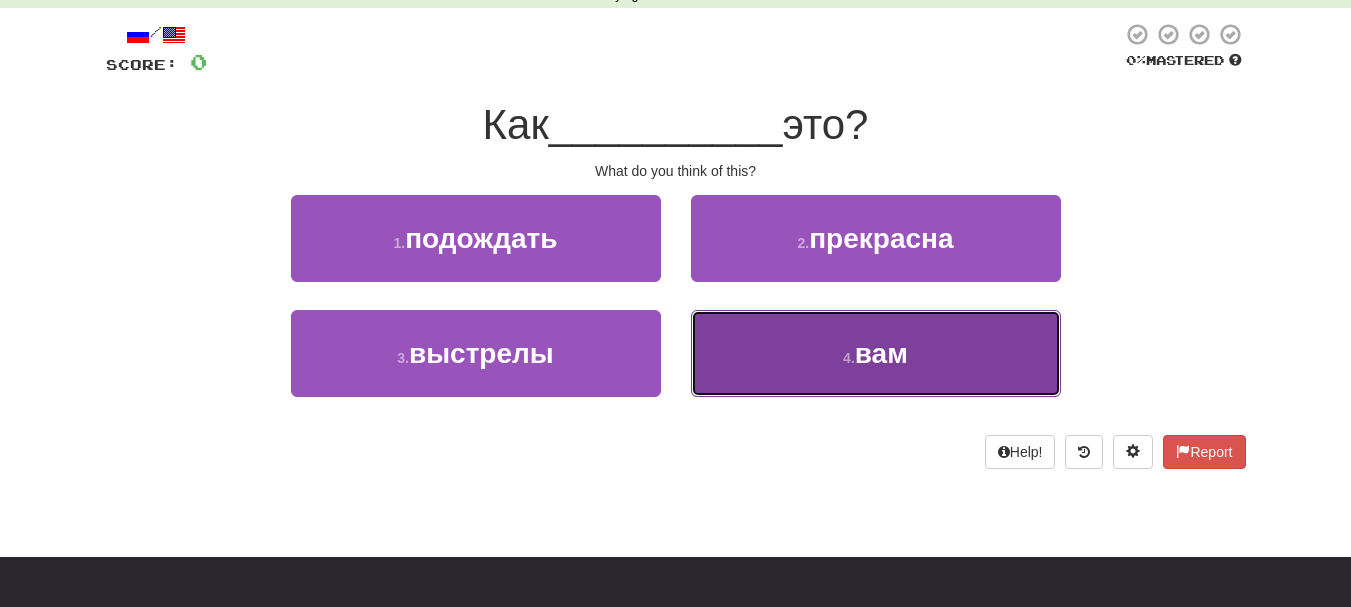 click on "4 .  вам" at bounding box center (876, 353) 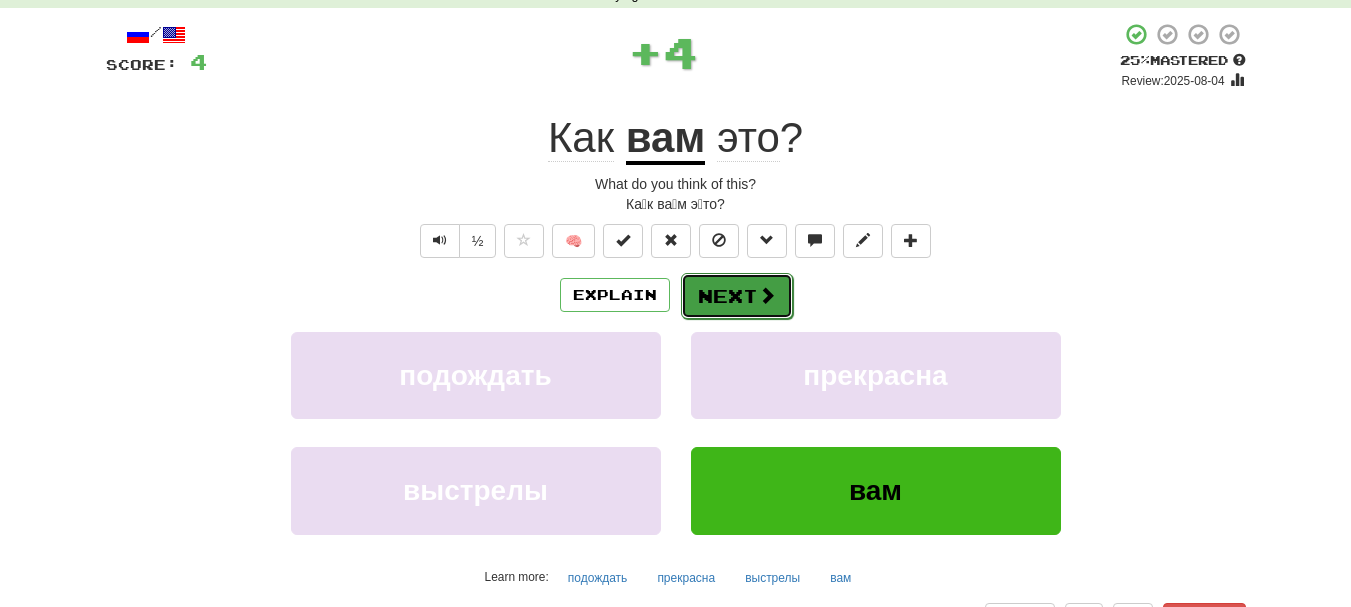 click on "Next" at bounding box center (737, 296) 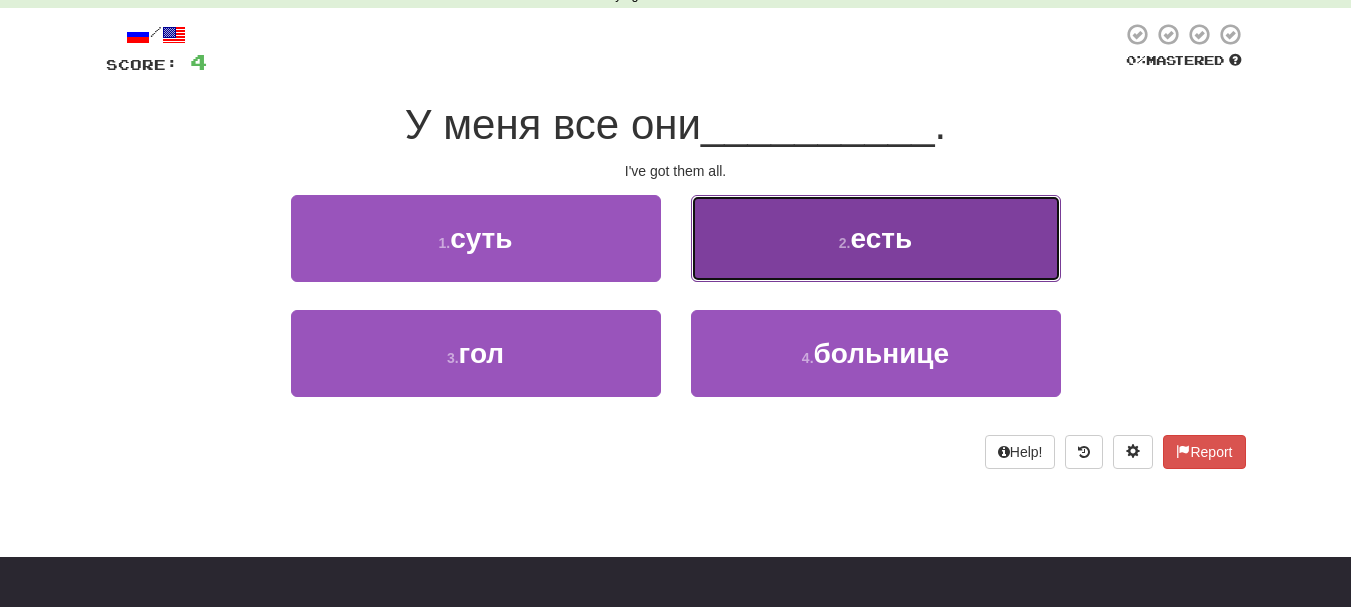 click on "2 .  есть" at bounding box center (876, 238) 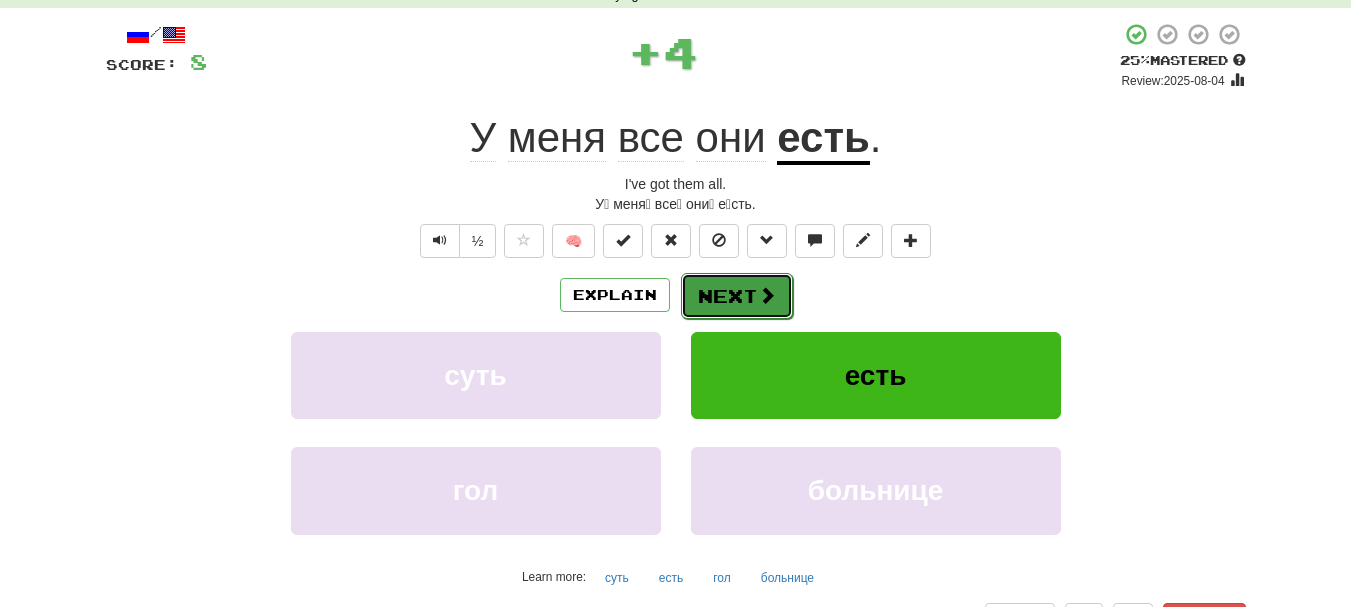 click on "Next" at bounding box center [737, 296] 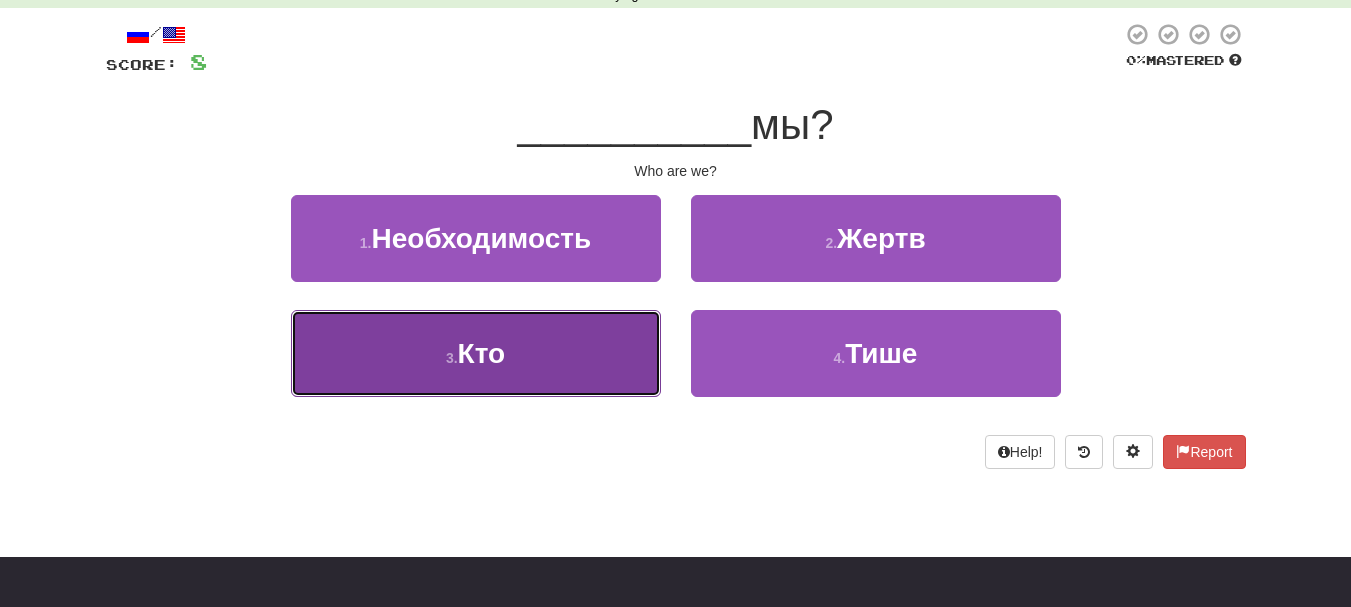 click on "3 .  Кто" at bounding box center (476, 353) 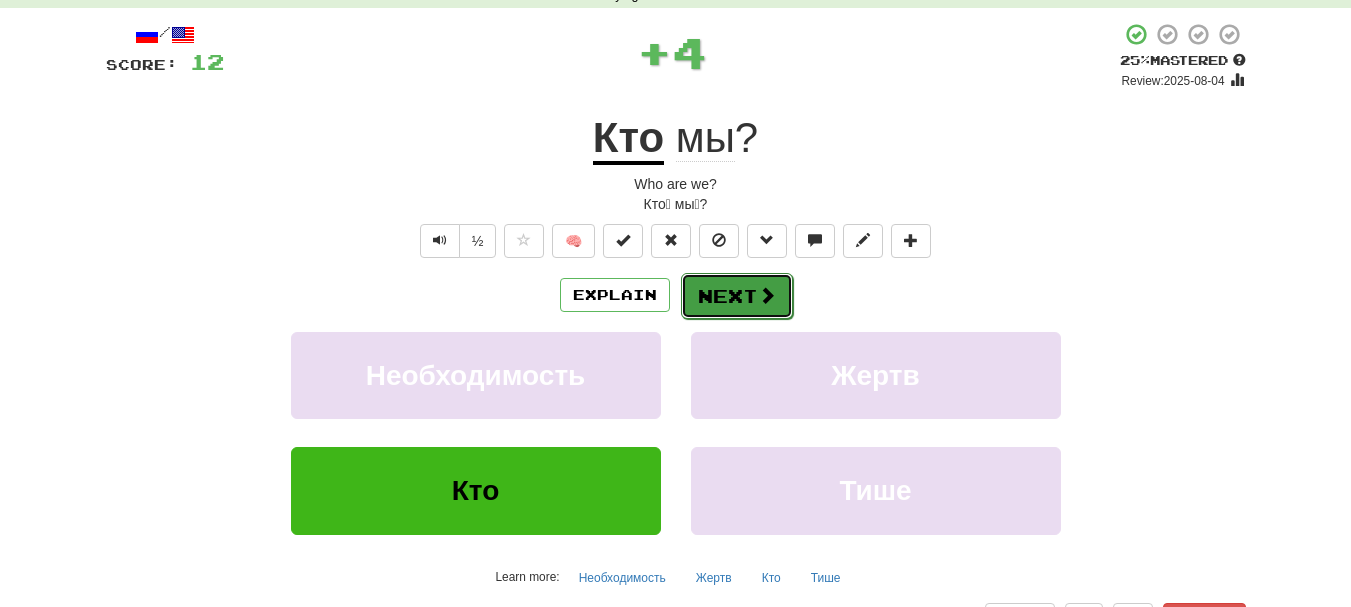 click on "Next" at bounding box center (737, 296) 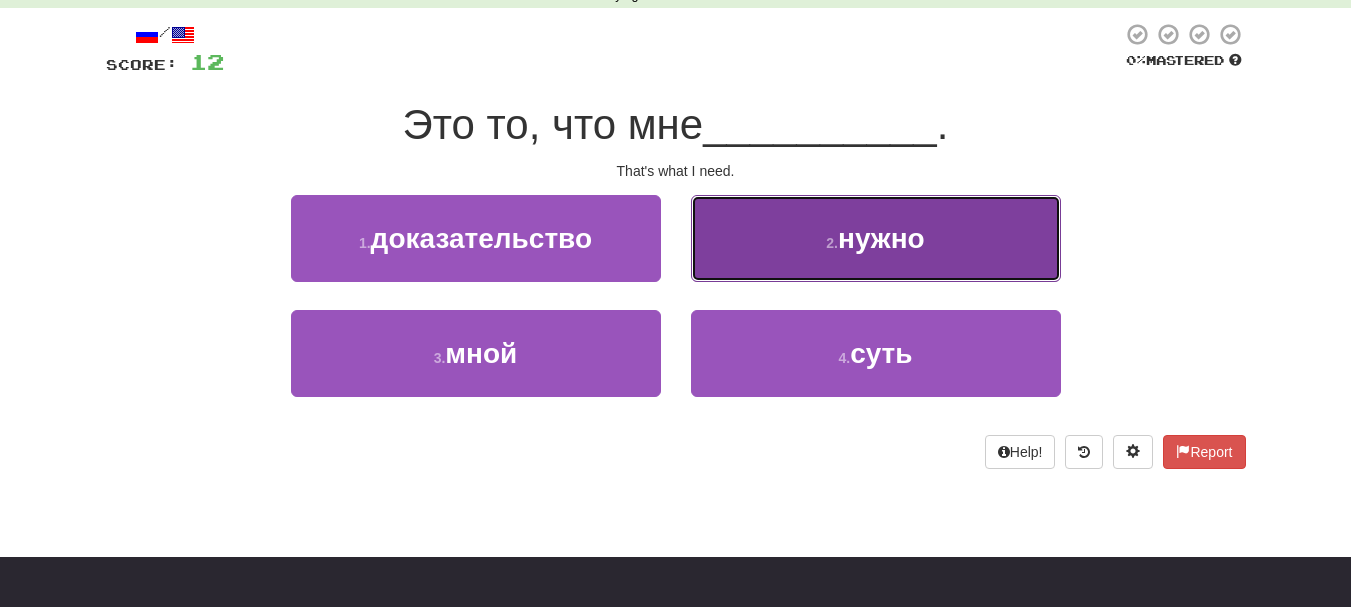 click on "2 .  нужно" at bounding box center [876, 238] 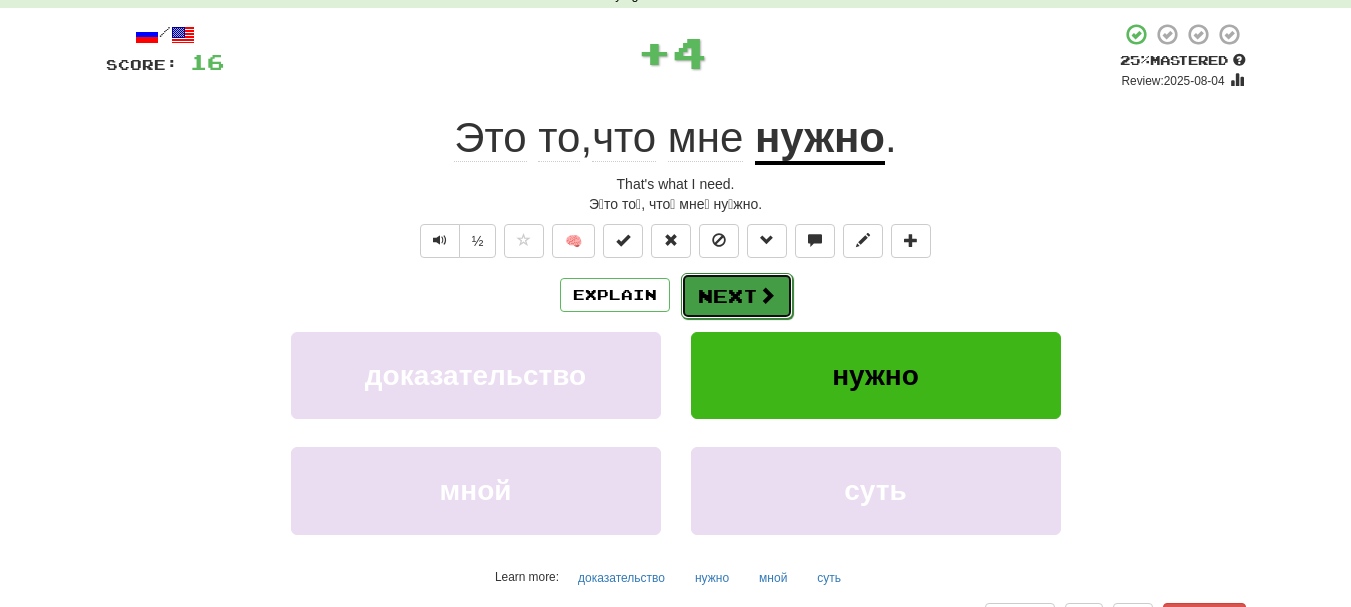 click on "Next" at bounding box center (737, 296) 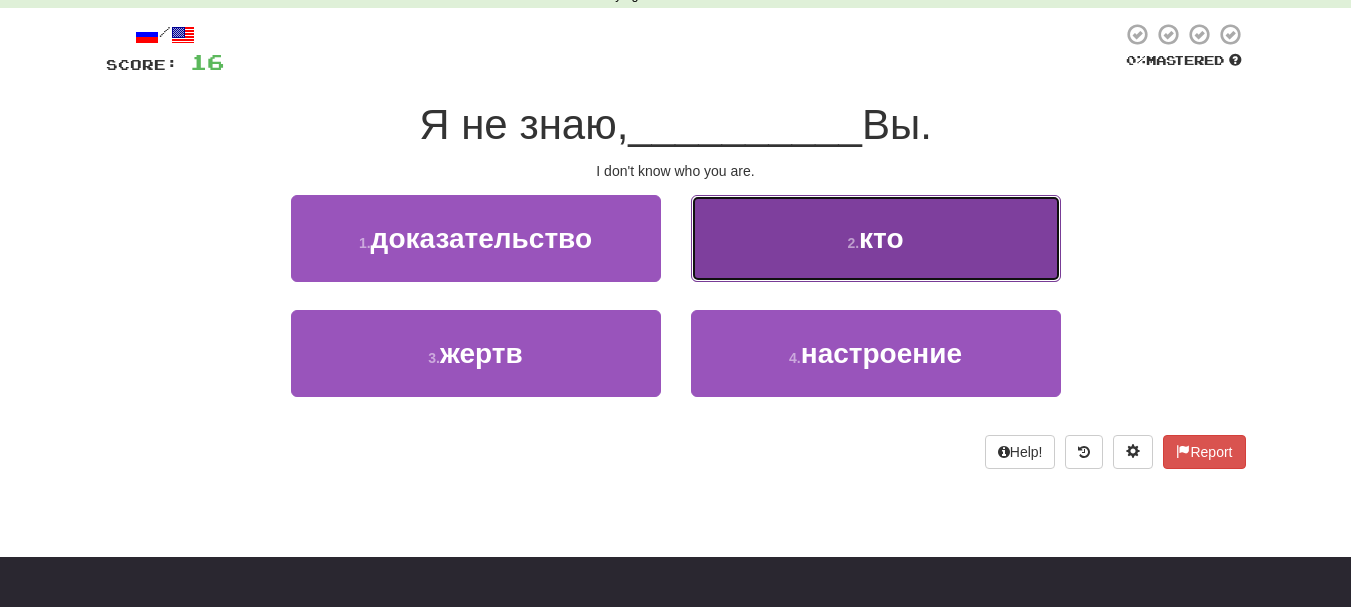 click on "2 .  кто" at bounding box center [876, 238] 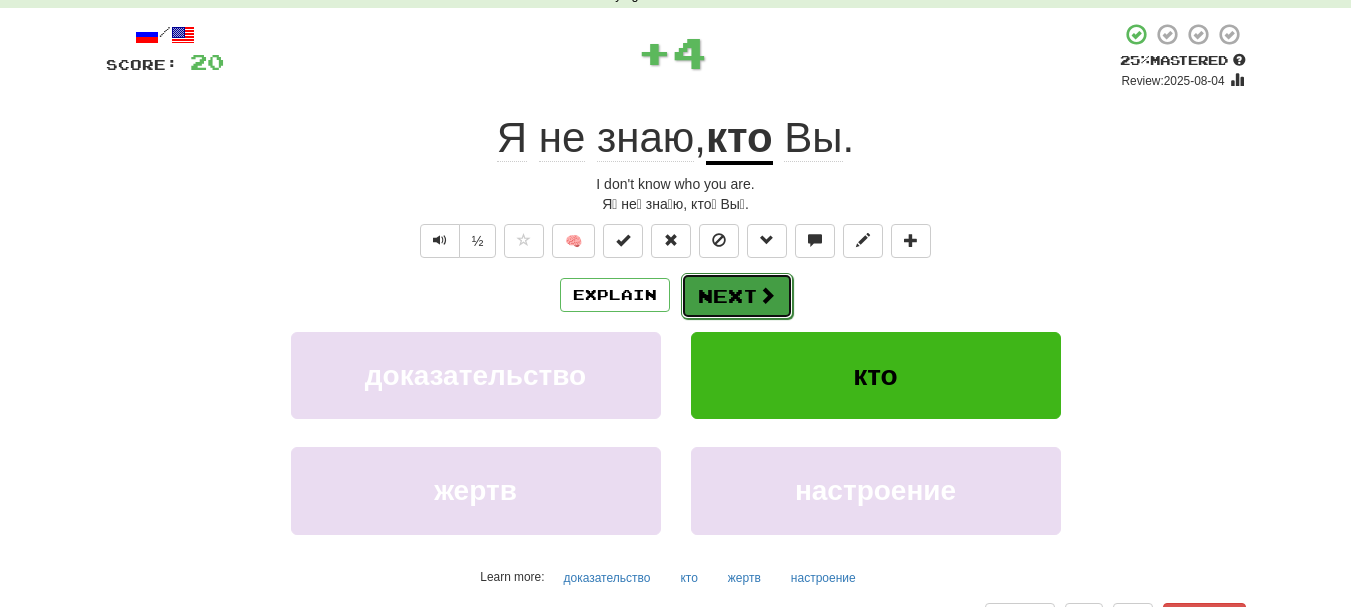 click on "Next" at bounding box center [737, 296] 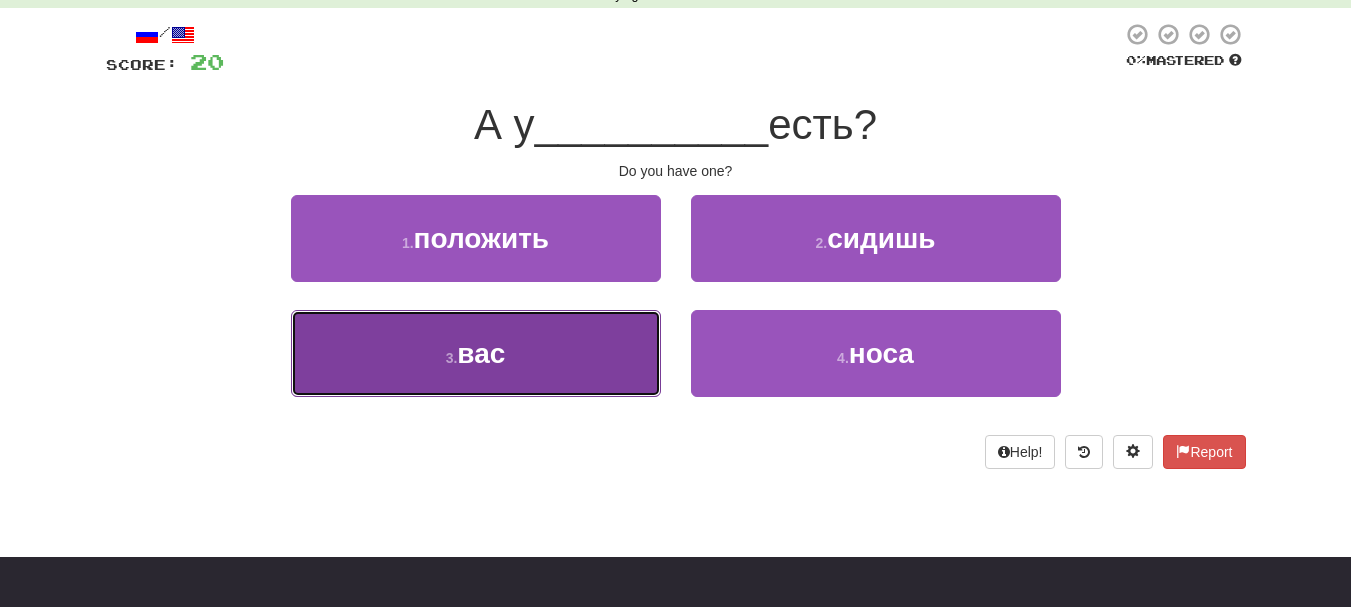 click on "3 .  вас" at bounding box center [476, 353] 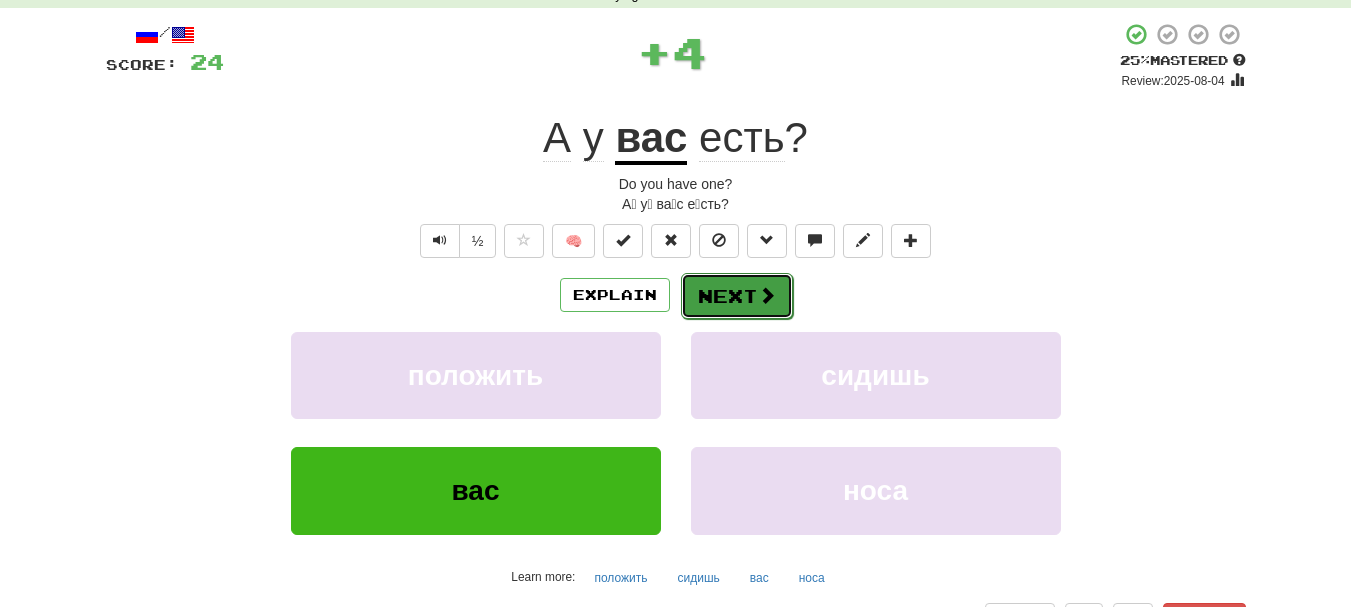 click on "Next" at bounding box center (737, 296) 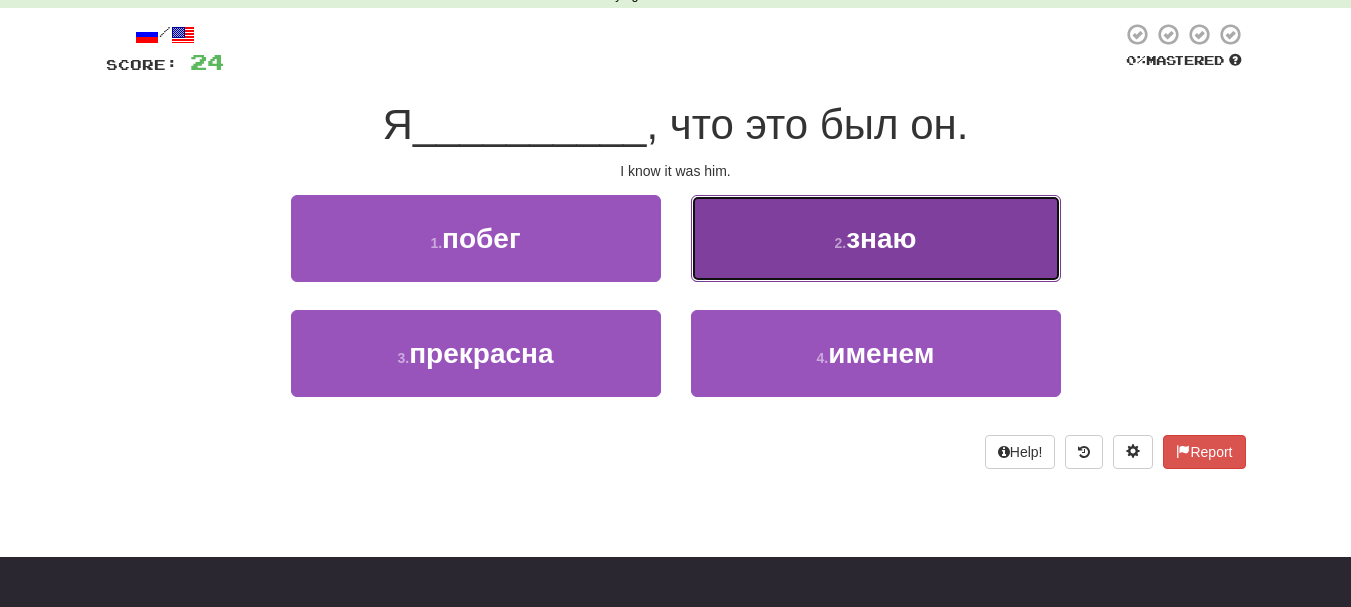 click on "2 .  знаю" at bounding box center [876, 238] 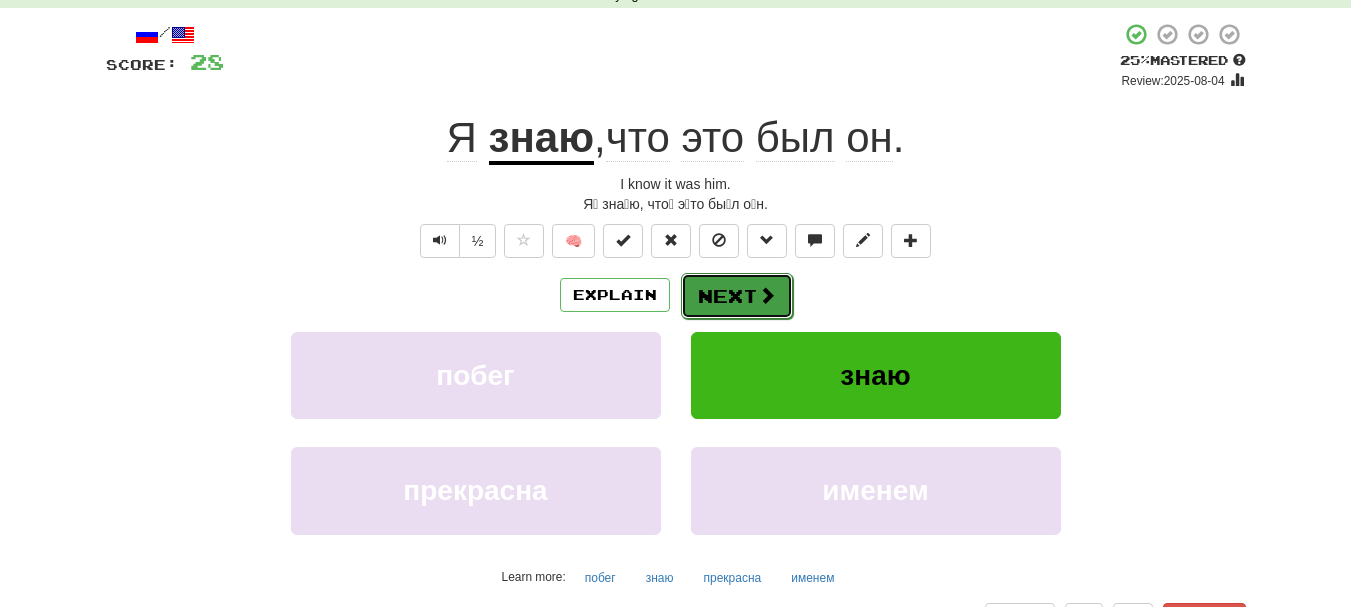 click on "Next" at bounding box center [737, 296] 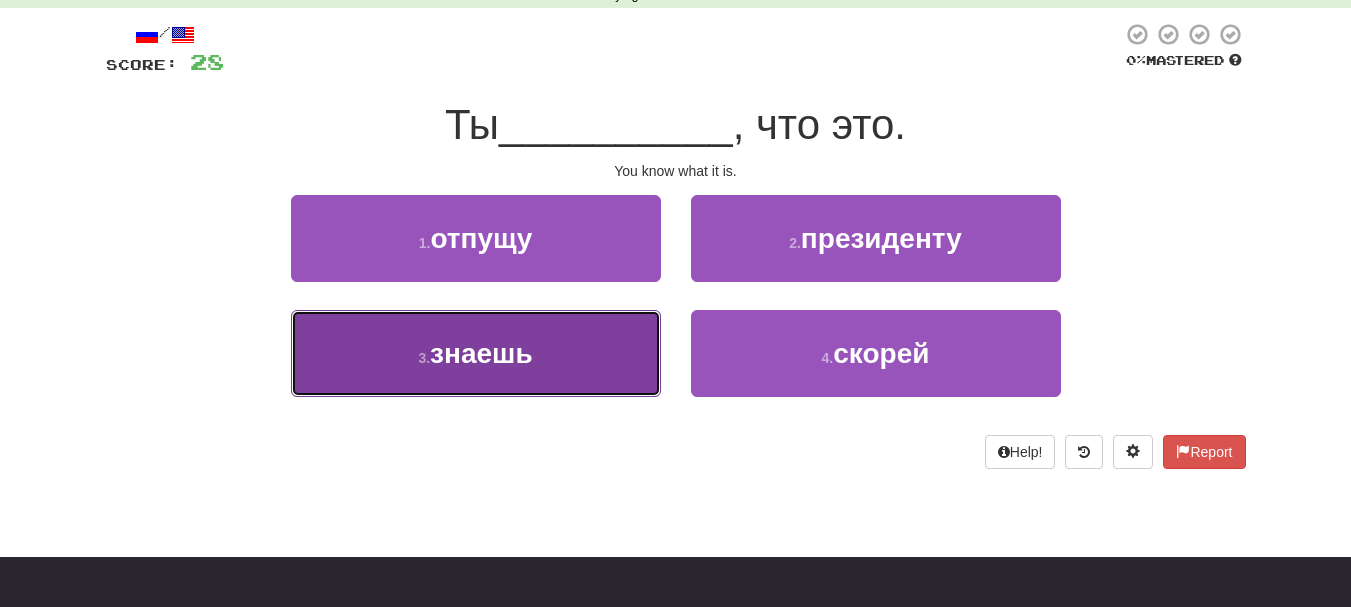 click on "3 .  знаешь" at bounding box center (476, 353) 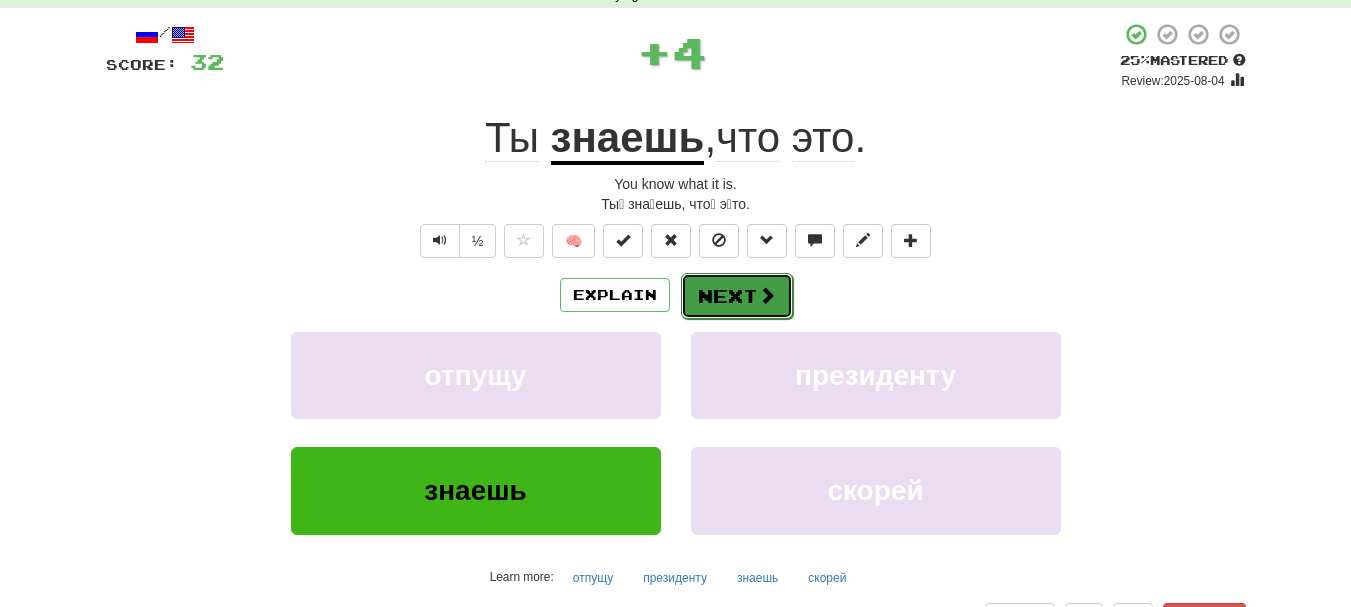 click on "Next" at bounding box center [737, 296] 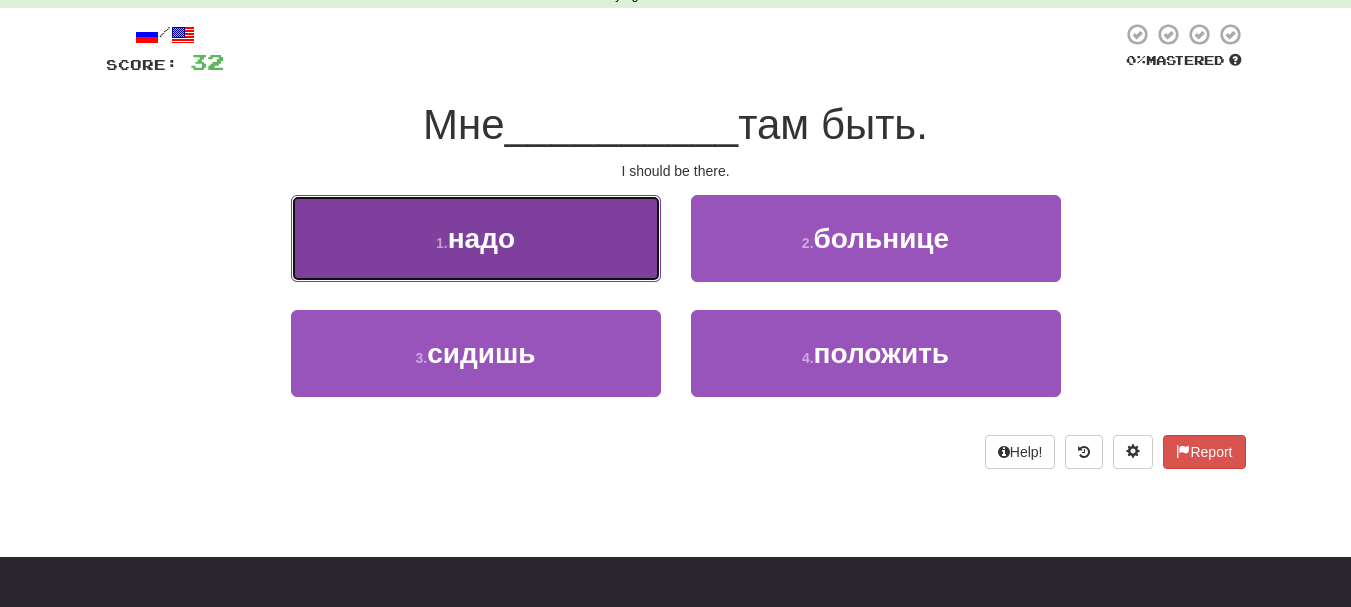click on "1 .  надо" at bounding box center (476, 238) 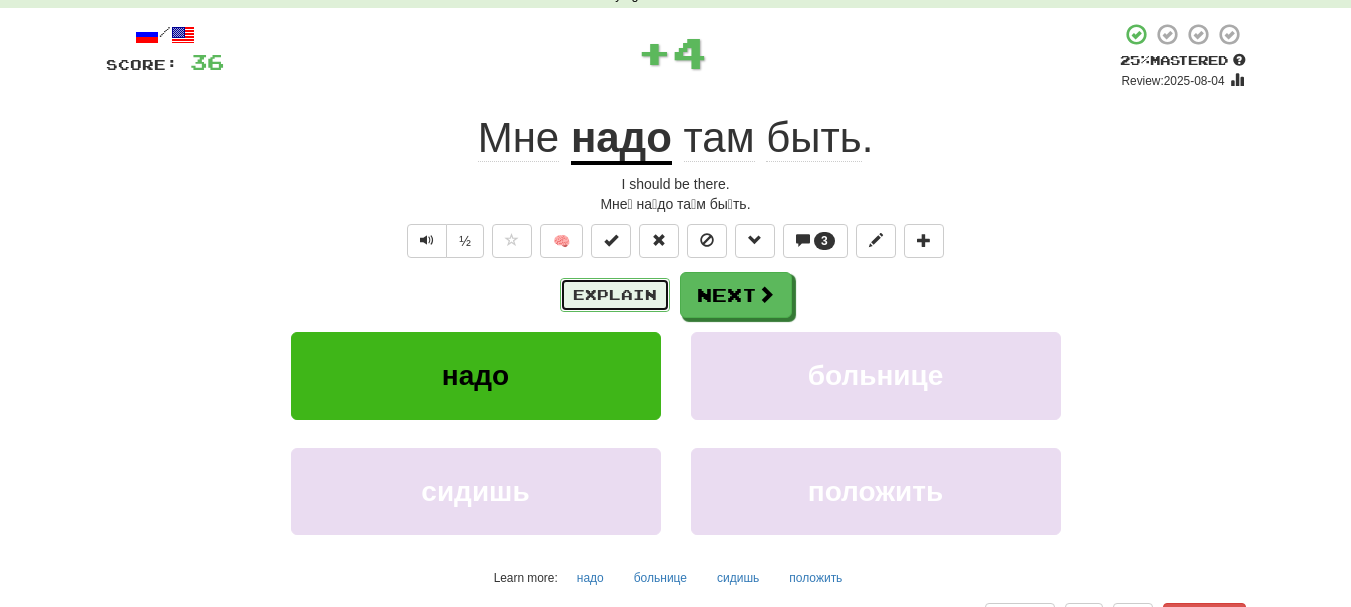 click on "Explain" at bounding box center [615, 295] 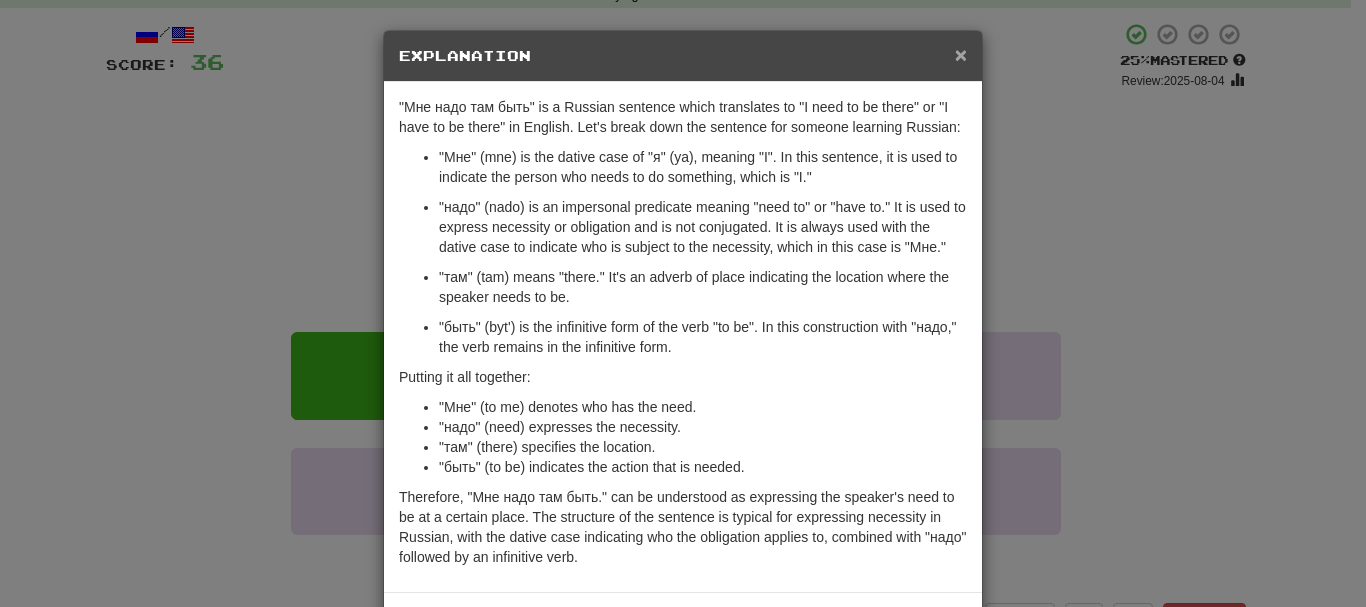 click on "×" at bounding box center (961, 54) 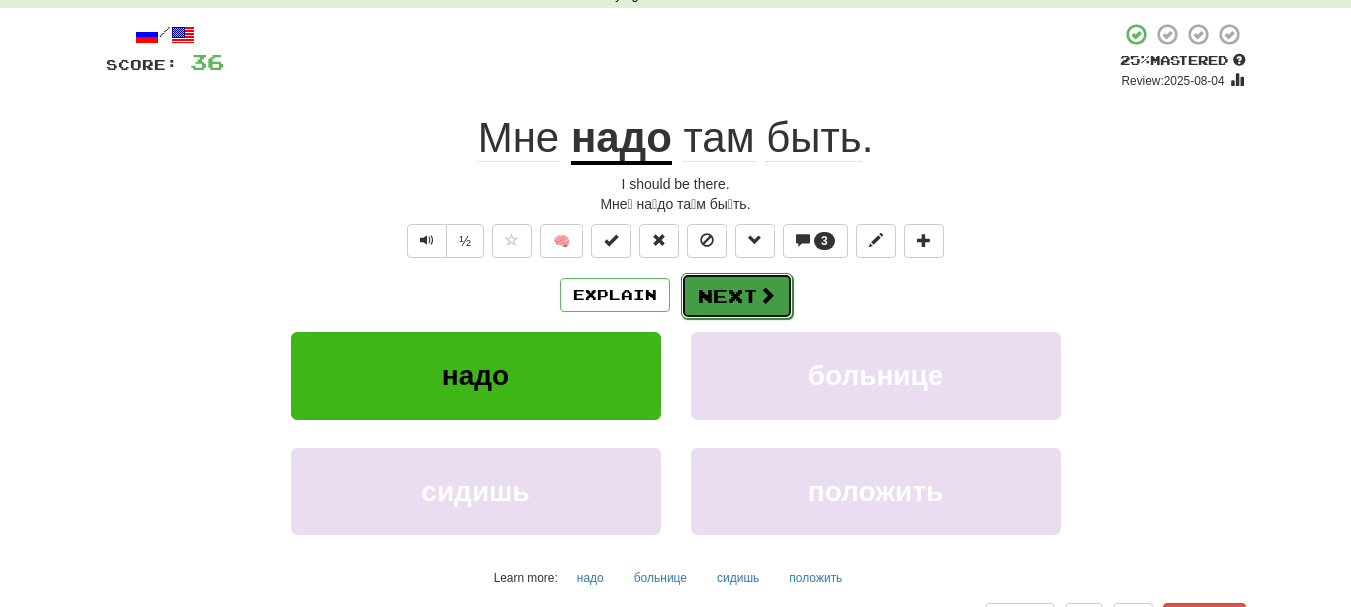click on "Next" at bounding box center [737, 296] 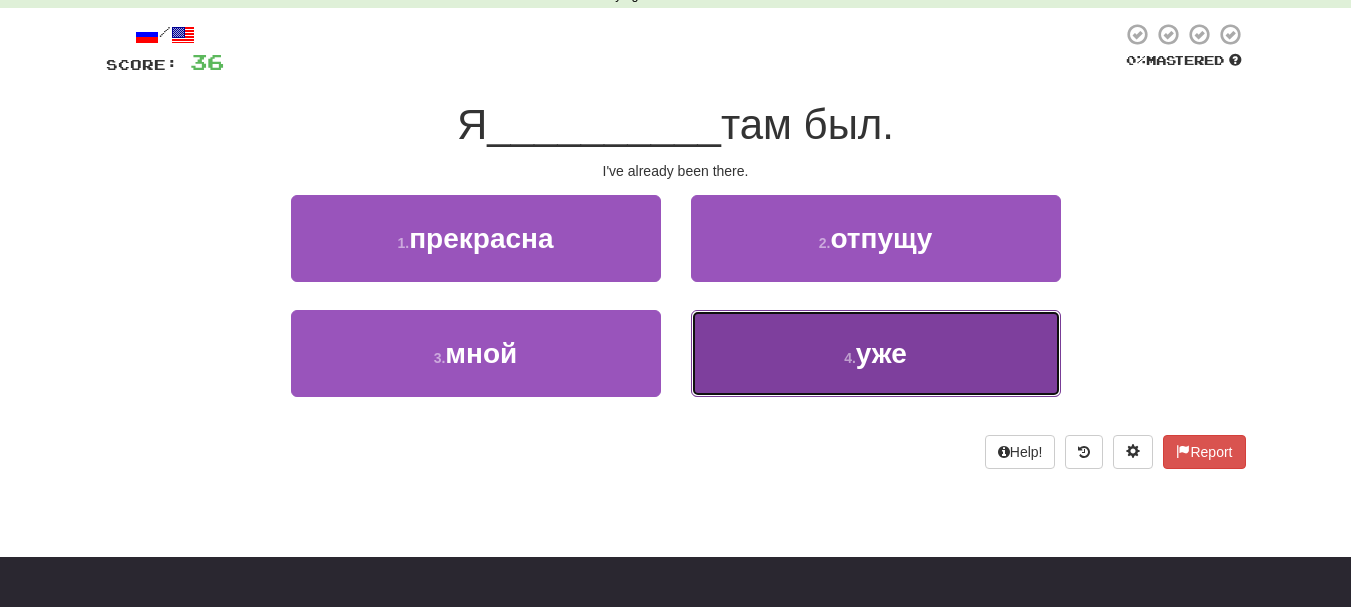 click on "4 .  уже" at bounding box center (876, 353) 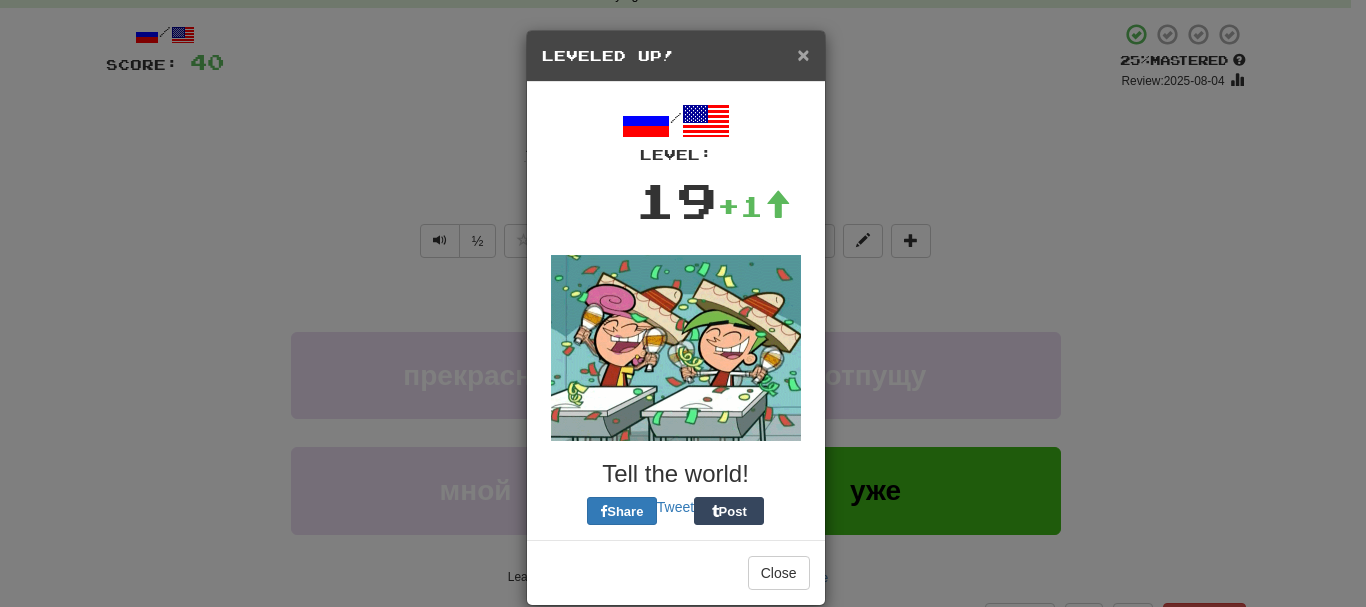 click on "×" at bounding box center [803, 54] 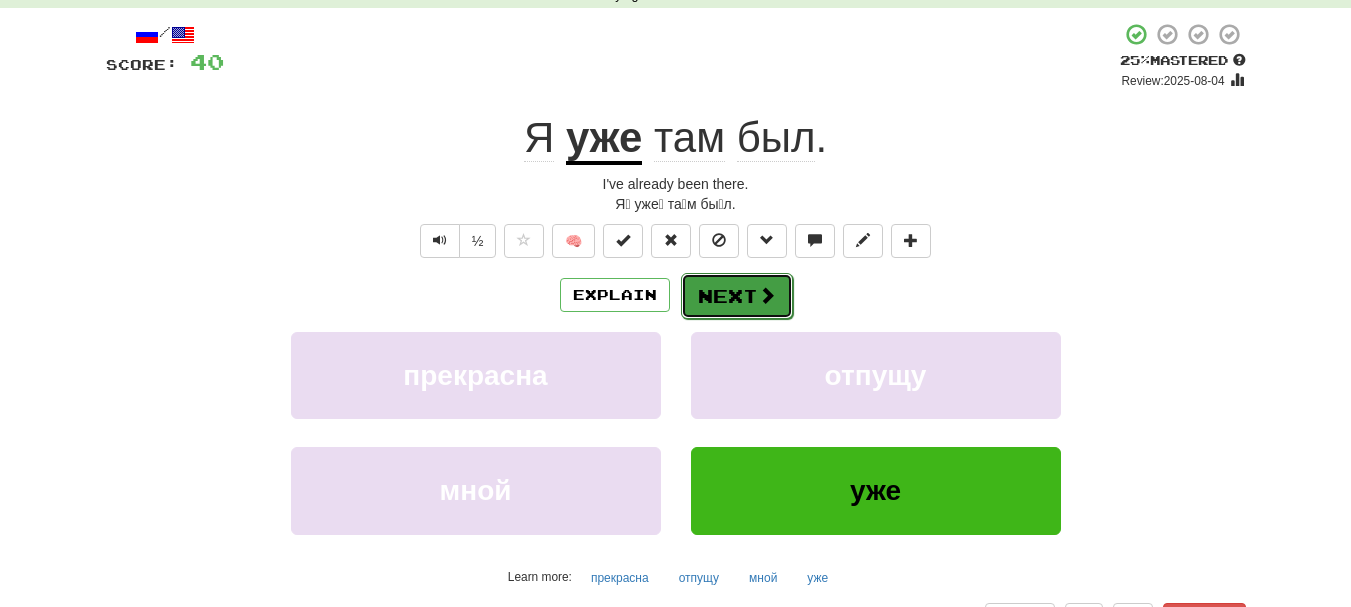 click on "Next" at bounding box center [737, 296] 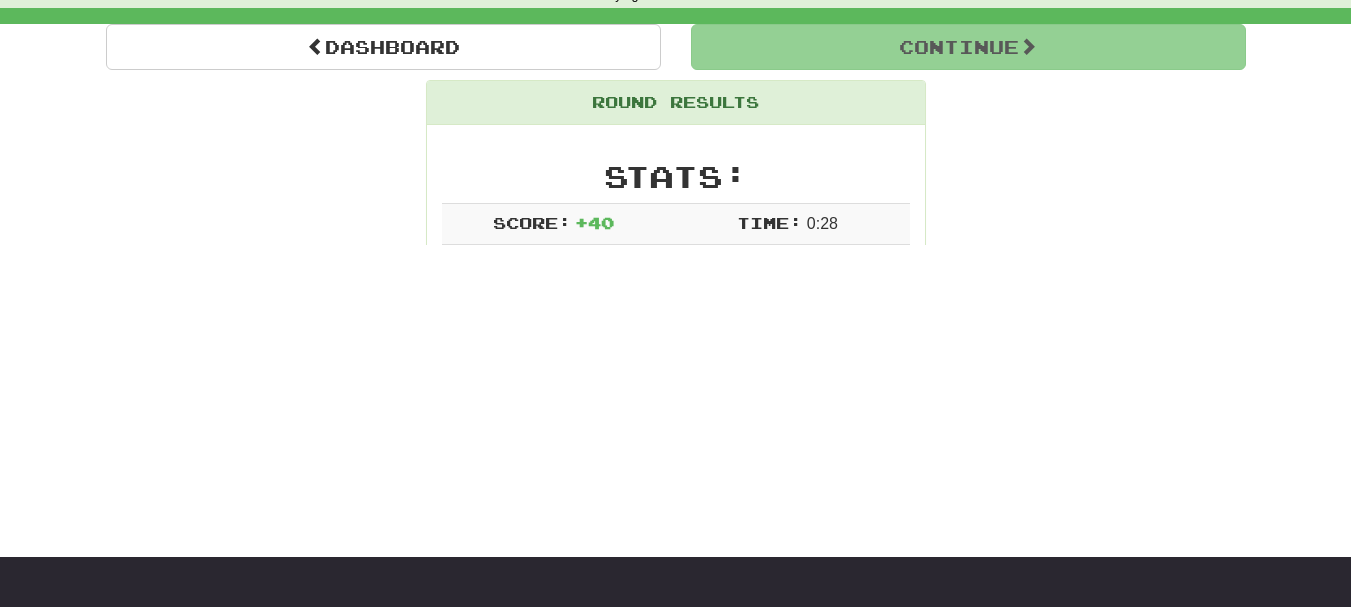 click on "Dashboard
Clozemaster
[USER]
/
Toggle Dropdown
Dashboard
Leaderboard
Activity Feed
Notifications
Profile
Discussions
Français
/
English
Streak:
1
Review:
2,430
Points Today: 0
Български
/
English
Streak:
0
Review:
0
Points Today: 0
Русский
/
English
Streak:
2
Review:
30
Points Today: 604
中文
/
English
Streak:
1
Review:
1,749
Points Today: 0
廣東話
/
English
Streak:
0
Review:
20
Points Today: 0
Languages
Account
Logout
[USER]
/
Toggle Dropdown
Dashboard
Leaderboard
Activity Feed
Notifications
Profile
Discussions" at bounding box center [675, 203] 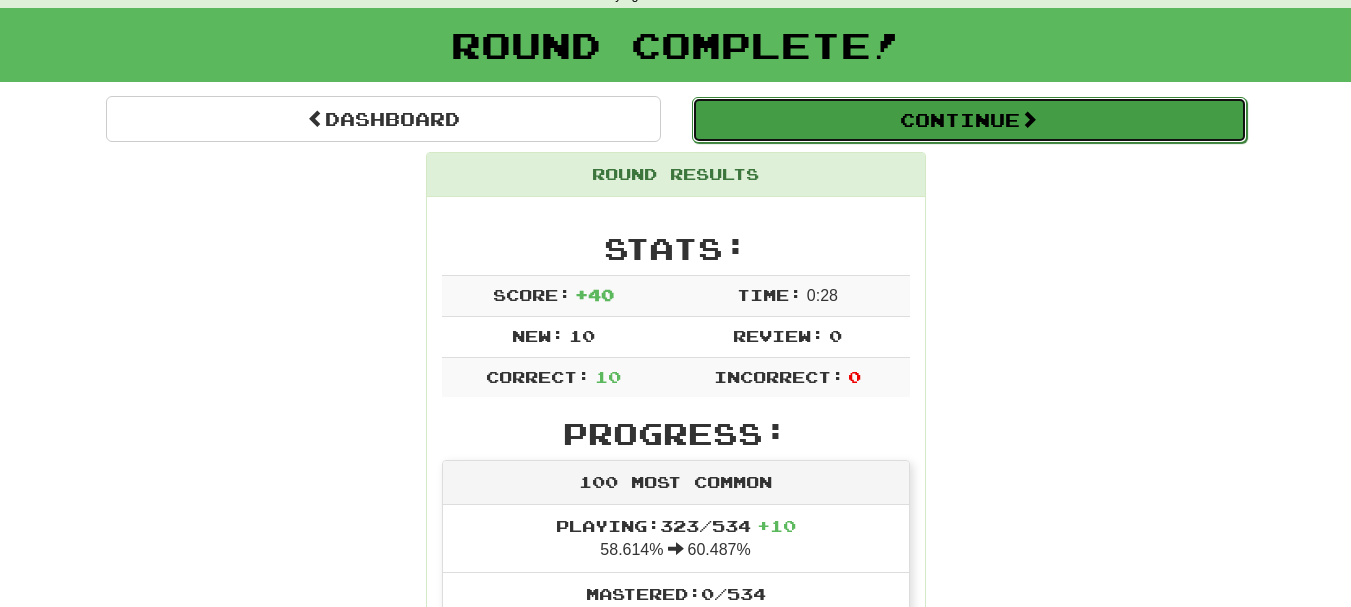 click on "Continue" at bounding box center (969, 120) 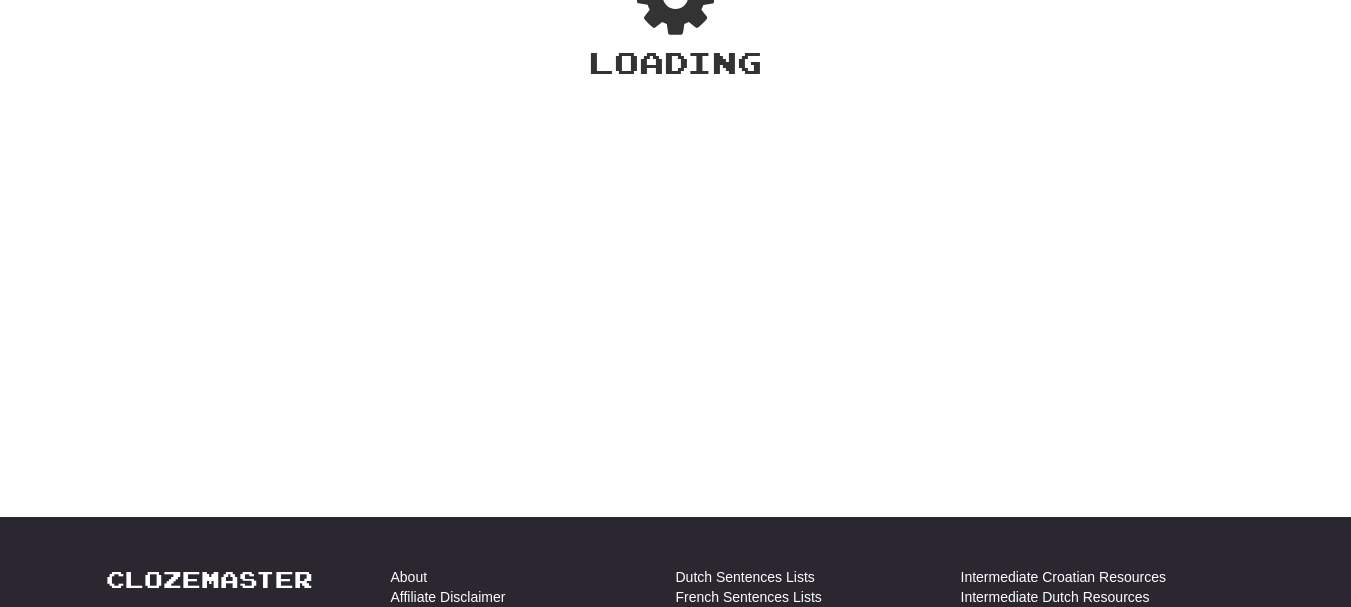 scroll, scrollTop: 100, scrollLeft: 0, axis: vertical 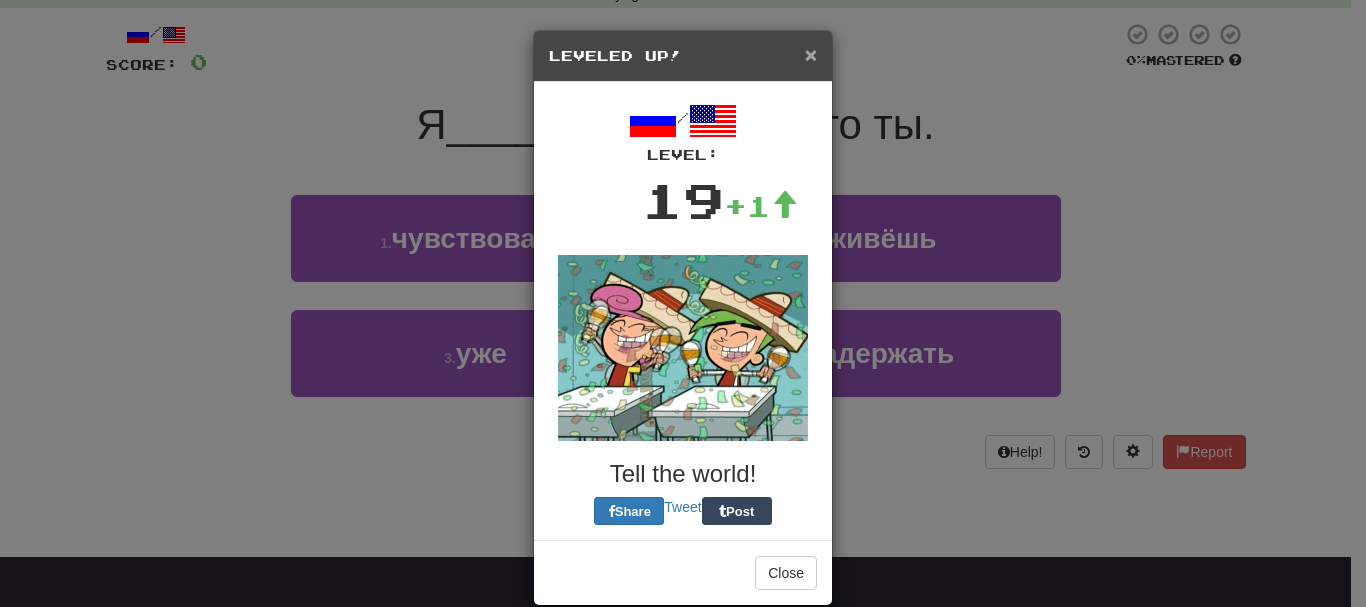 click on "×" at bounding box center [811, 54] 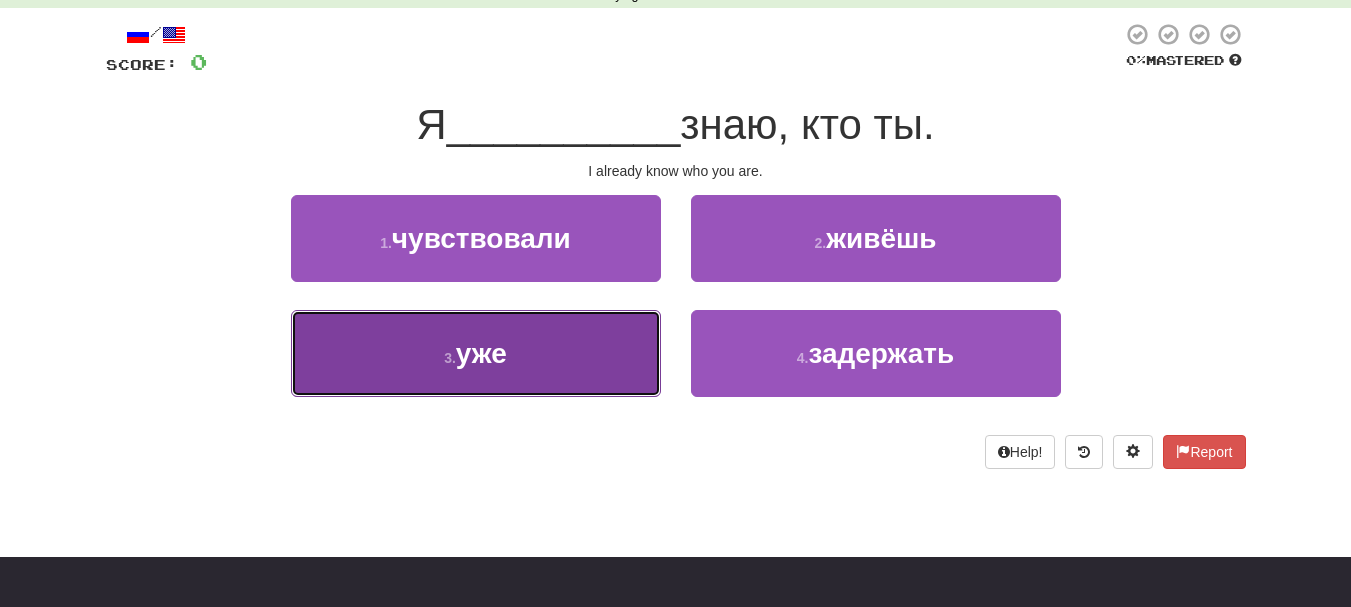 click on "3 .  уже" at bounding box center [476, 353] 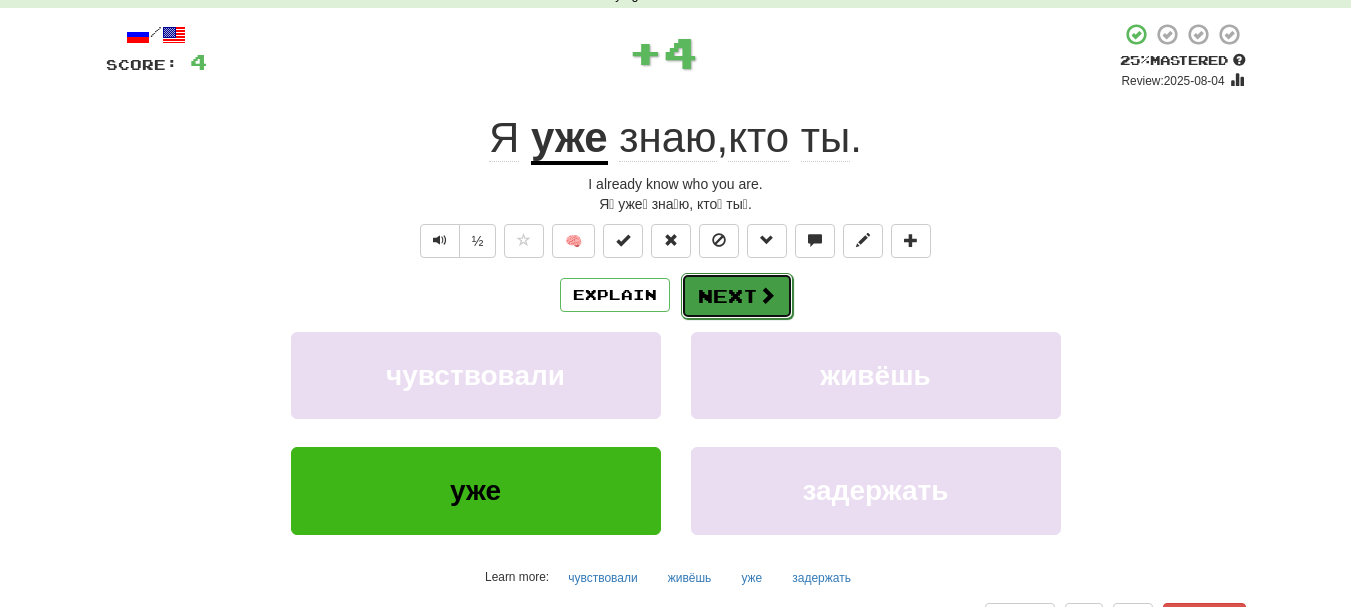 click on "Next" at bounding box center (737, 296) 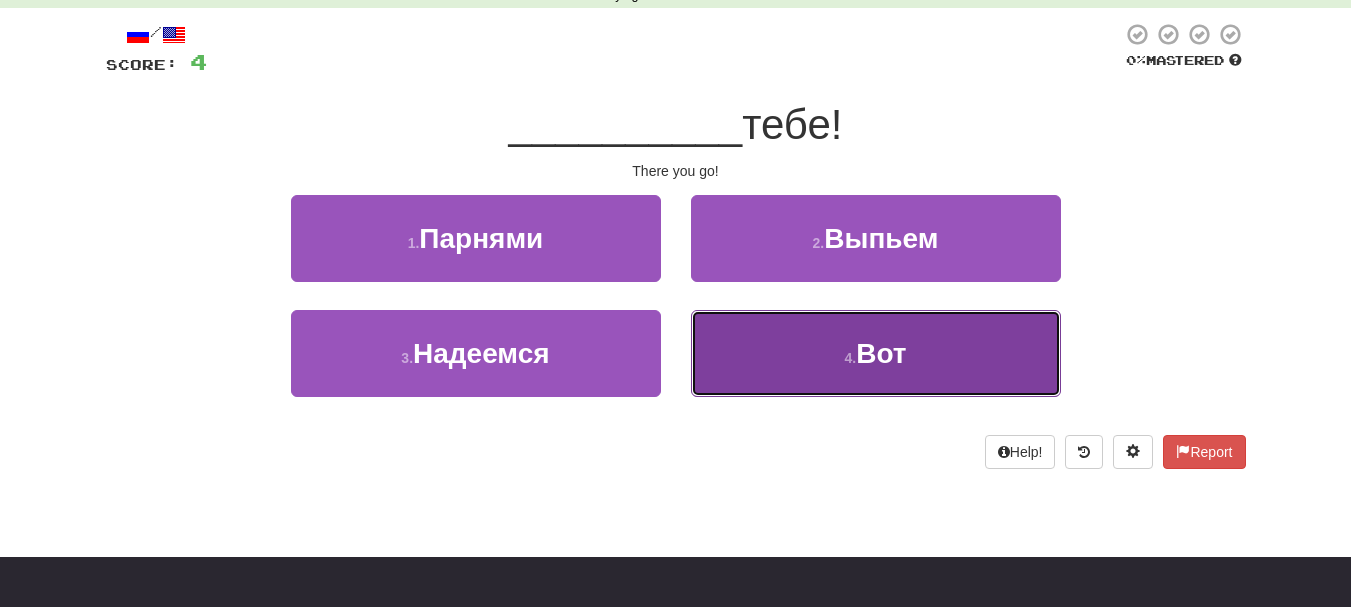 click on "4 .  Вот" at bounding box center (876, 353) 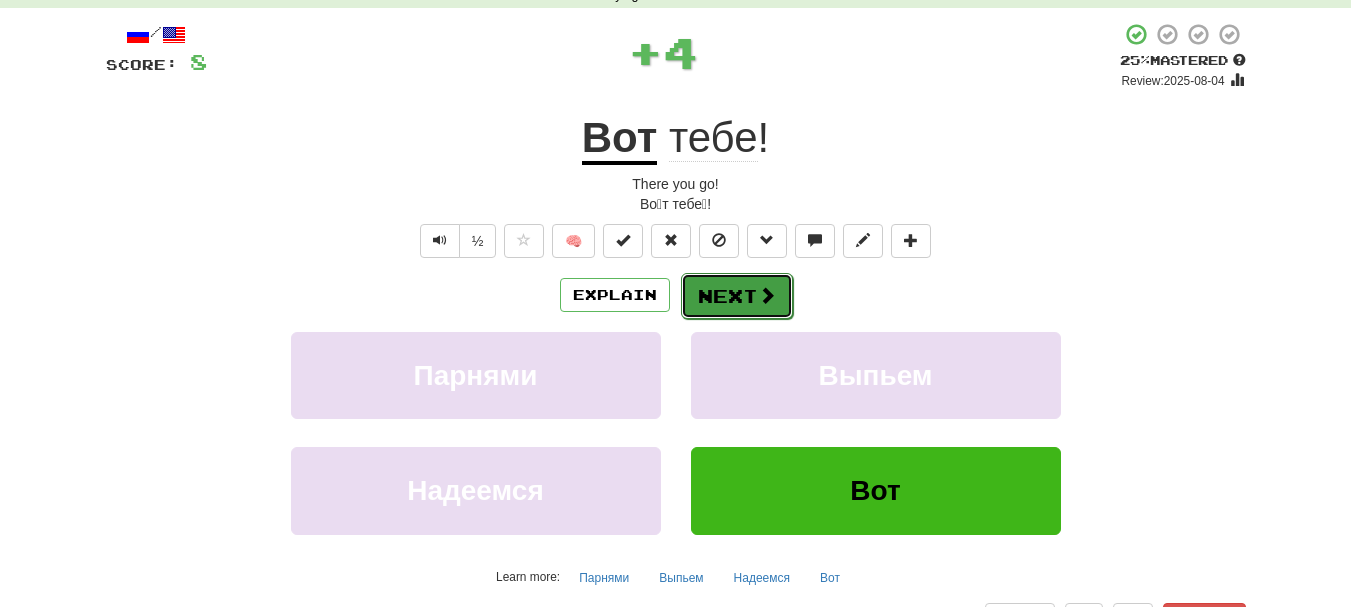 click on "Next" at bounding box center [737, 296] 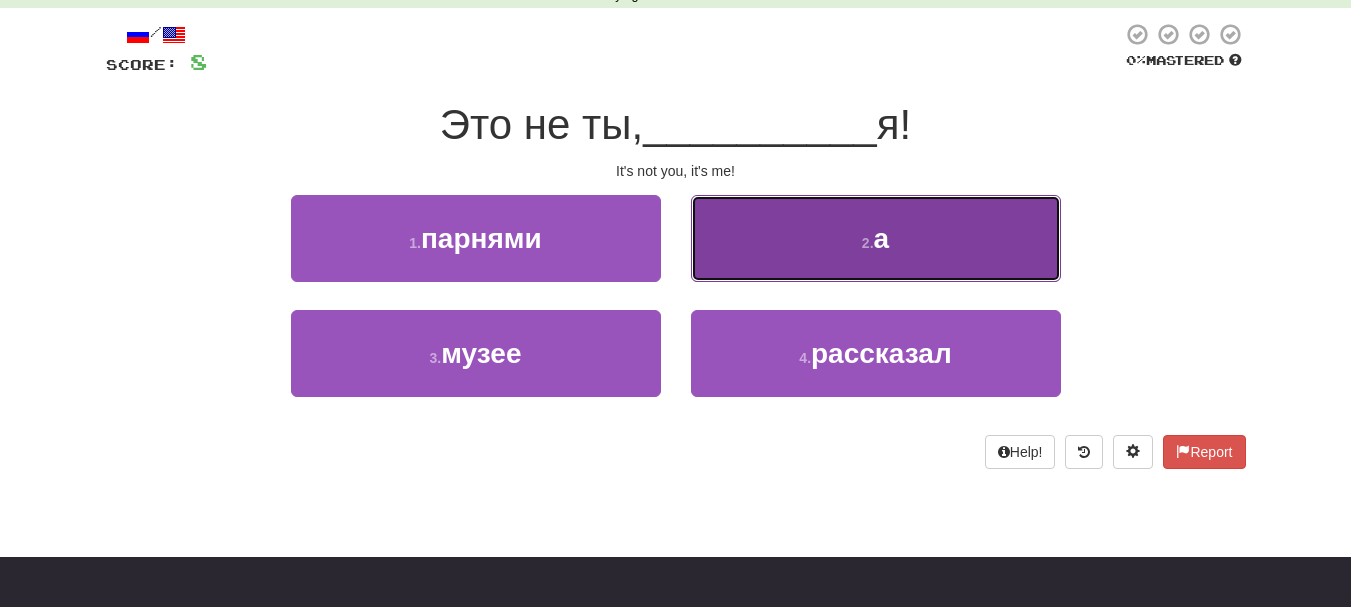 click on "2 .  а" at bounding box center (876, 238) 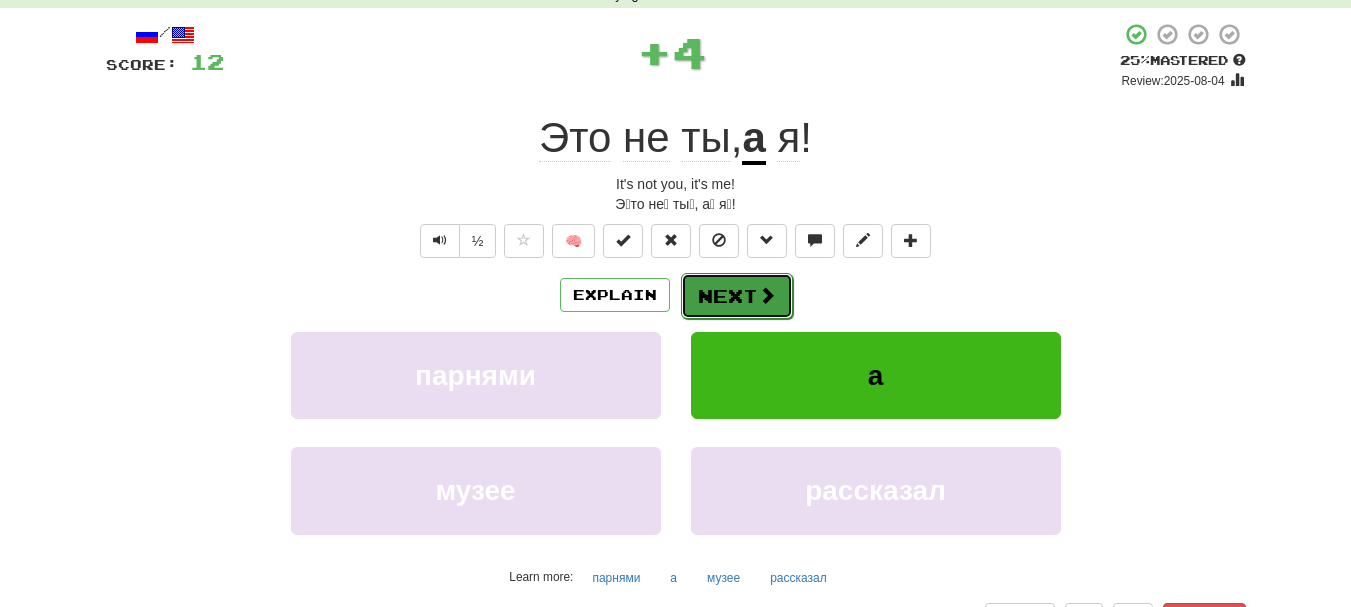 click at bounding box center [767, 295] 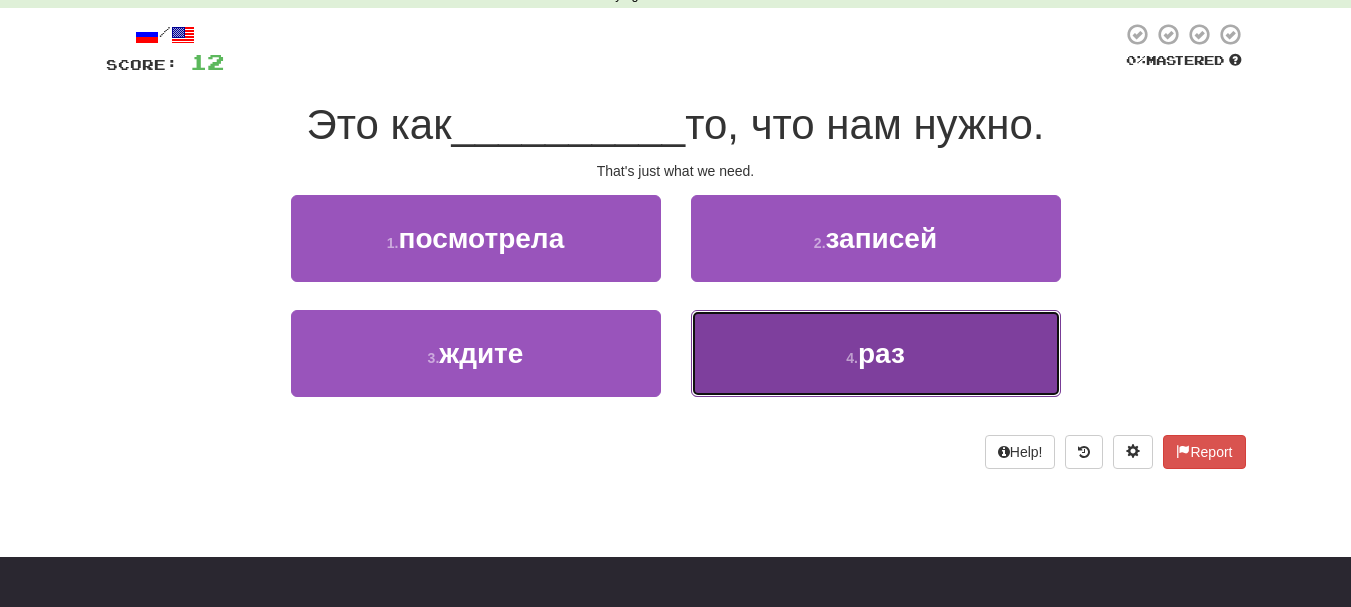 click on "4 .  раз" at bounding box center [876, 353] 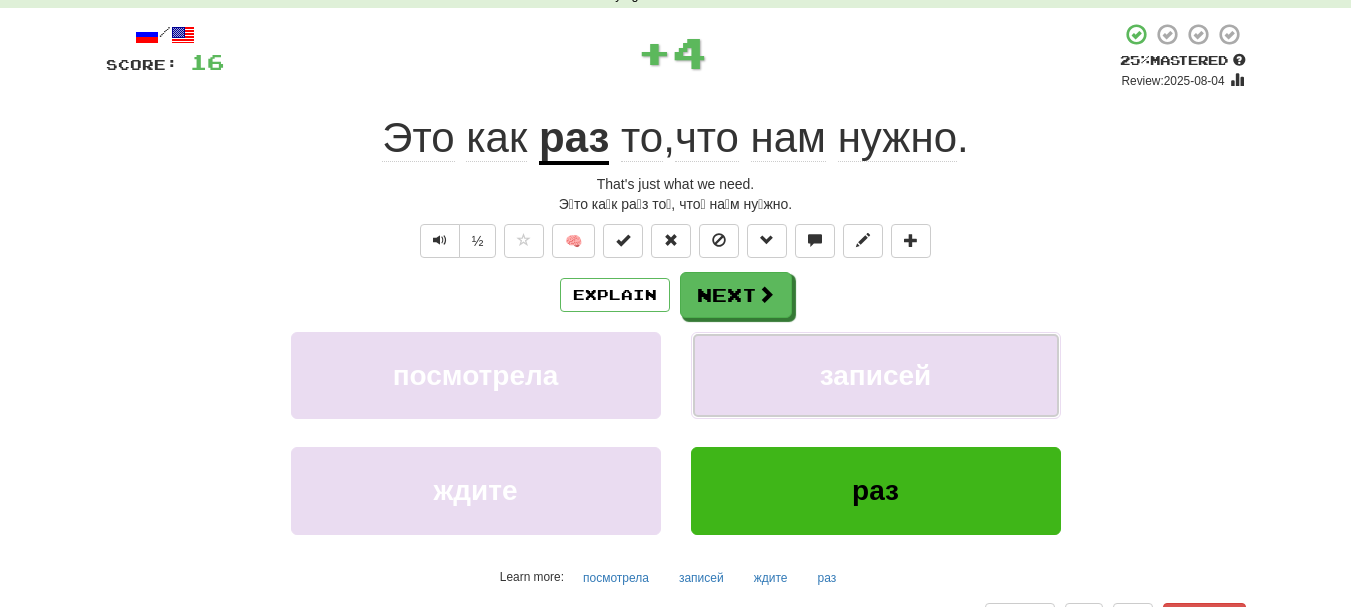 click on "записей" at bounding box center (876, 375) 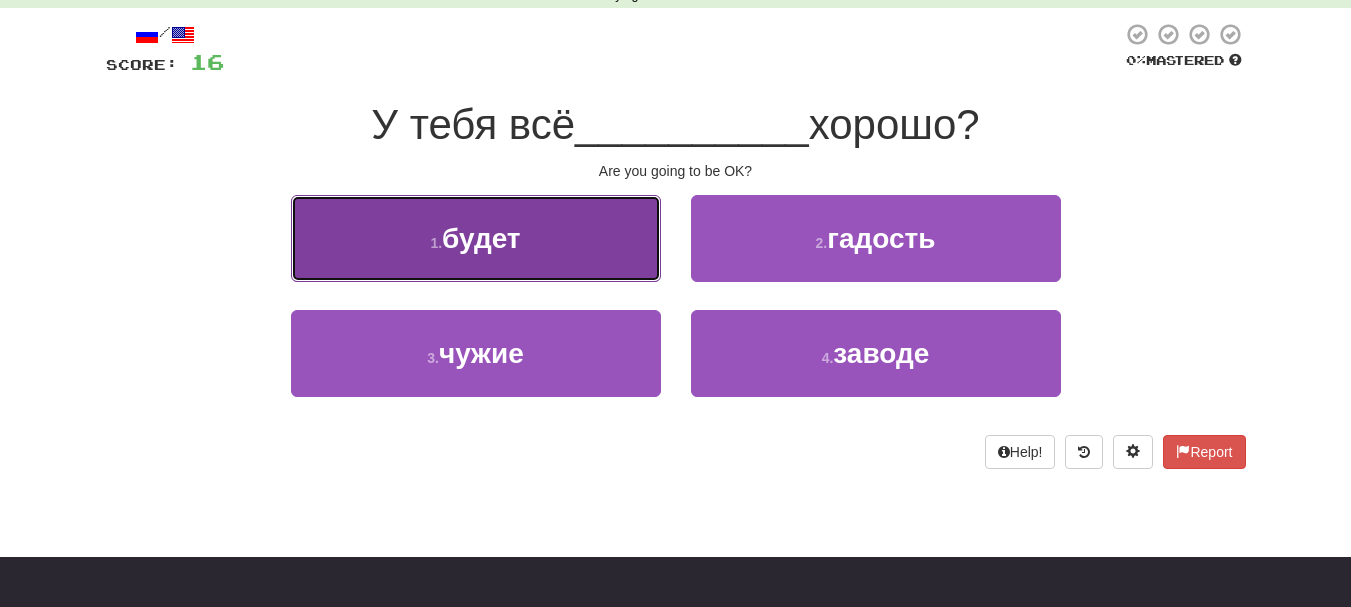 click on "1 .  будет" at bounding box center [476, 238] 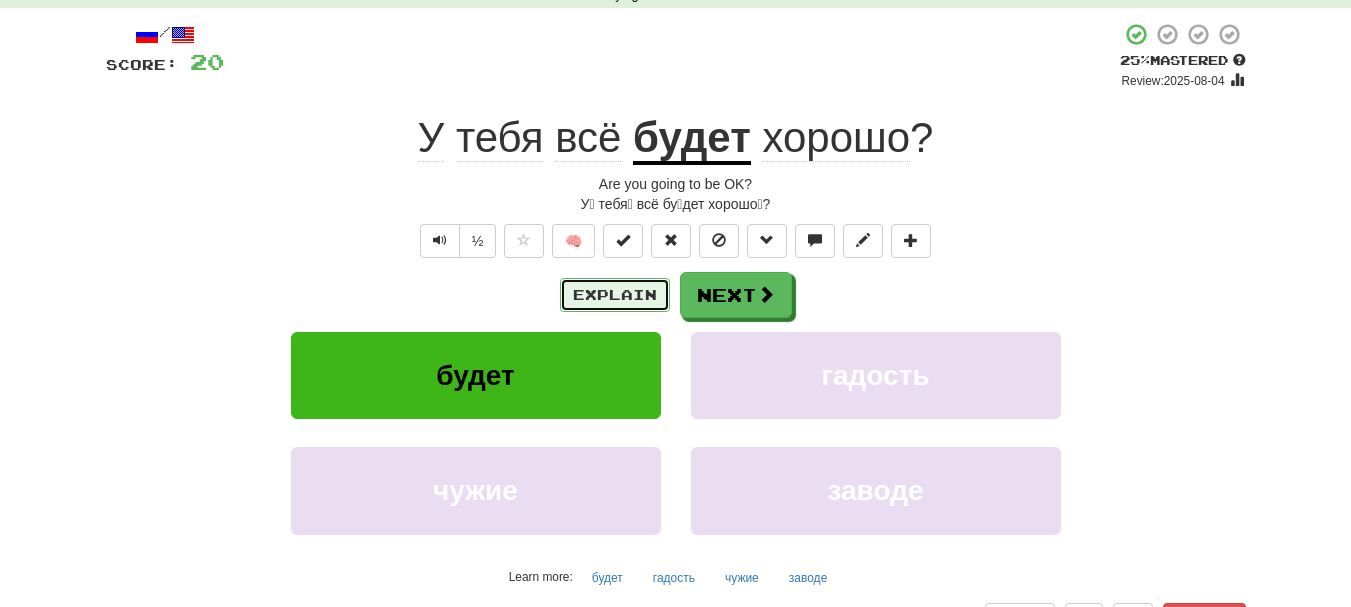 click on "Explain" at bounding box center [615, 295] 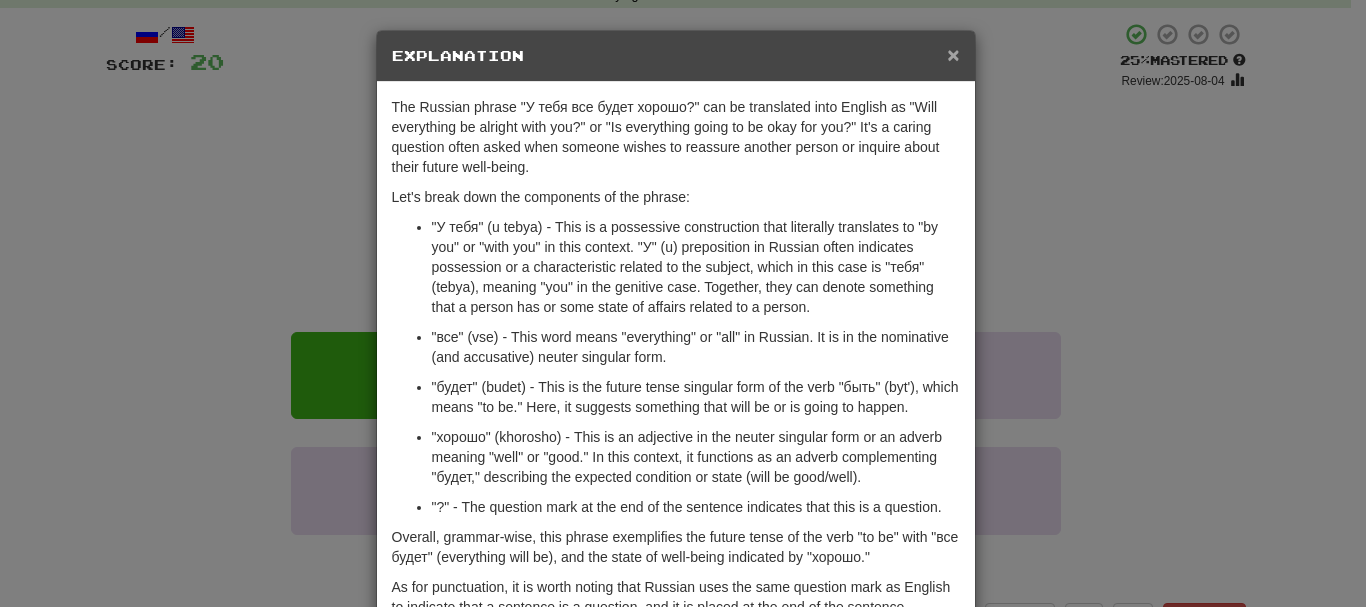 click on "×" at bounding box center [953, 54] 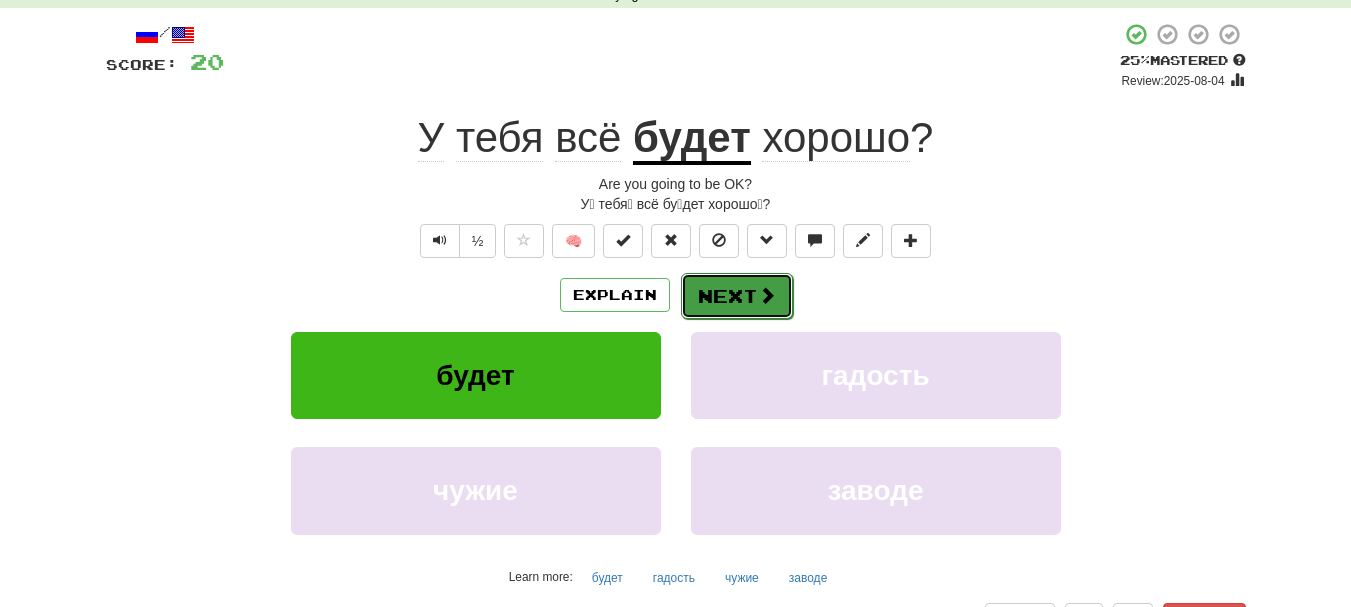 click on "Next" at bounding box center [737, 296] 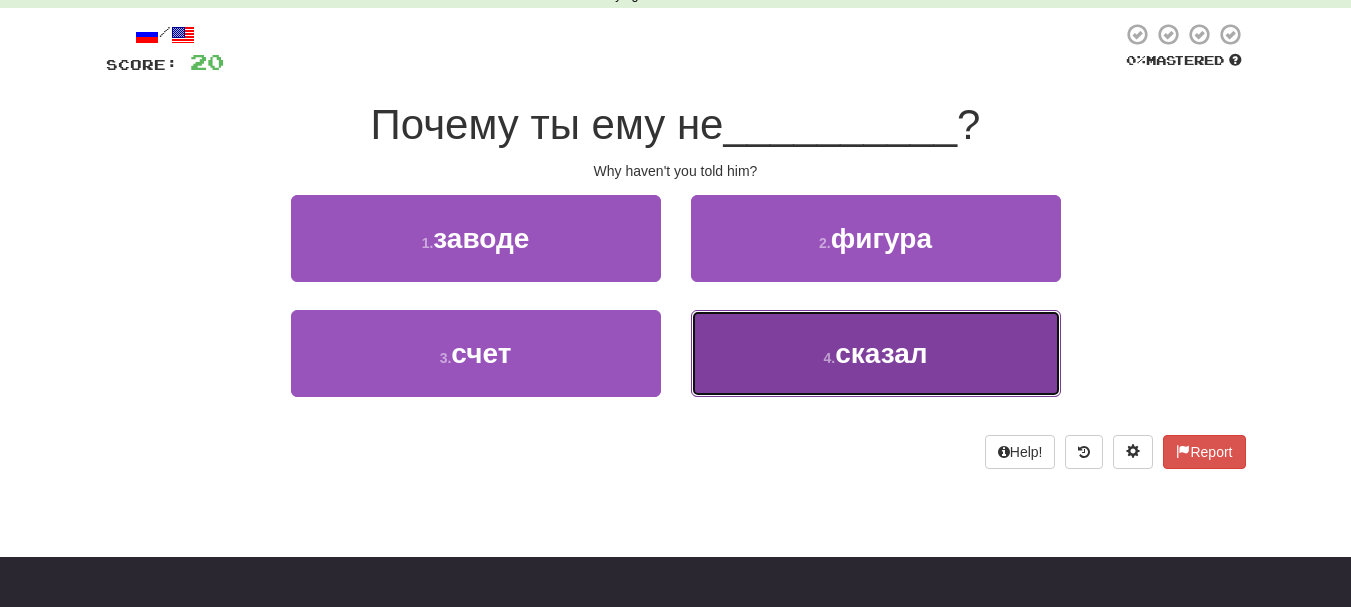 click on "4 .  сказал" at bounding box center [876, 353] 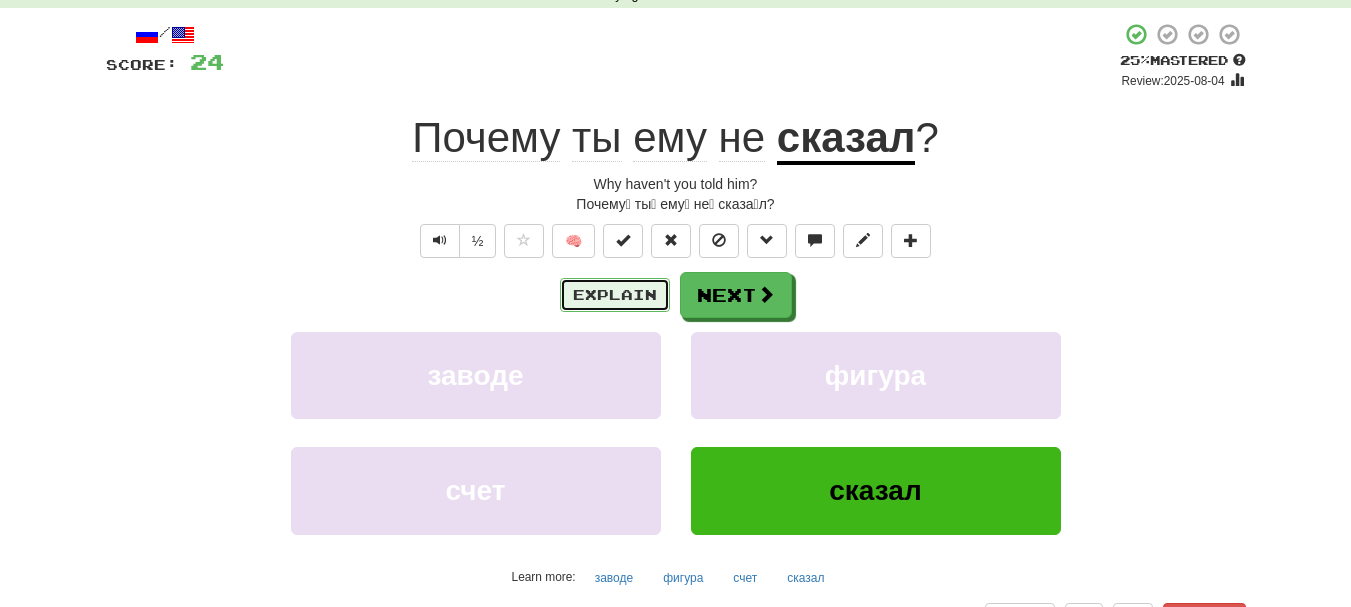 click on "Explain" at bounding box center (615, 295) 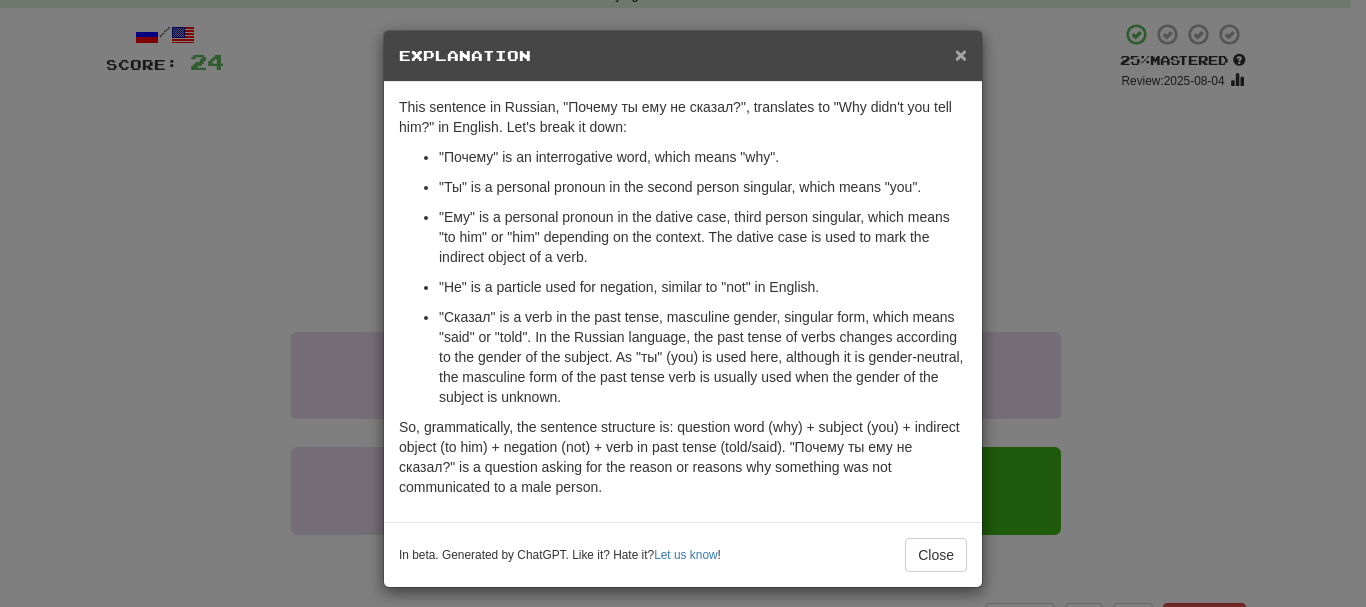 click on "×" at bounding box center (961, 54) 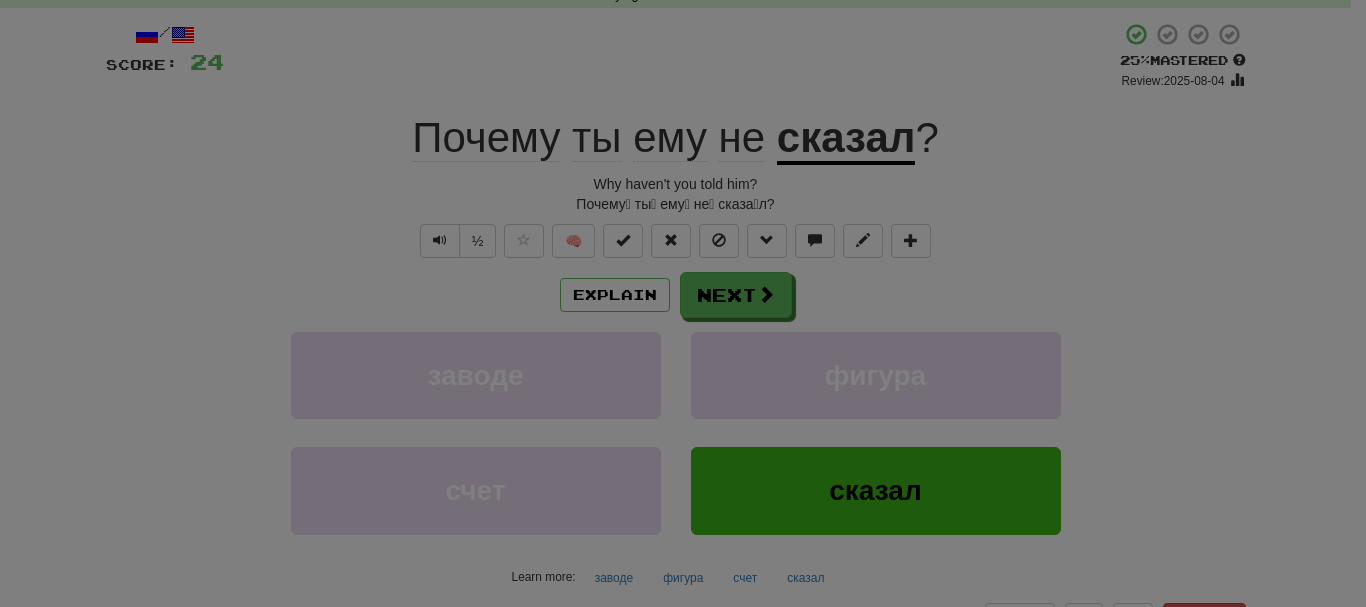 click on "× Explanation This sentence in Russian, "Почему ты ему не сказал?", translates to "Why didn't you tell him?" in English. Let's break it down:
"Почему" is an interrogative word, which means "why".
"Ты" is a personal pronoun in the second person singular, which means "you".
"Ему" is a personal pronoun in the dative case, third person singular, which means "to him" or "him" depending on the context. The dative case is used to mark the indirect object of a verb.
"Не" is a particle used for negation, similar to "not" in English.
"Сказал" is a verb in the past tense, masculine gender, singular form, which means "said" or "told". In the Russian language, the past tense of verbs changes according to the gender of the subject. As "ты" (you) is used here, although it is gender-neutral, the masculine form of the past tense verb is usually used when the gender of the subject is unknown.
In beta. Generated by ChatGPT. Like it? Hate it?  ! Close" at bounding box center (683, 170) 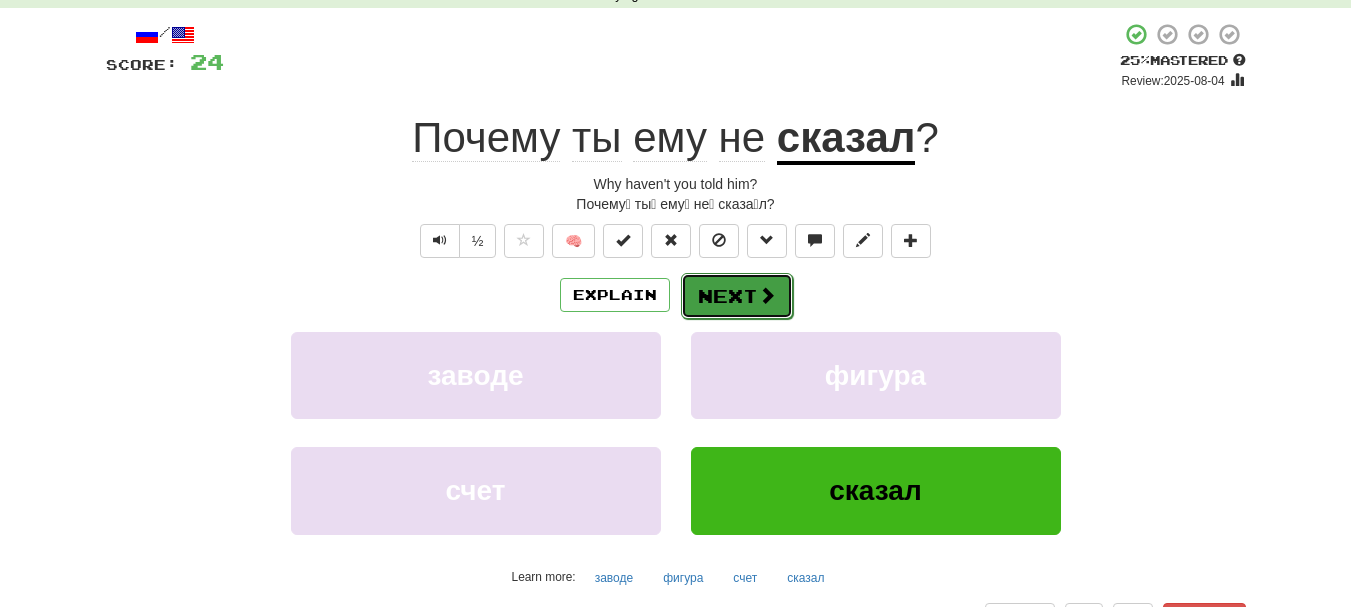 click on "Next" at bounding box center [737, 296] 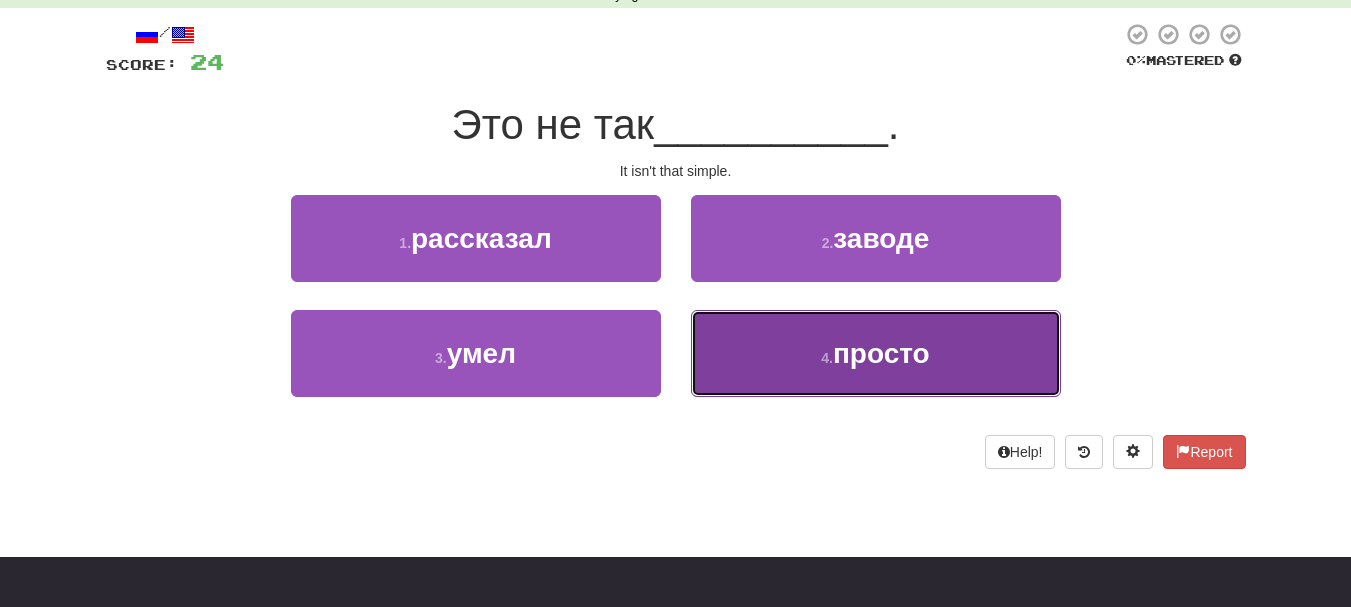 click on "4 .  просто" at bounding box center (876, 353) 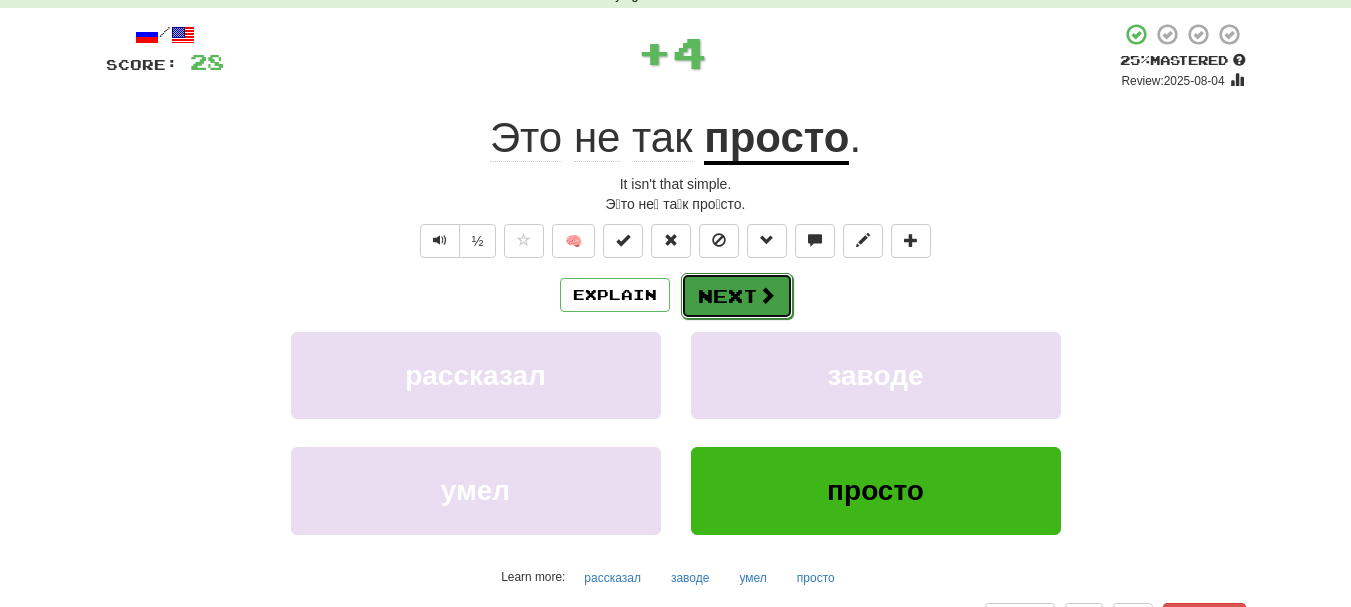 click on "Next" at bounding box center [737, 296] 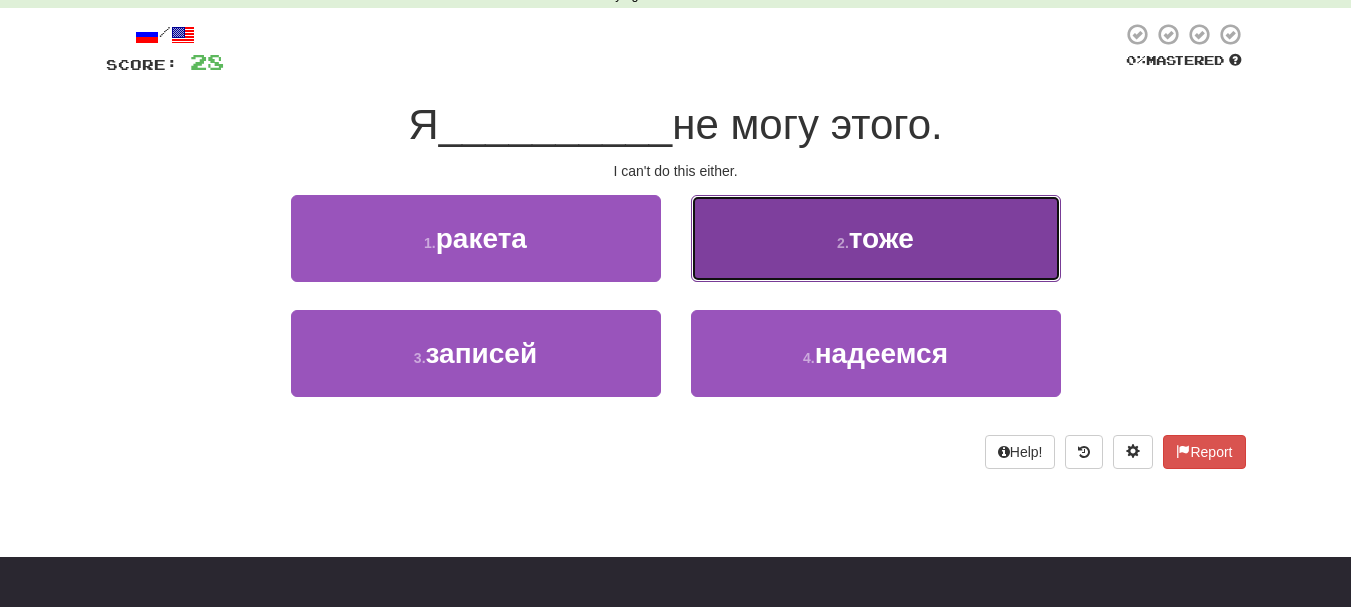 click on "2 .  тоже" at bounding box center [876, 238] 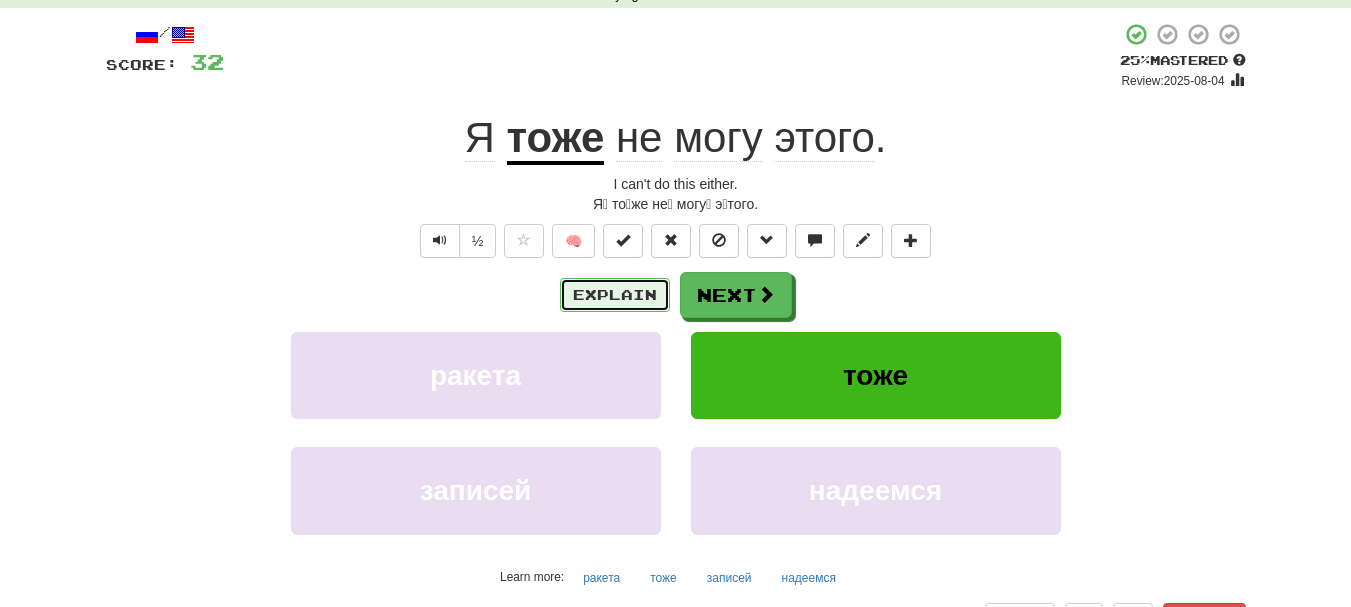 click on "Explain" at bounding box center (615, 295) 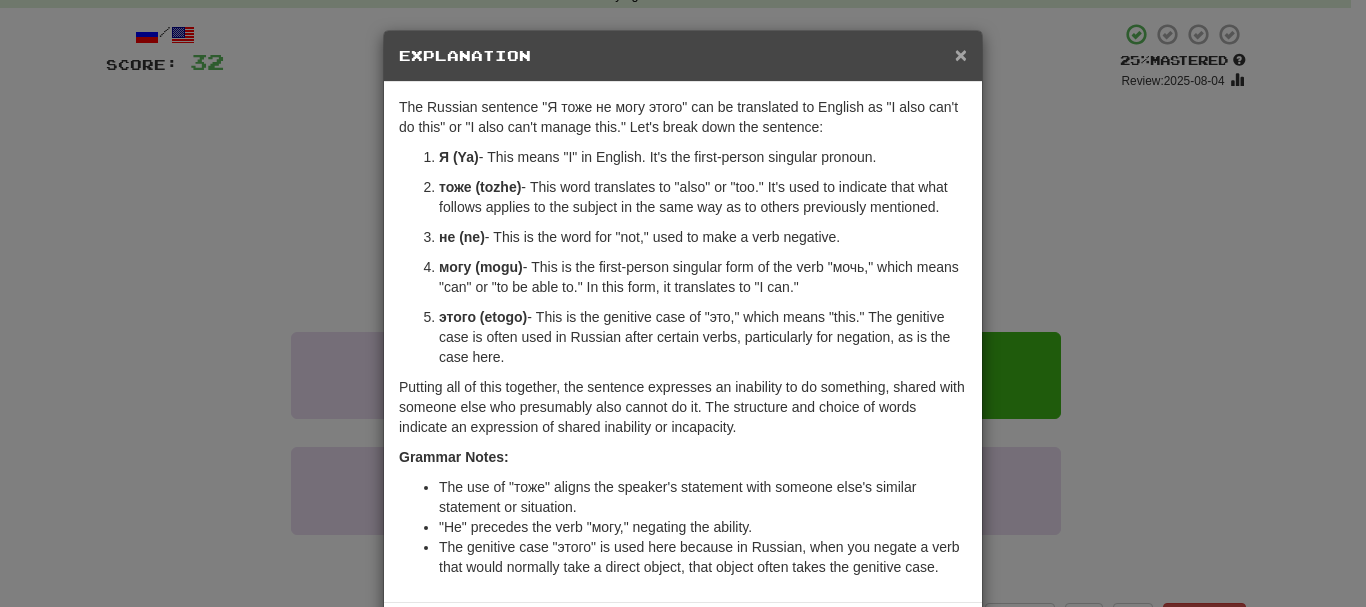click on "×" at bounding box center (961, 54) 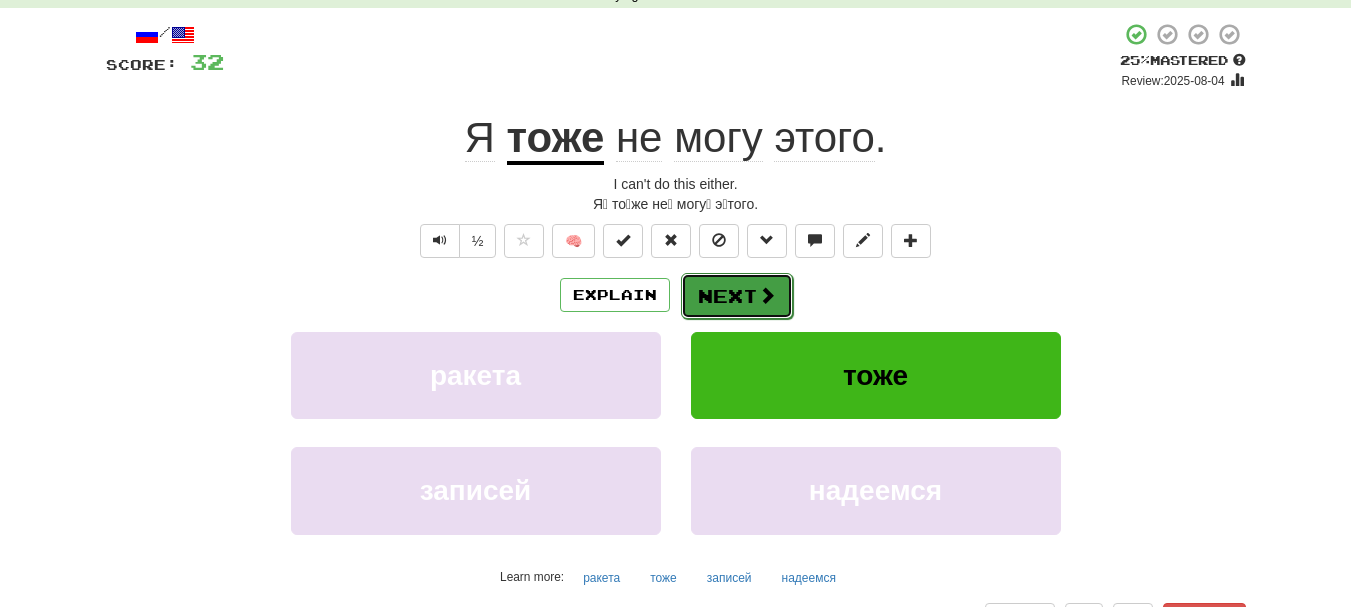 click on "Next" at bounding box center (737, 296) 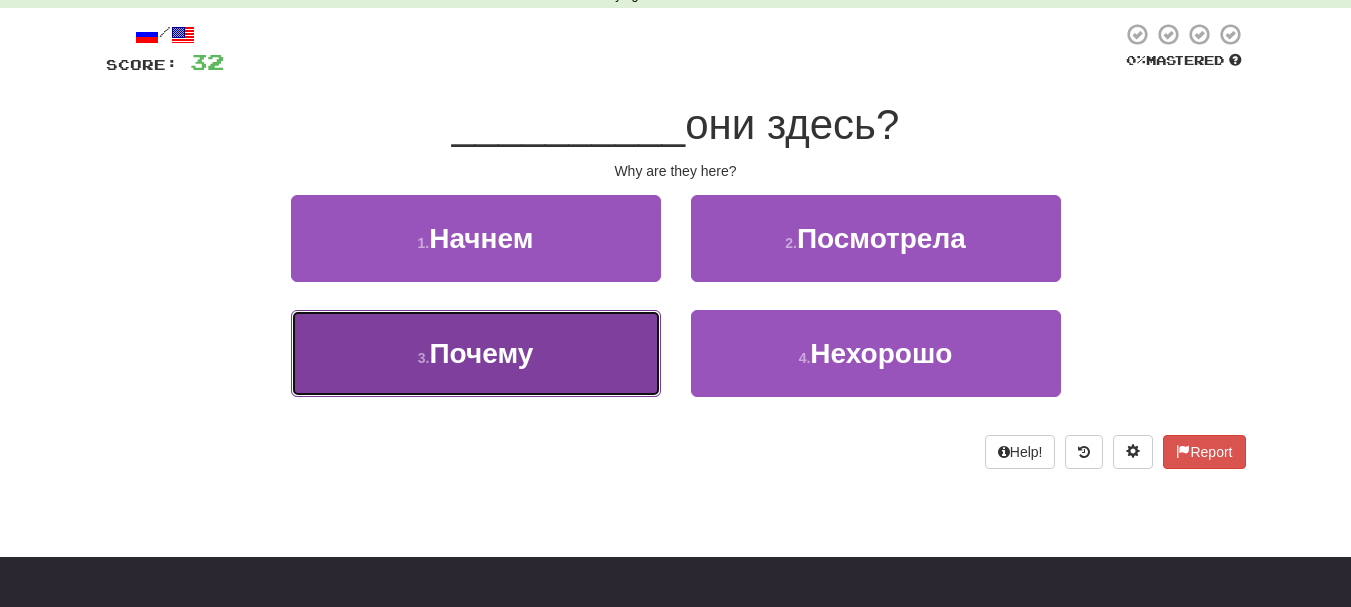 click on "3 .  Почему" at bounding box center (476, 353) 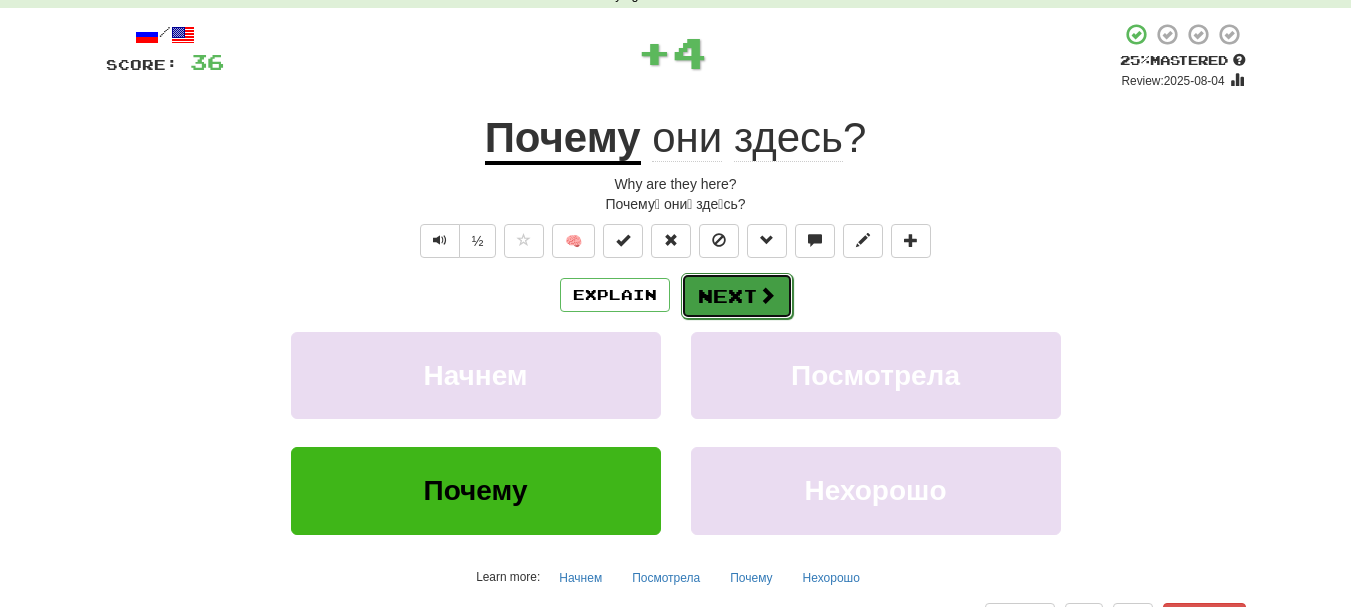 click on "Next" at bounding box center [737, 296] 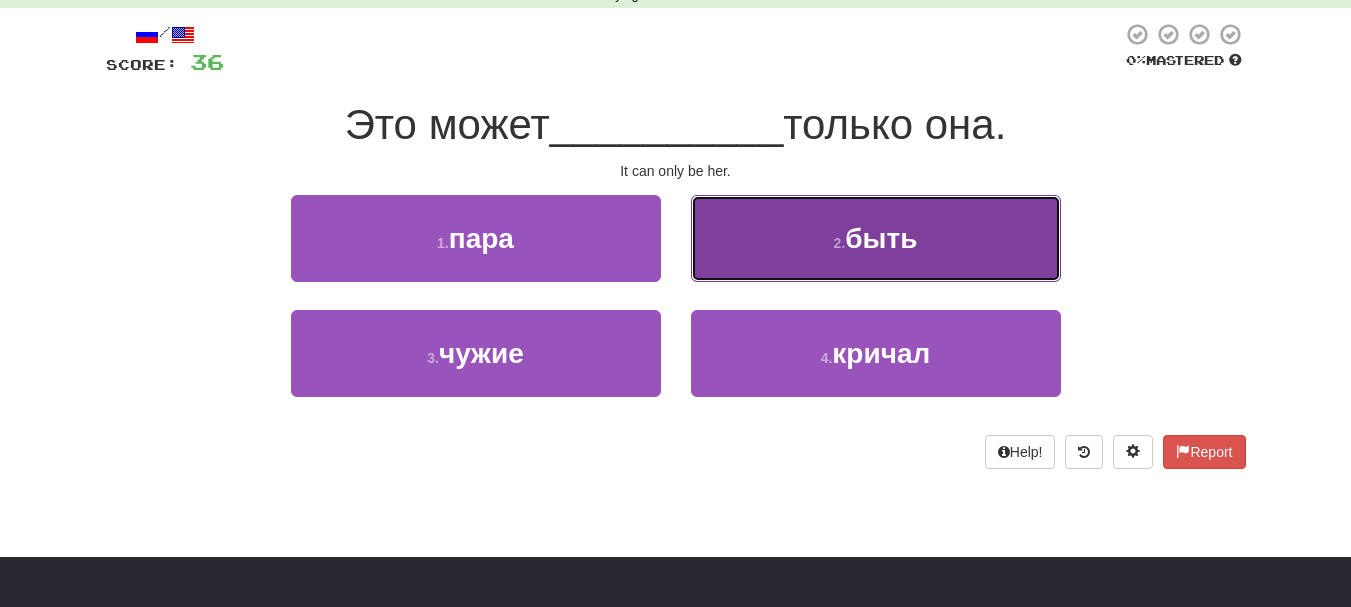 click on "быть" at bounding box center (881, 238) 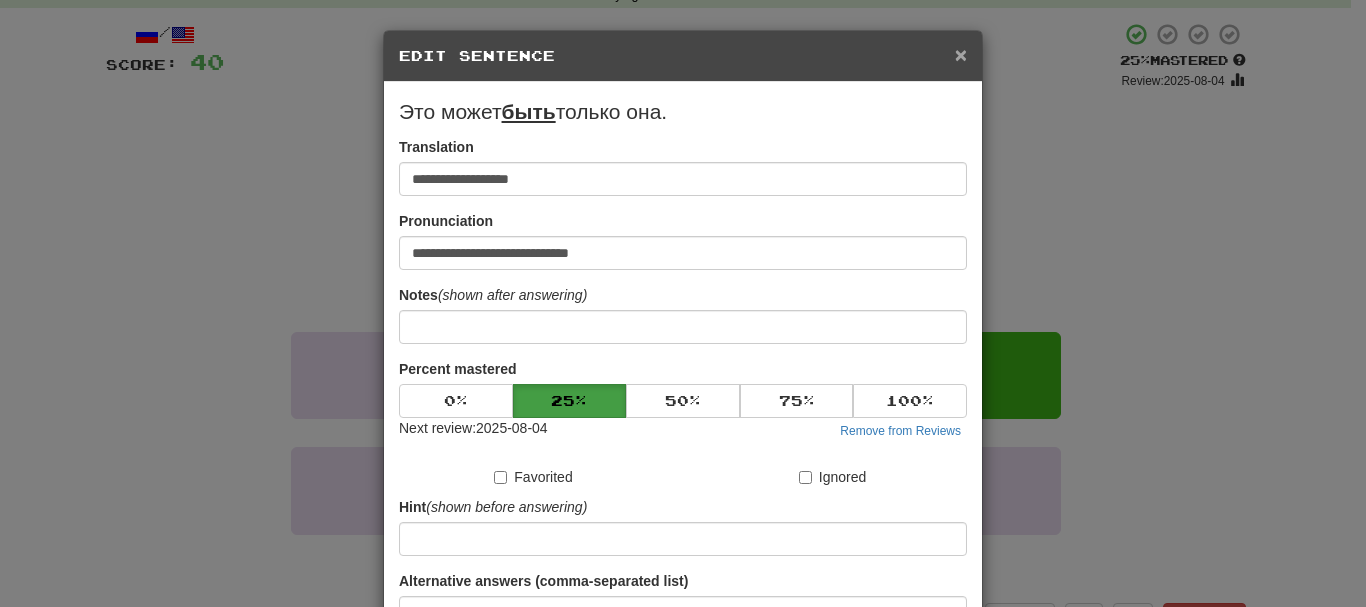 click on "×" at bounding box center (961, 54) 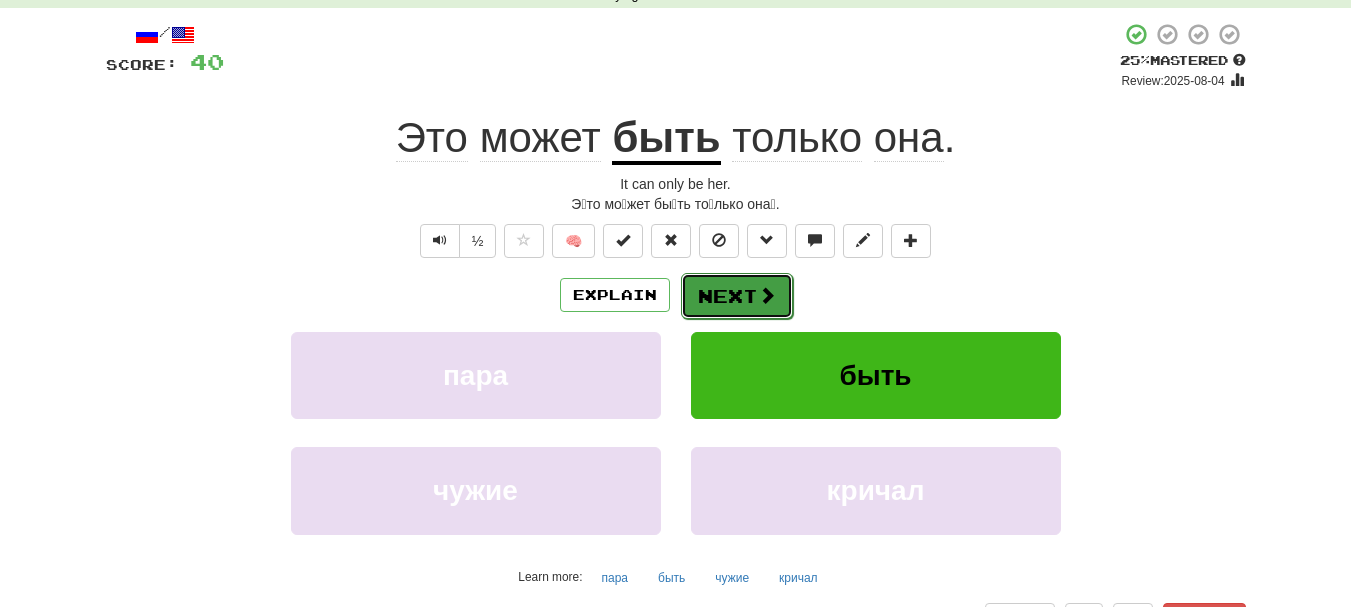 click on "Next" at bounding box center [737, 296] 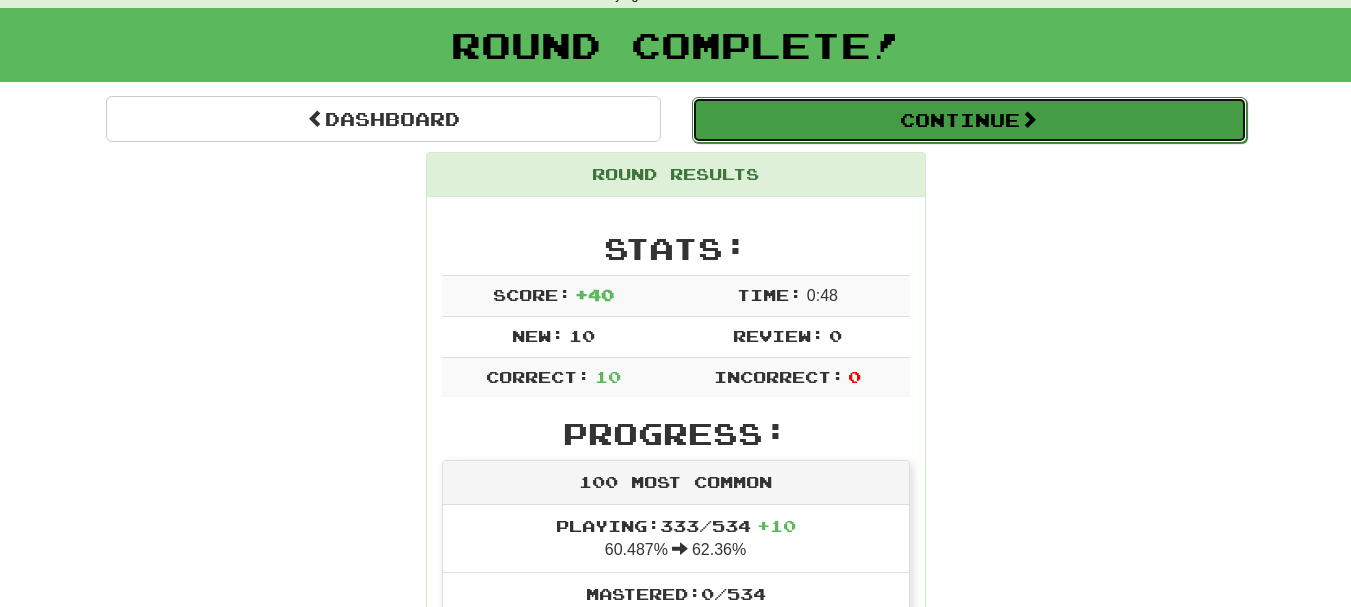 click on "Continue" at bounding box center [969, 120] 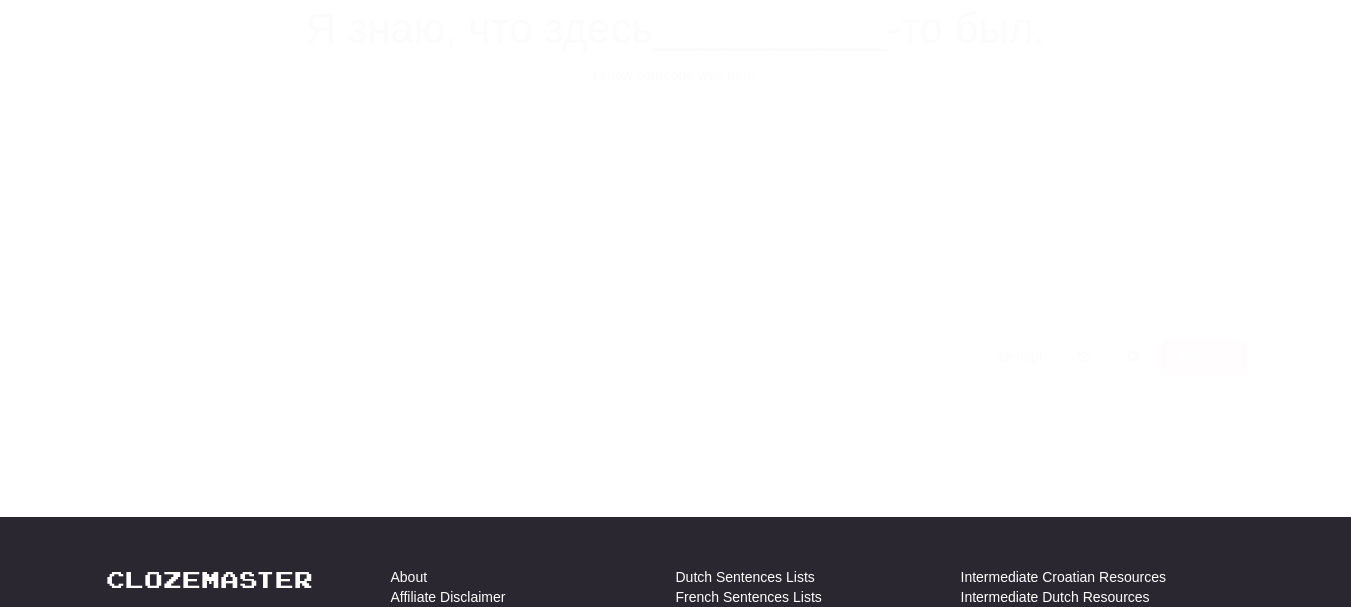 scroll, scrollTop: 100, scrollLeft: 0, axis: vertical 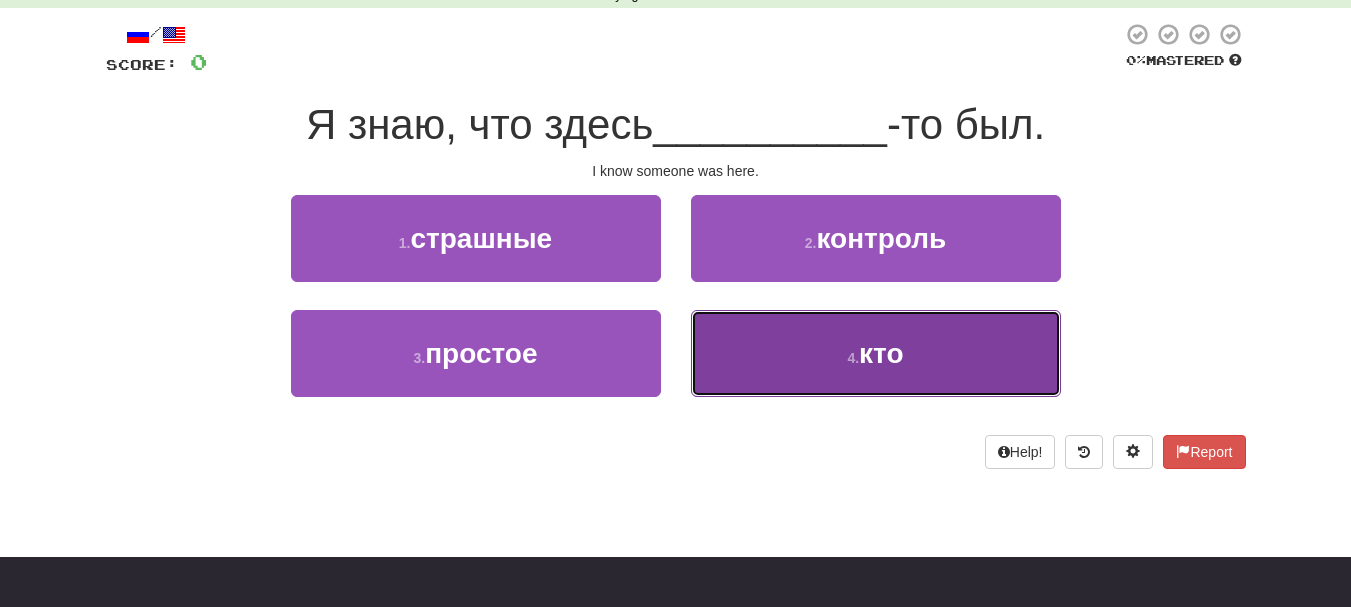 click on "4 .  кто" at bounding box center [876, 353] 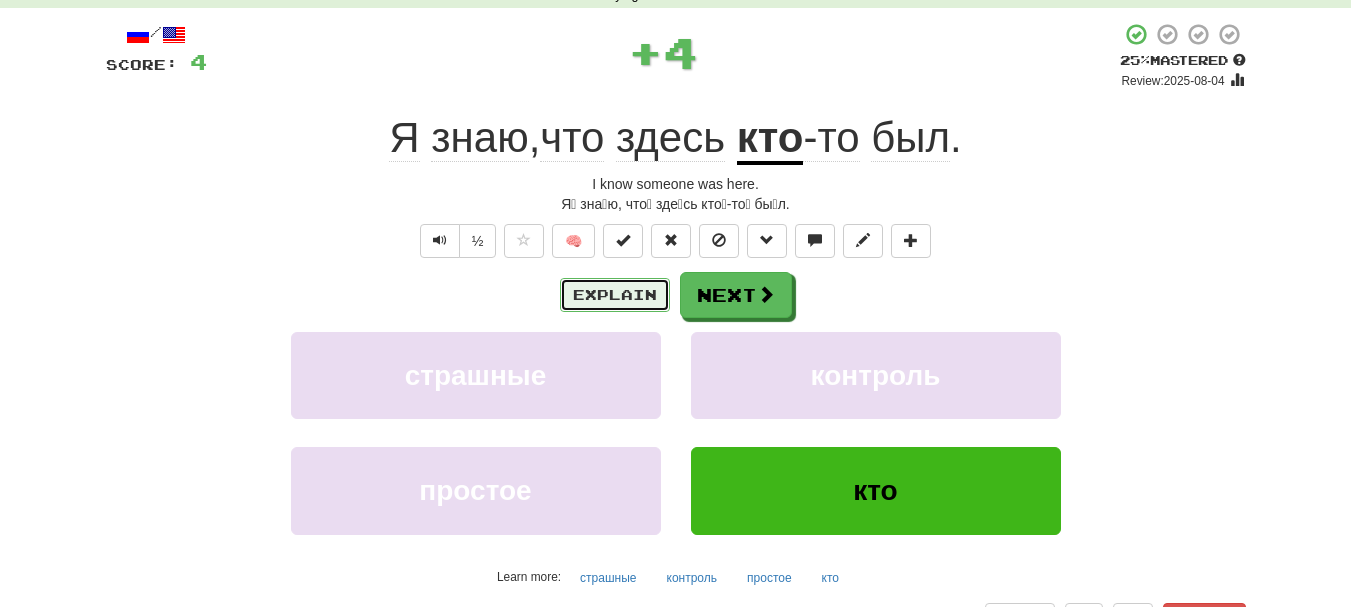 click on "Explain" at bounding box center [615, 295] 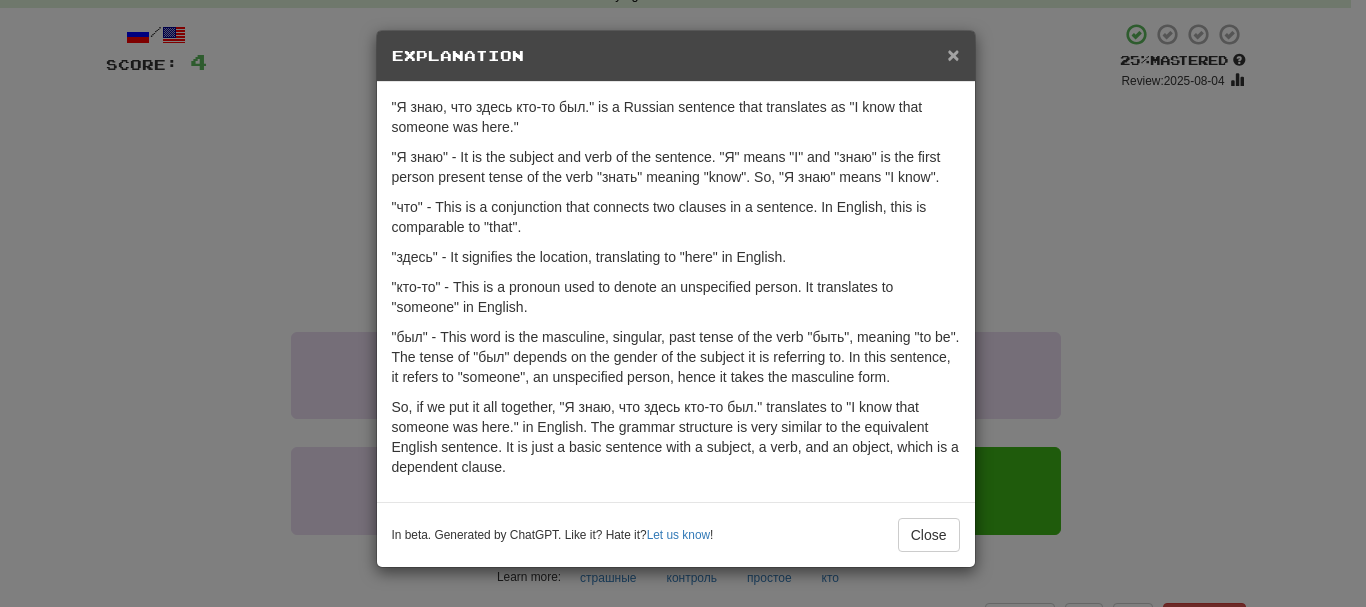 click on "×" at bounding box center (953, 54) 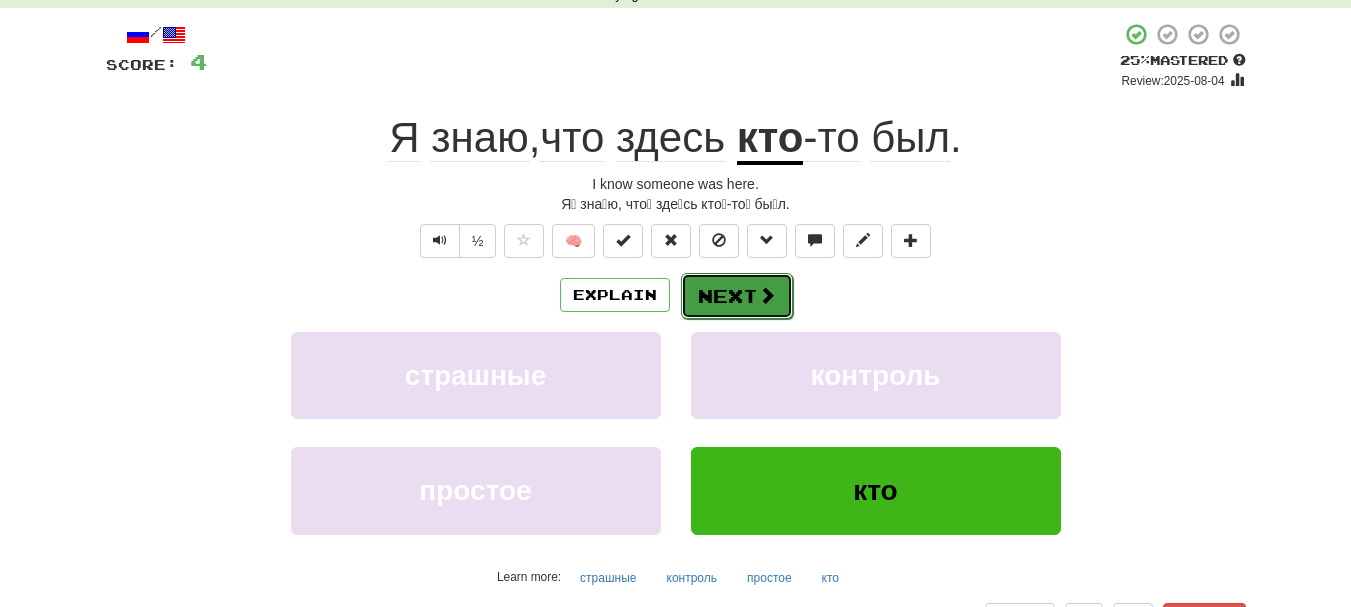 click at bounding box center [767, 295] 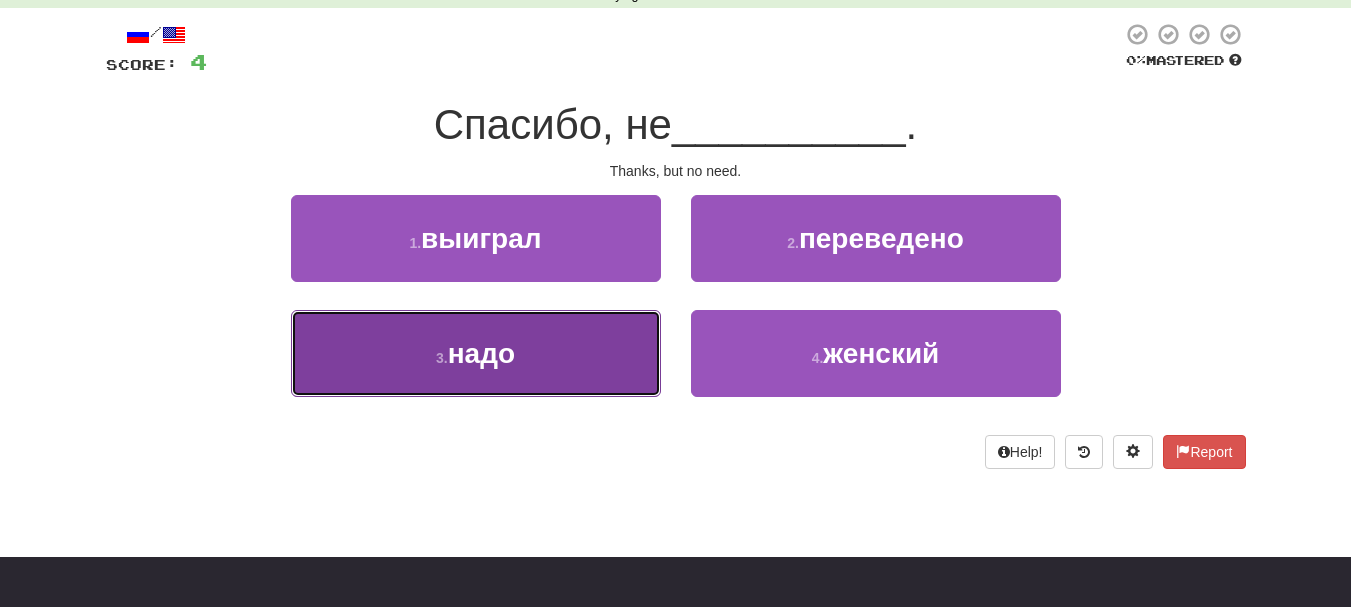 click on "3 .  надо" at bounding box center (476, 353) 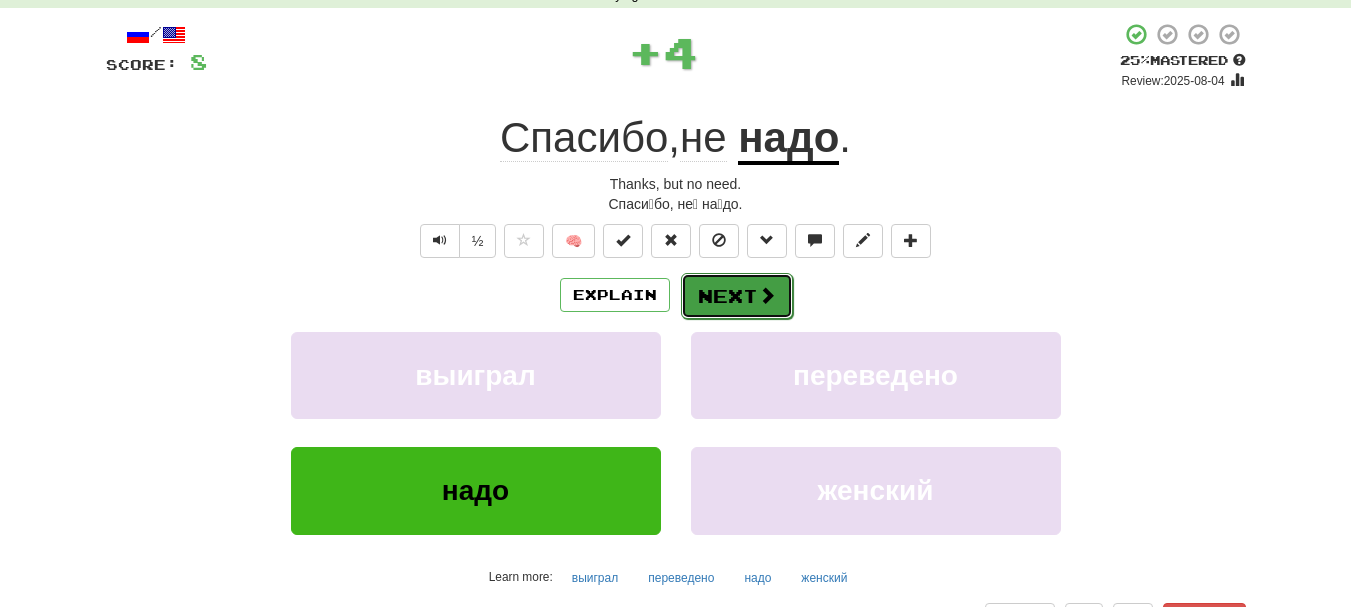 click on "Next" at bounding box center (737, 296) 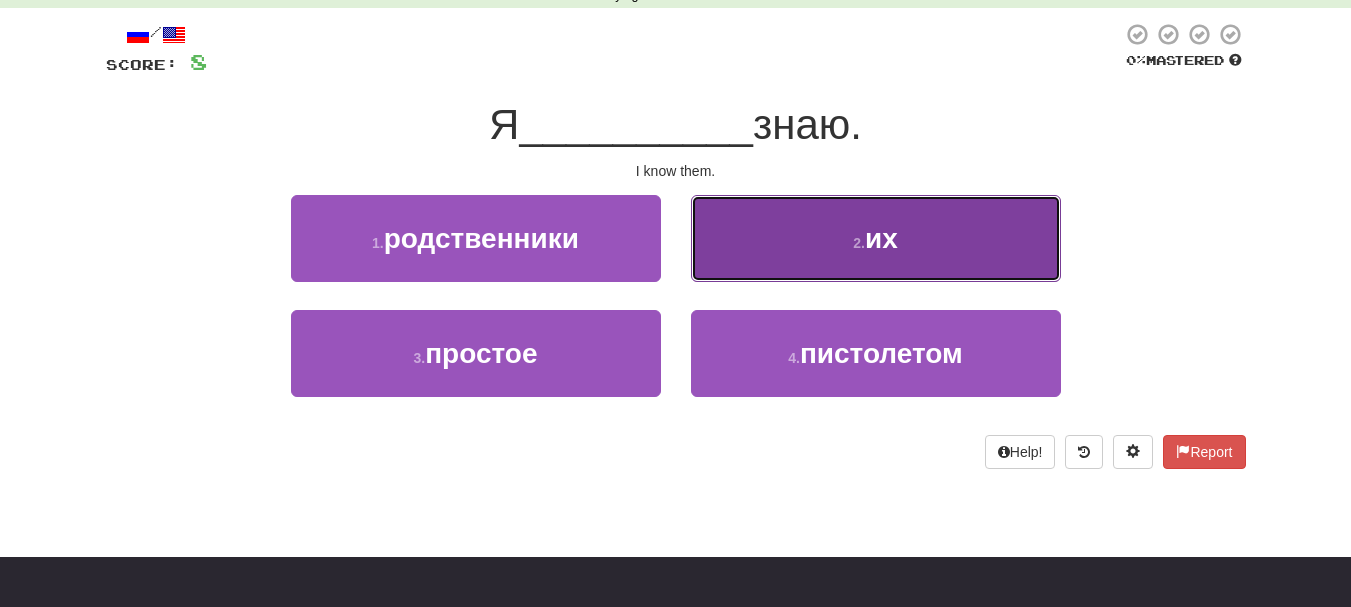 click on "2 .  их" at bounding box center [876, 238] 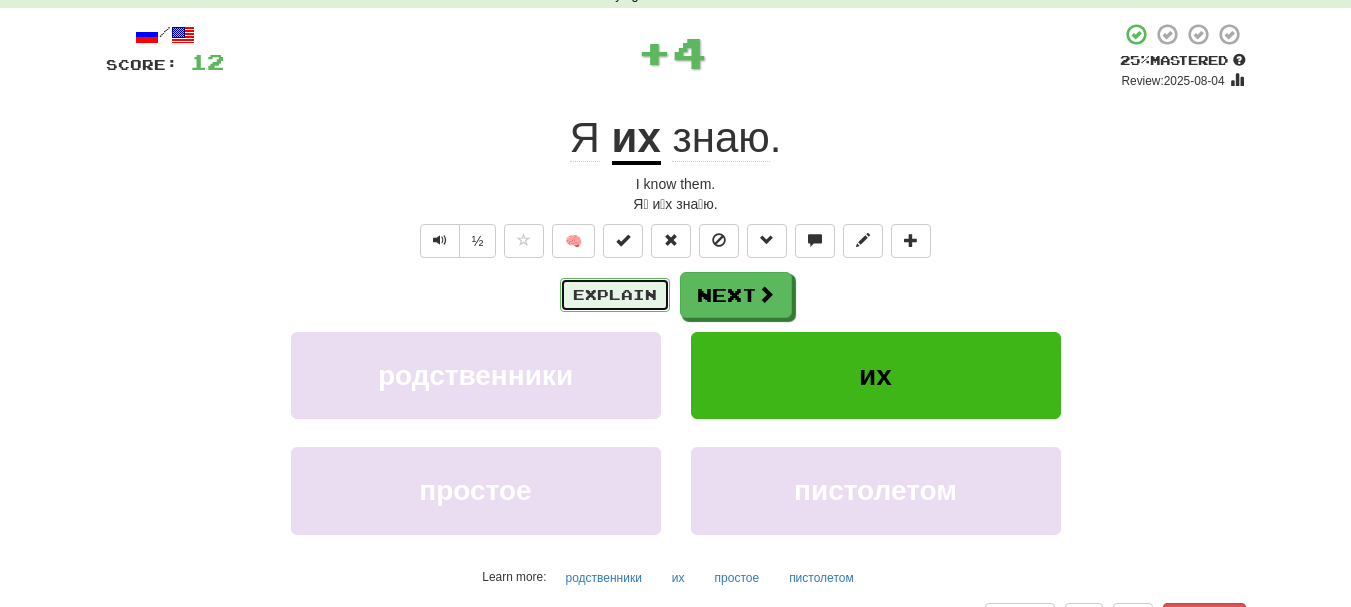 click on "Explain" at bounding box center (615, 295) 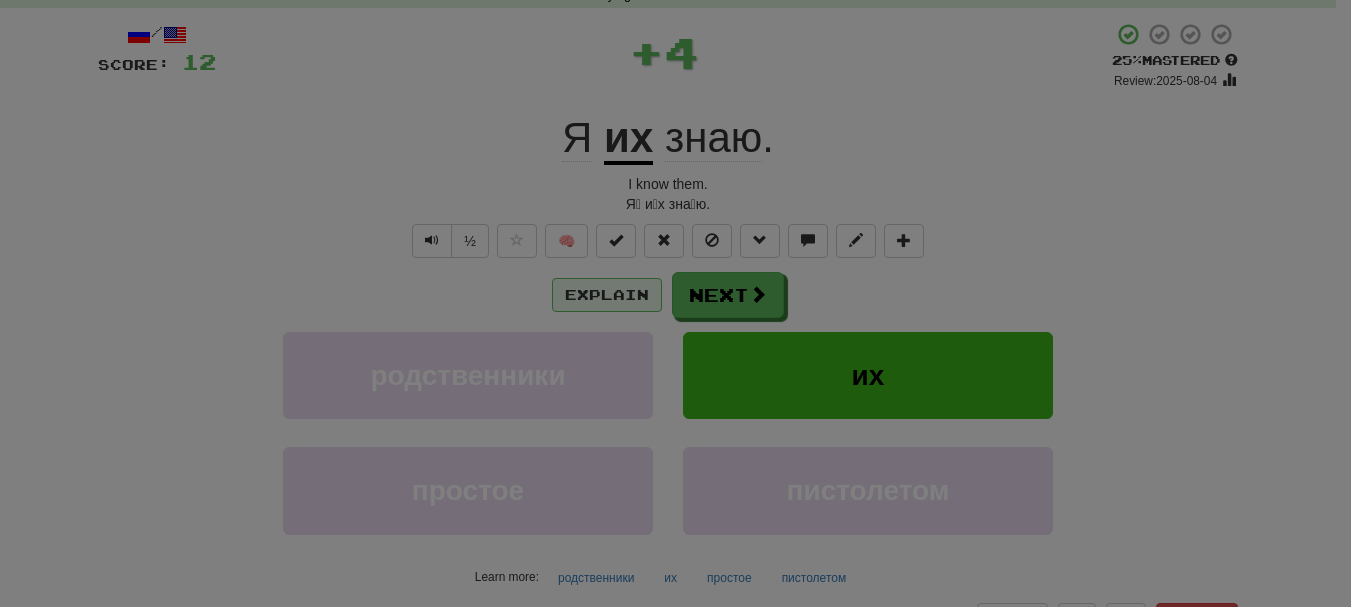 click at bounding box center [675, 303] 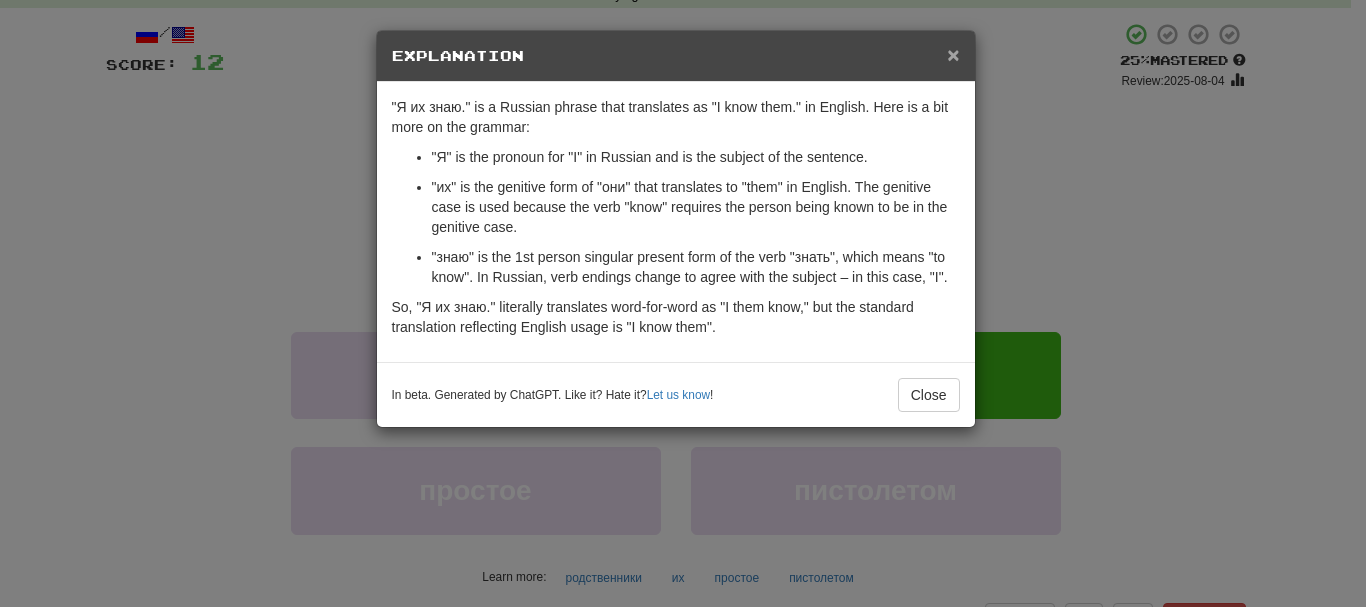 click on "×" at bounding box center [953, 54] 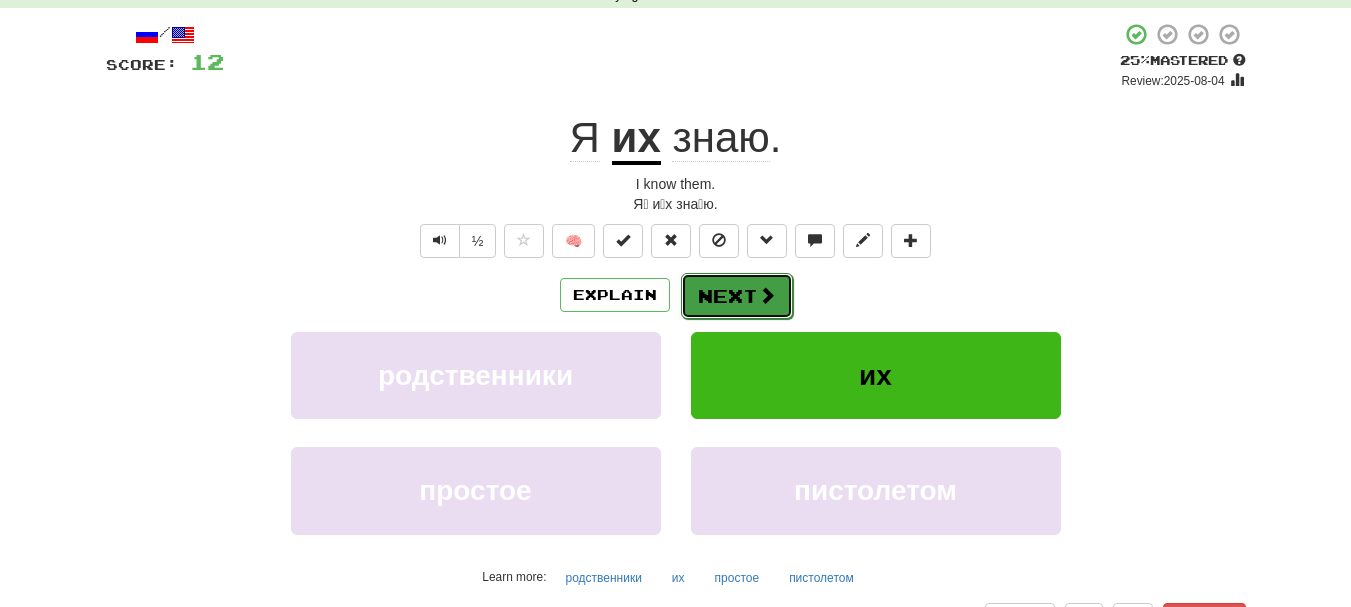 click on "Next" at bounding box center [737, 296] 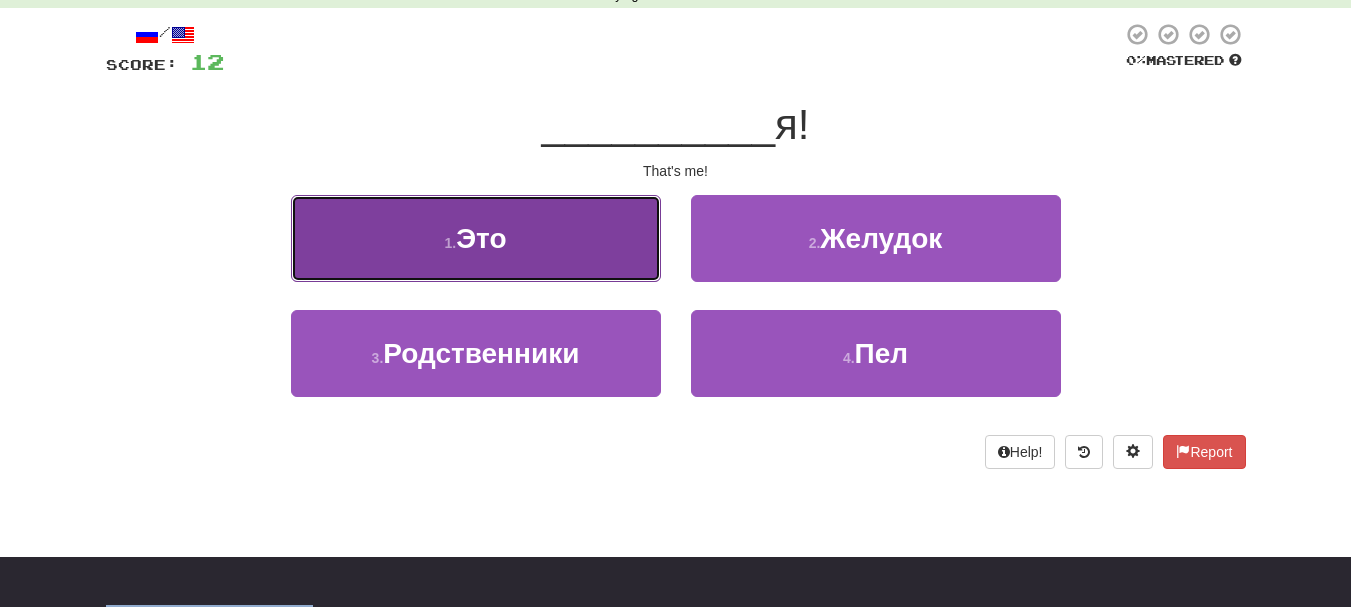 click on "1 .  Это" at bounding box center (476, 238) 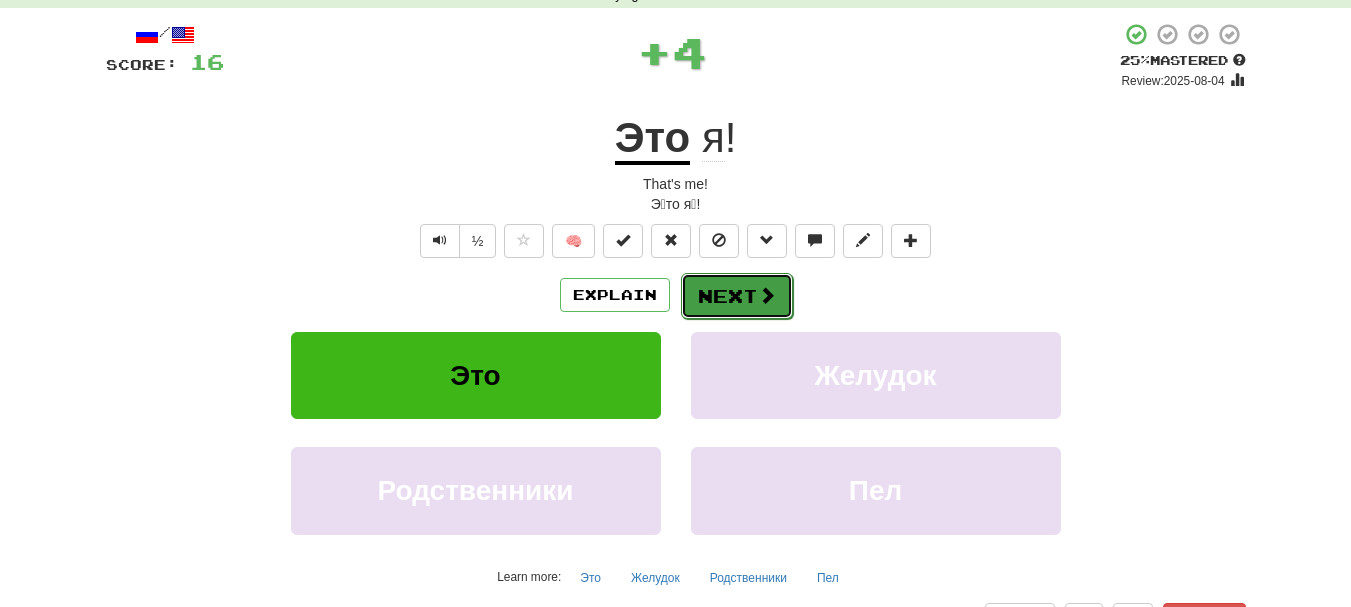 click on "Next" at bounding box center (737, 296) 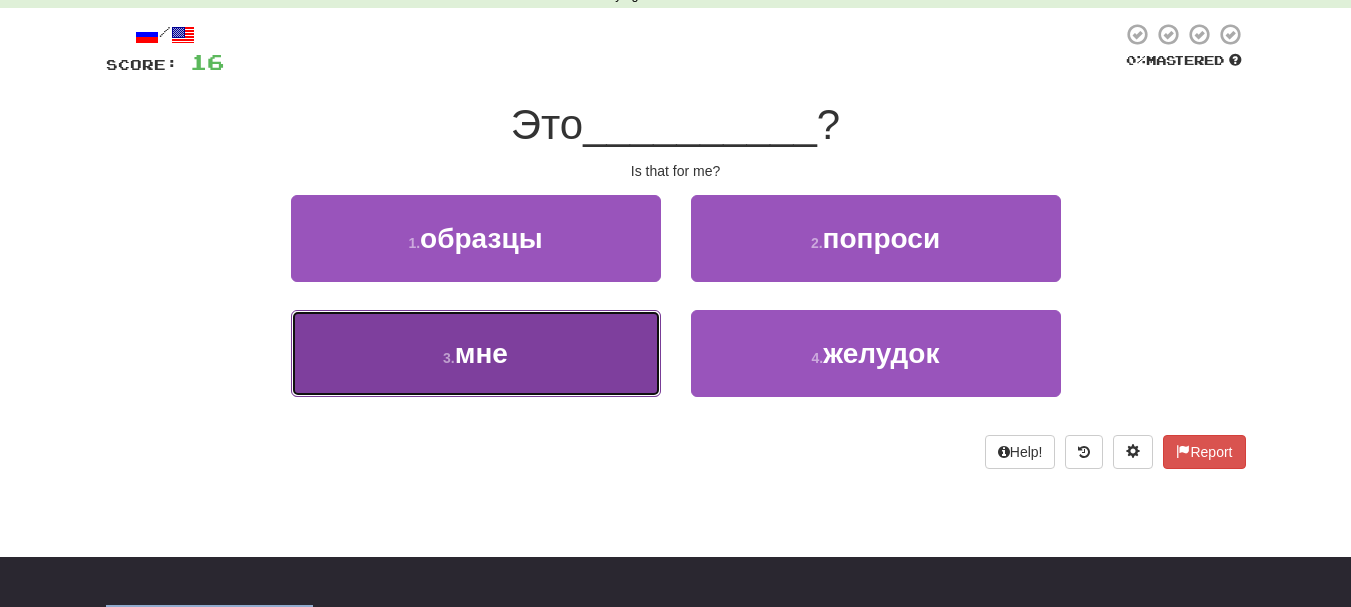 click on "3 .  мне" at bounding box center (476, 353) 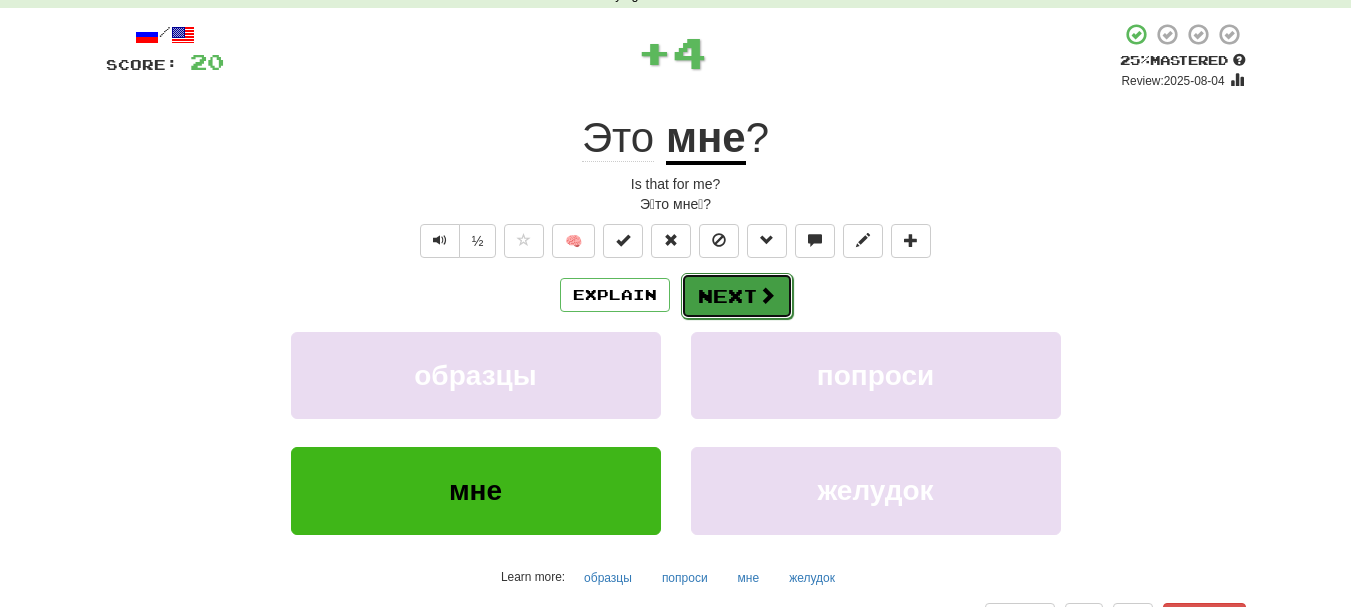 click at bounding box center [767, 295] 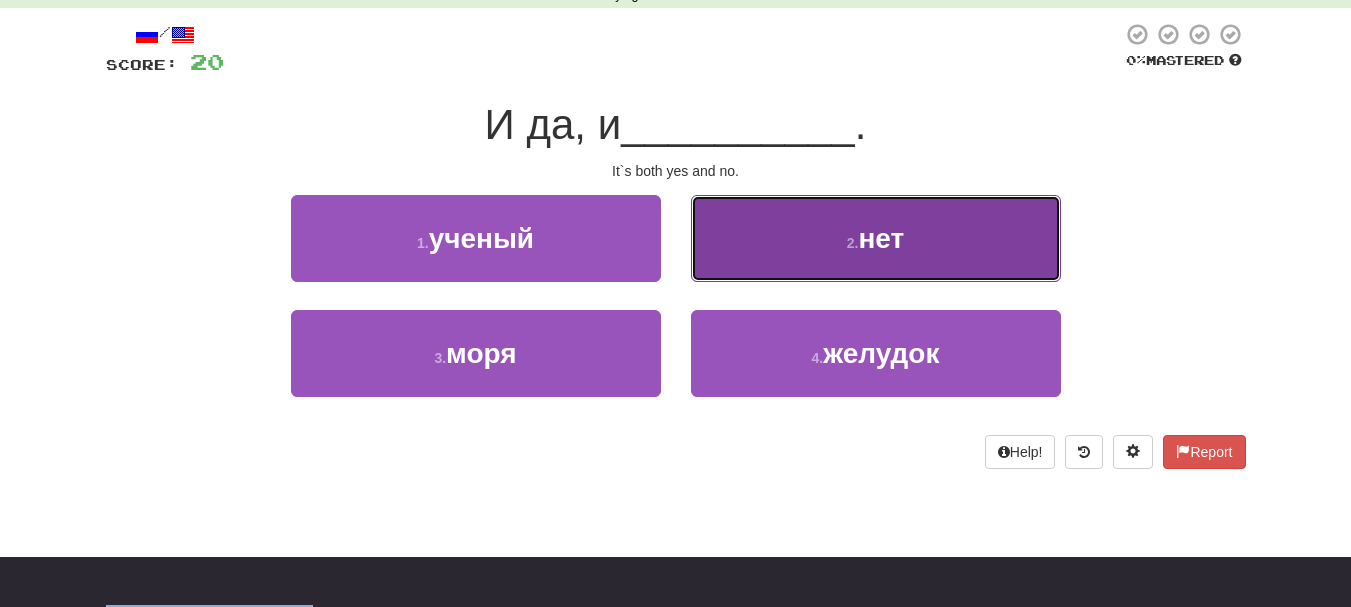 click on "2 .  нет" at bounding box center (876, 238) 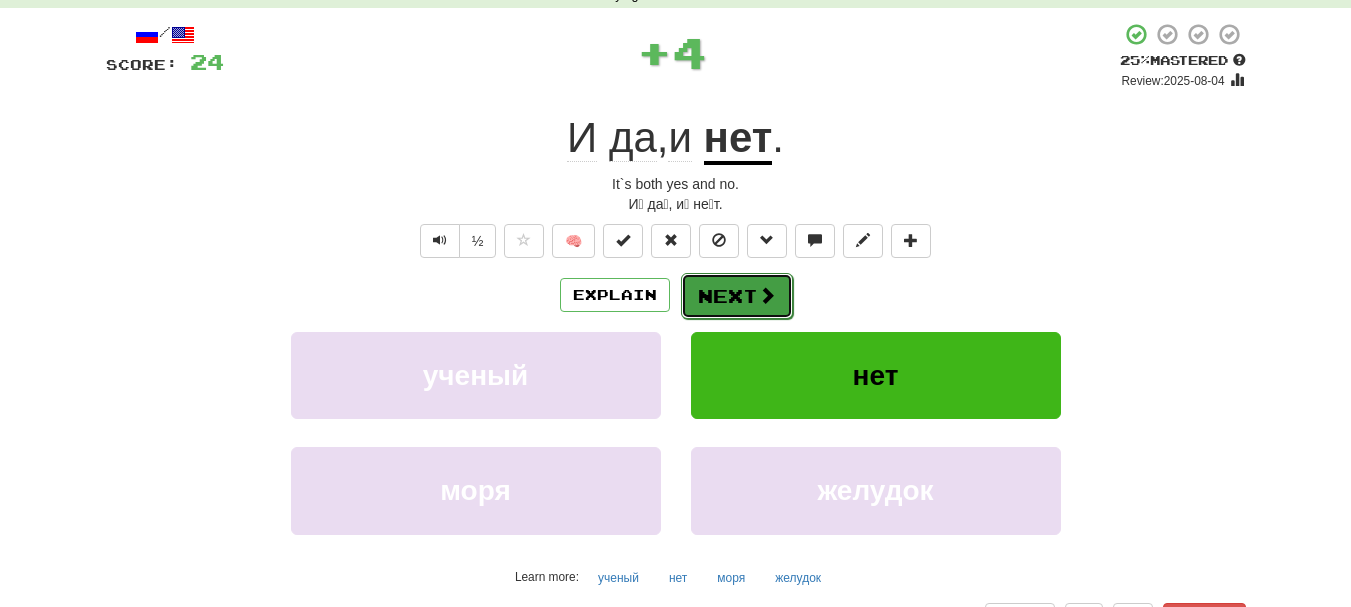 click on "Next" at bounding box center [737, 296] 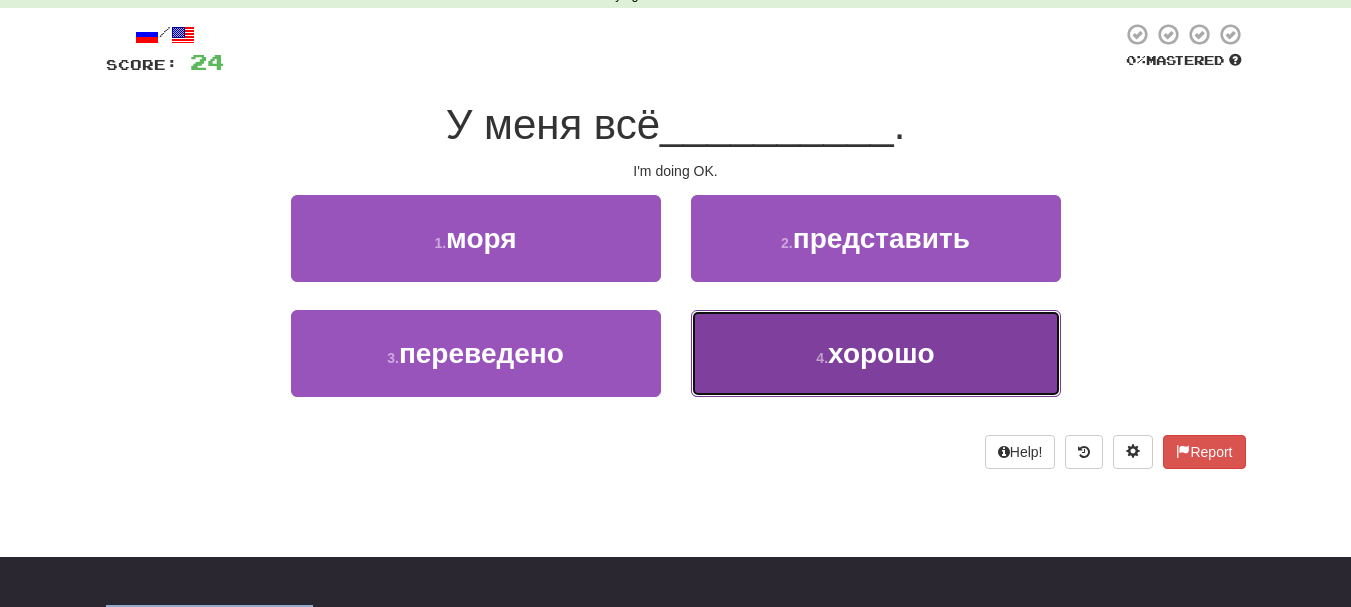 click on "4 .  хорошо" at bounding box center [876, 353] 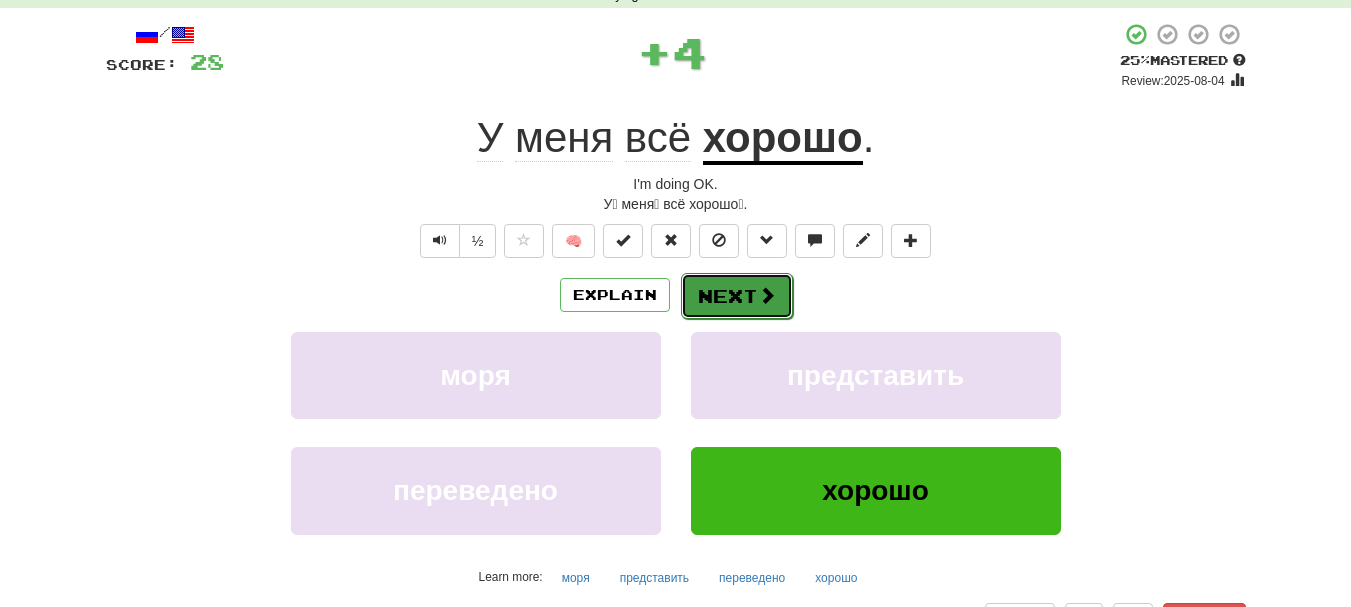 click on "Next" at bounding box center [737, 296] 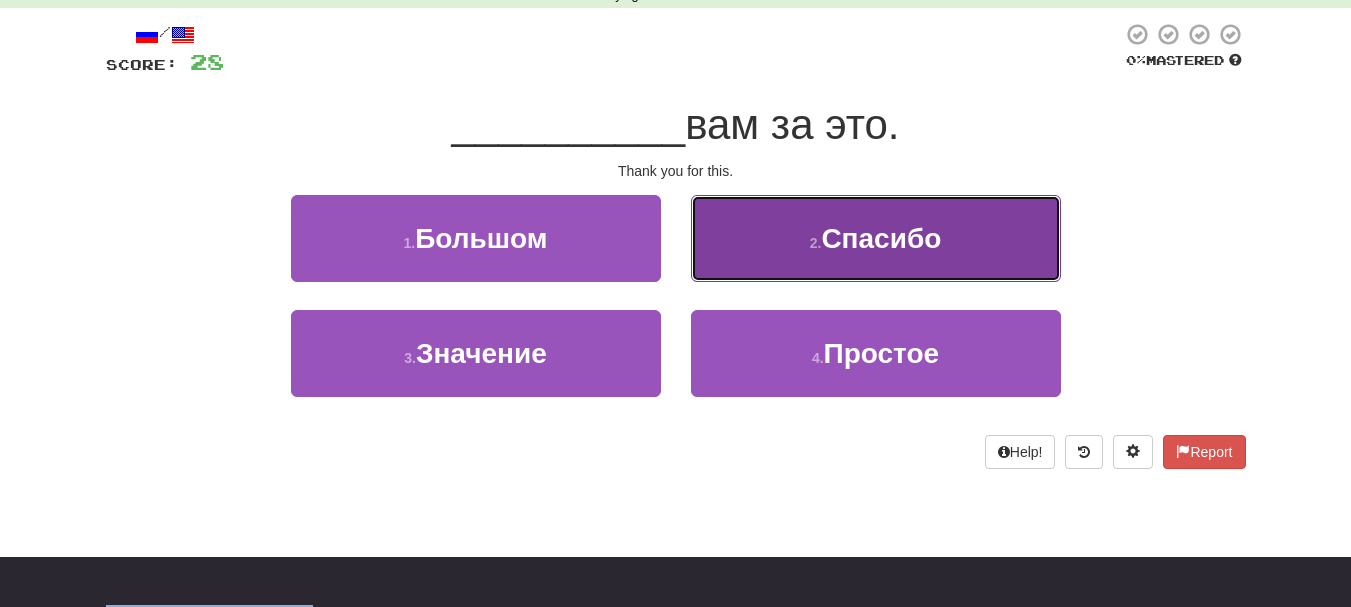 click on "2 .  Спасибо" at bounding box center [876, 238] 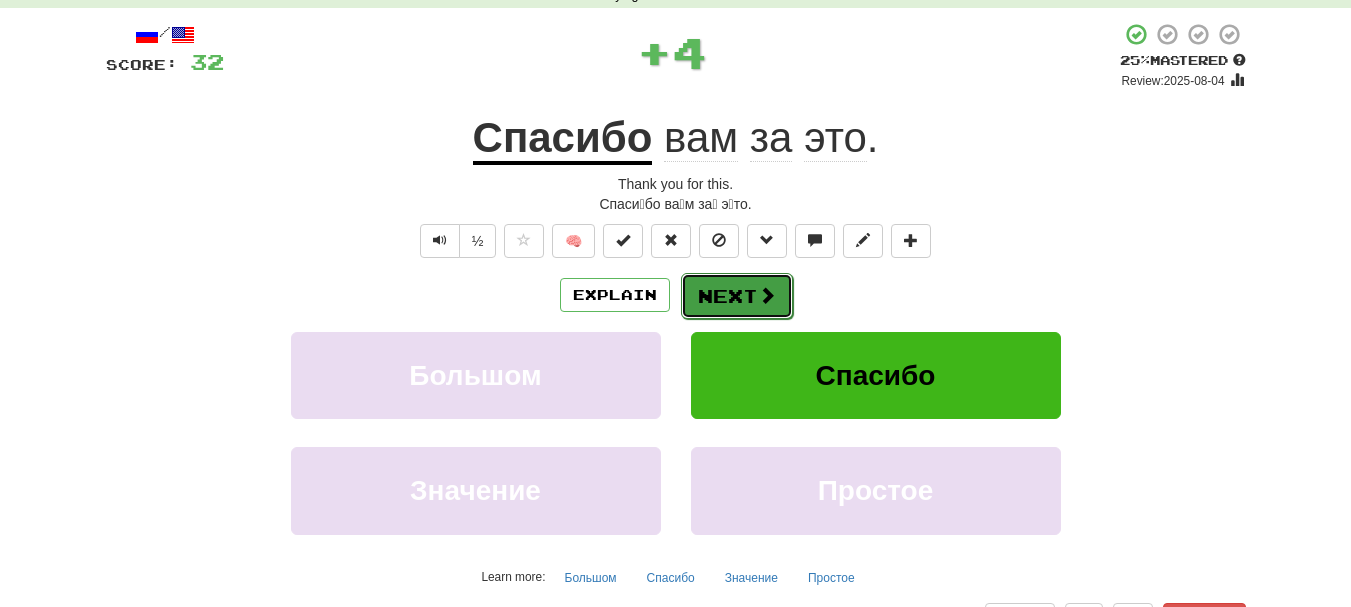 click on "Next" at bounding box center [737, 296] 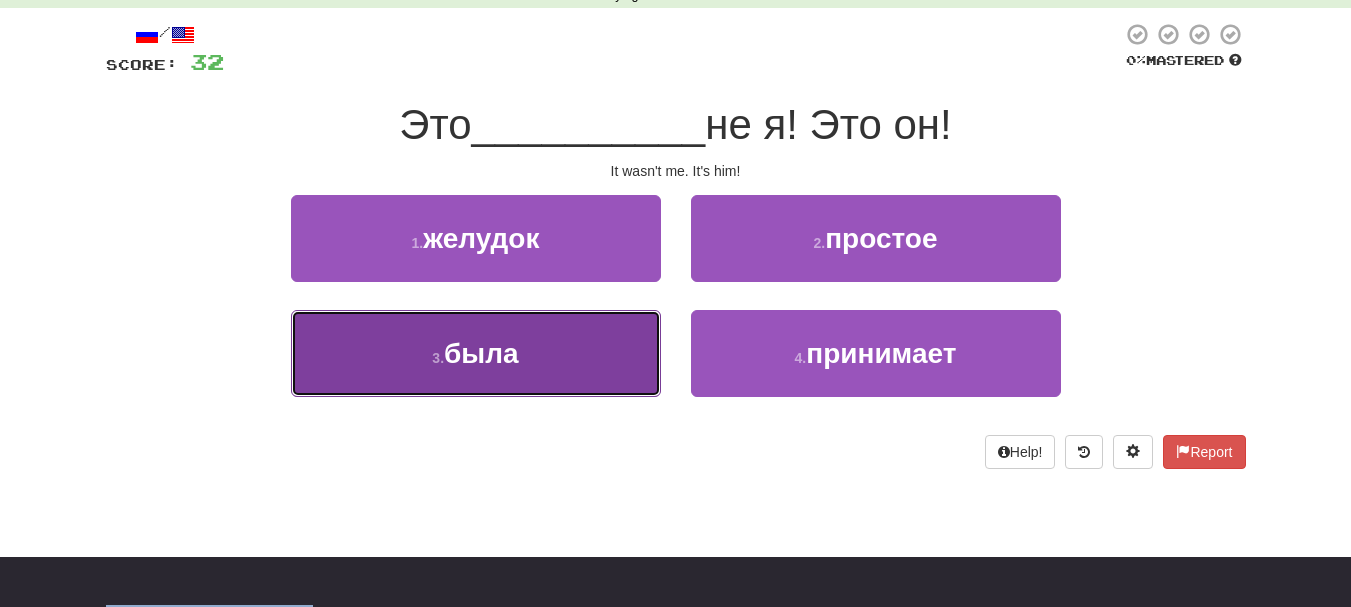 click on "3 .  была" at bounding box center [476, 353] 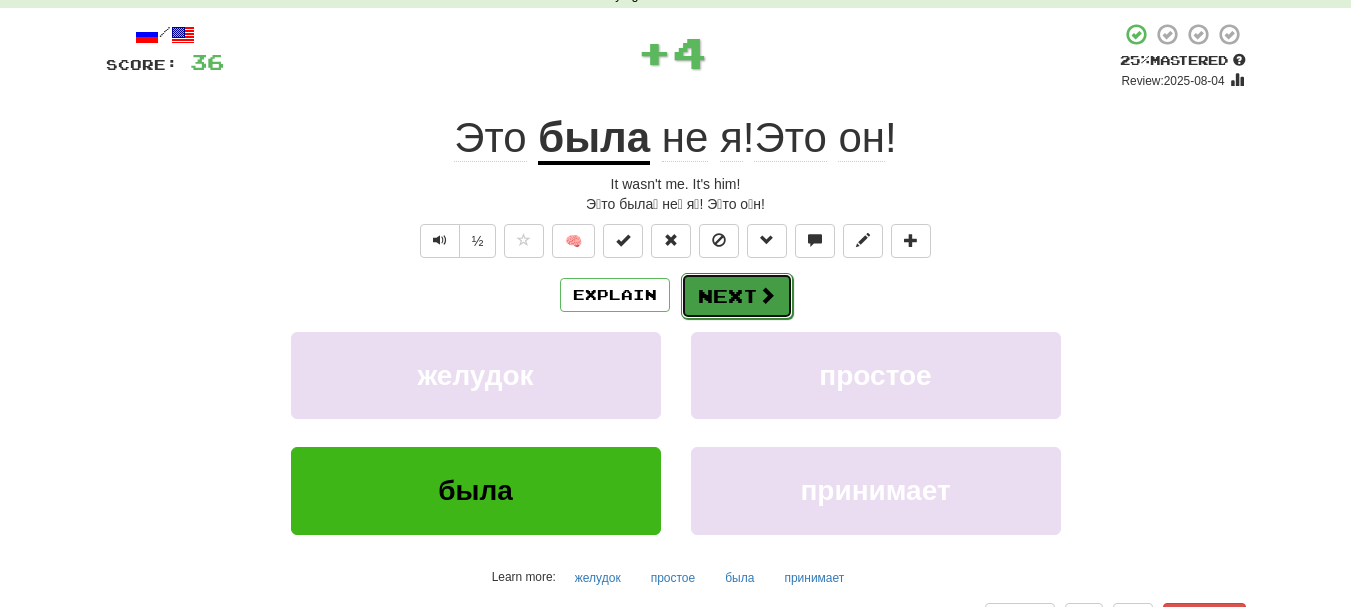click on "Next" at bounding box center (737, 296) 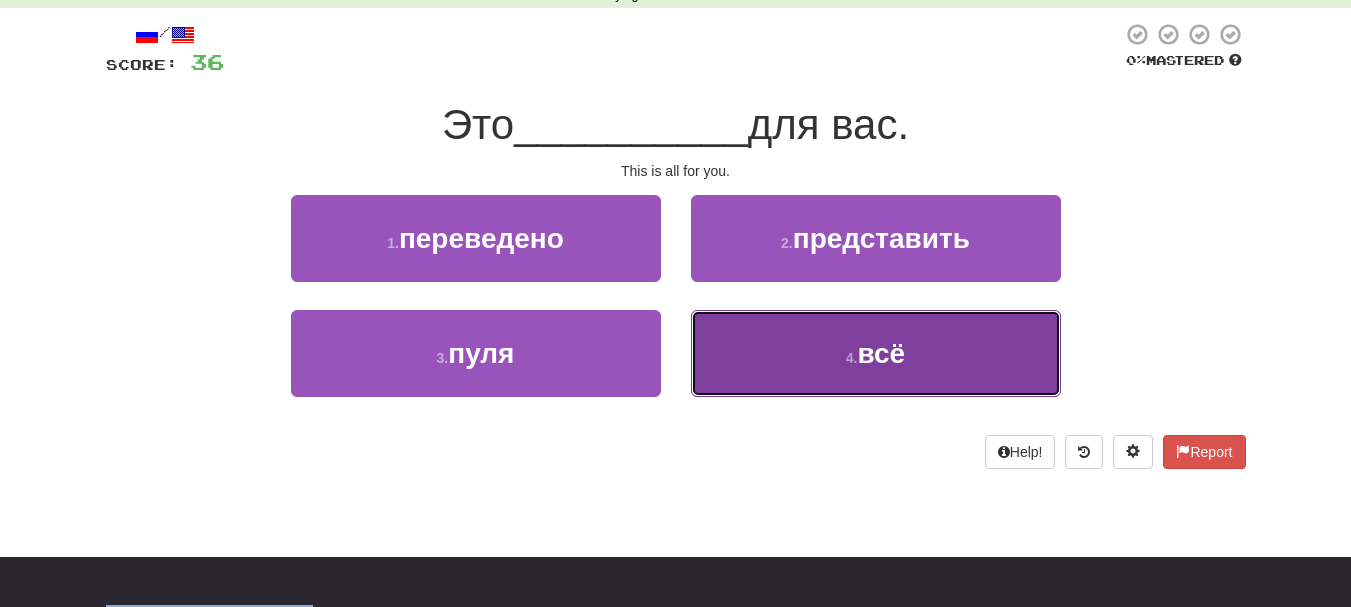 click on "4 .  всё" at bounding box center (876, 353) 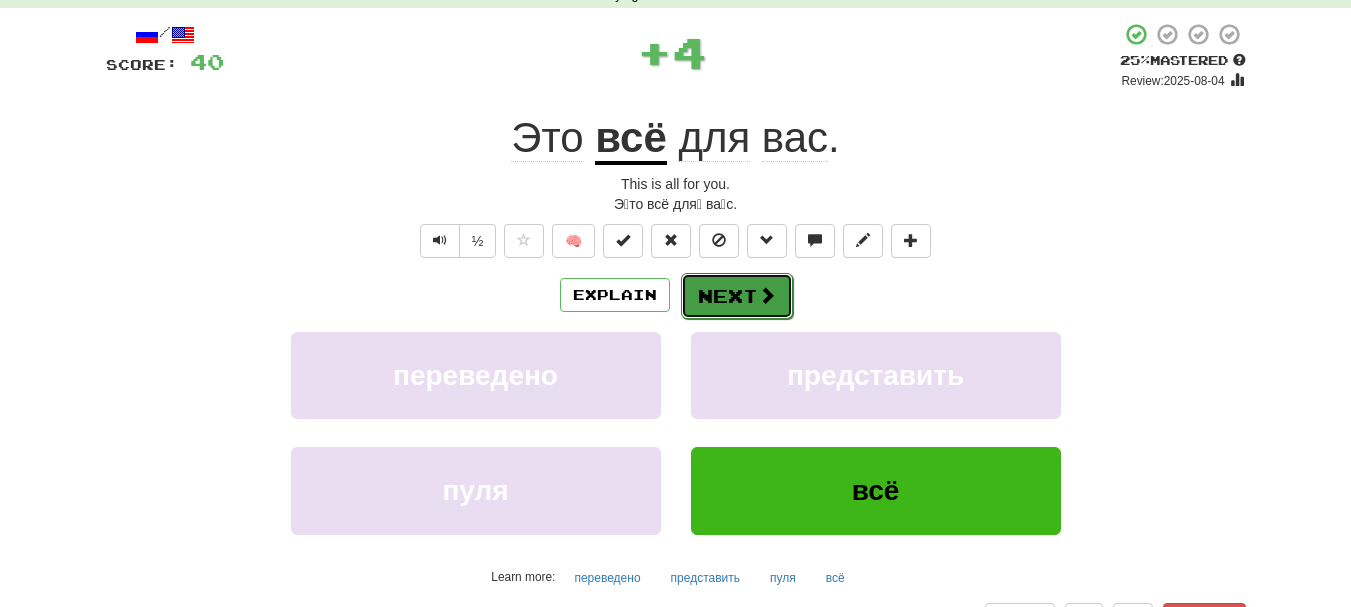 click on "Next" at bounding box center [737, 296] 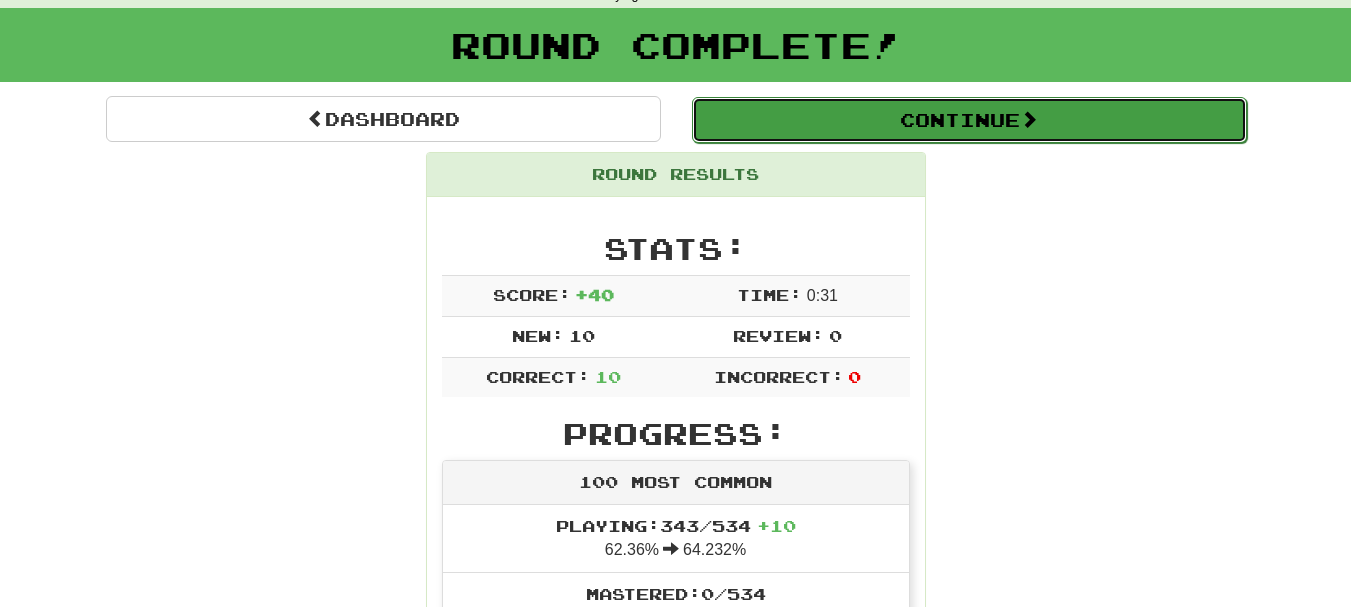 click on "Continue" at bounding box center (969, 120) 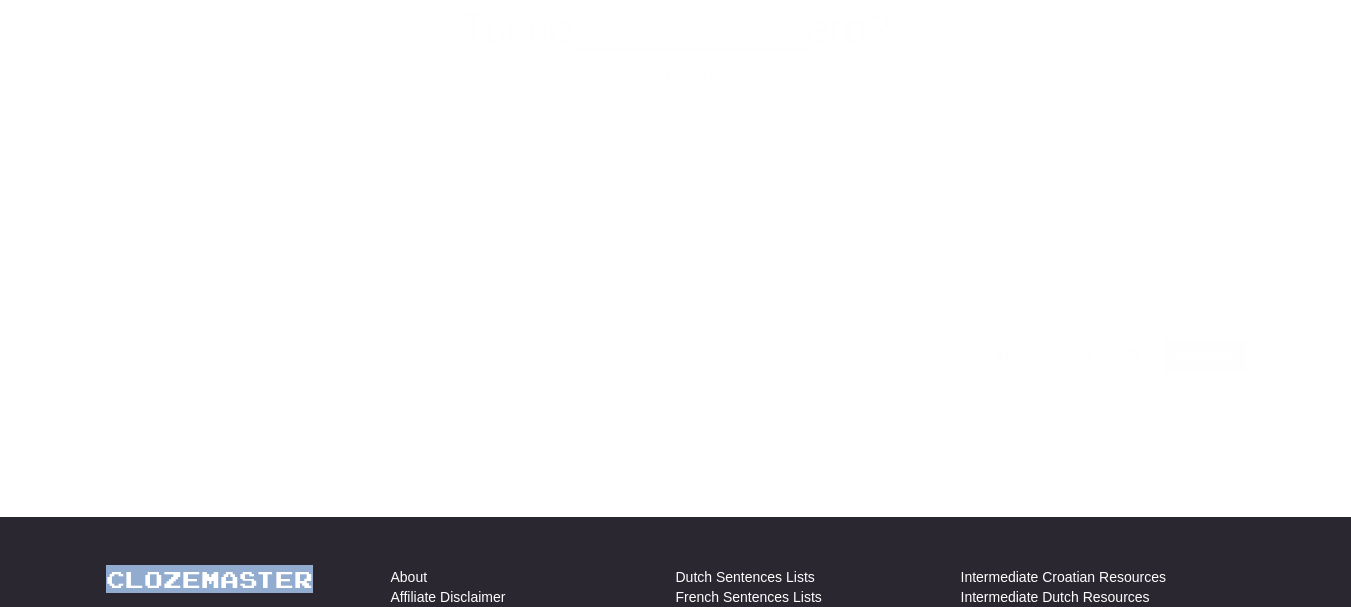 scroll, scrollTop: 100, scrollLeft: 0, axis: vertical 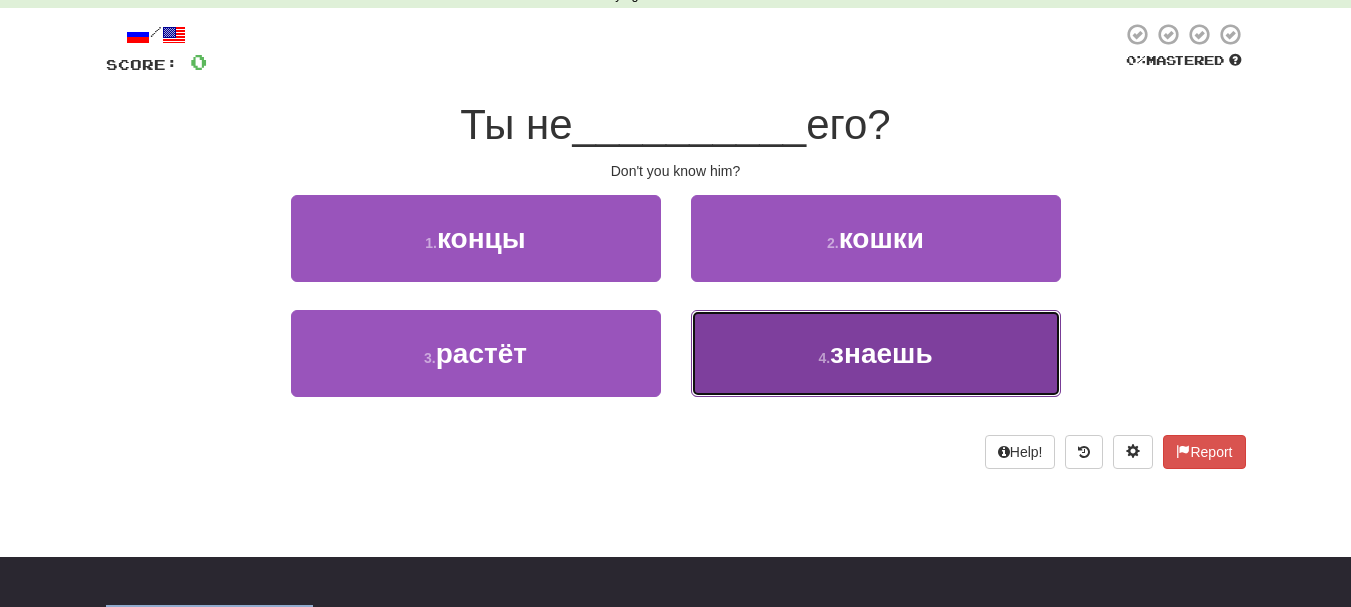 click on "4 .  знаешь" at bounding box center [876, 353] 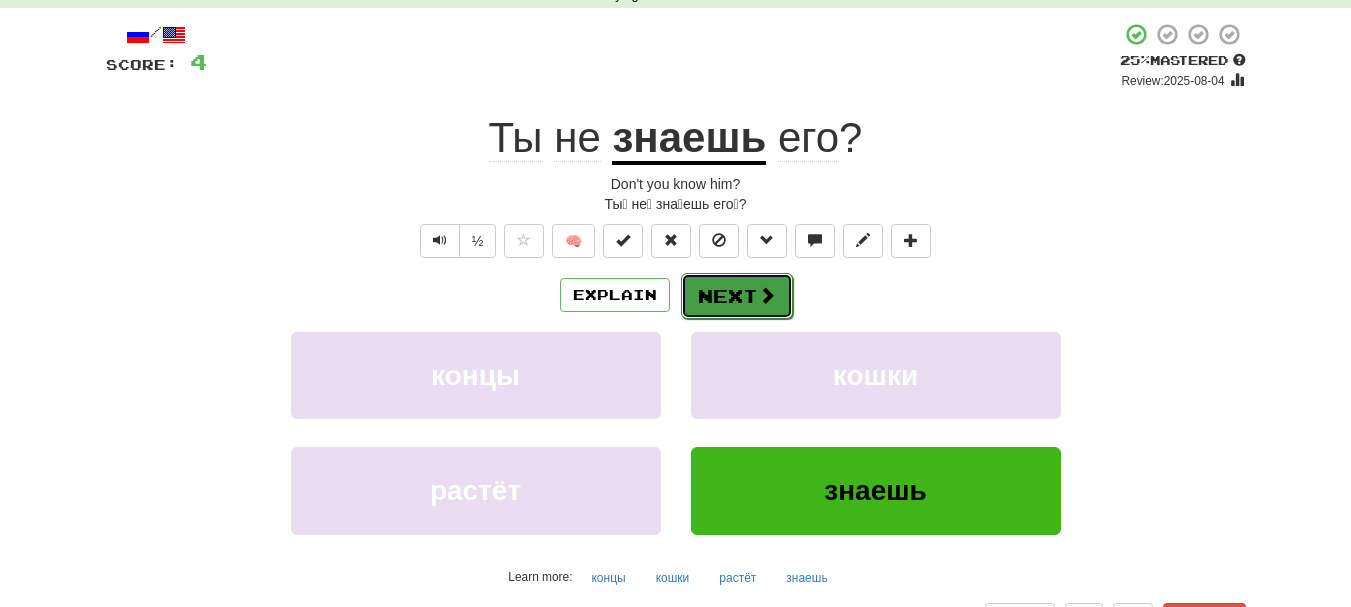 click on "Next" at bounding box center (737, 296) 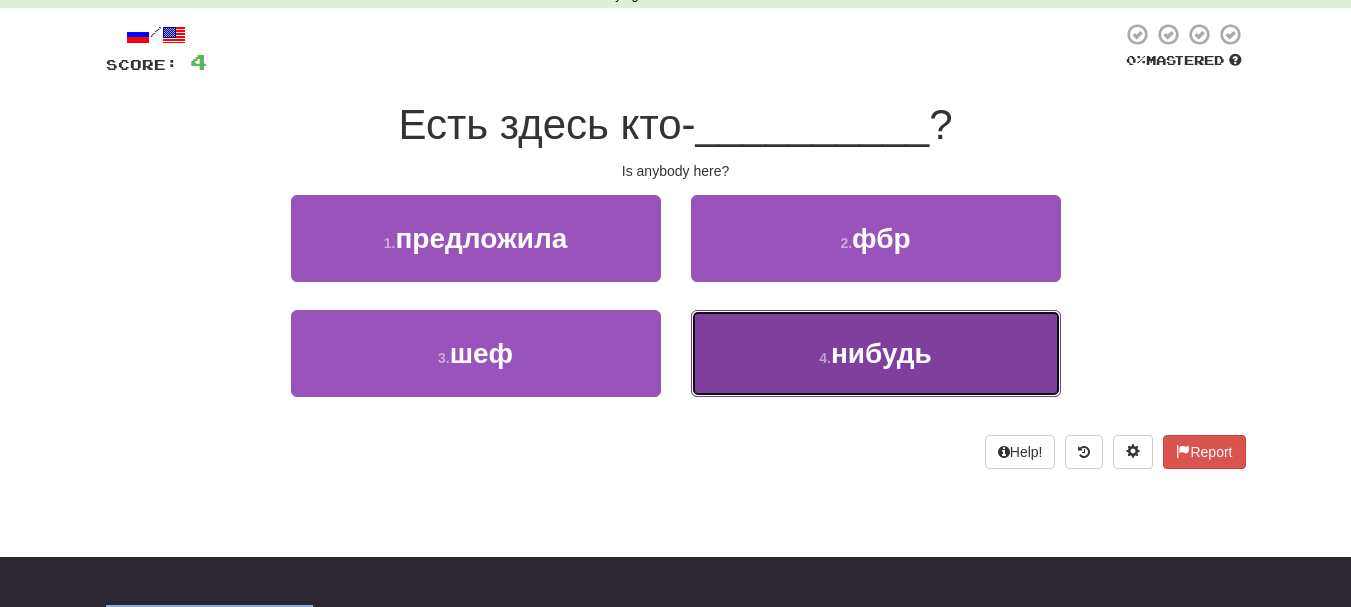 click on "4 .  нибудь" at bounding box center [876, 353] 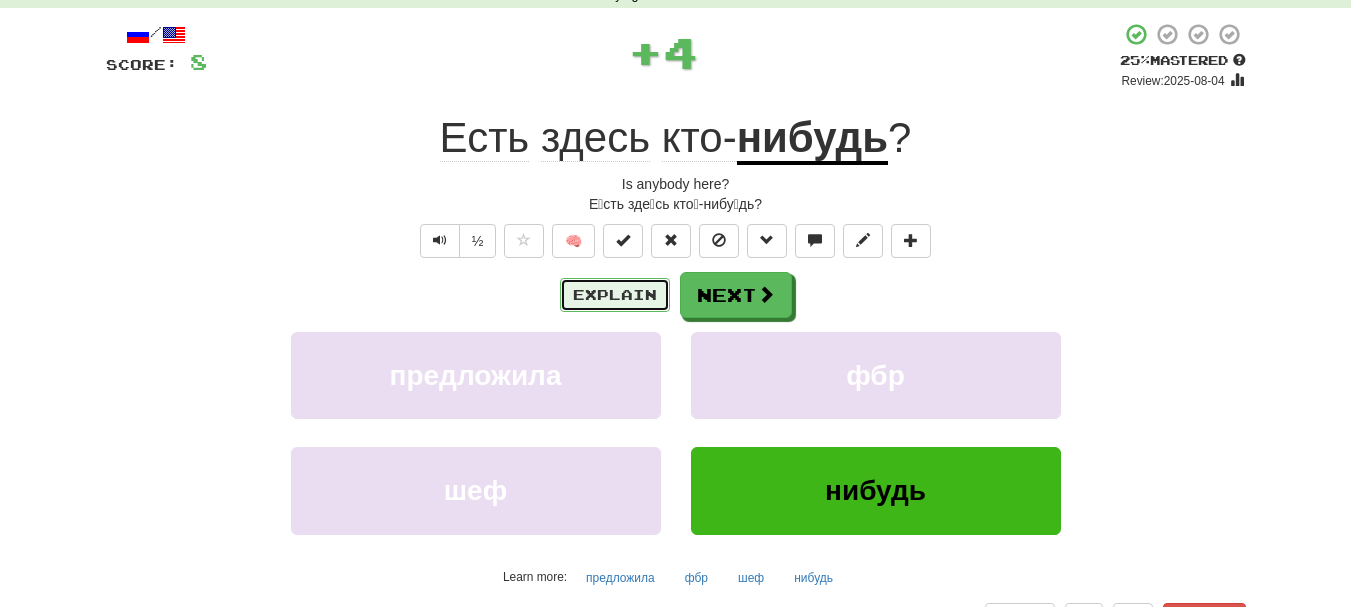 click on "Explain" at bounding box center [615, 295] 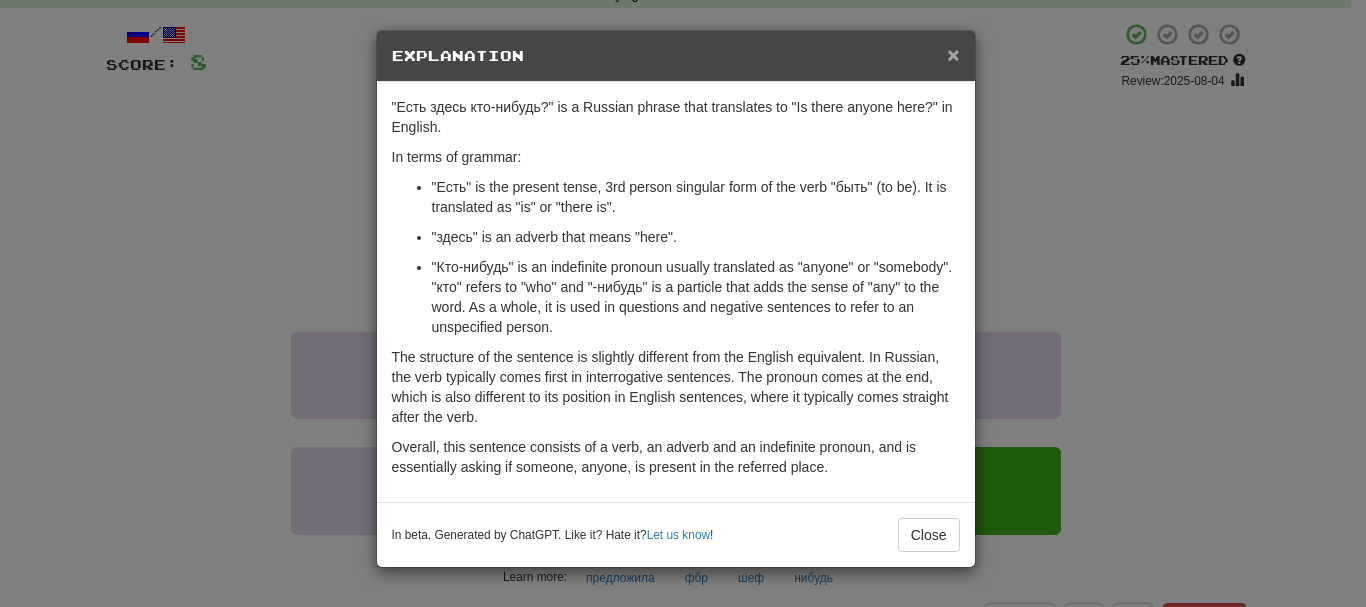 click on "×" at bounding box center [953, 54] 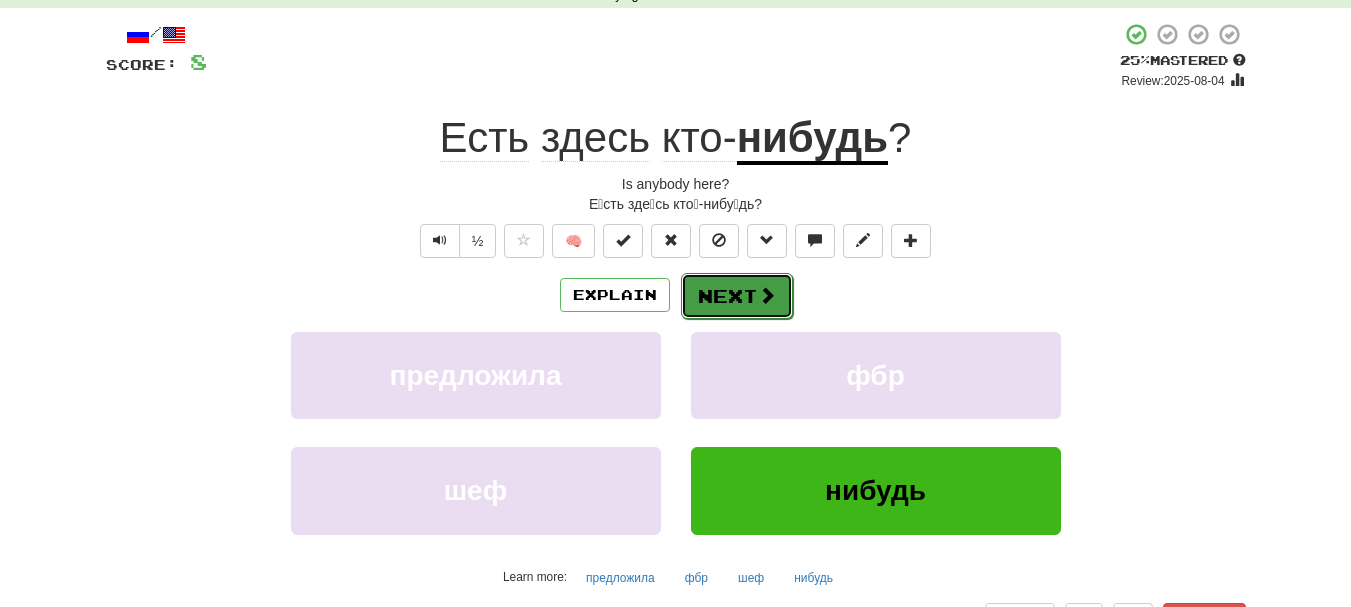 click on "Next" at bounding box center (737, 296) 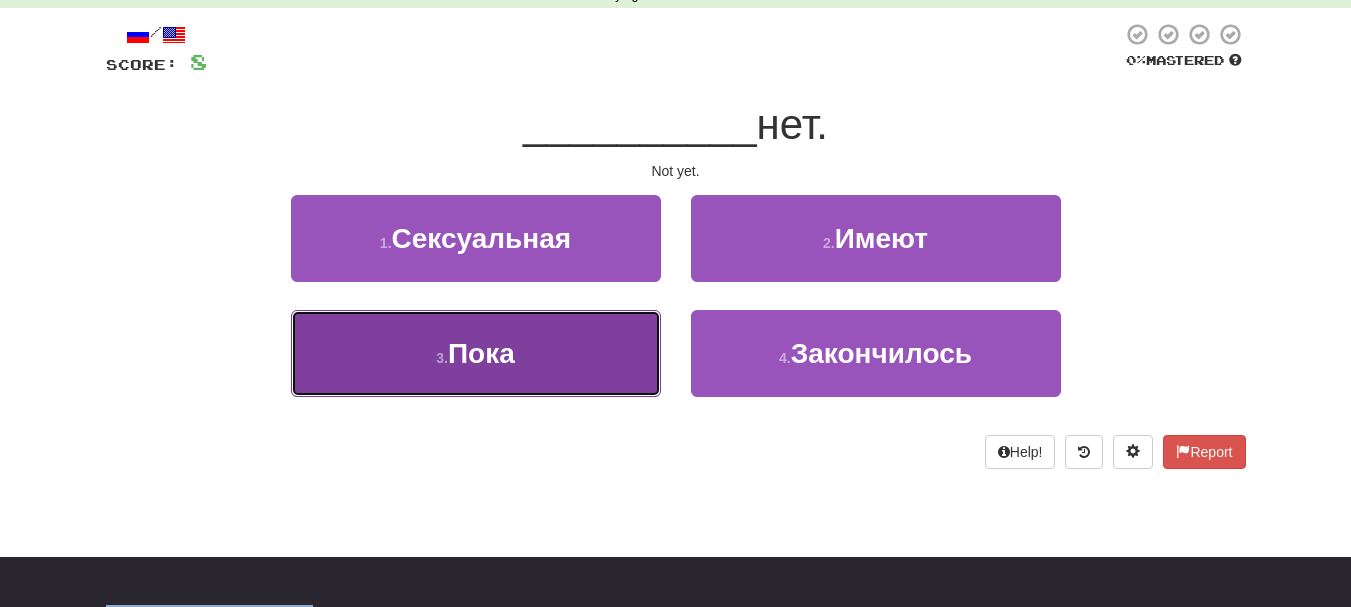 click on "3 .  Пока" at bounding box center [476, 353] 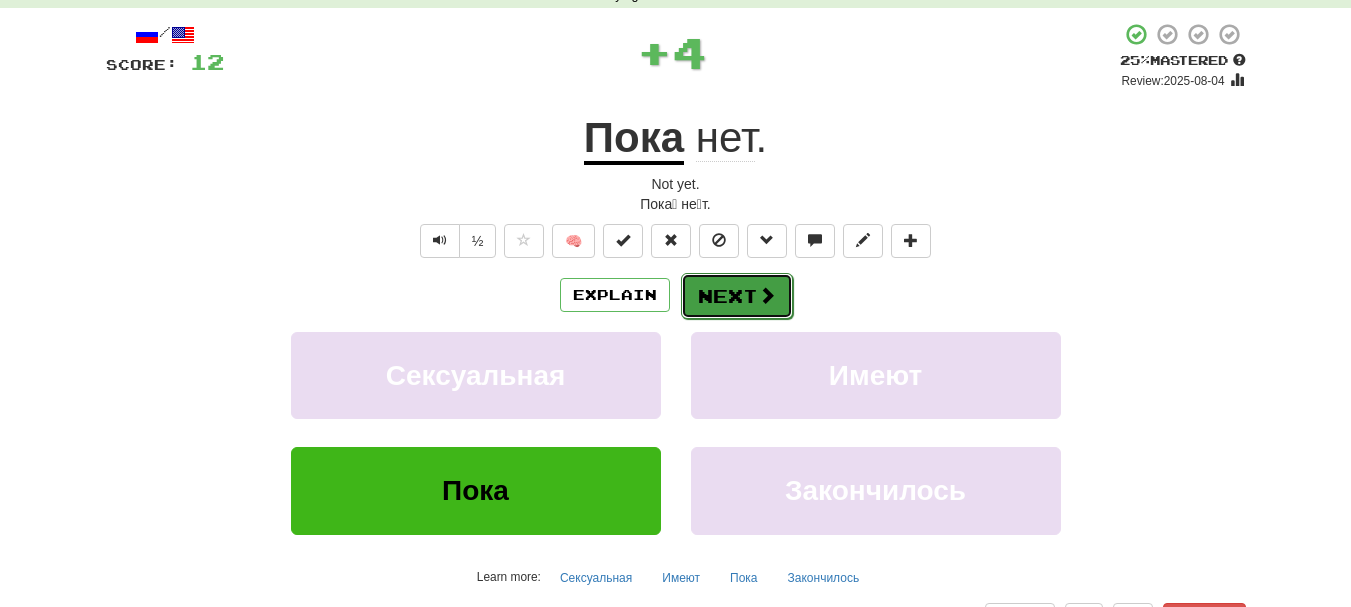 click at bounding box center [767, 295] 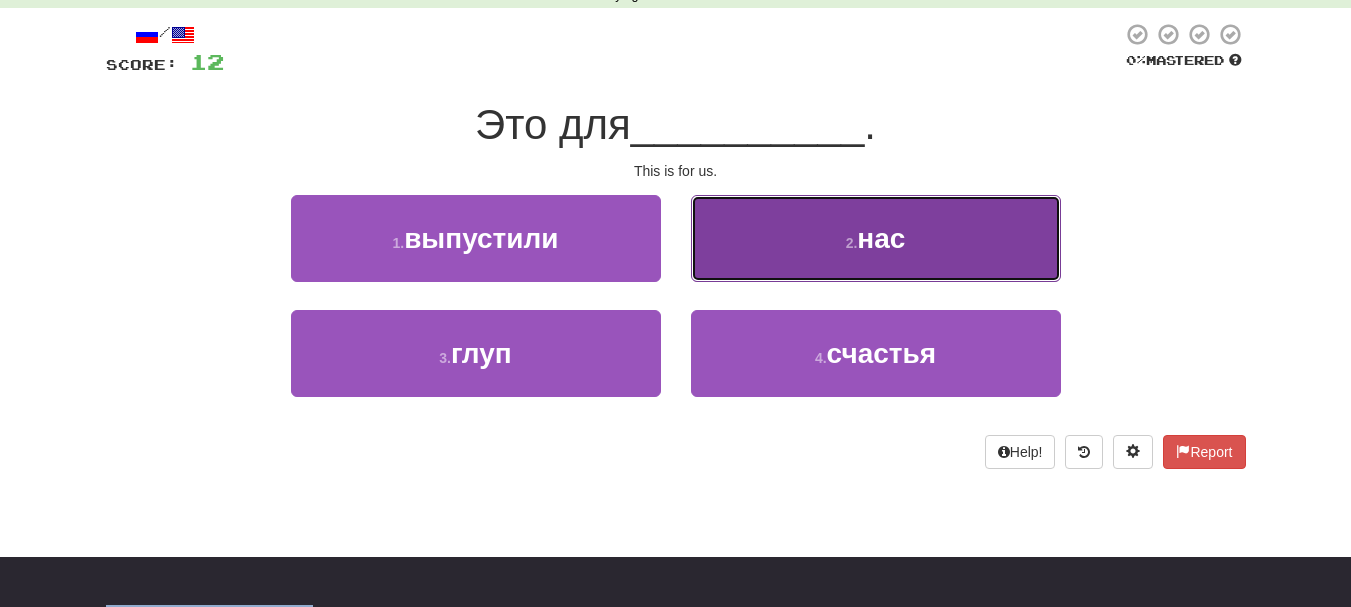 click on "2 .  нас" at bounding box center (876, 238) 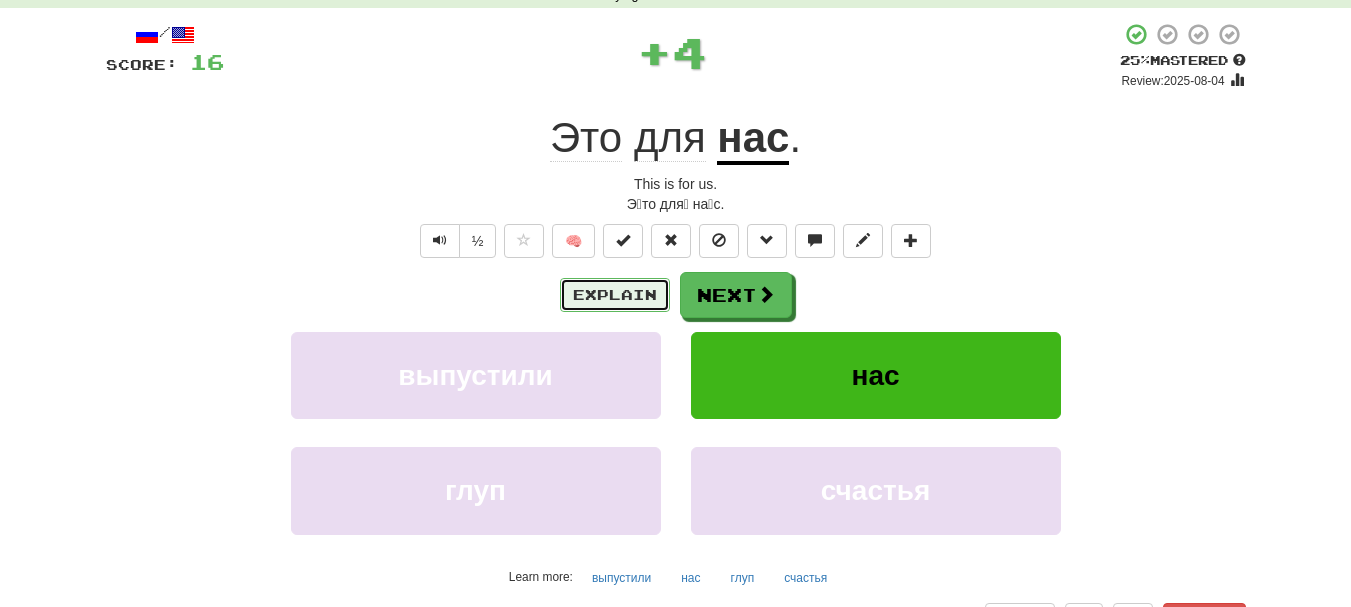 click on "Explain" at bounding box center (615, 295) 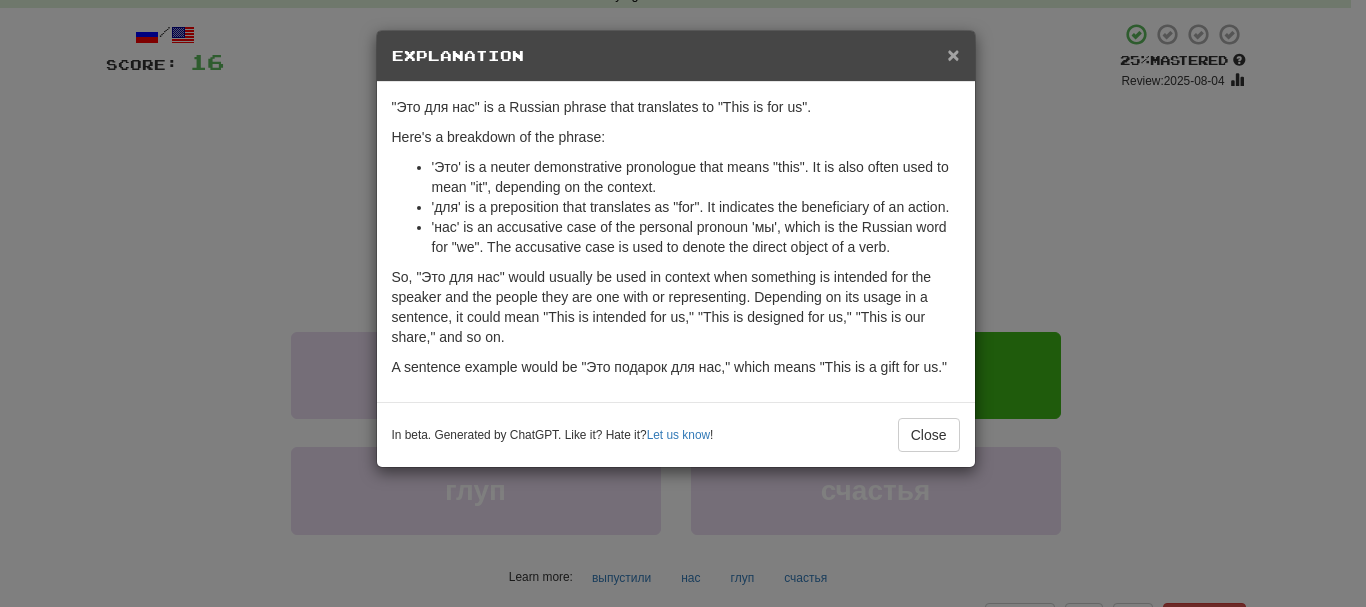 click on "×" at bounding box center (953, 54) 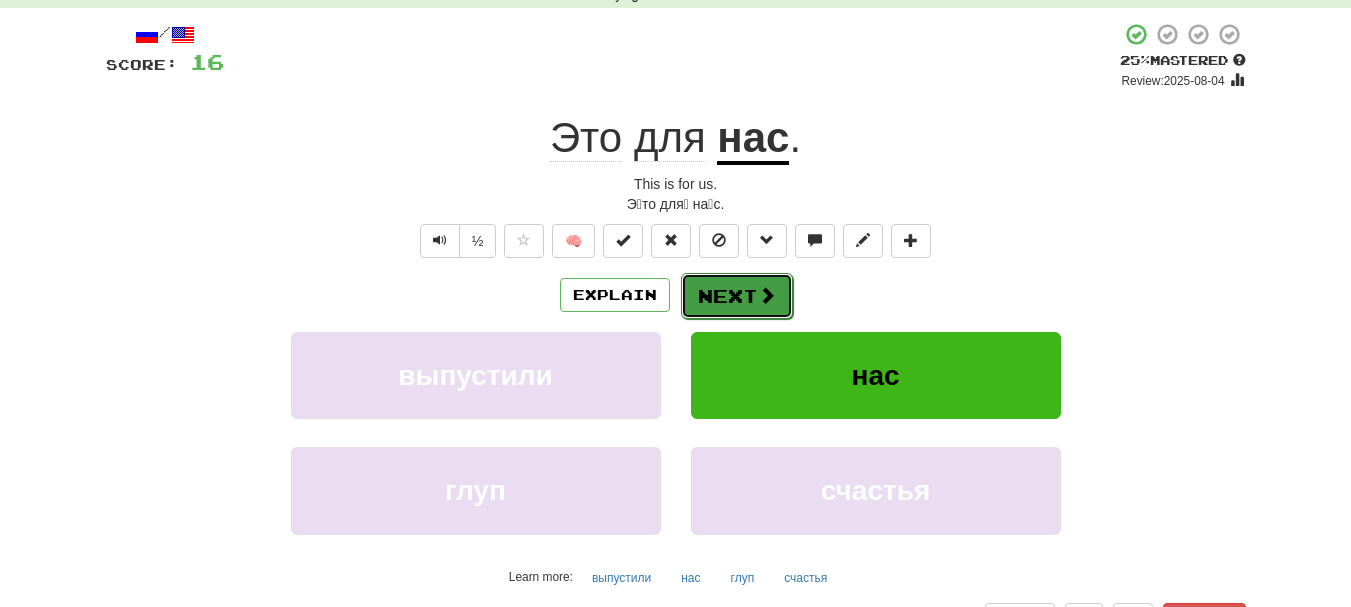click on "Next" at bounding box center [737, 296] 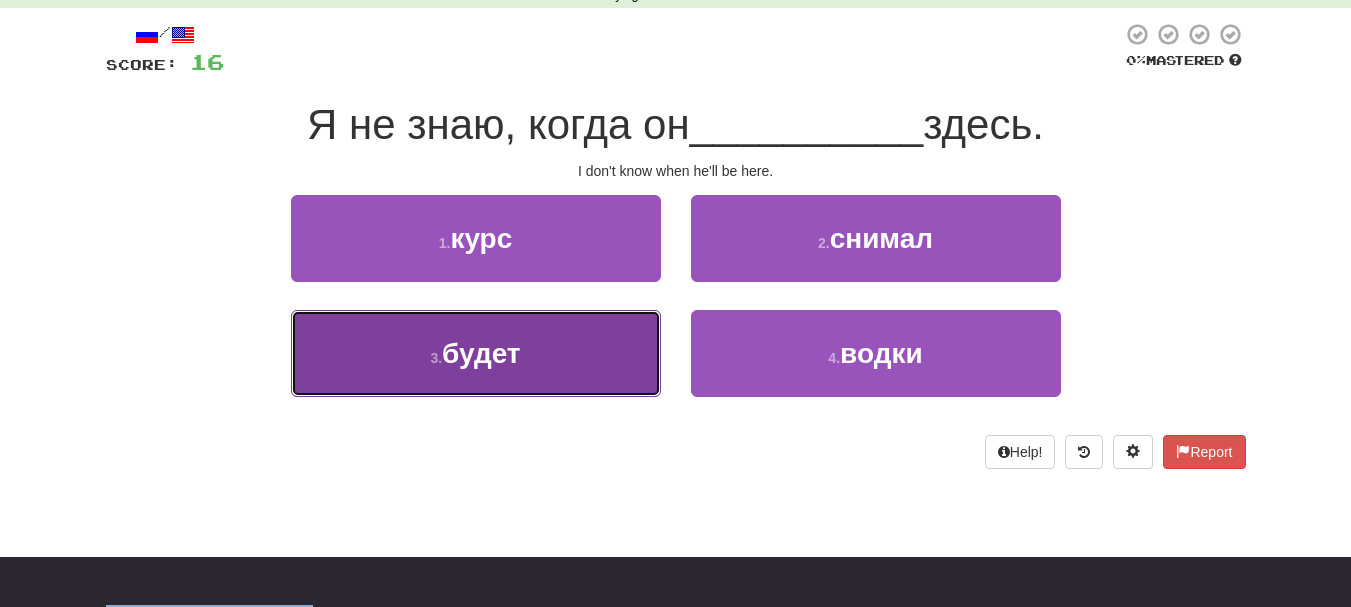 click on "3 .  будет" at bounding box center (476, 353) 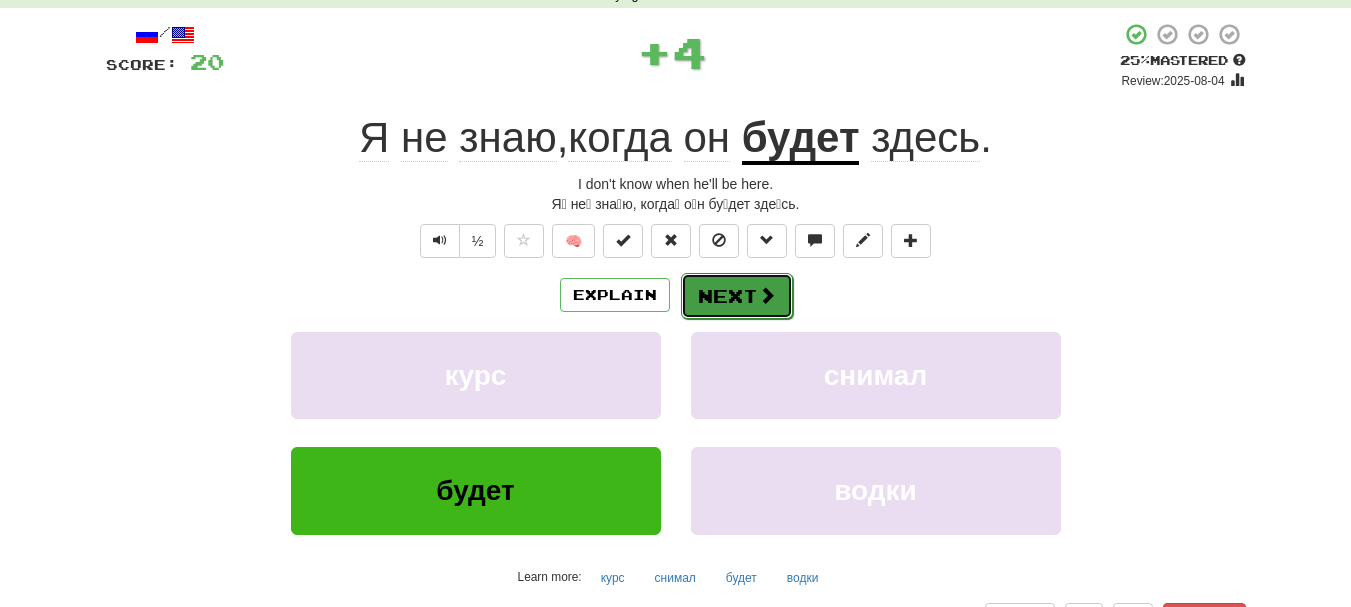 click on "Next" at bounding box center [737, 296] 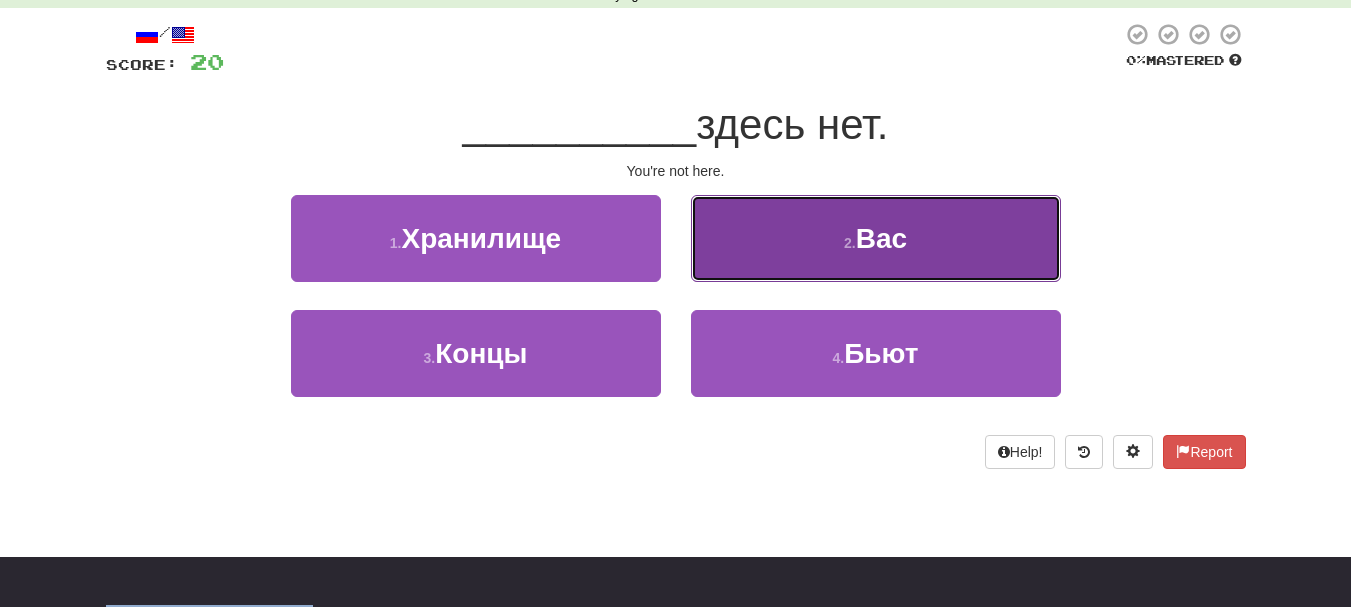 click on "2 .  Вас" at bounding box center [876, 238] 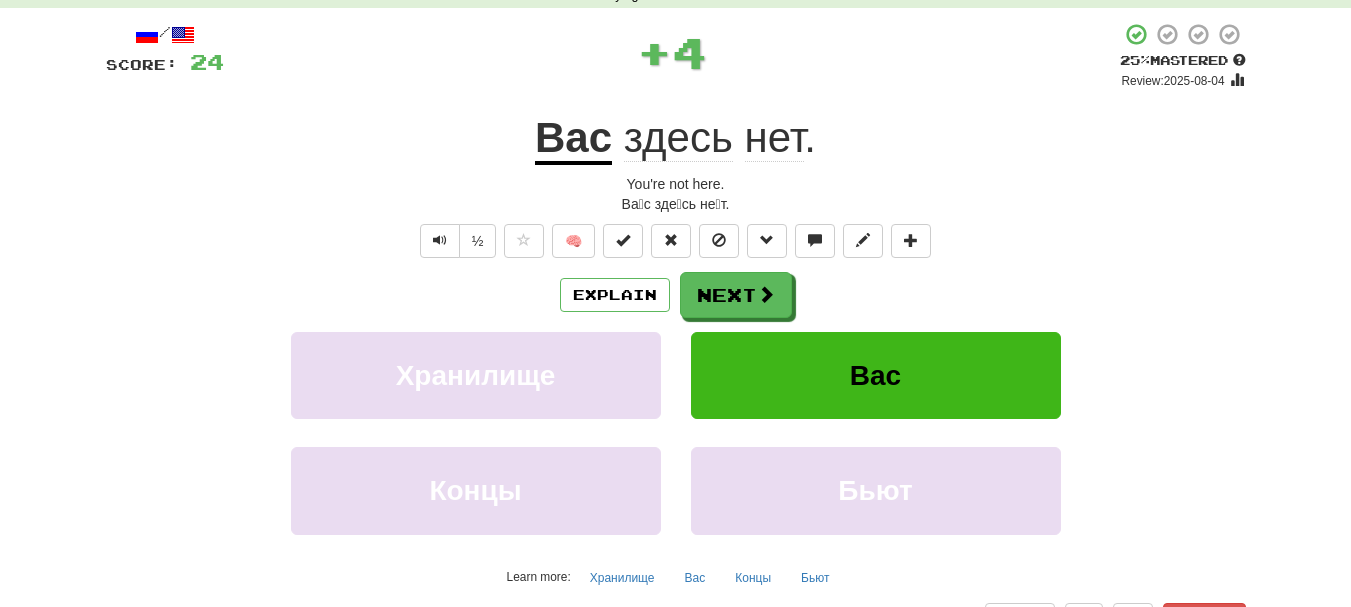 click at bounding box center (767, 241) 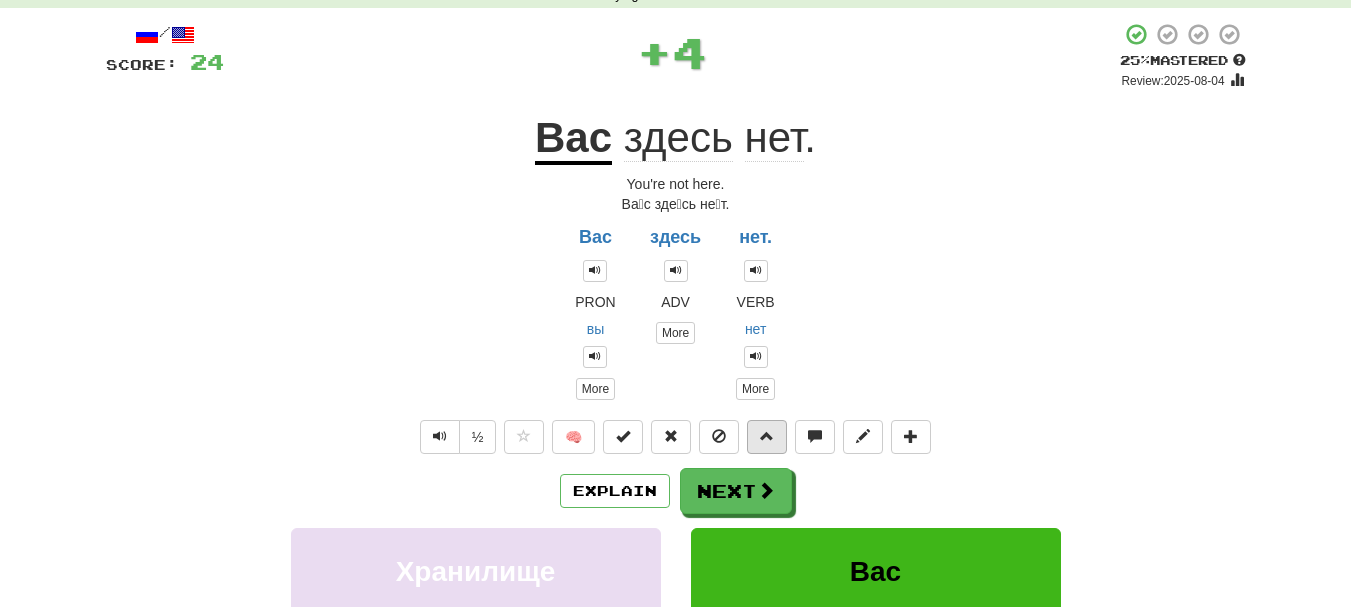click at bounding box center (767, 437) 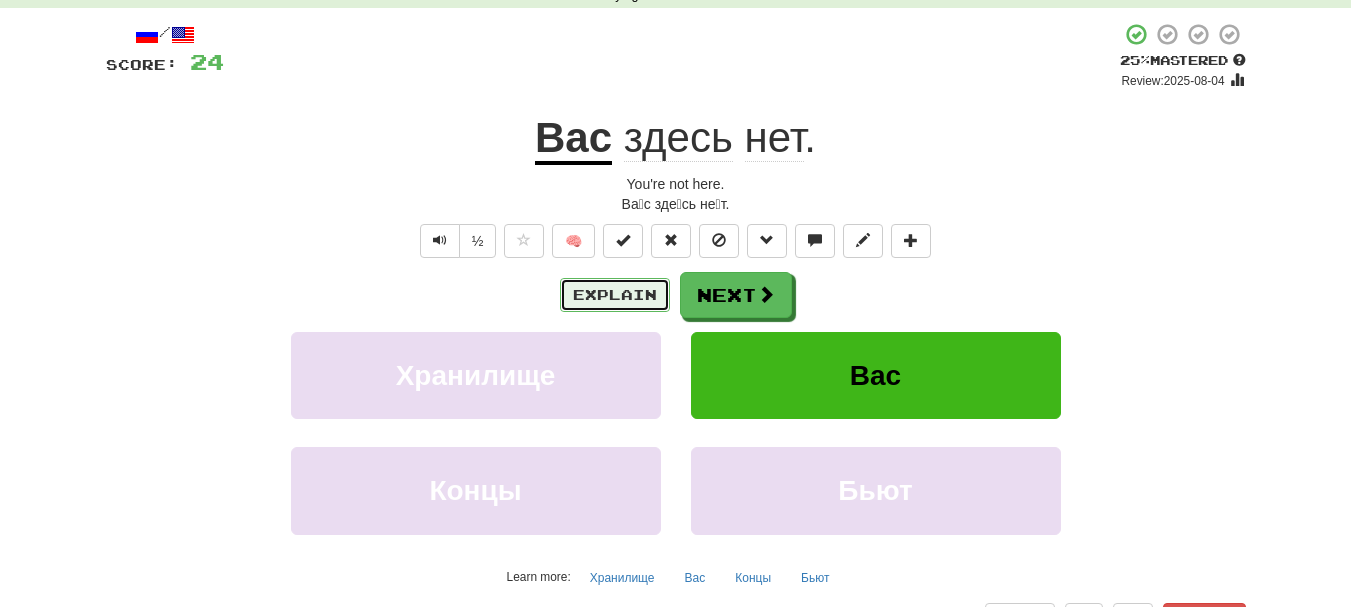 click on "Explain" at bounding box center (615, 295) 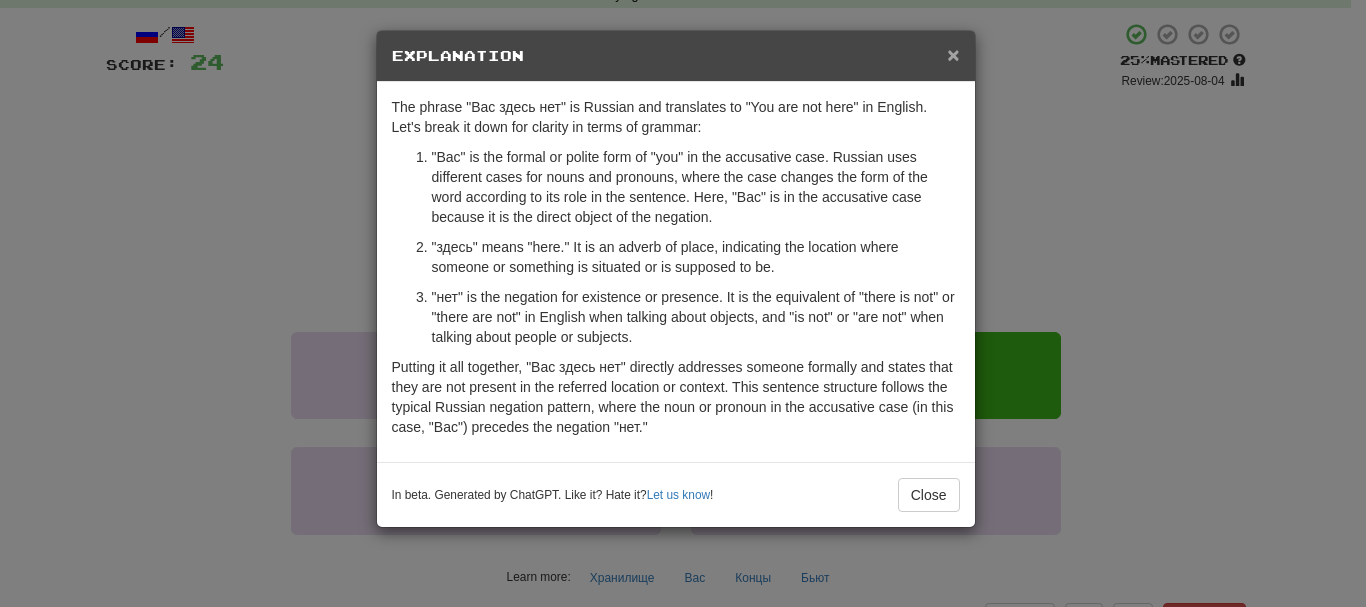 click on "×" at bounding box center [953, 54] 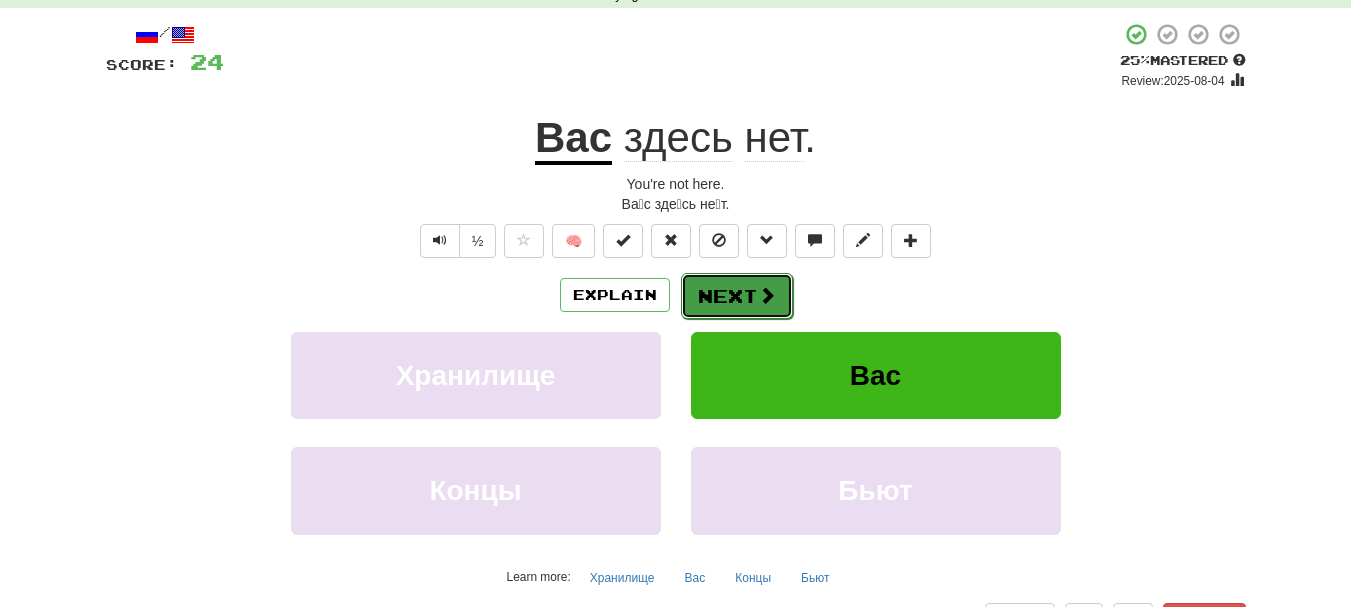 click on "Next" at bounding box center (737, 296) 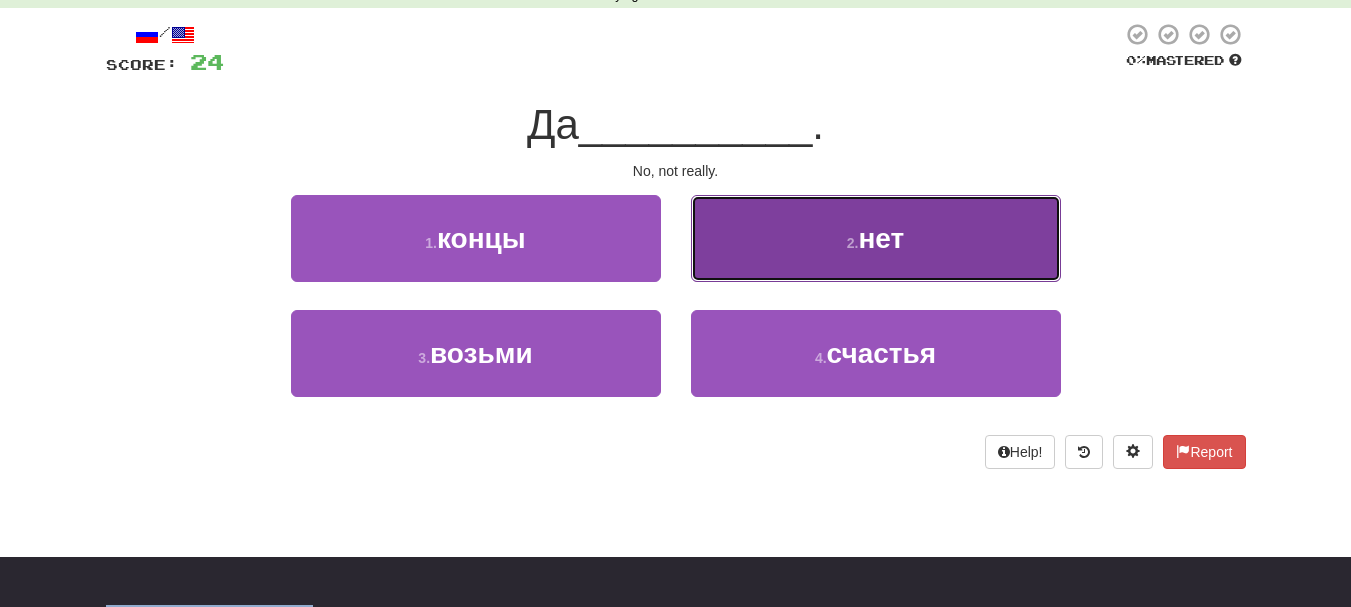 click on "2 .  нет" at bounding box center (876, 238) 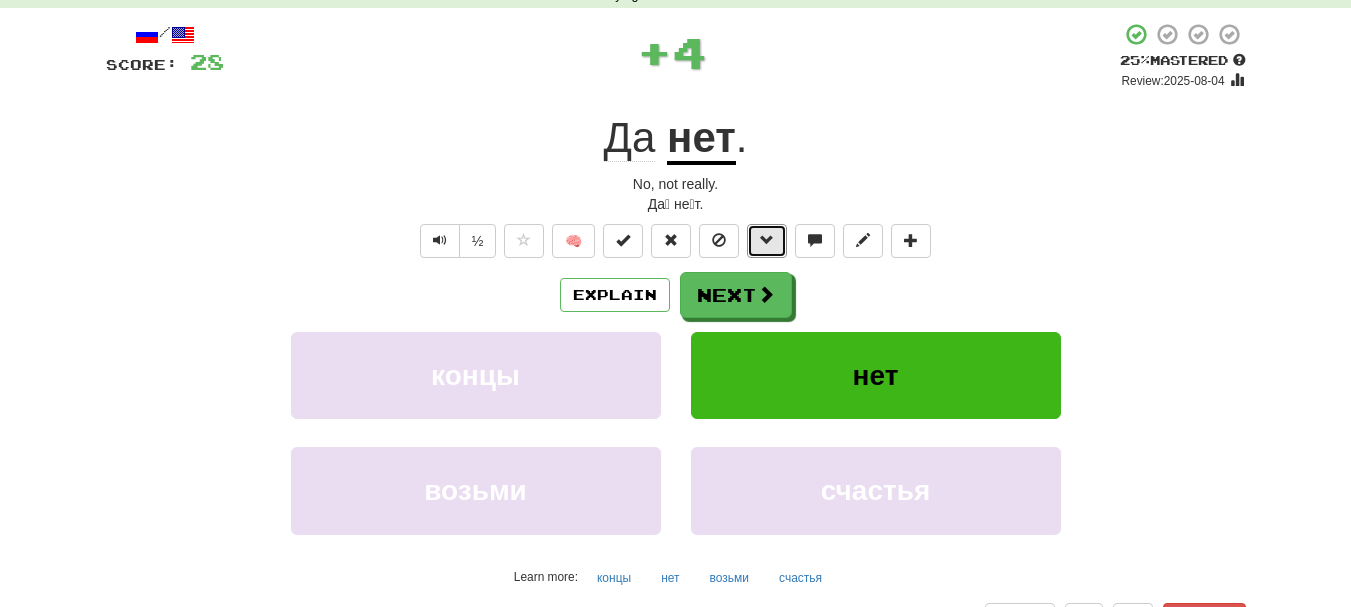 click at bounding box center [767, 241] 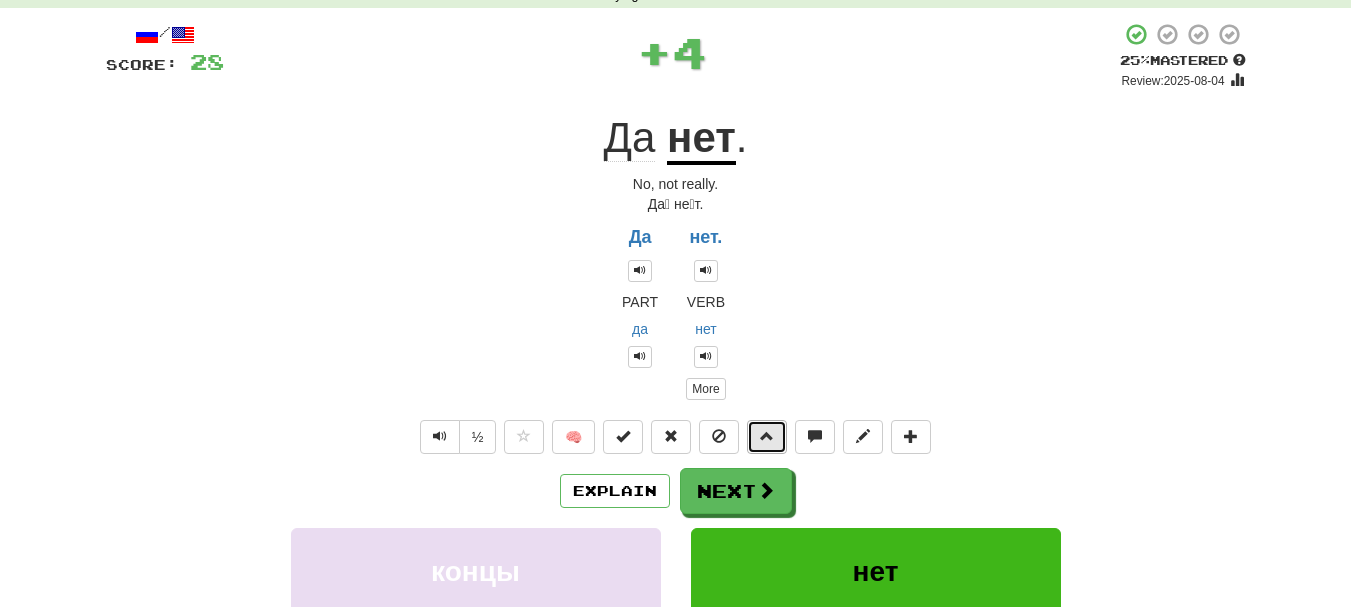 click at bounding box center (767, 437) 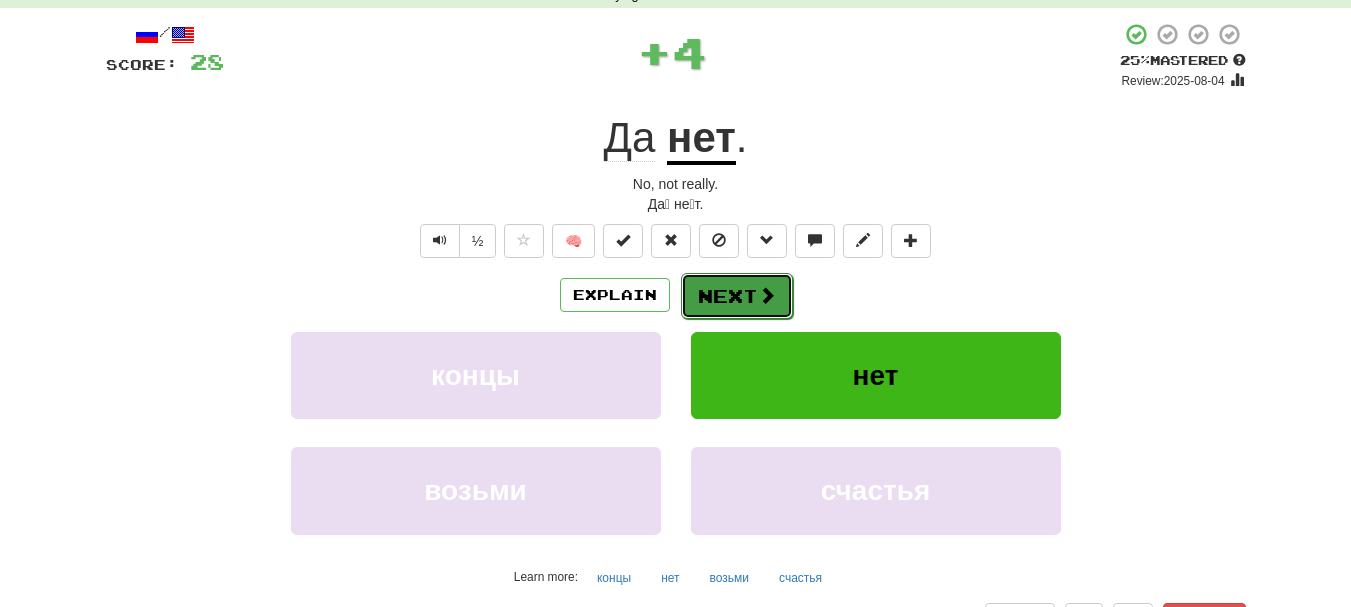 click on "Next" at bounding box center [737, 296] 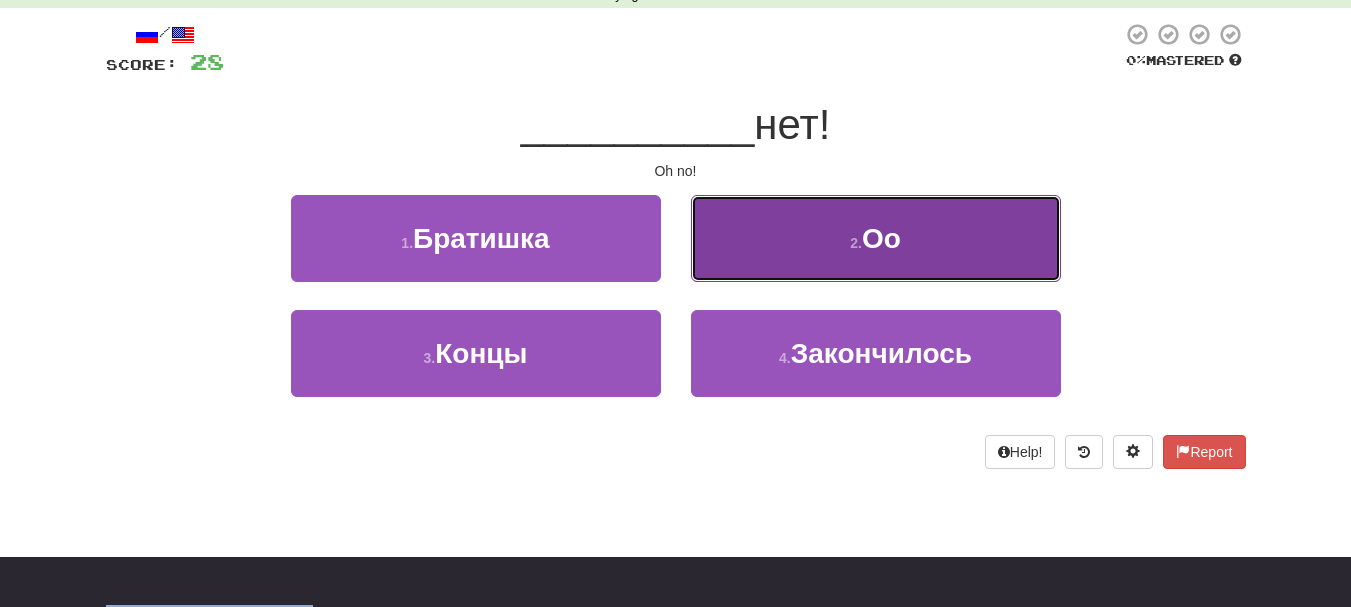 click on "2 .  Оо" at bounding box center [876, 238] 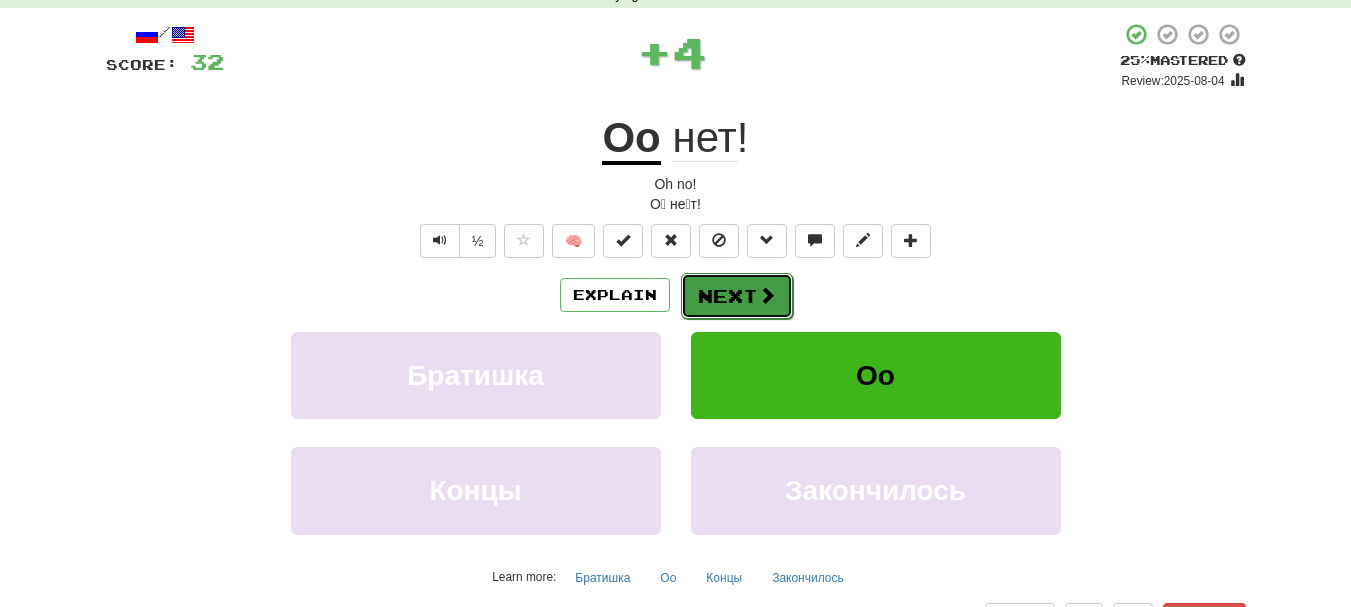 click on "Next" at bounding box center (737, 296) 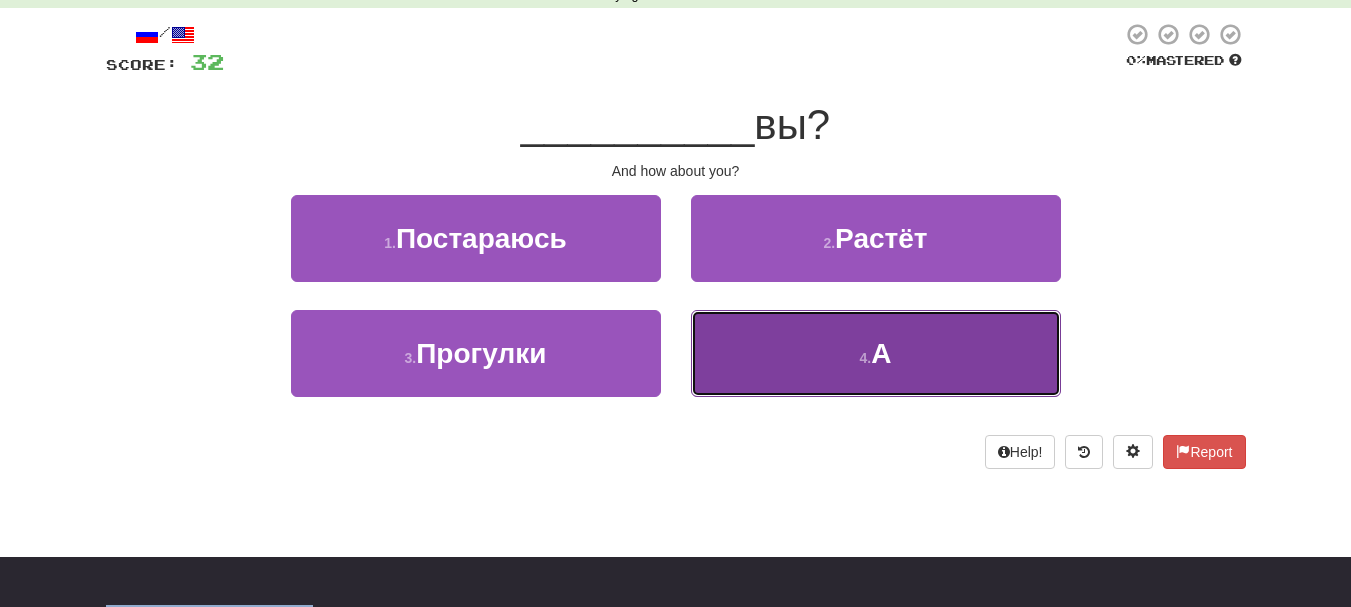 click on "4 .  А" at bounding box center (876, 353) 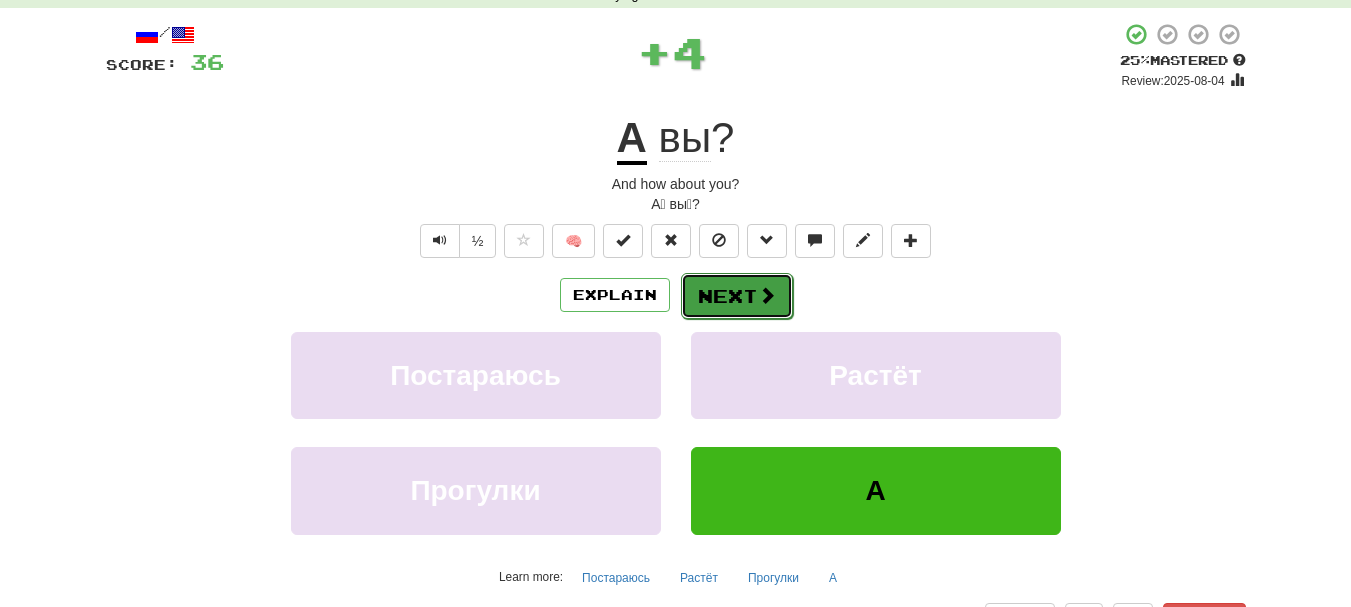 click on "Next" at bounding box center [737, 296] 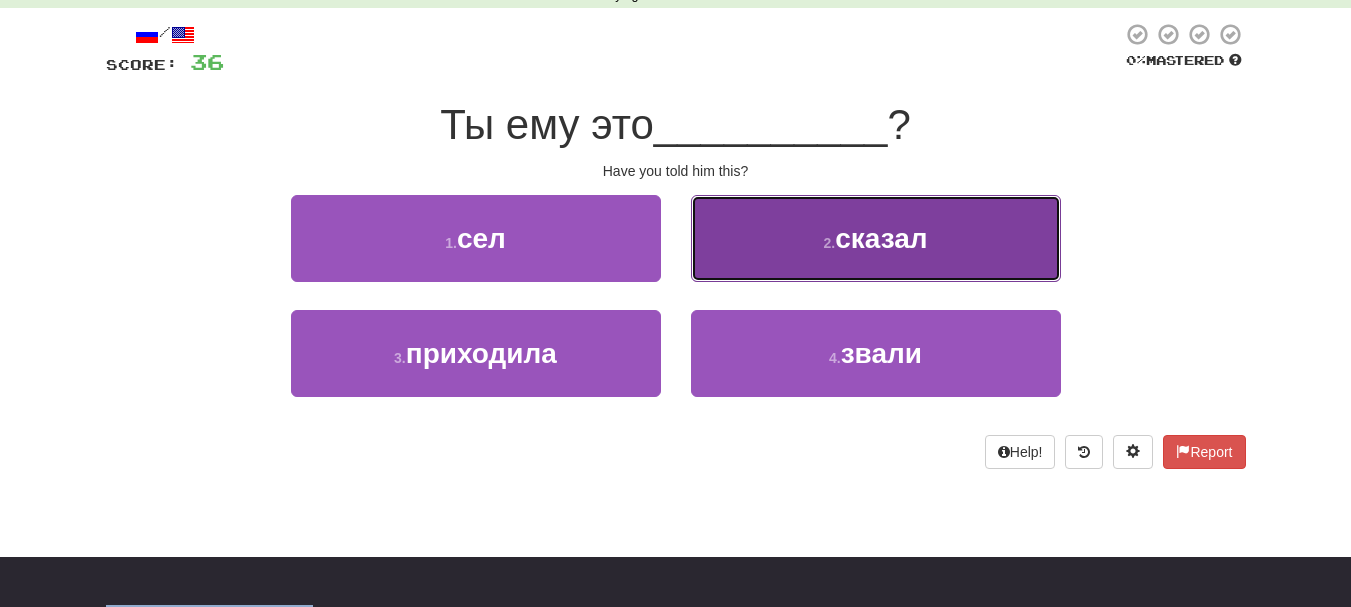 click on "2 .  сказал" at bounding box center [876, 238] 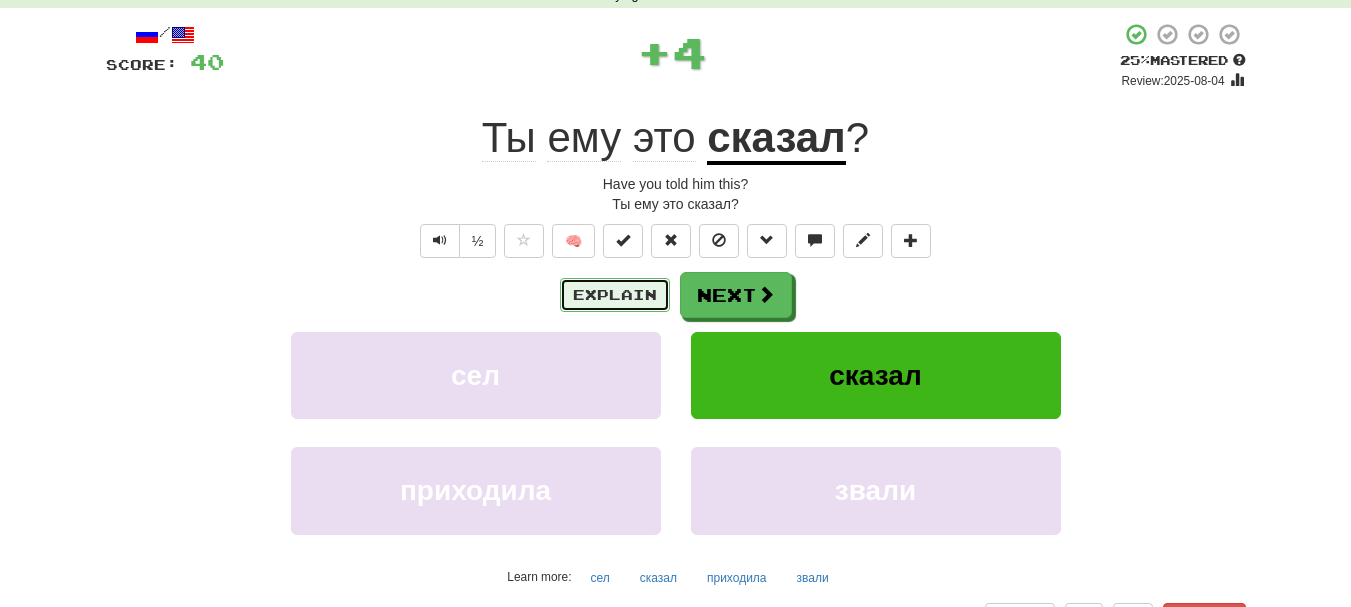 click on "Explain" at bounding box center [615, 295] 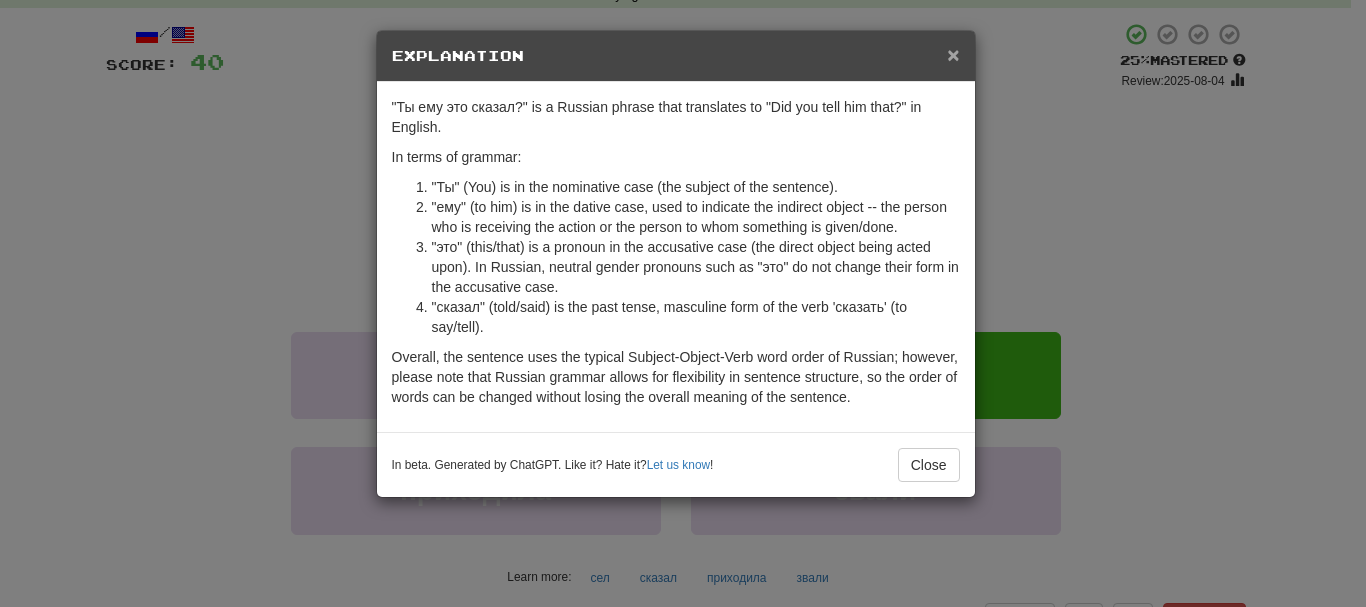 click on "×" at bounding box center [953, 54] 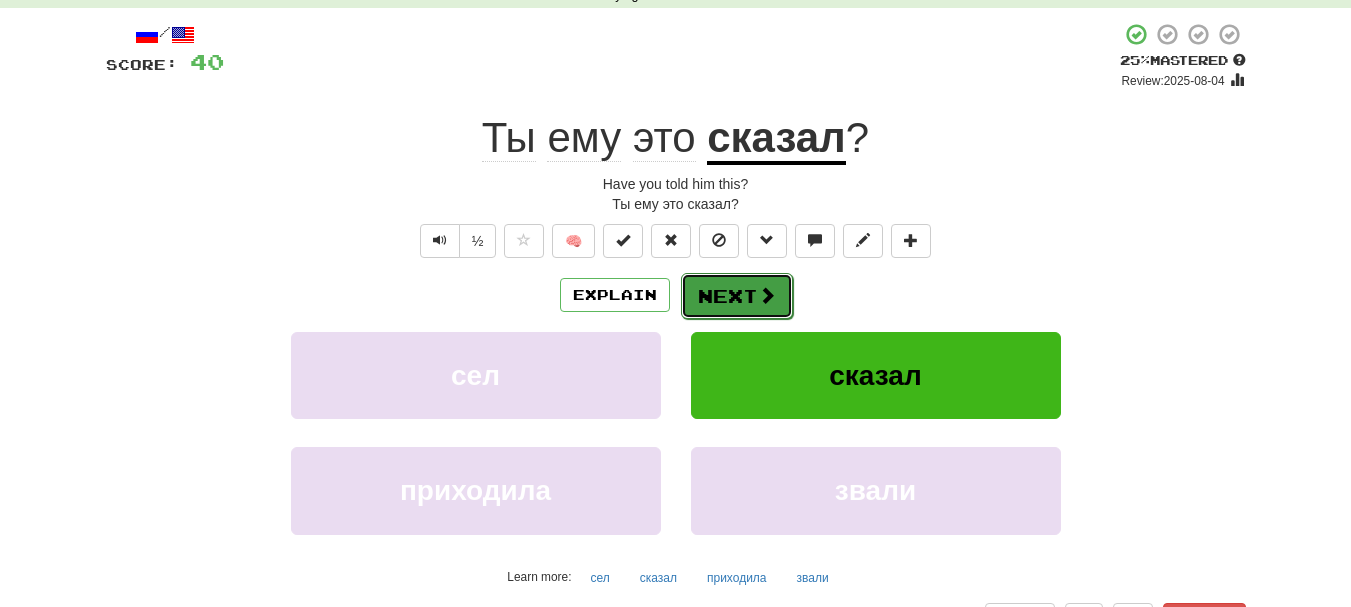 click on "Next" at bounding box center [737, 296] 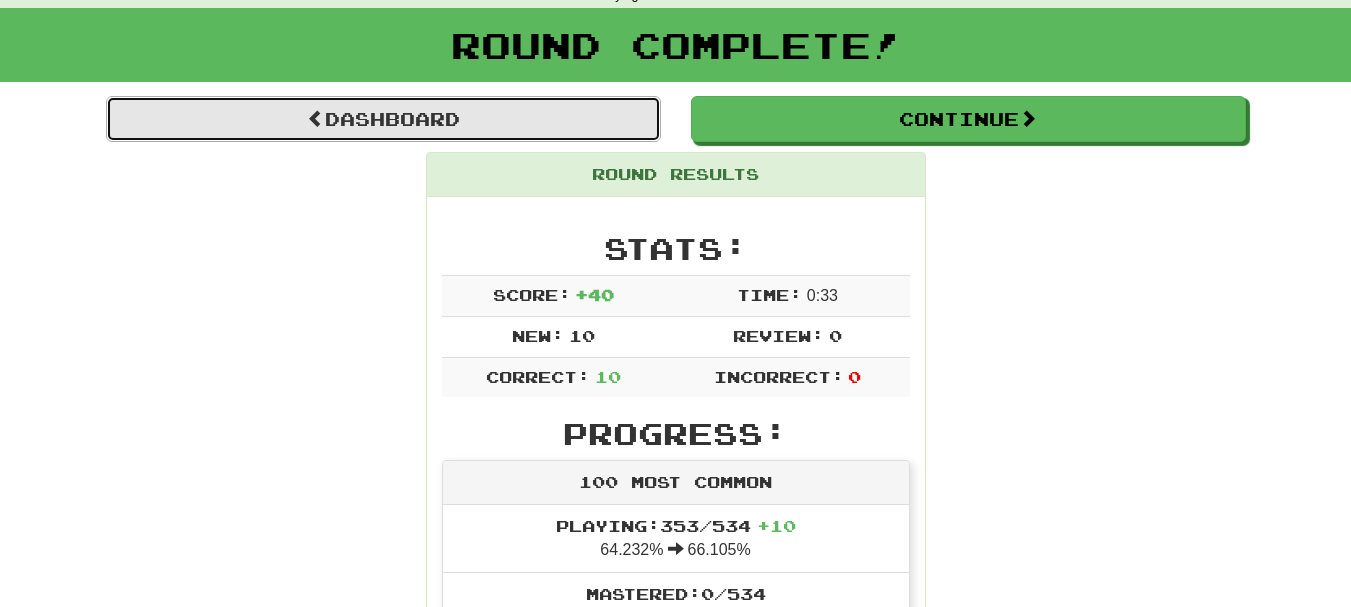 click on "Dashboard" at bounding box center (383, 119) 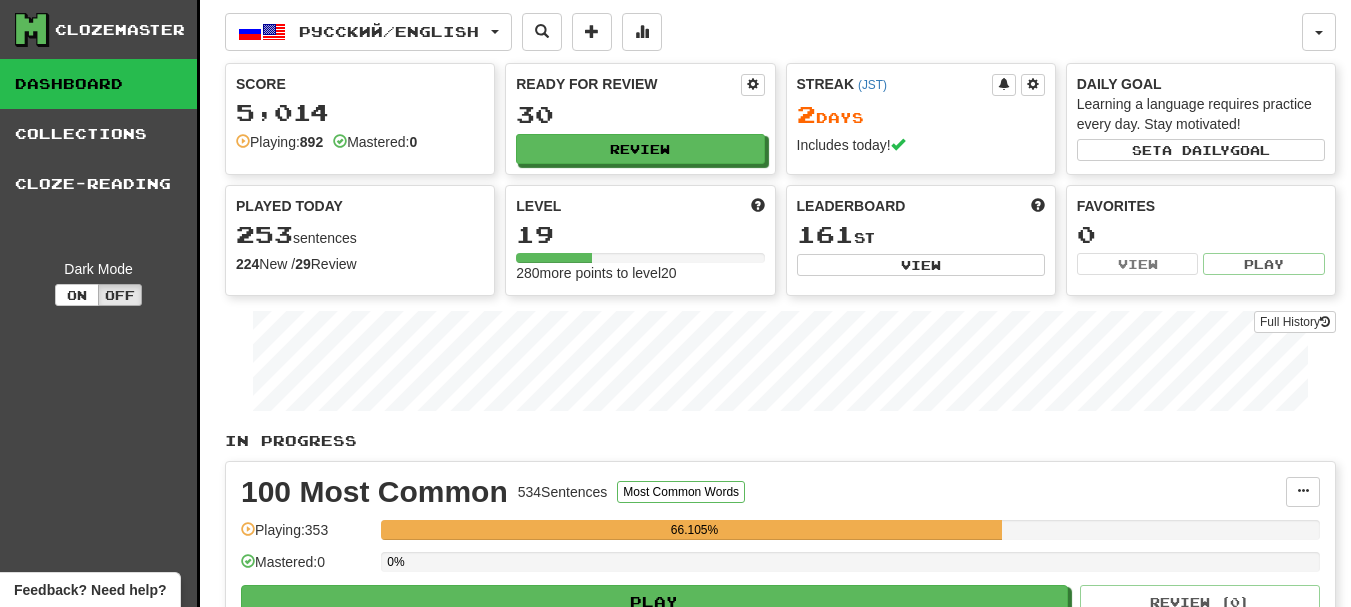 scroll, scrollTop: 0, scrollLeft: 0, axis: both 